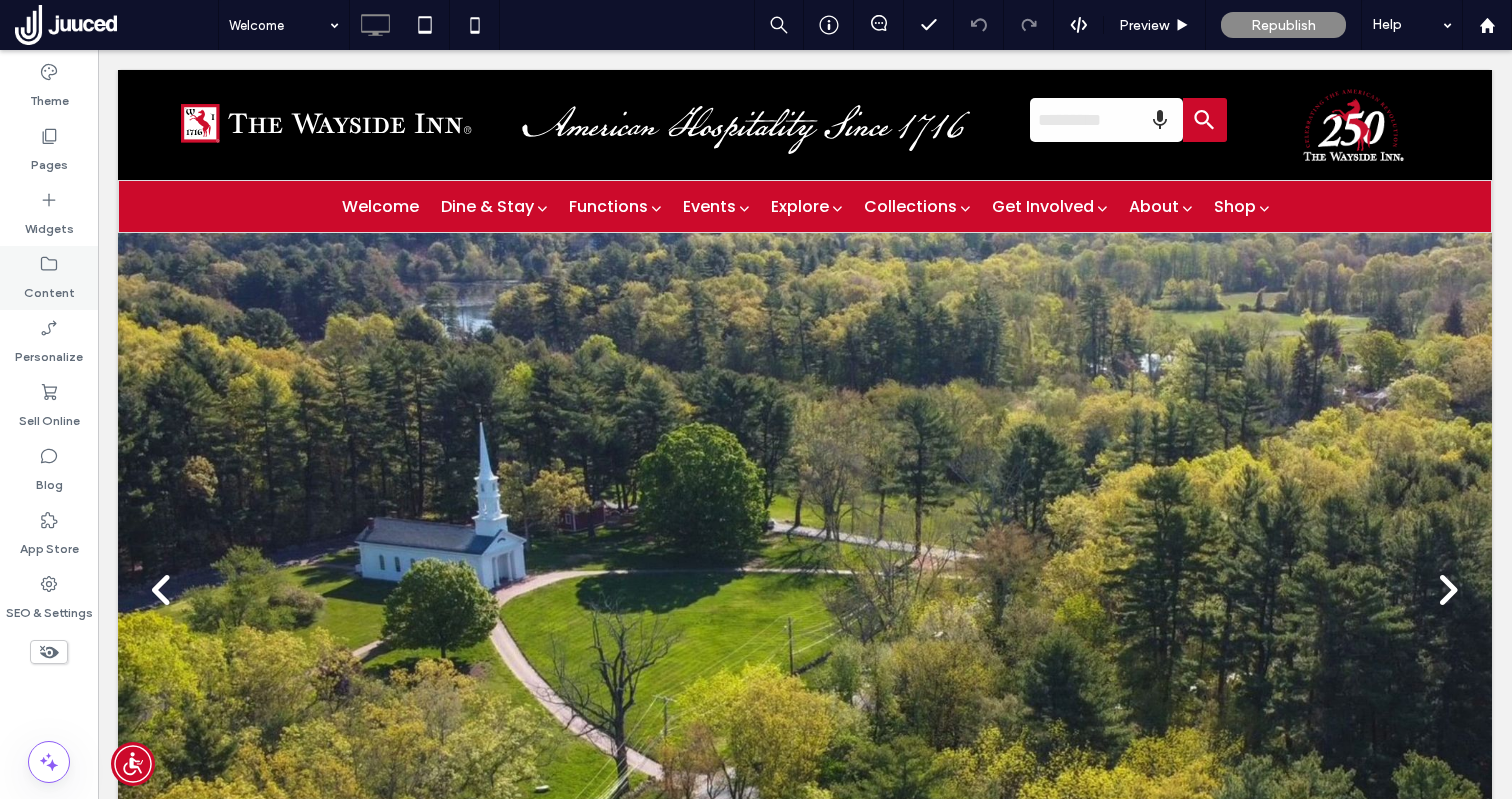 scroll, scrollTop: 0, scrollLeft: 0, axis: both 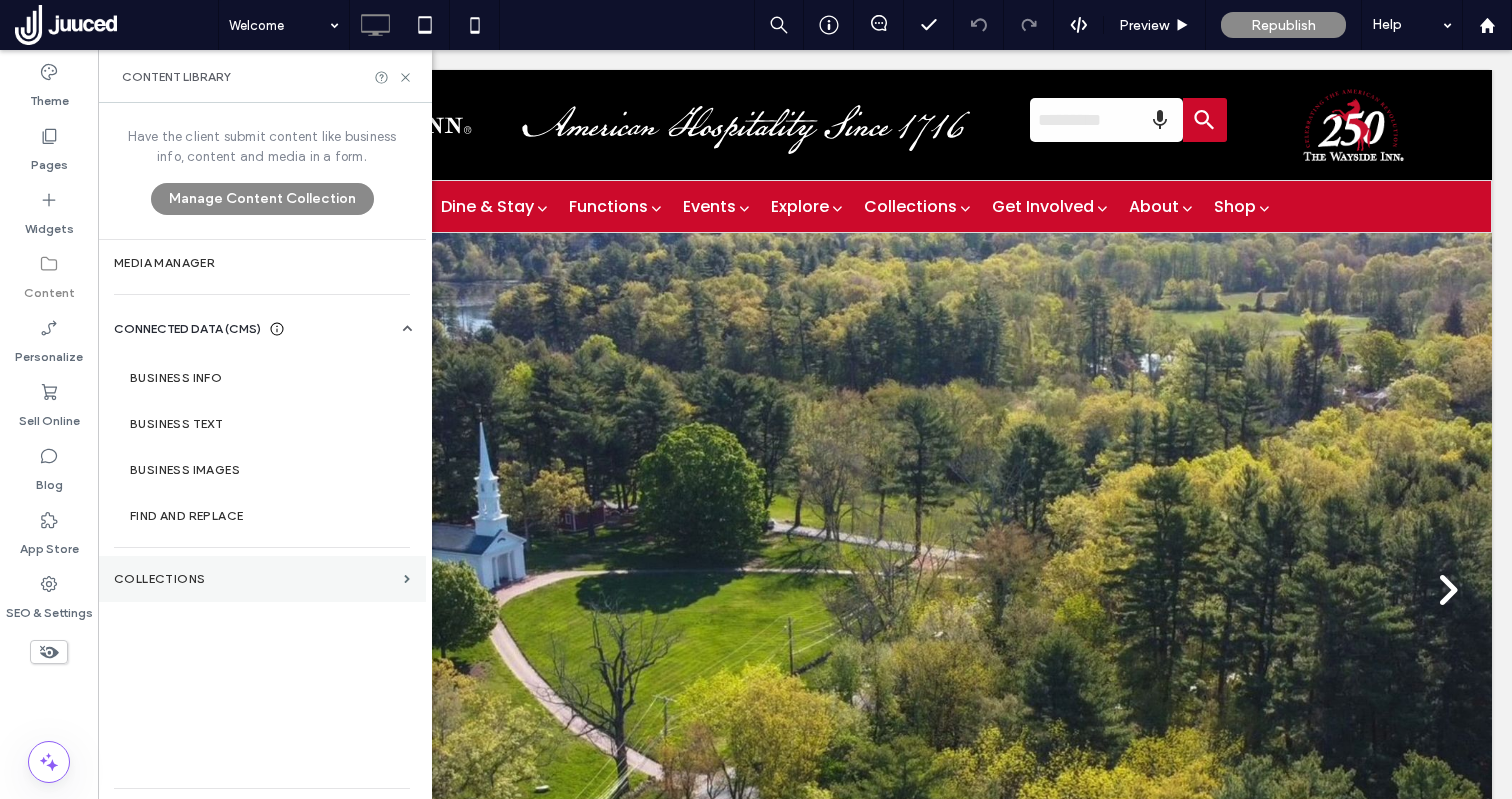 click on "Collections" at bounding box center [255, 579] 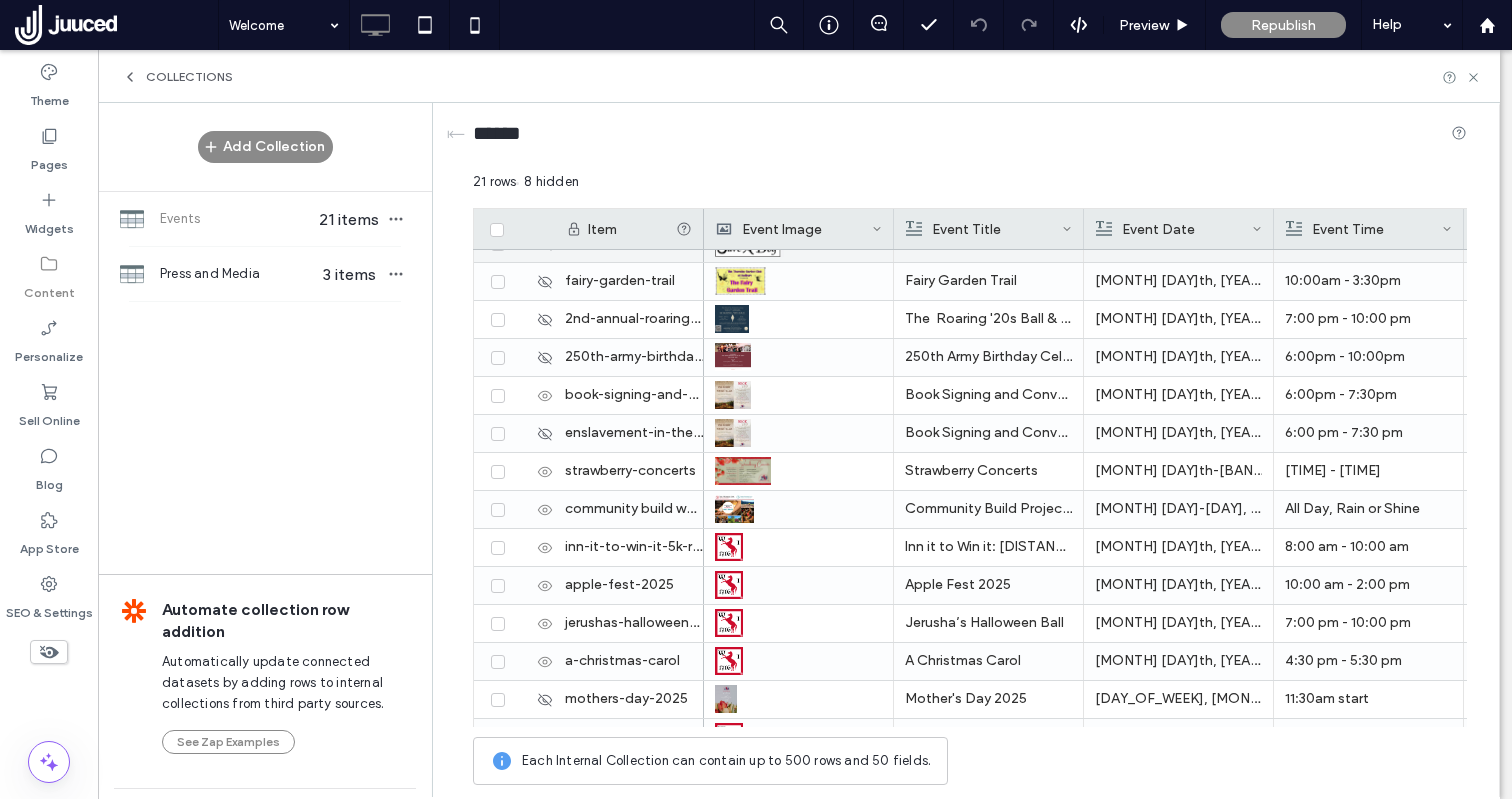 scroll, scrollTop: 116, scrollLeft: 0, axis: vertical 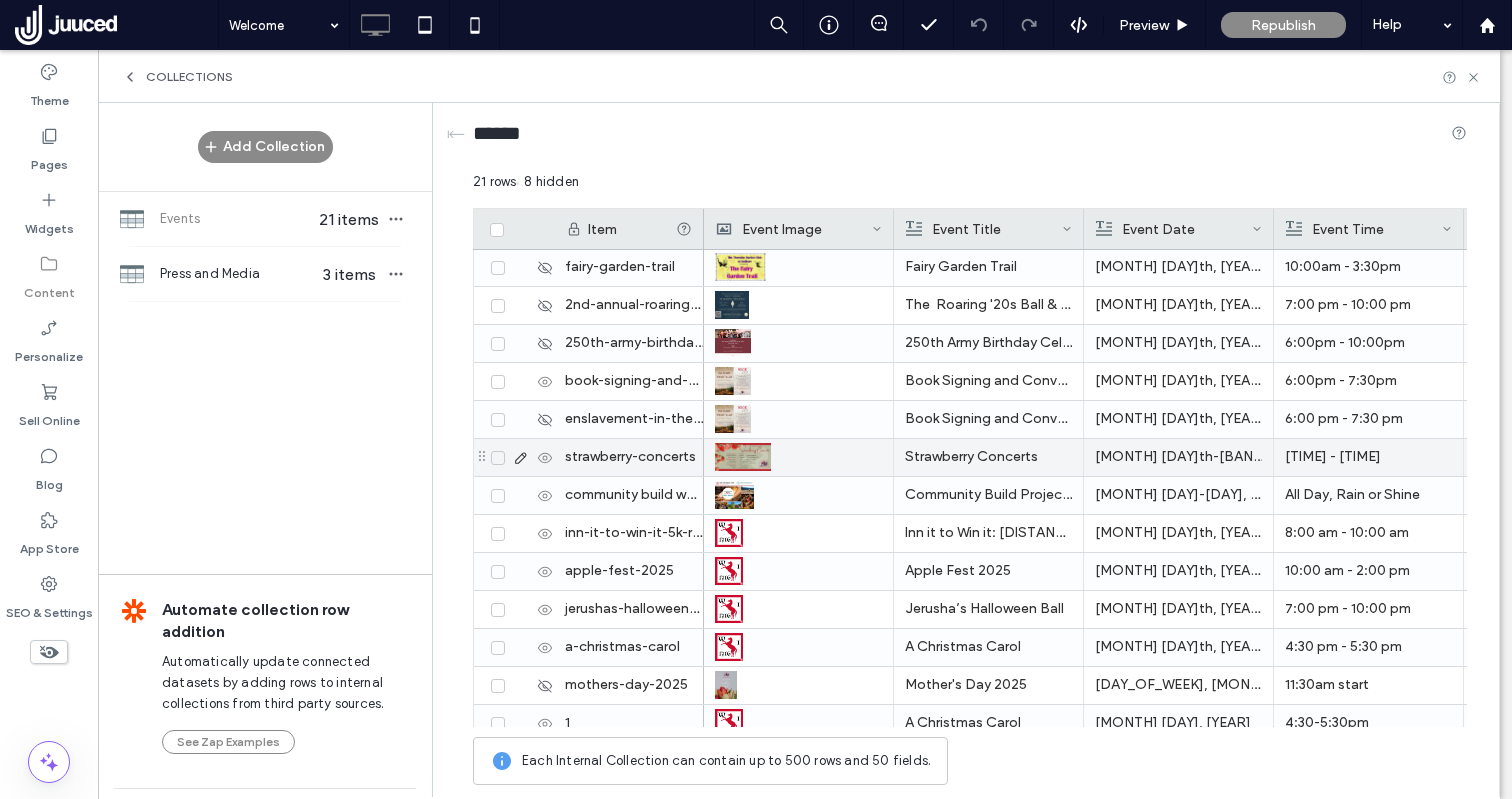 click 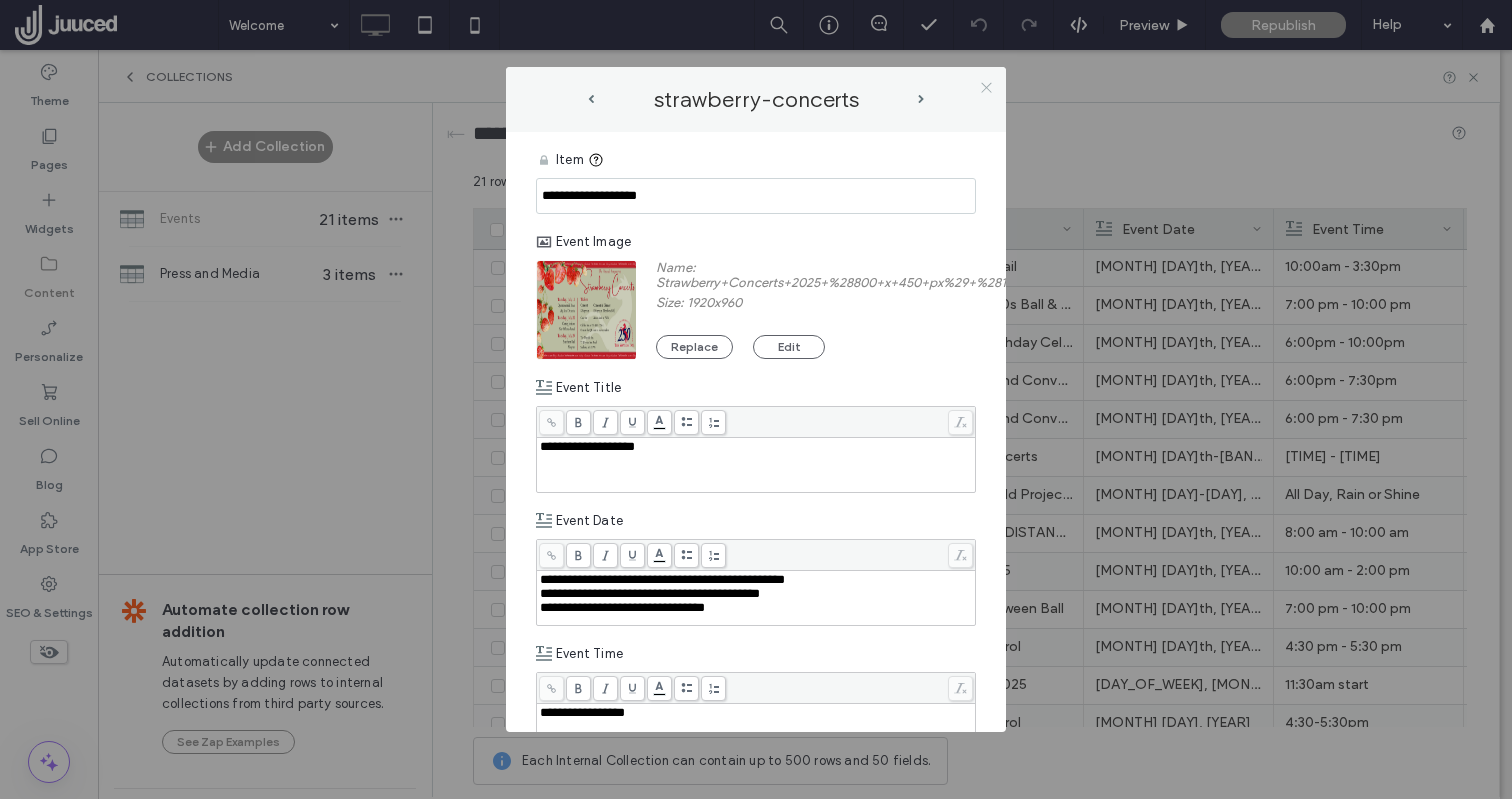 click 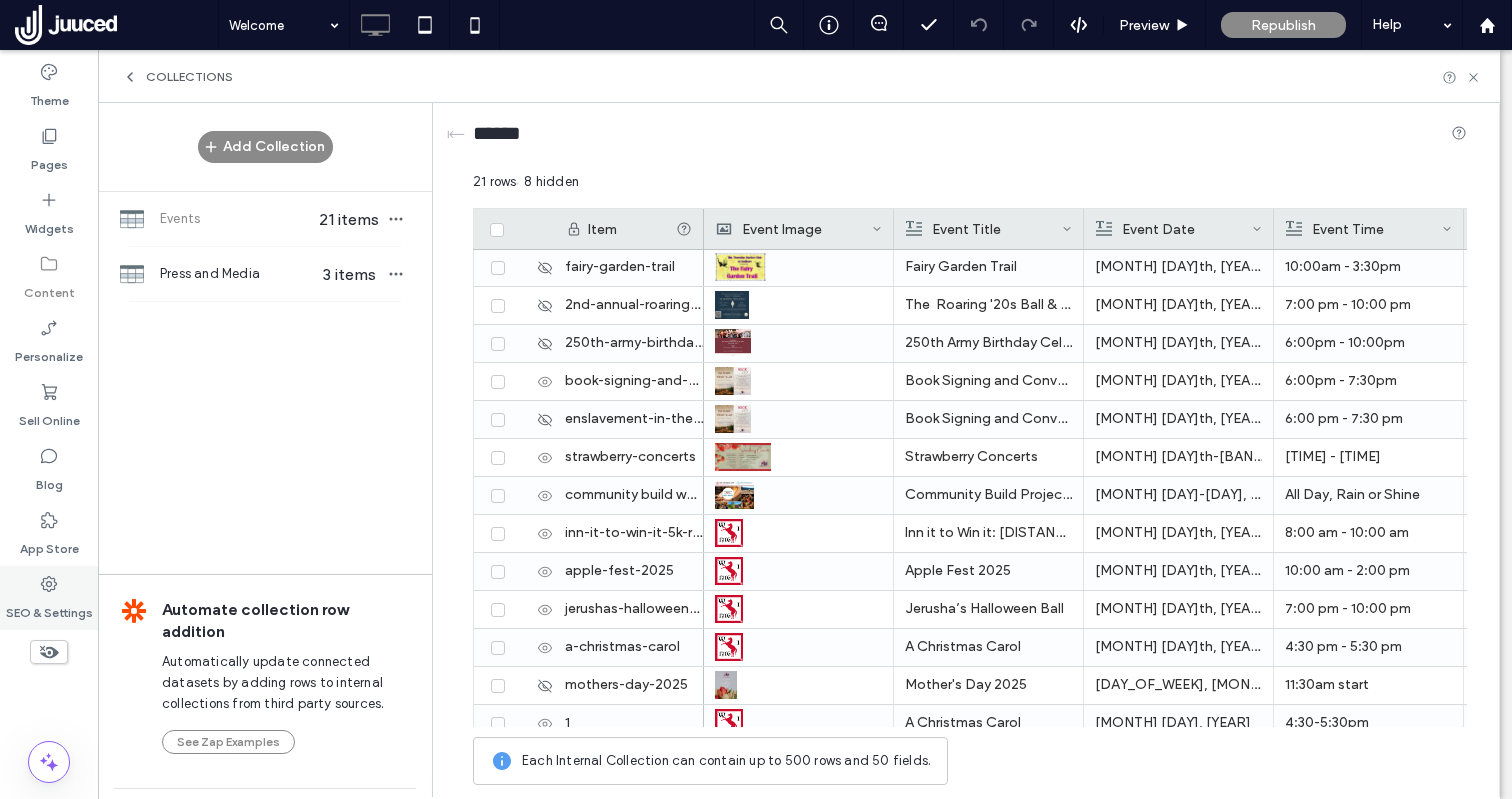 click on "SEO & Settings" at bounding box center (49, 608) 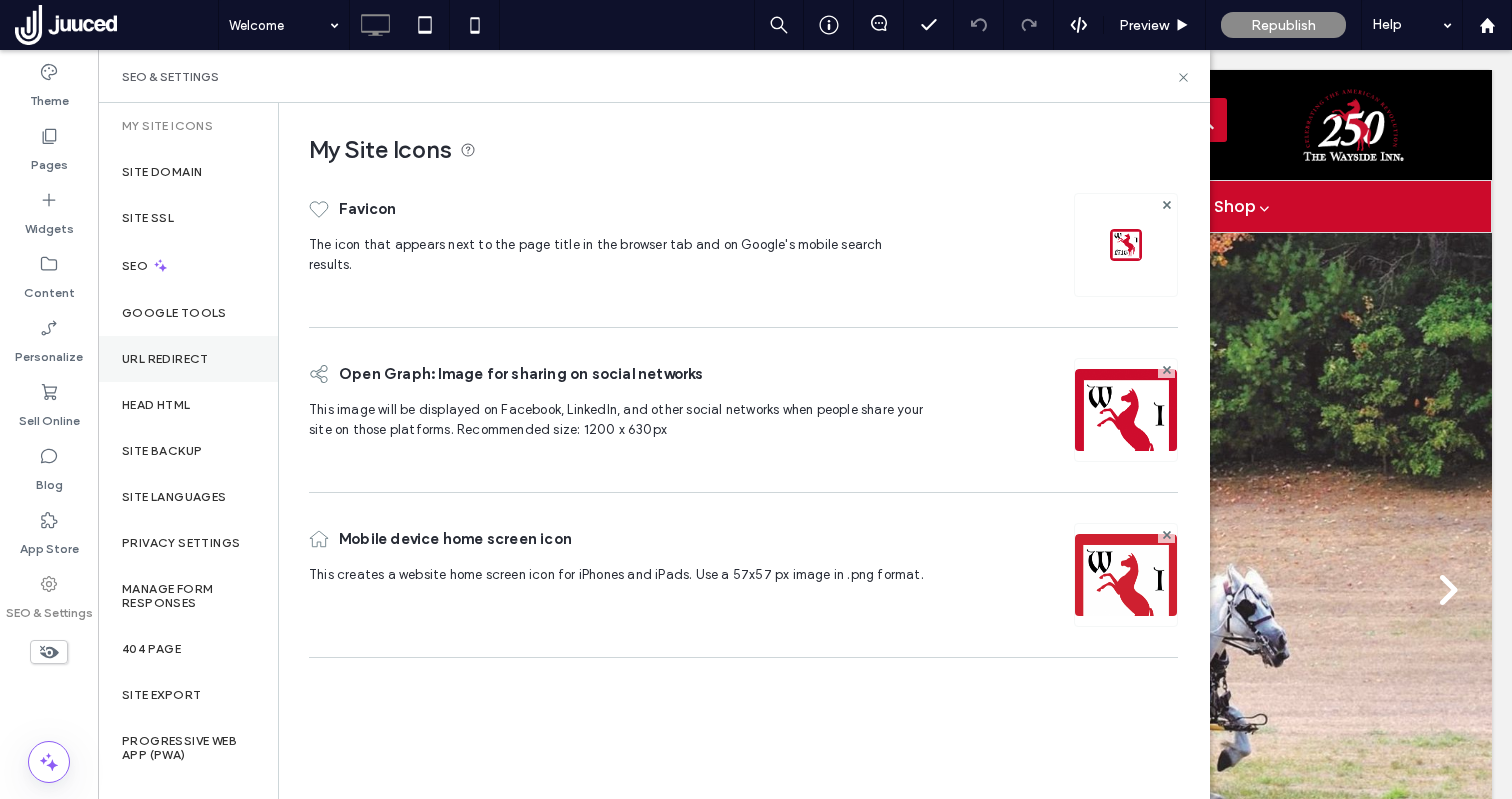 click on "URL Redirect" at bounding box center (165, 359) 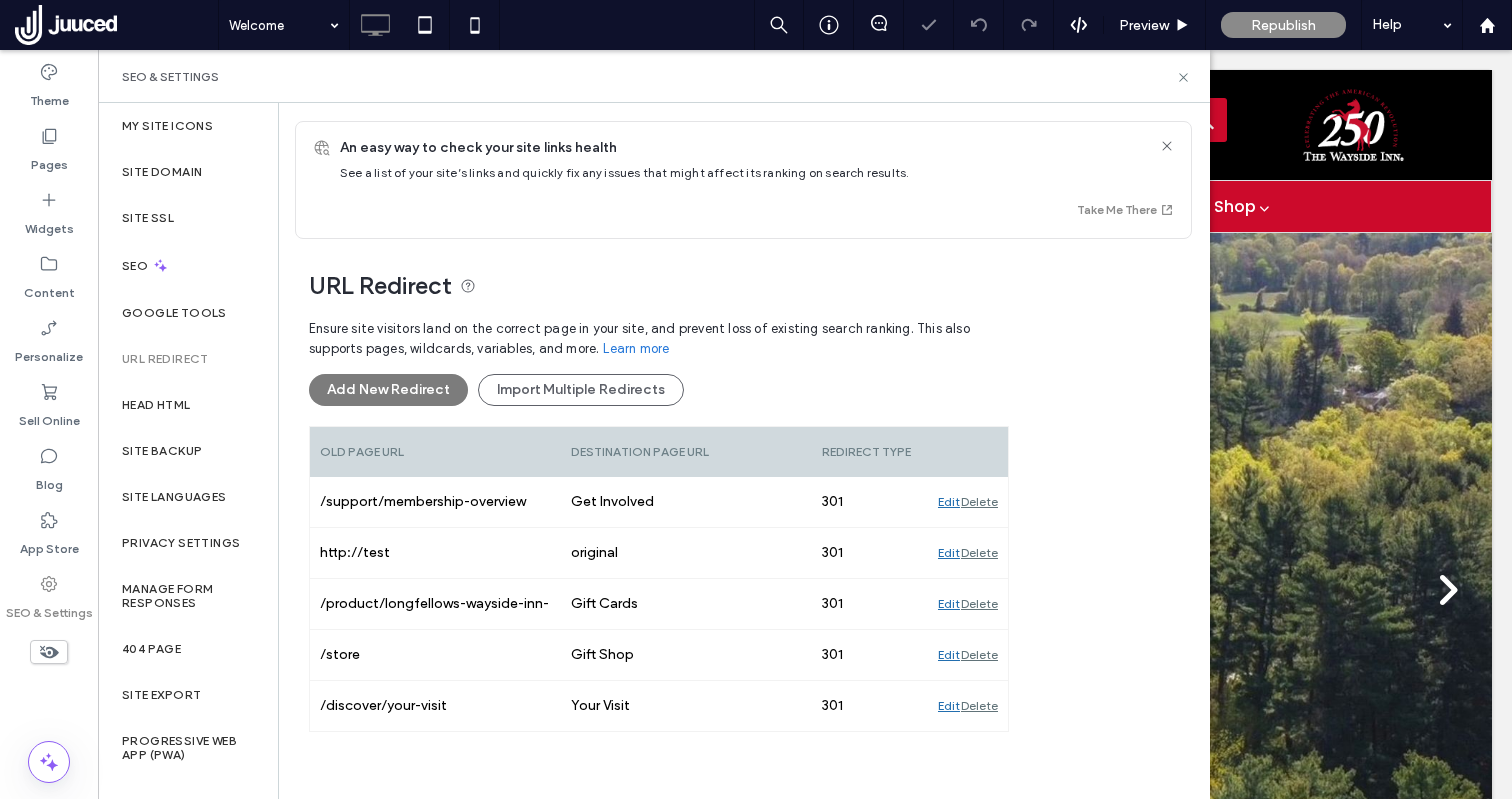 scroll, scrollTop: 0, scrollLeft: 0, axis: both 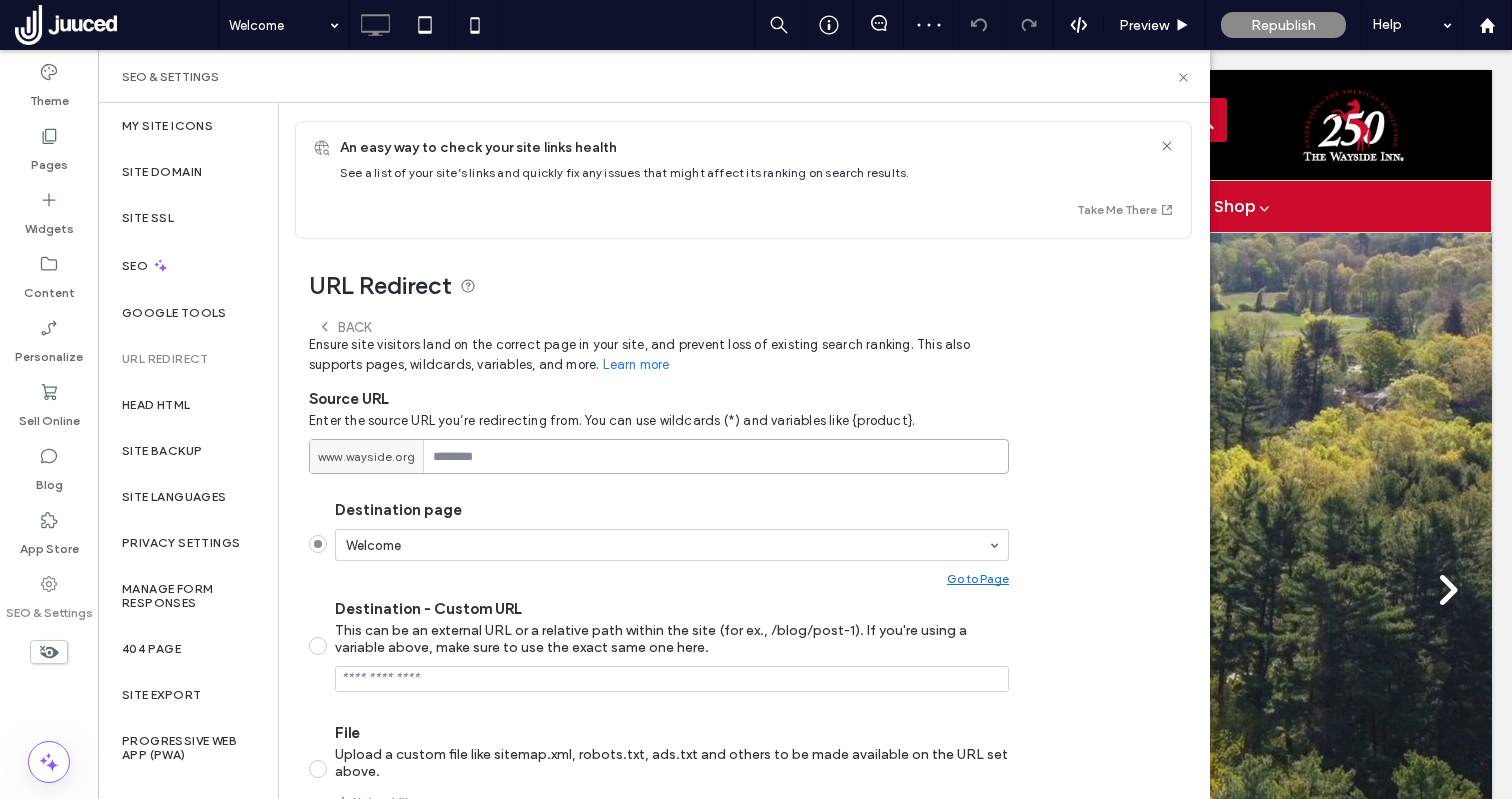 click at bounding box center [659, 456] 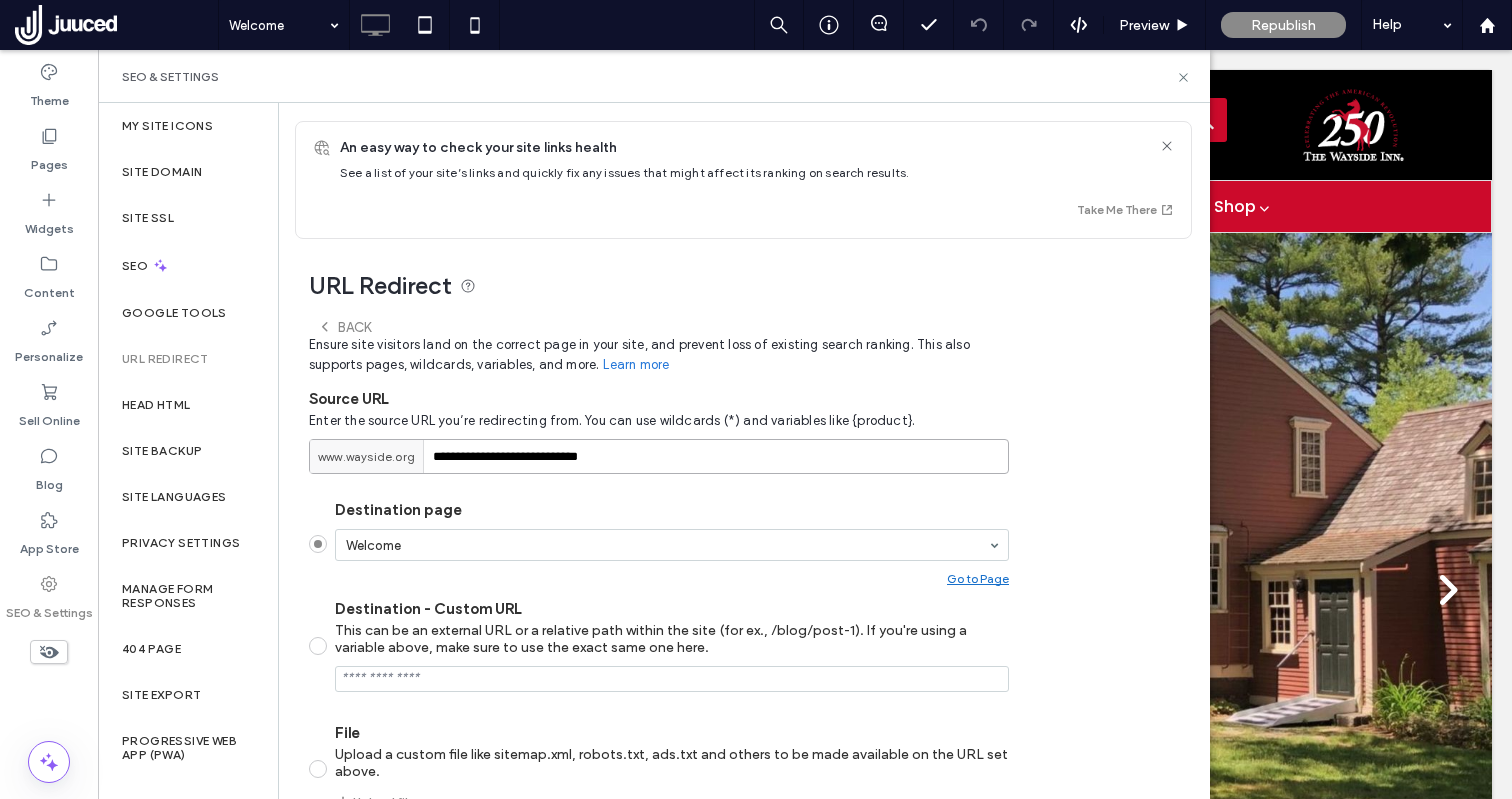type on "**********" 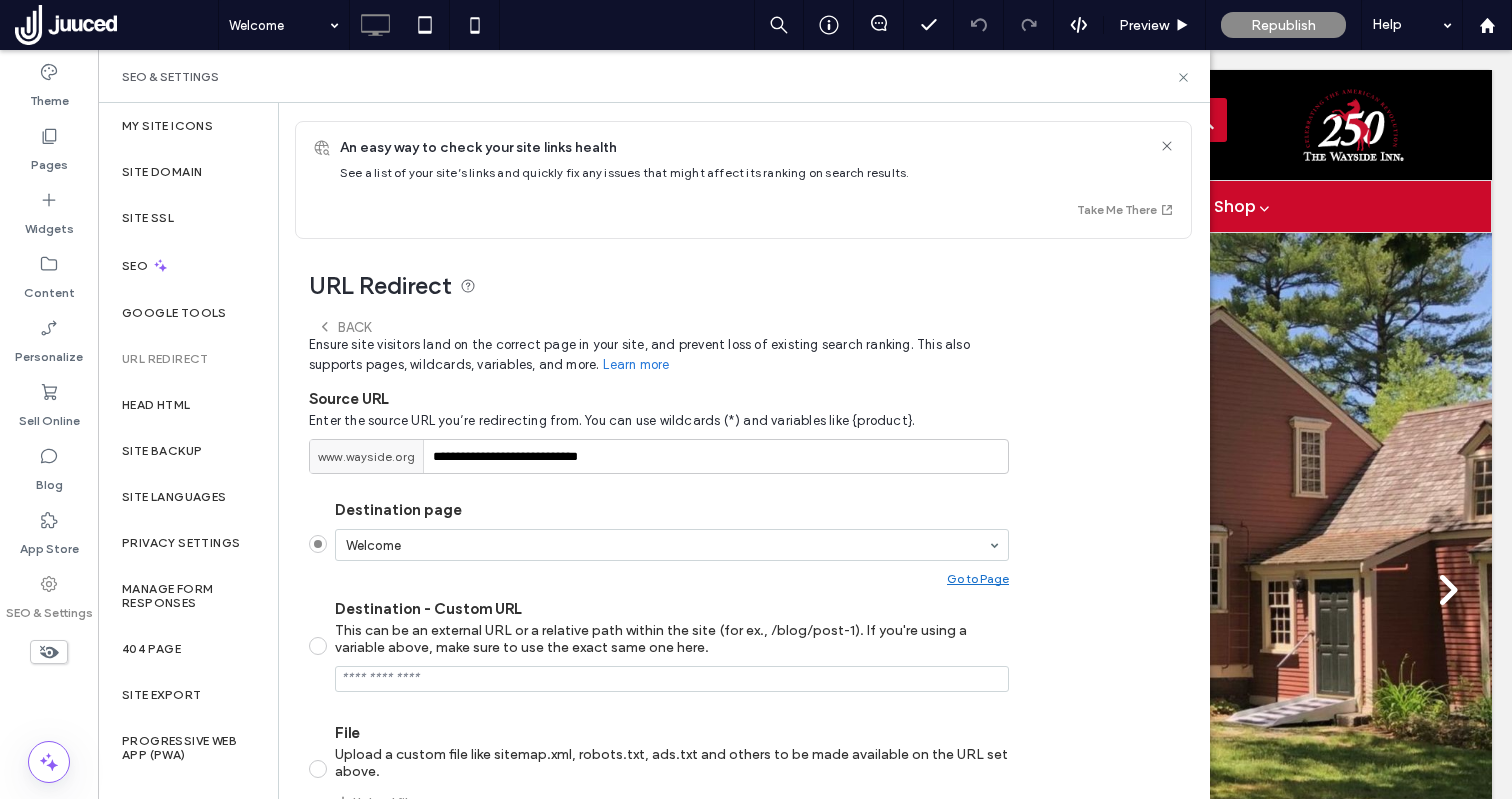 click on "Destination - Custom URL This can be an external URL or a relative path within the site (for ex., /blog/post-1).
If you're using a variable above, make sure to use the exact same one here." at bounding box center [672, 679] 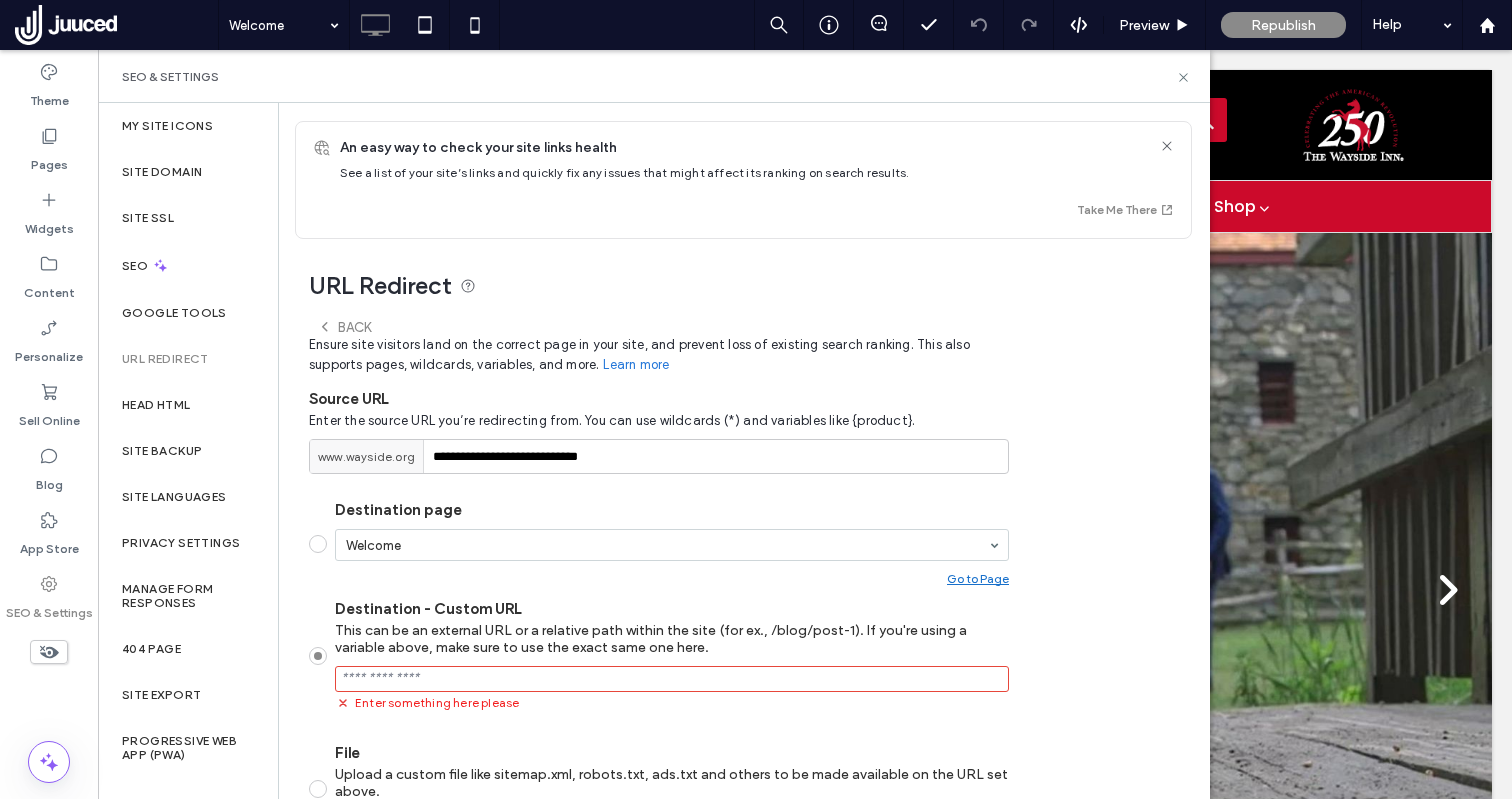 click on "Destination - Custom URL This can be an external URL or a relative path within the site (for ex., /blog/post-1).
If you're using a variable above, make sure to use the exact same one here. Enter something here please" at bounding box center [672, 679] 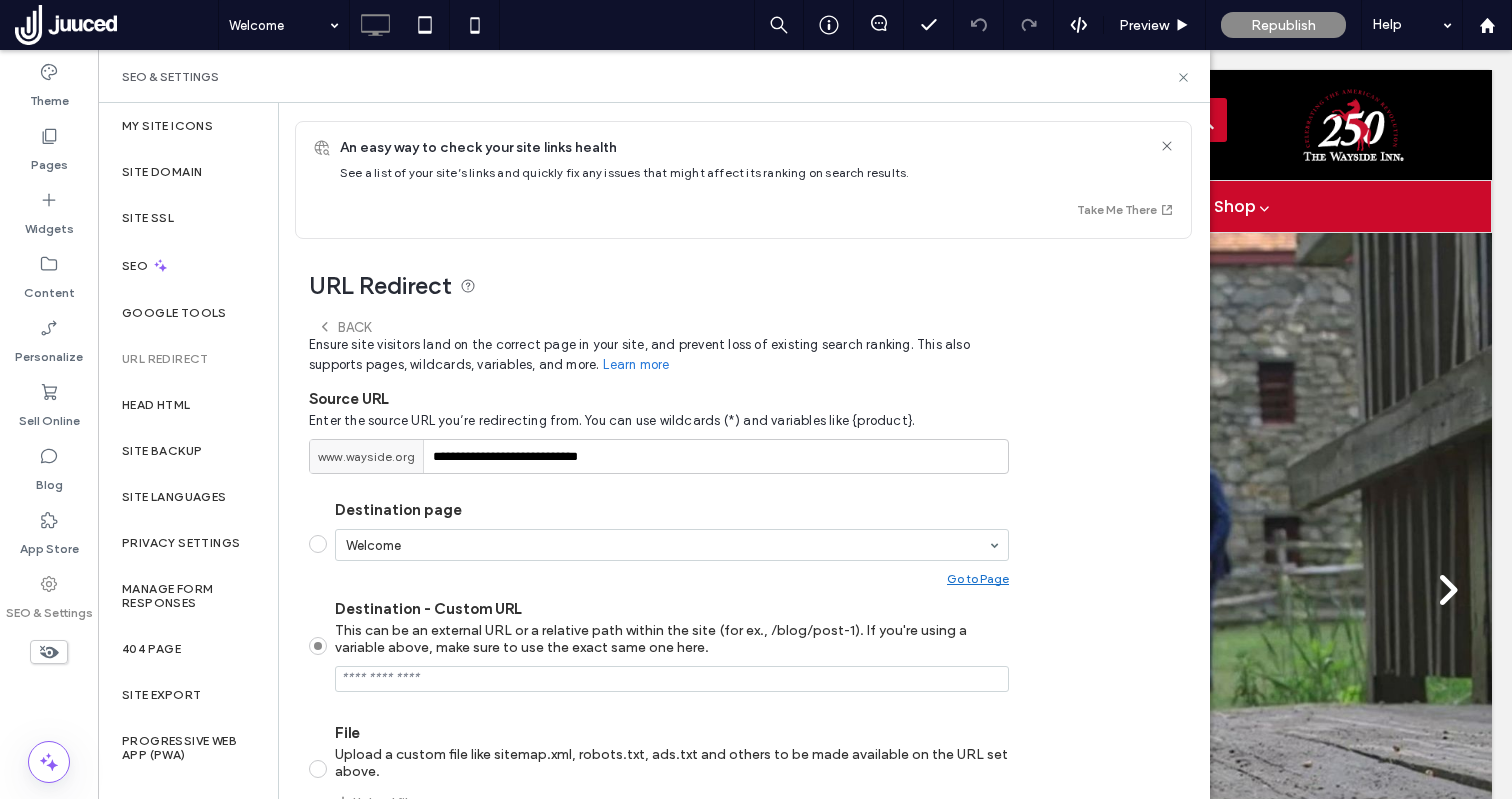 type on "*" 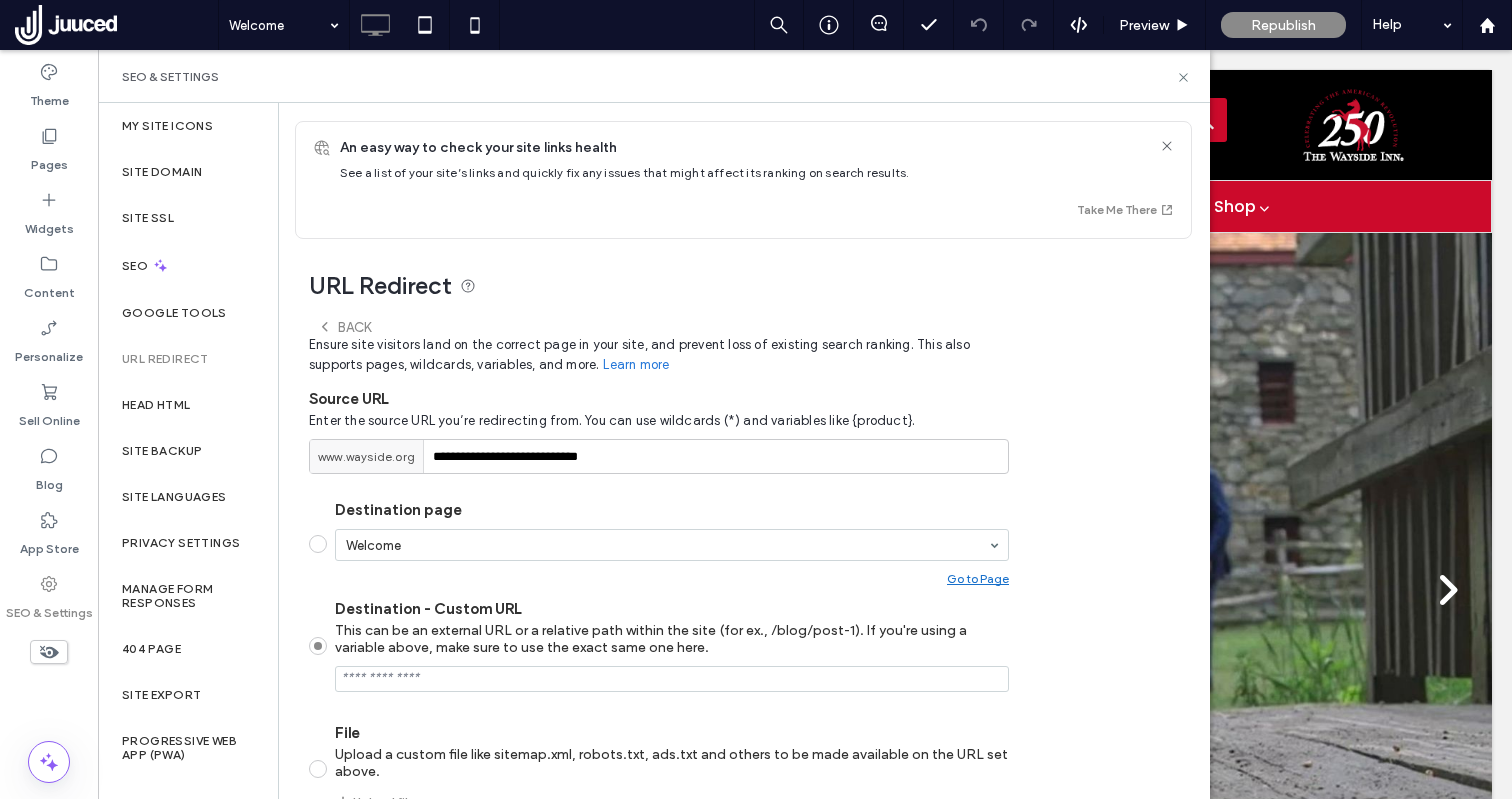 paste on "**********" 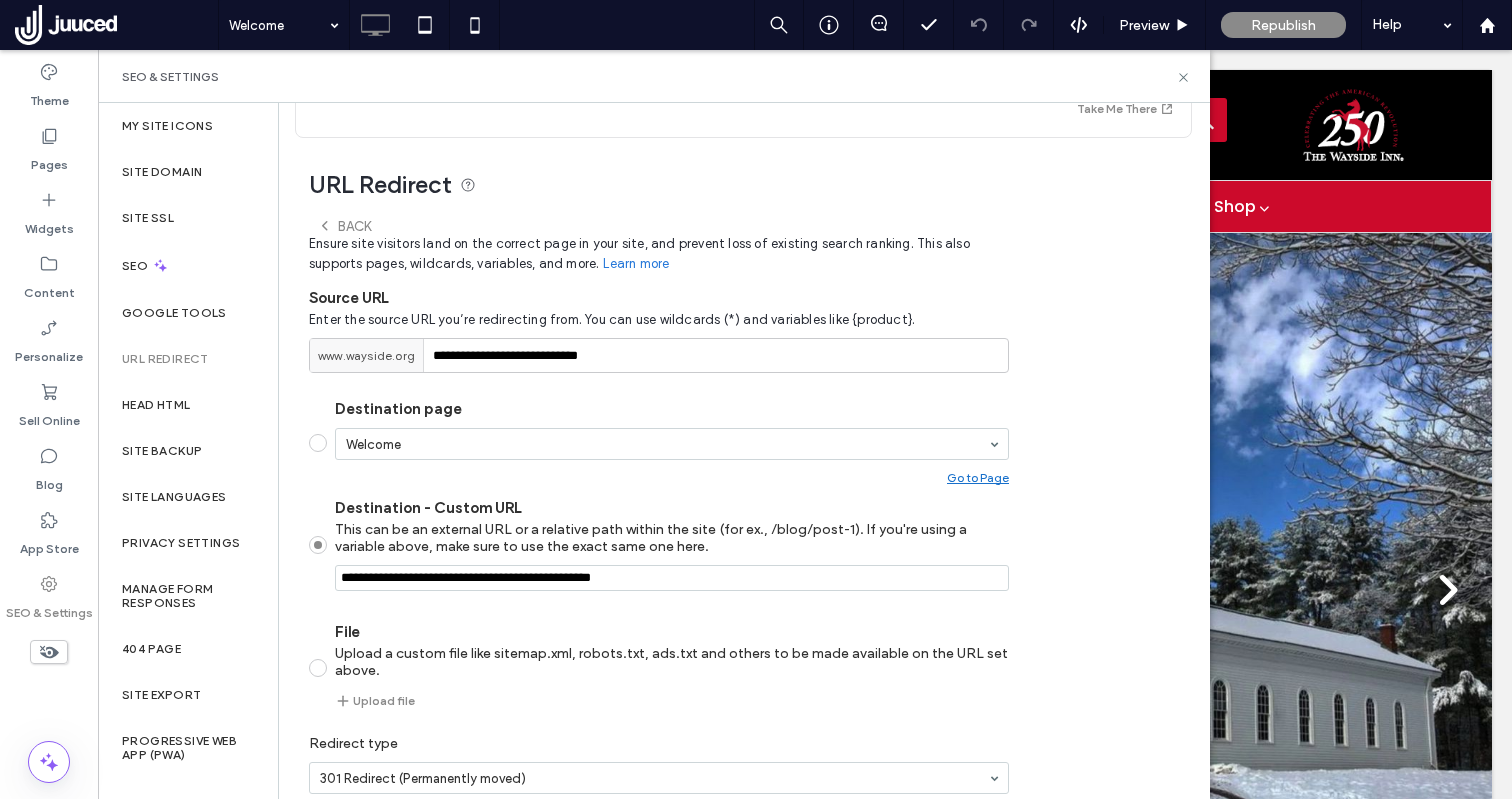 scroll, scrollTop: 195, scrollLeft: 0, axis: vertical 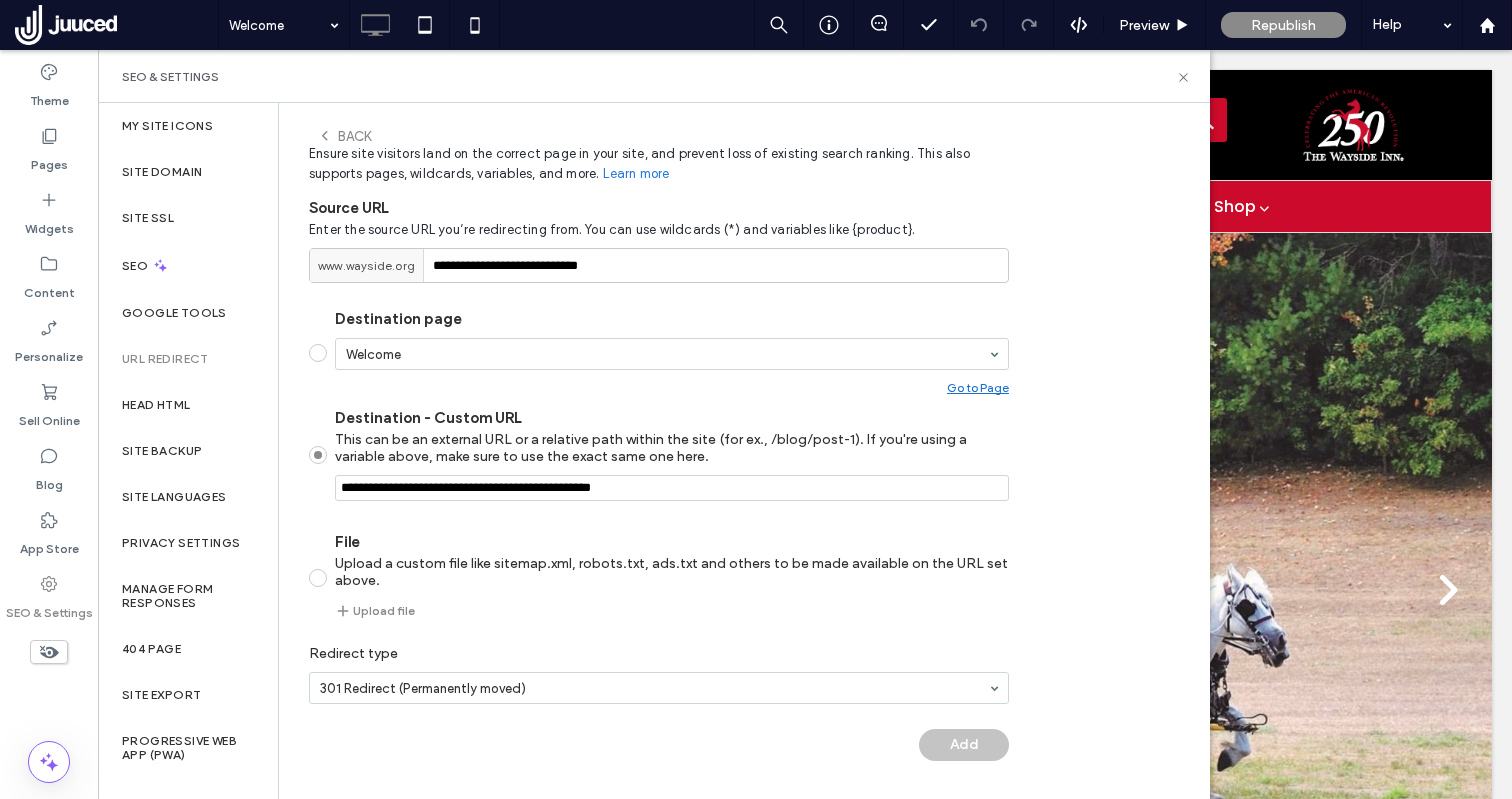 type on "**********" 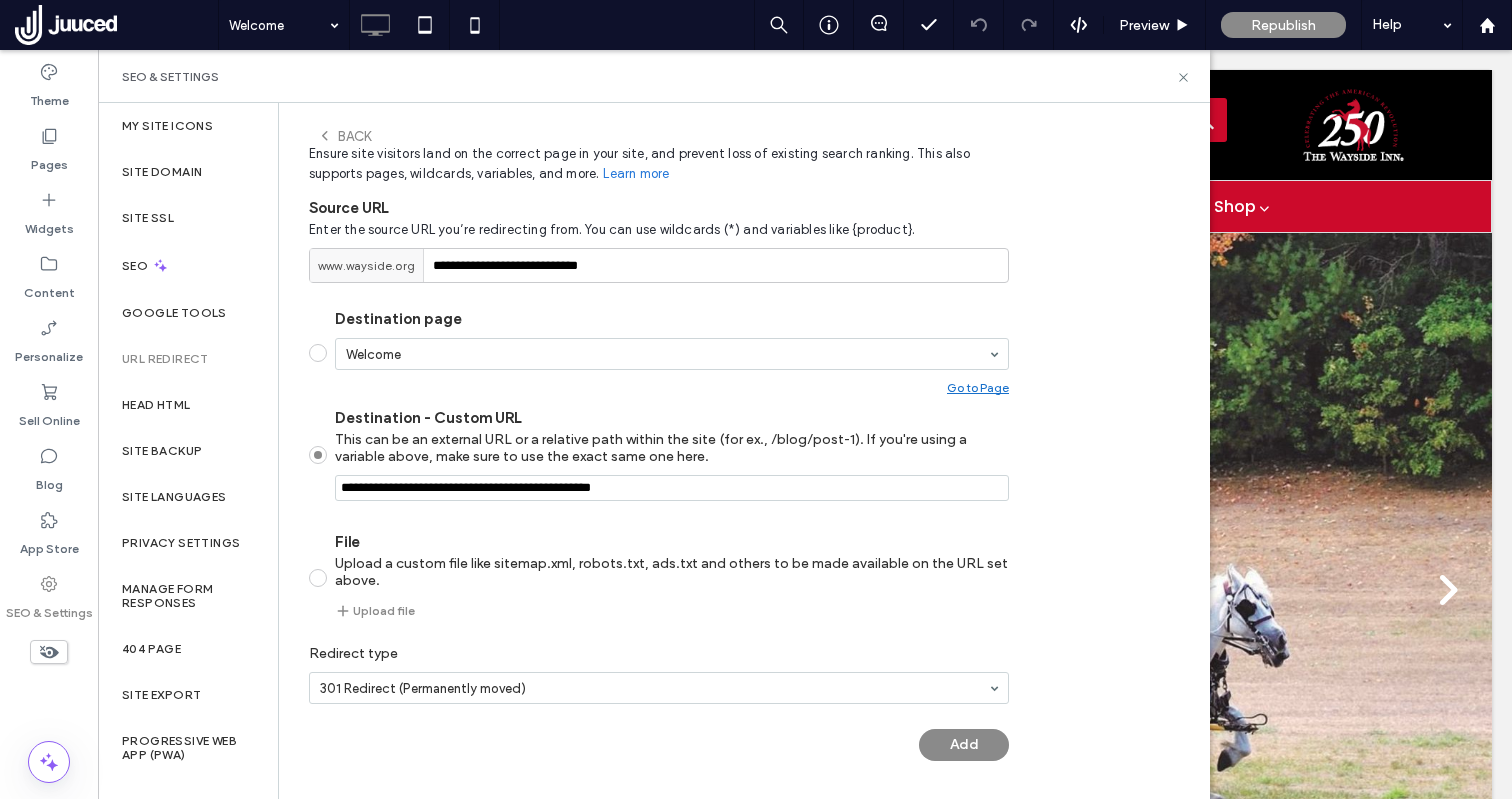 click on "Destination page Welcome Go to Page Destination - Custom URL This can be an external URL or a relative path within the site (for ex., /blog/post-1).
If you're using a variable above, make sure to use the exact same one here. File Upload a custom file like sitemap.xml, robots.txt, ads.txt and others to be made available on the URL set above. Upload file" at bounding box center (659, 464) 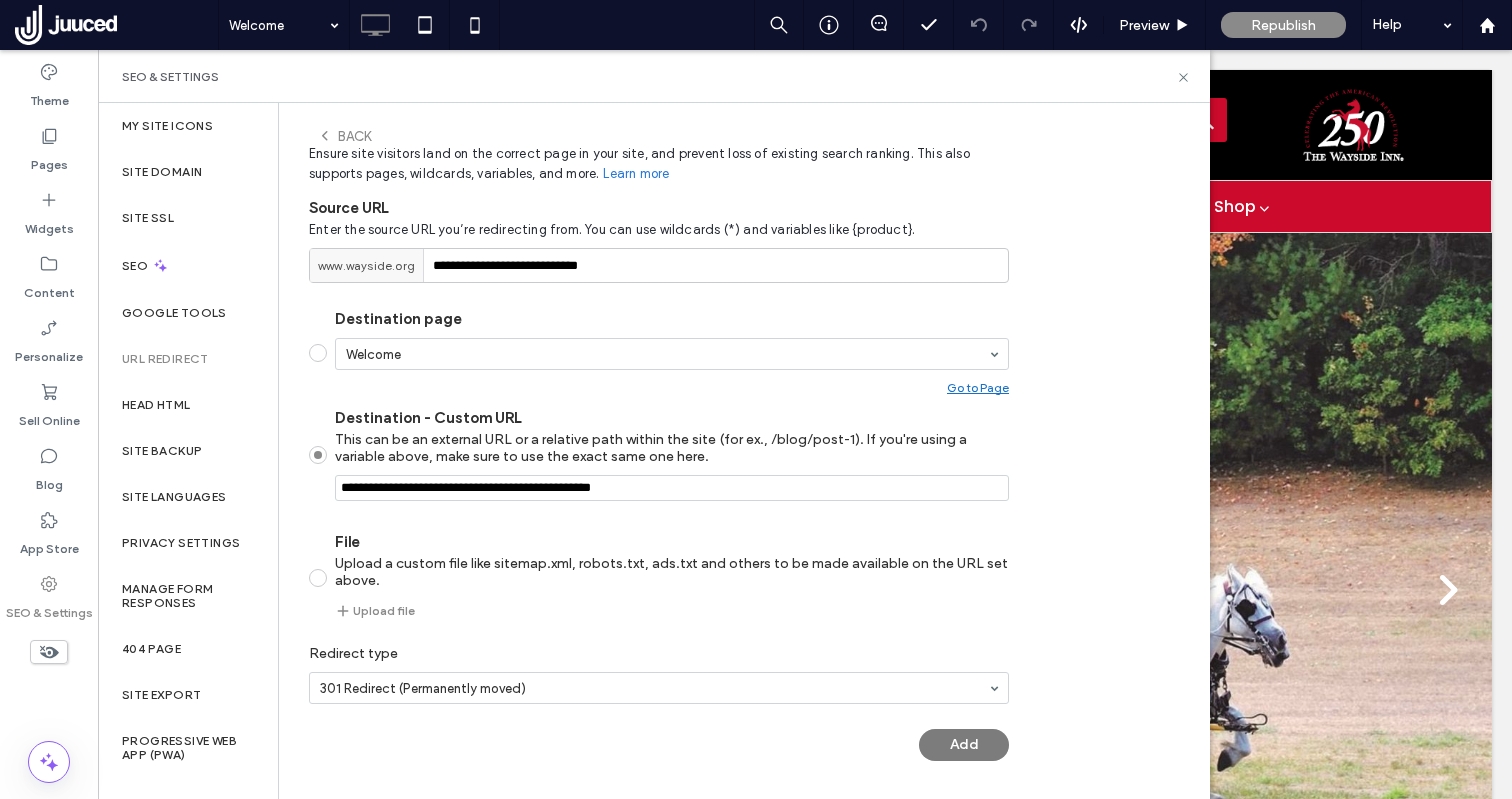 click on "Add" at bounding box center [964, 745] 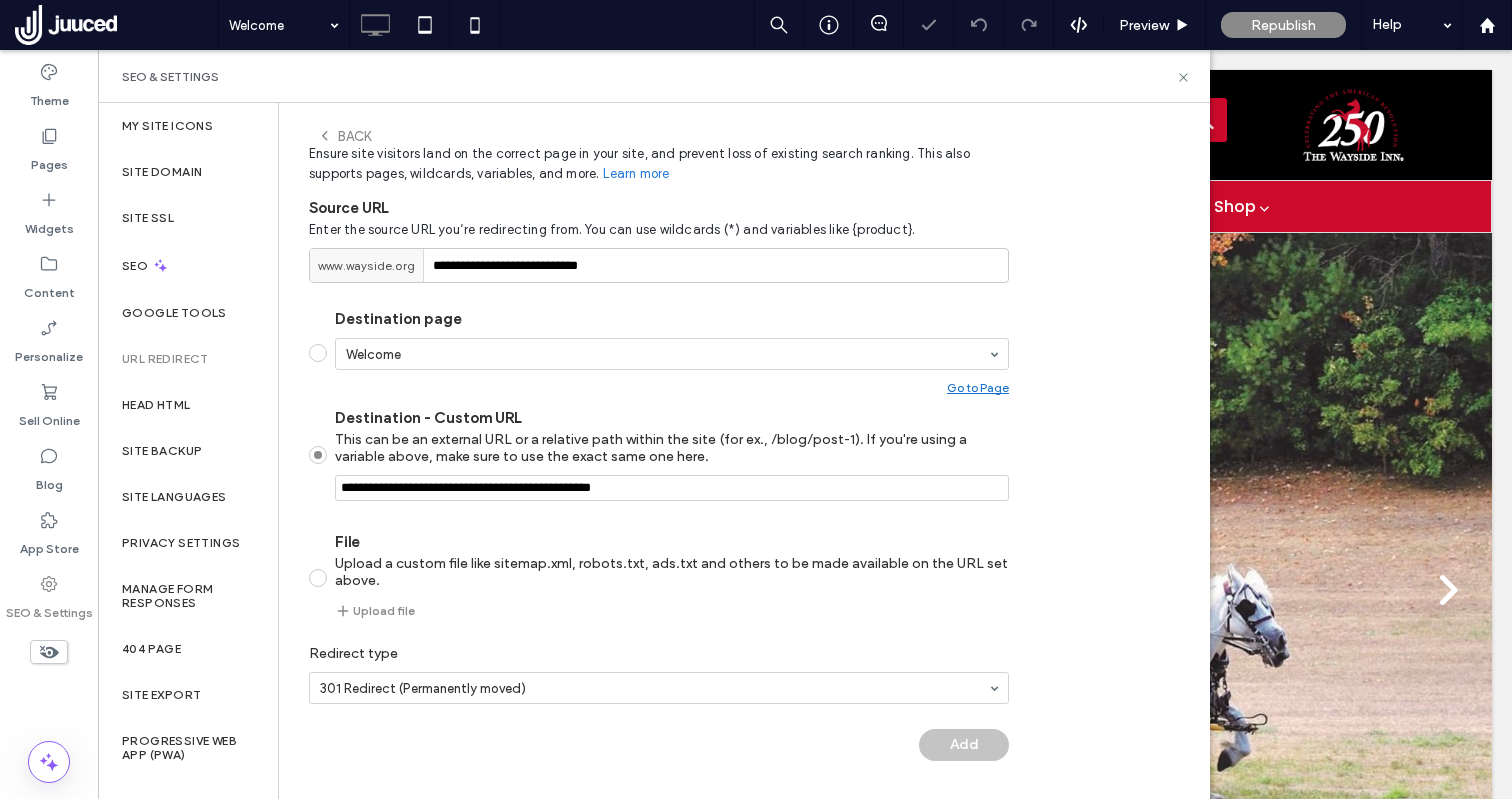 scroll, scrollTop: 128, scrollLeft: 0, axis: vertical 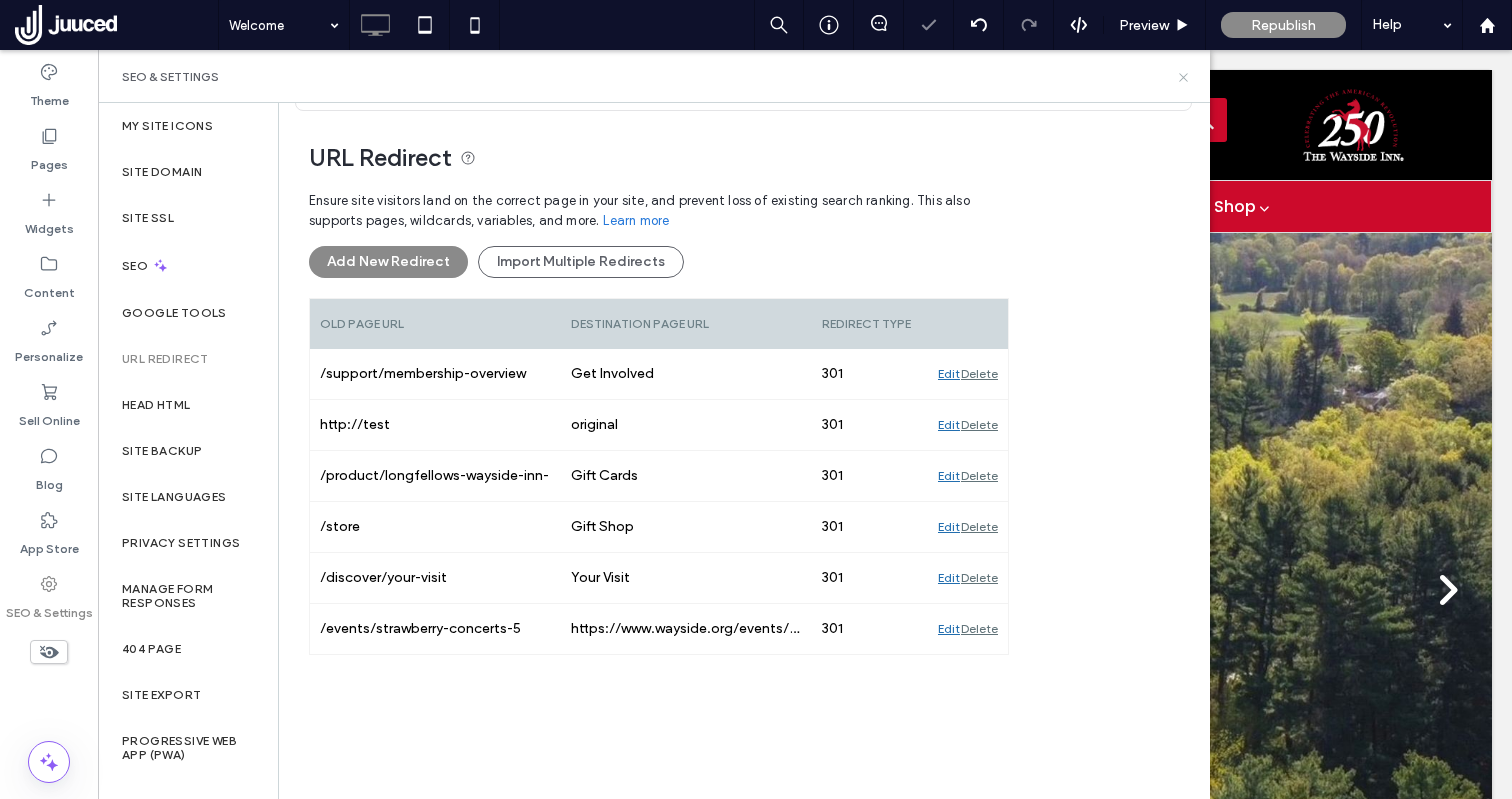 click 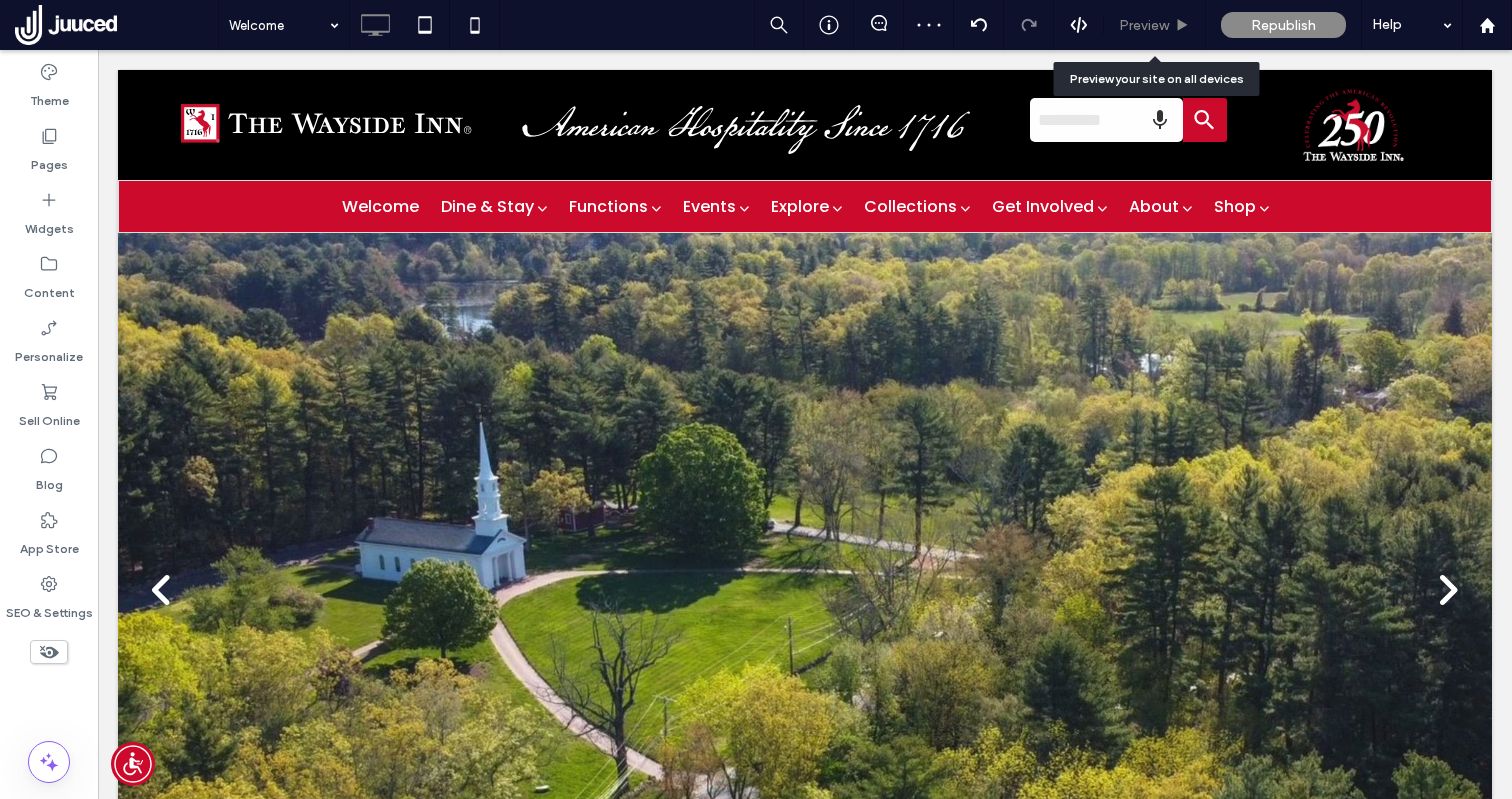 click on "Preview" at bounding box center (1144, 25) 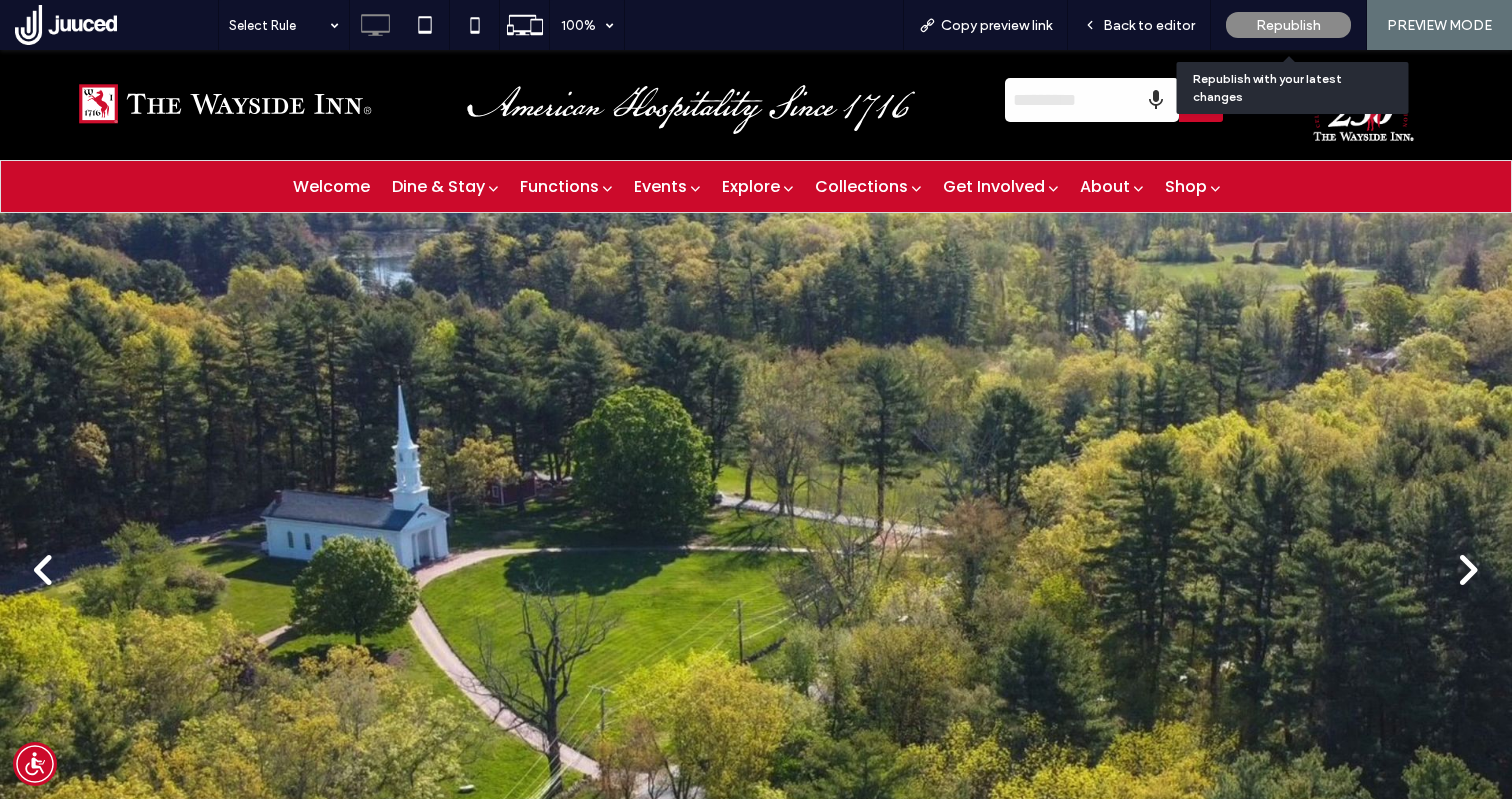 click on "Republish" at bounding box center (1288, 25) 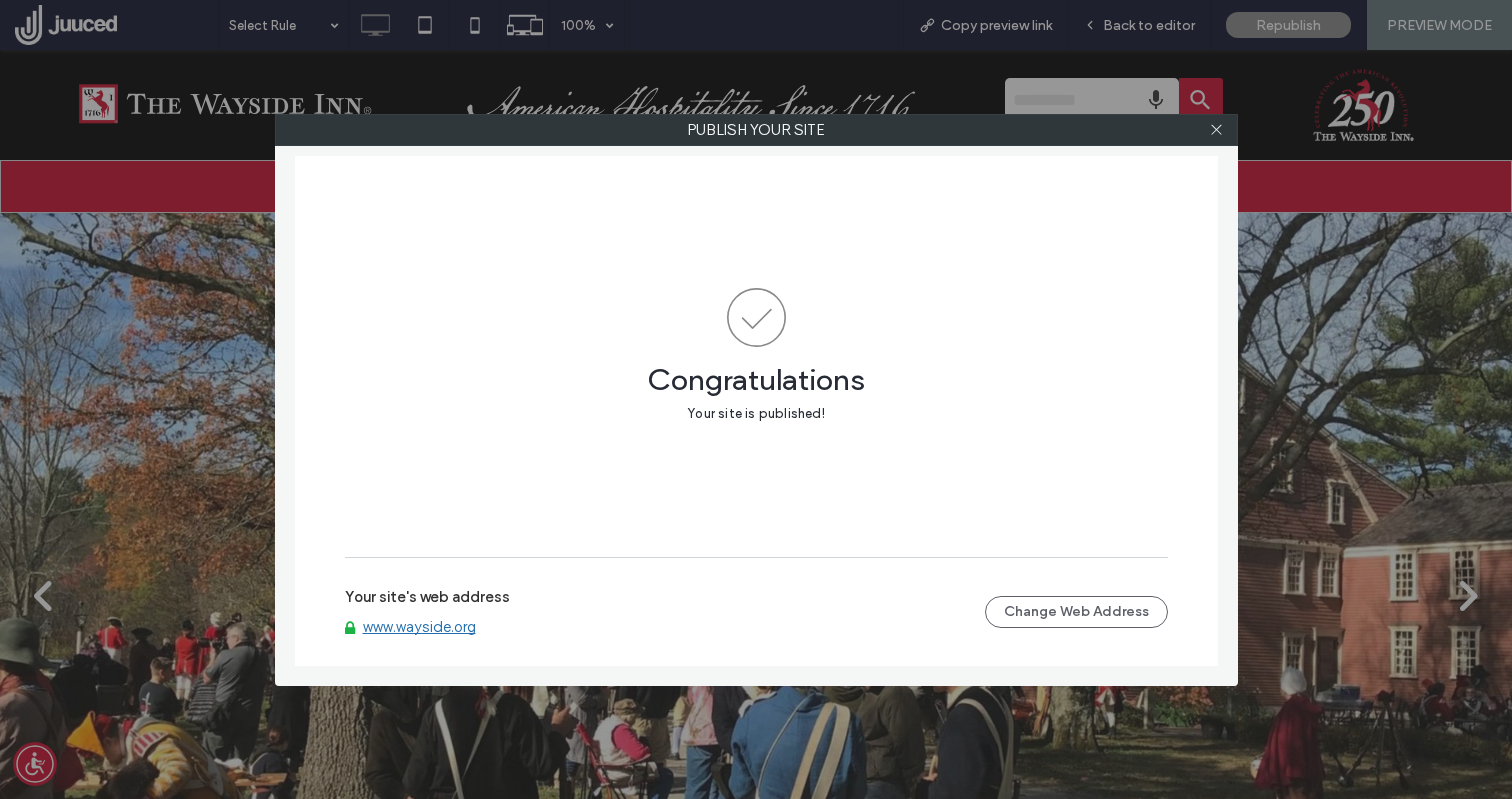 click on "www.wayside.org" at bounding box center (419, 627) 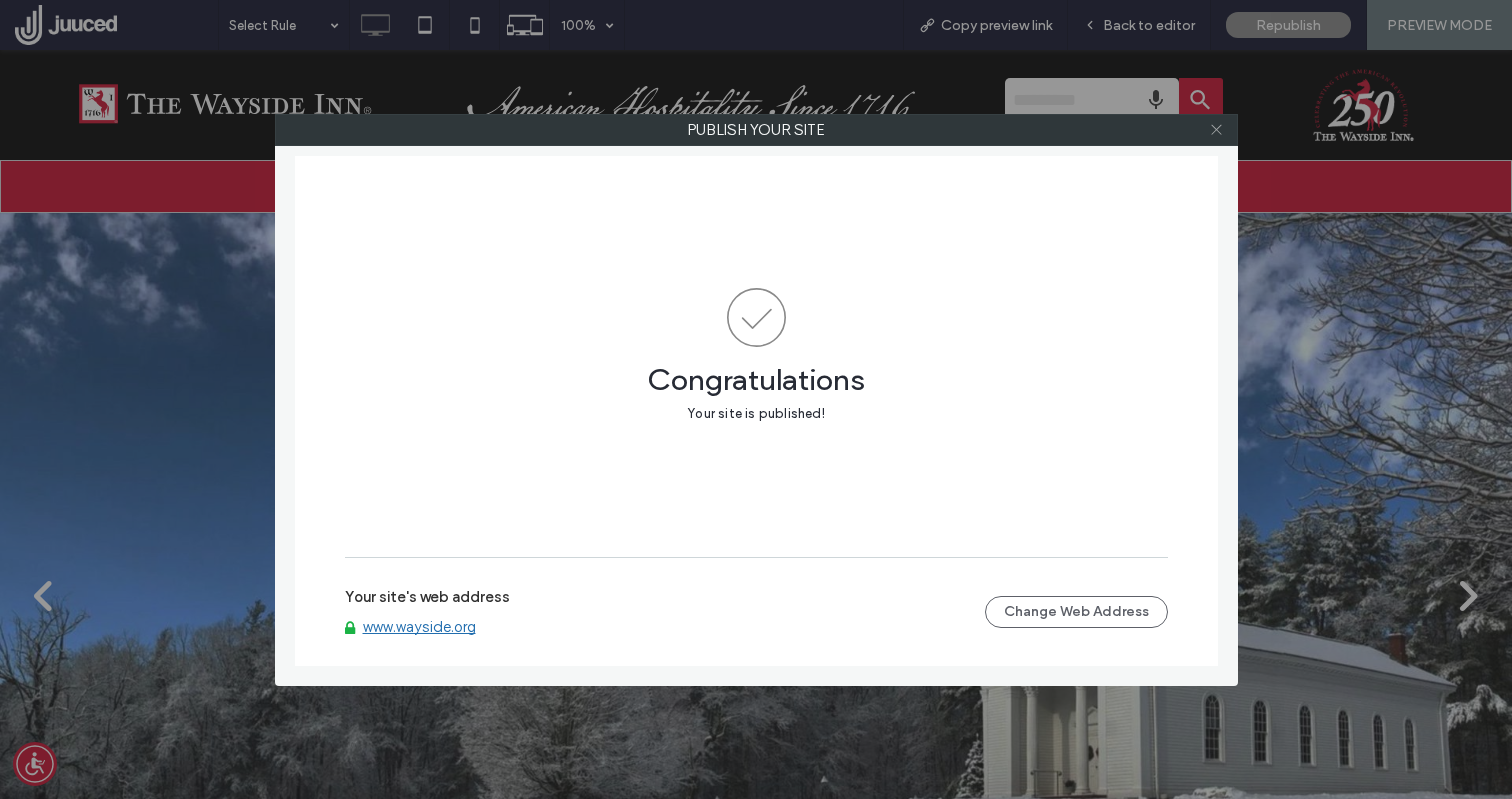 click 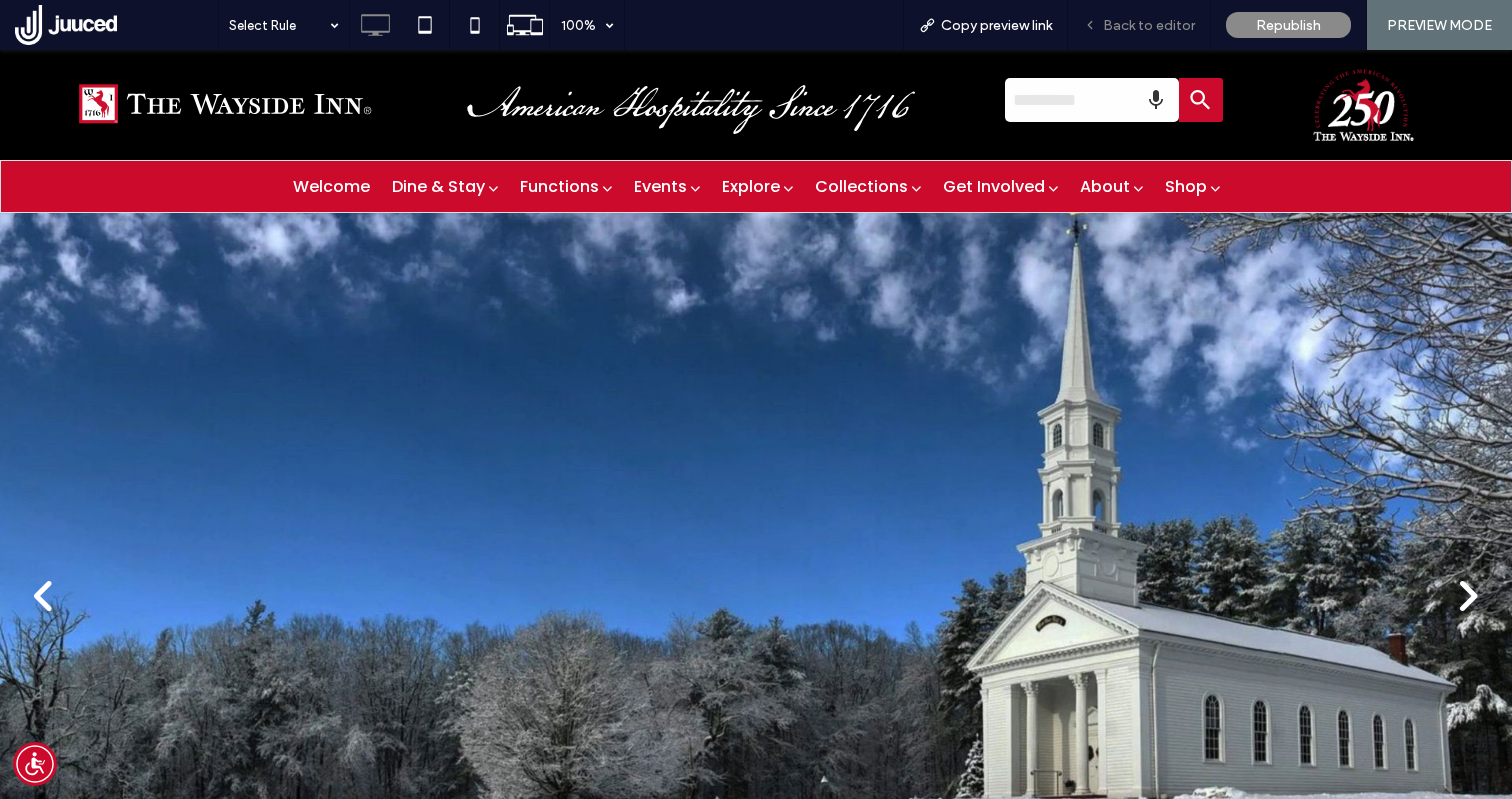 click on "Back to editor" at bounding box center [1149, 25] 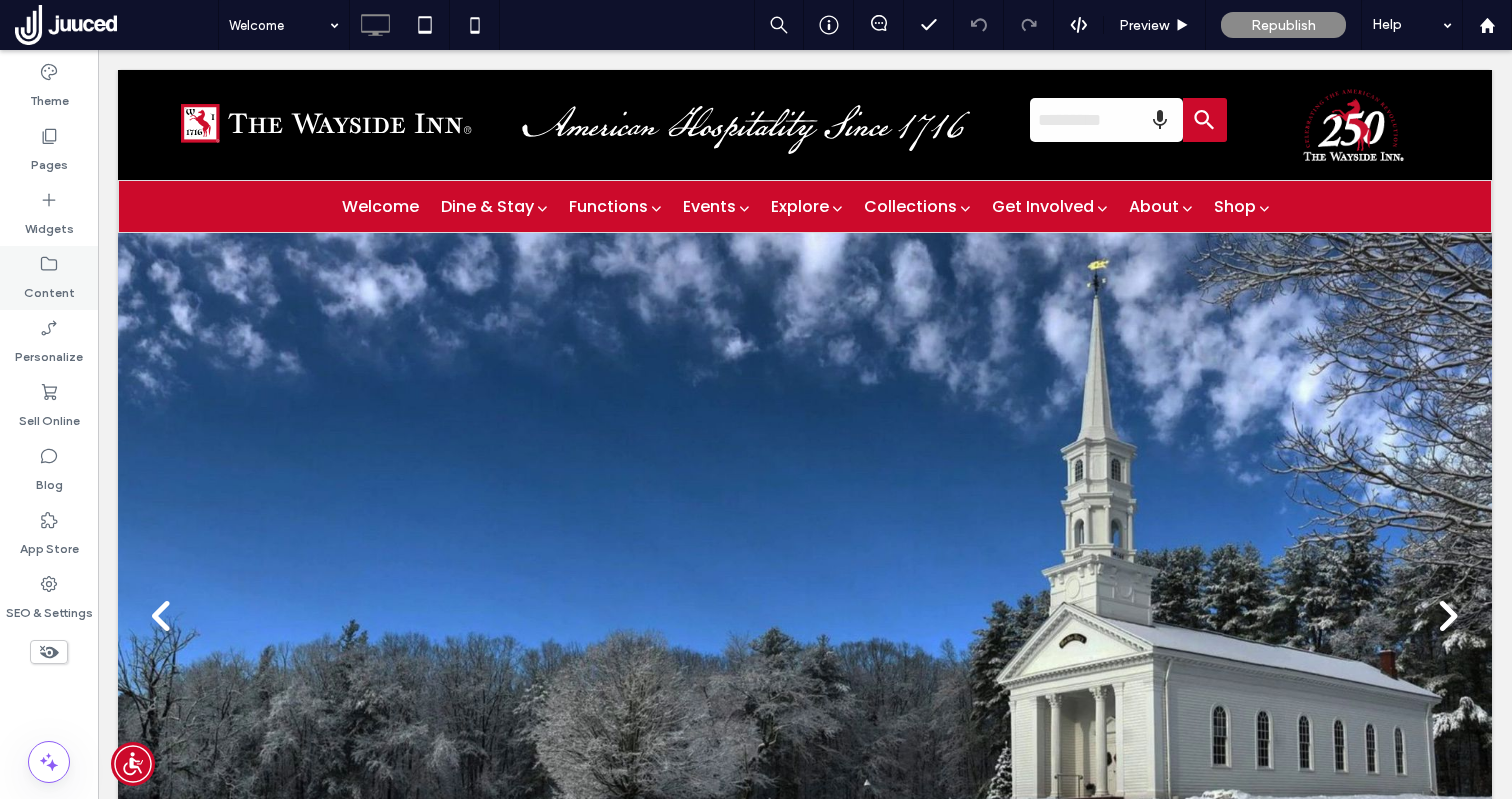 click on "Content" at bounding box center [49, 288] 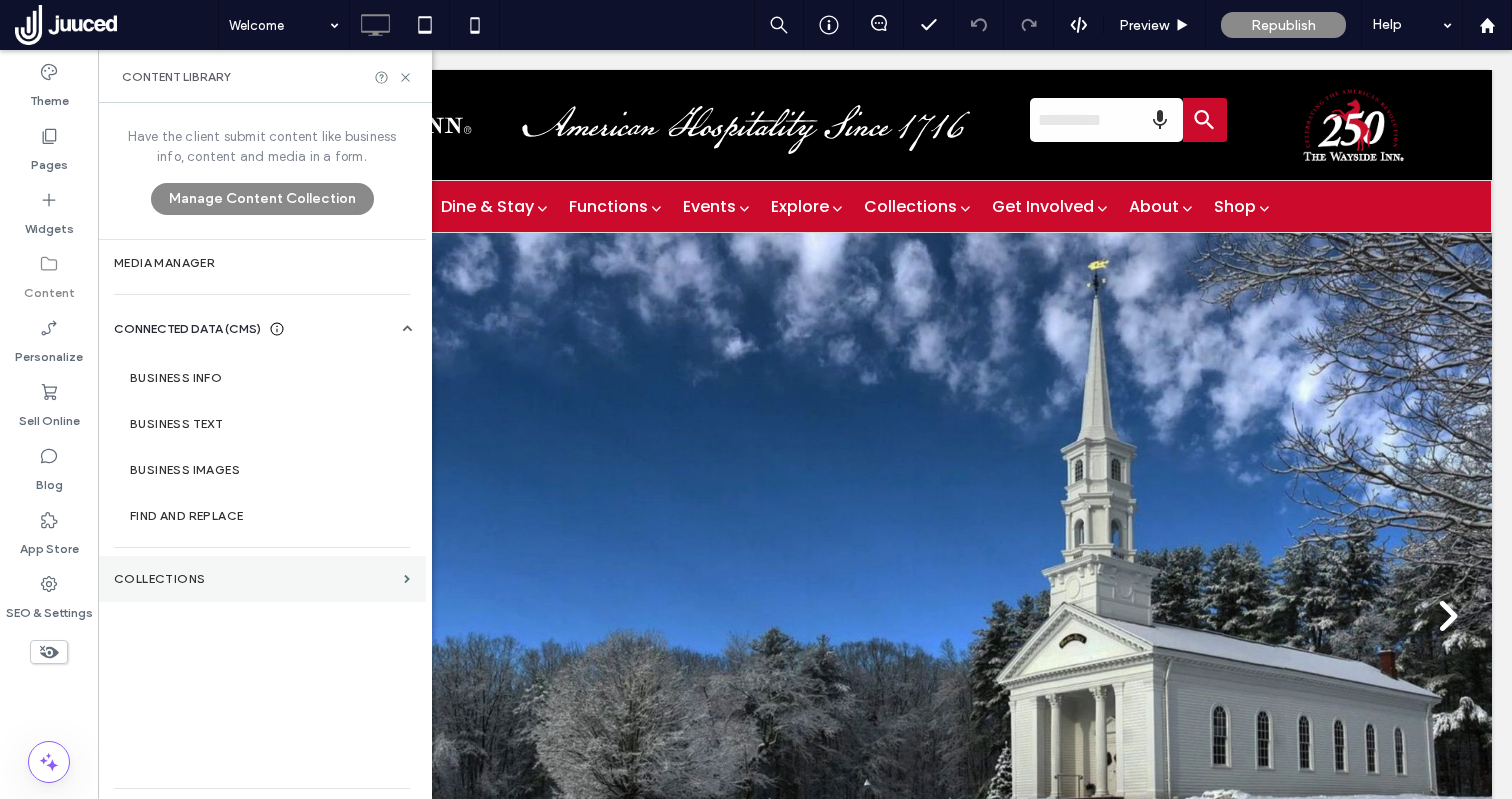 click on "Collections" at bounding box center [255, 579] 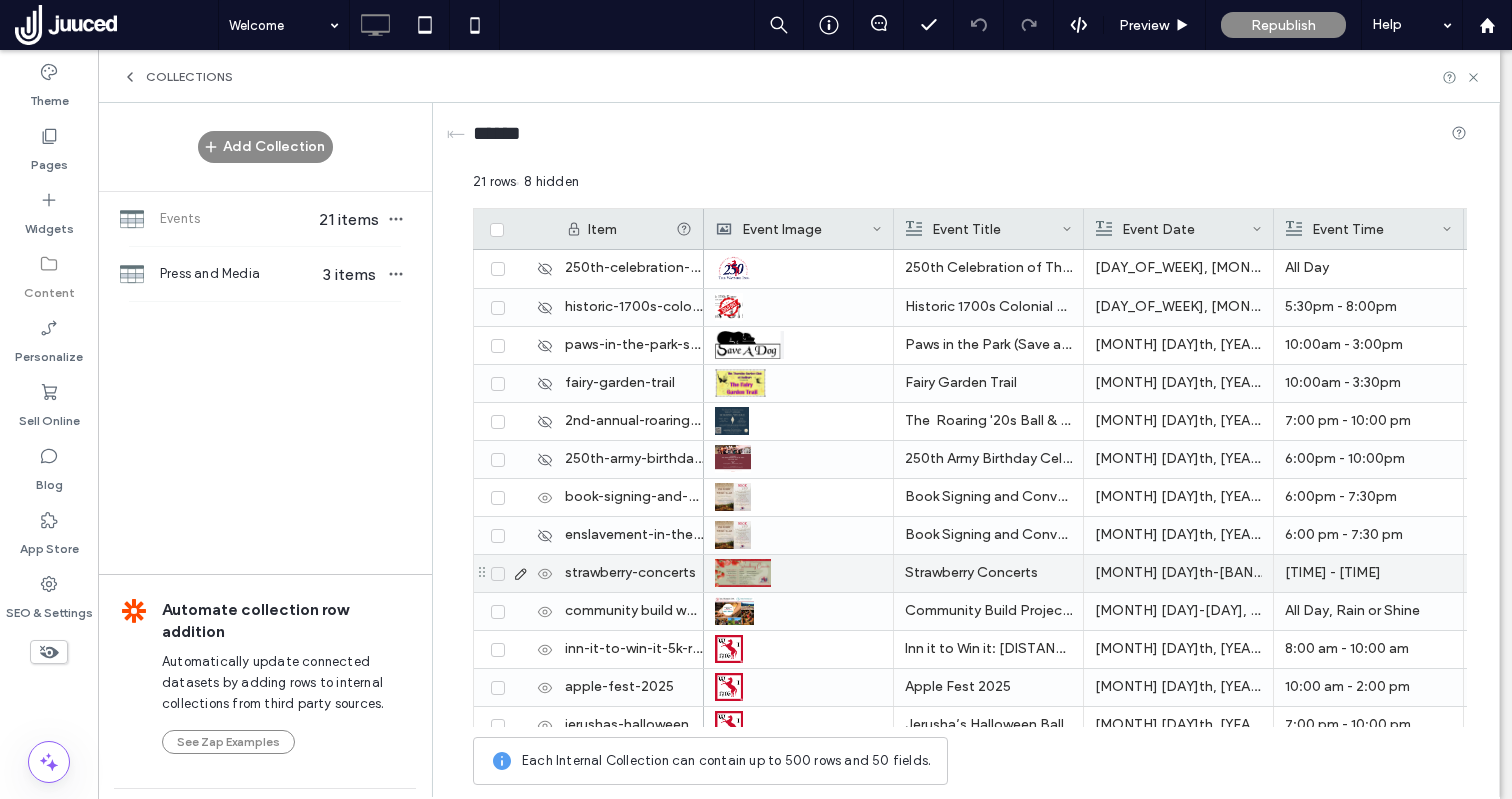 click 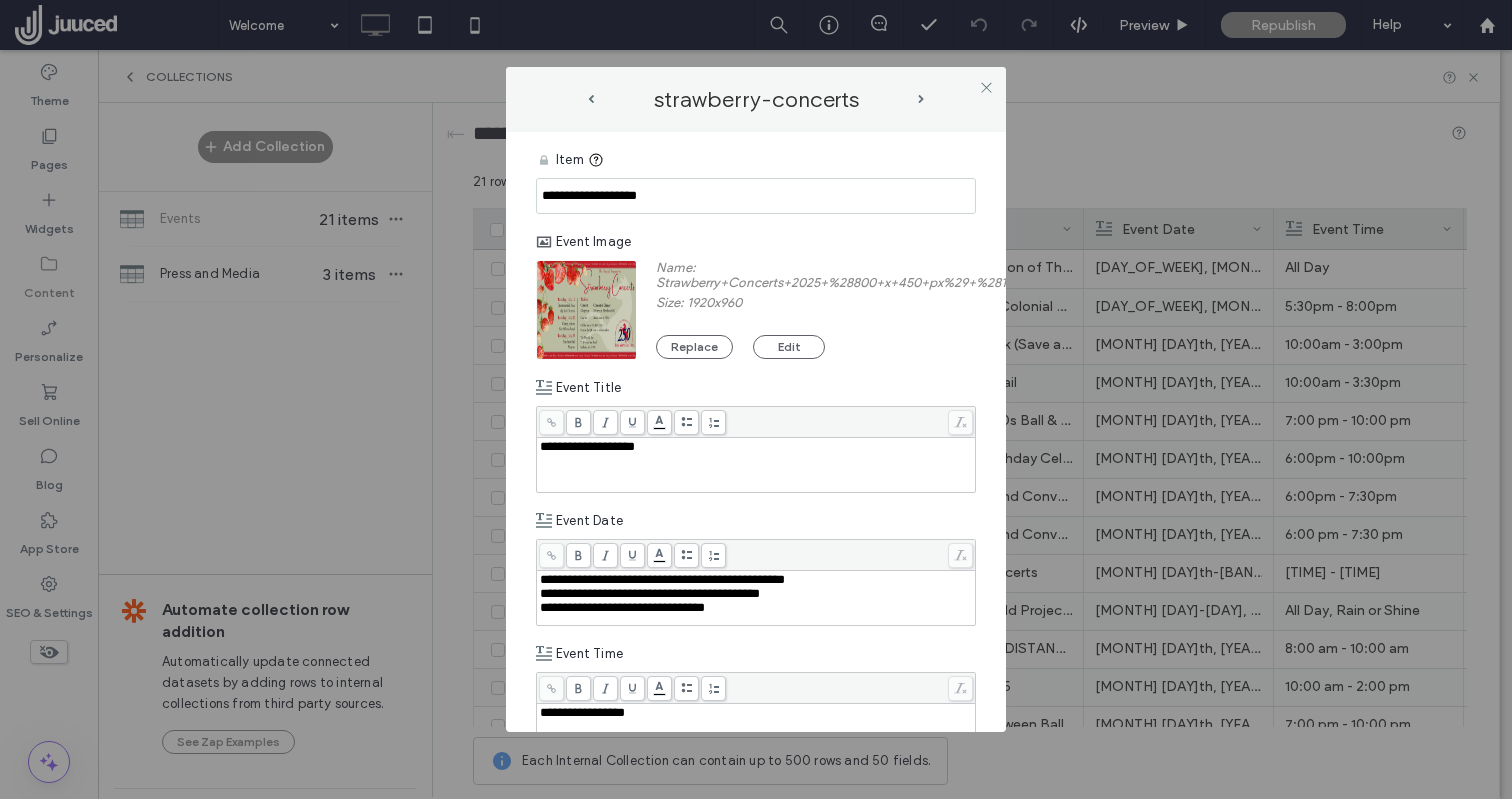 drag, startPoint x: 681, startPoint y: 195, endPoint x: 529, endPoint y: 195, distance: 152 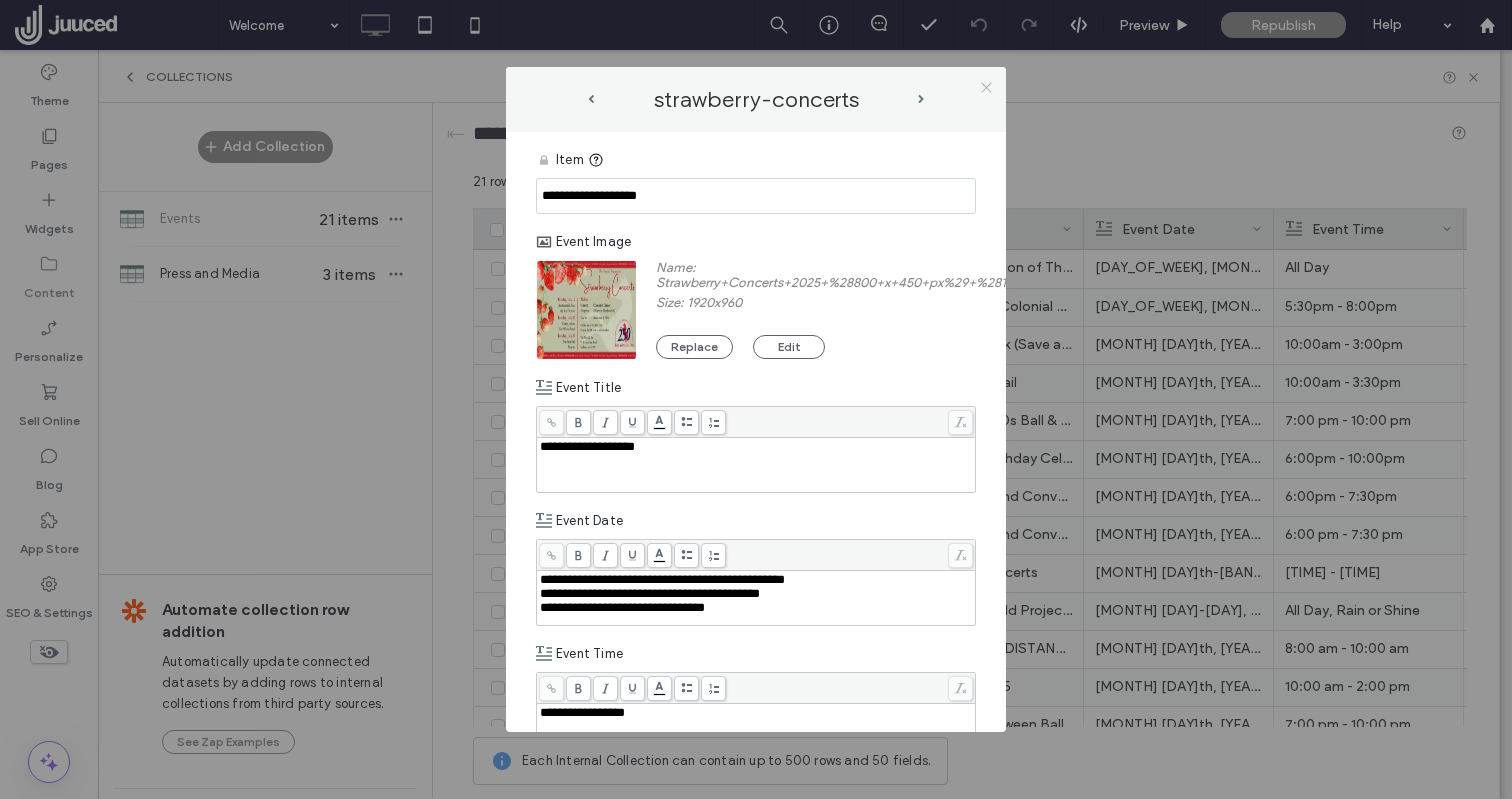 click 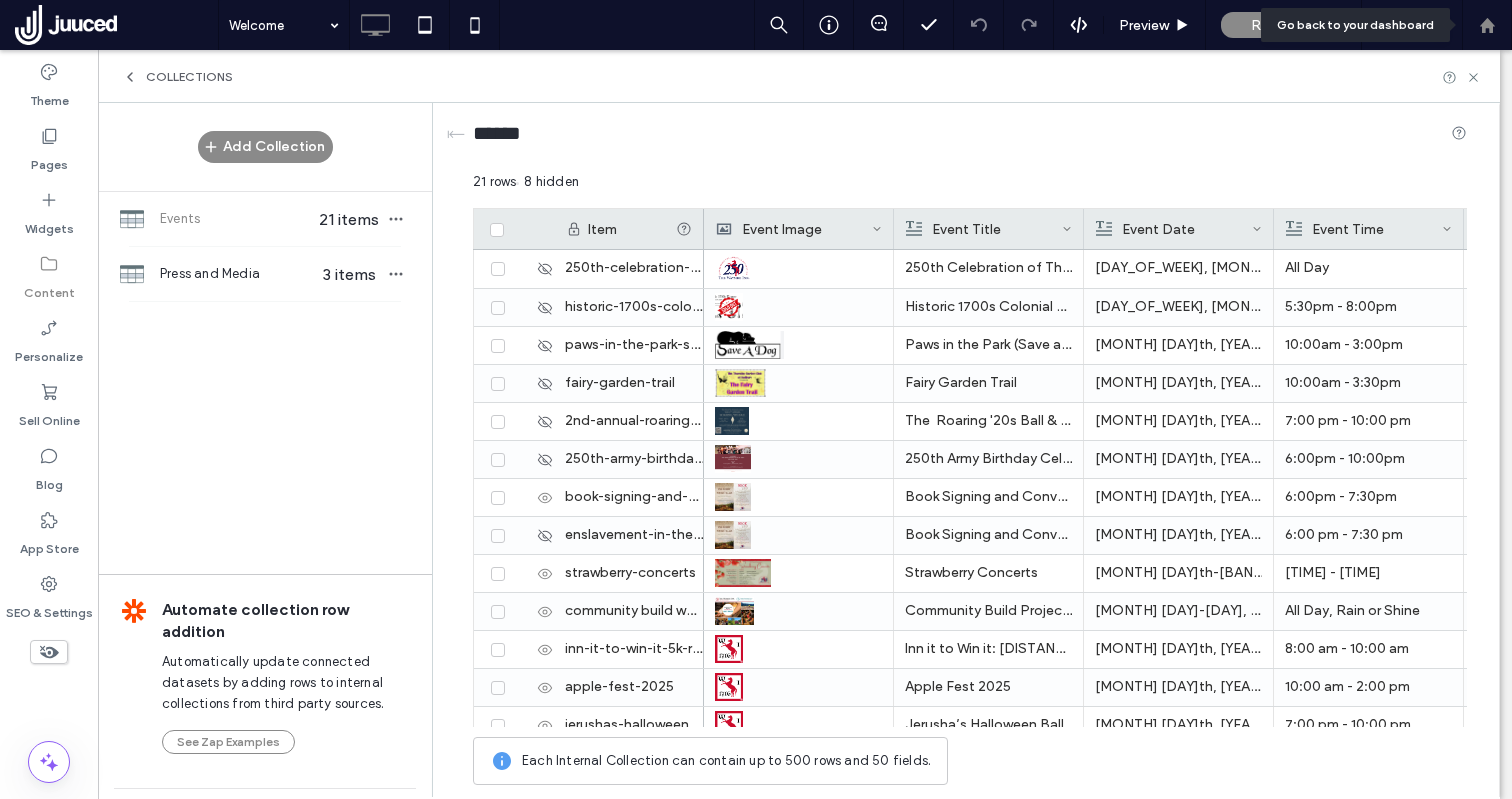 click 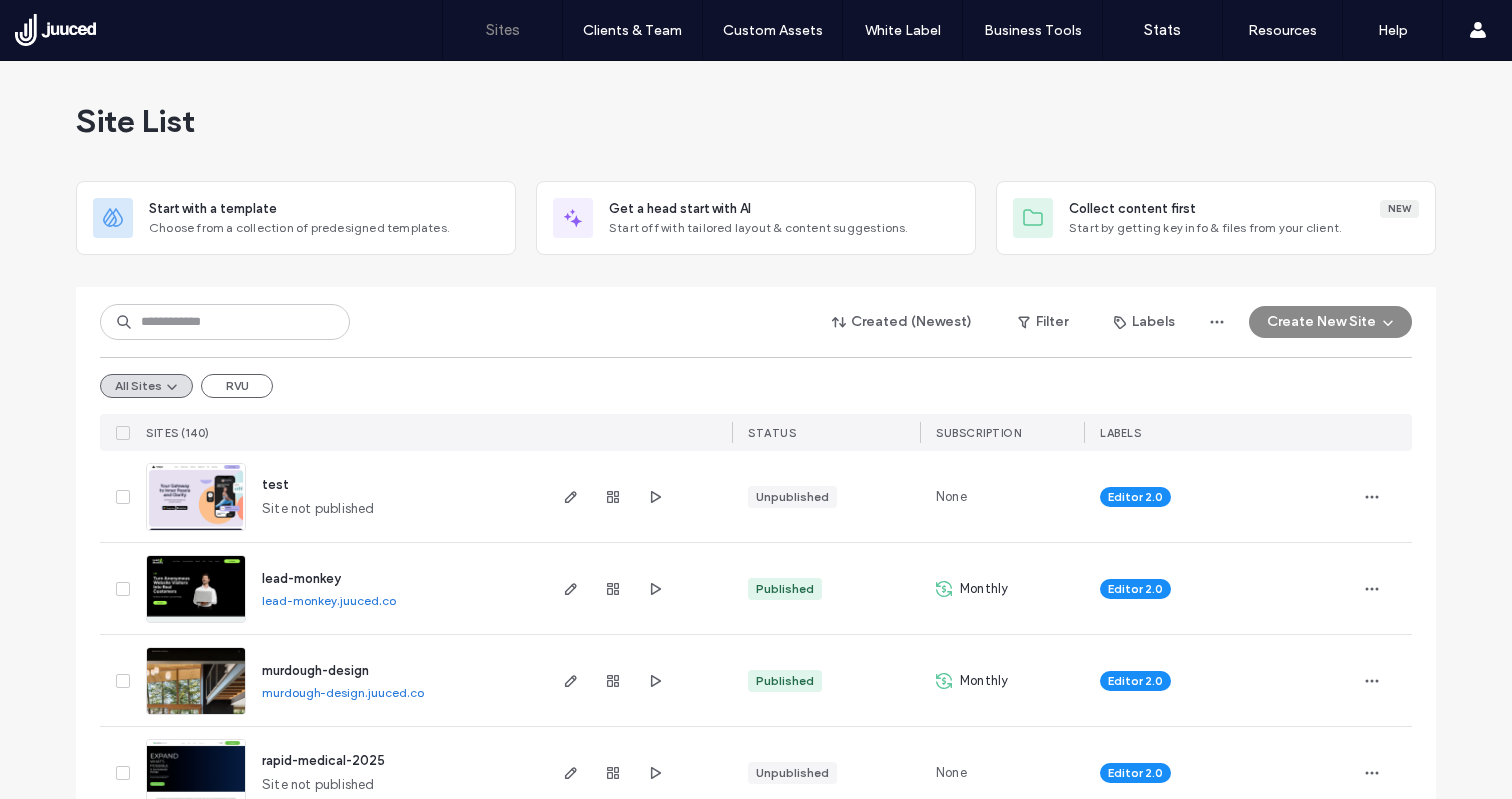 scroll, scrollTop: 0, scrollLeft: 0, axis: both 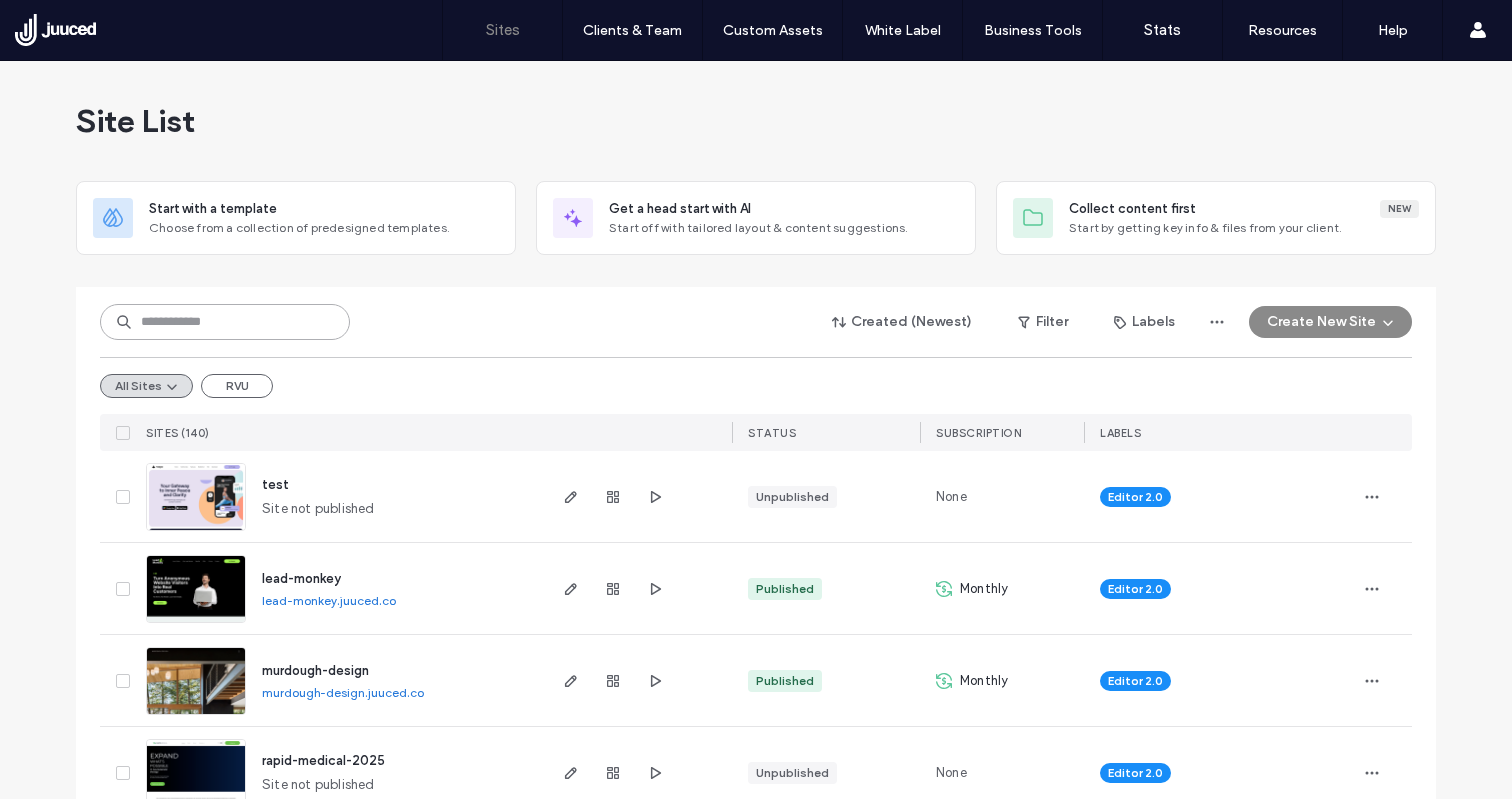 click at bounding box center (225, 322) 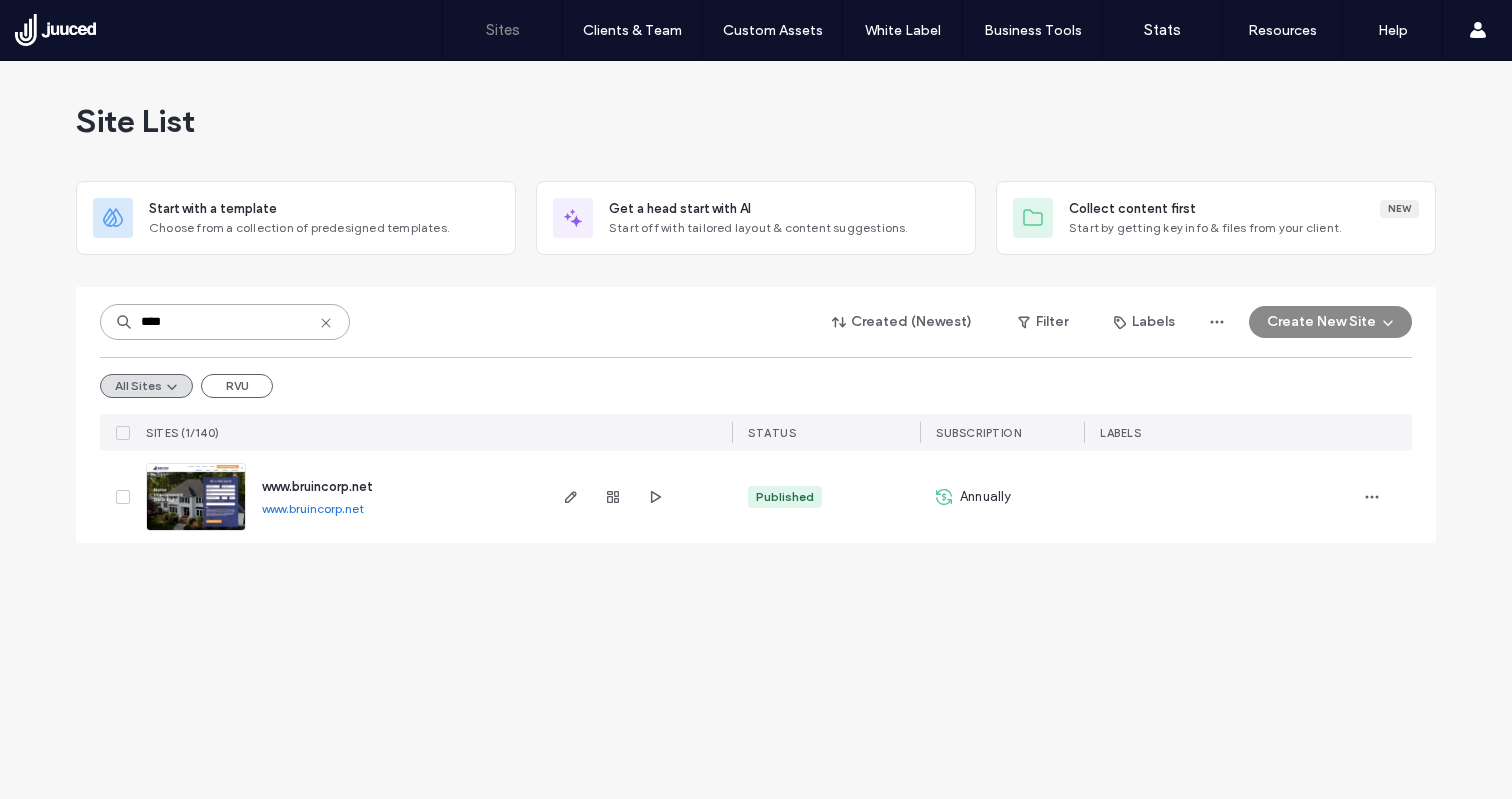 type on "****" 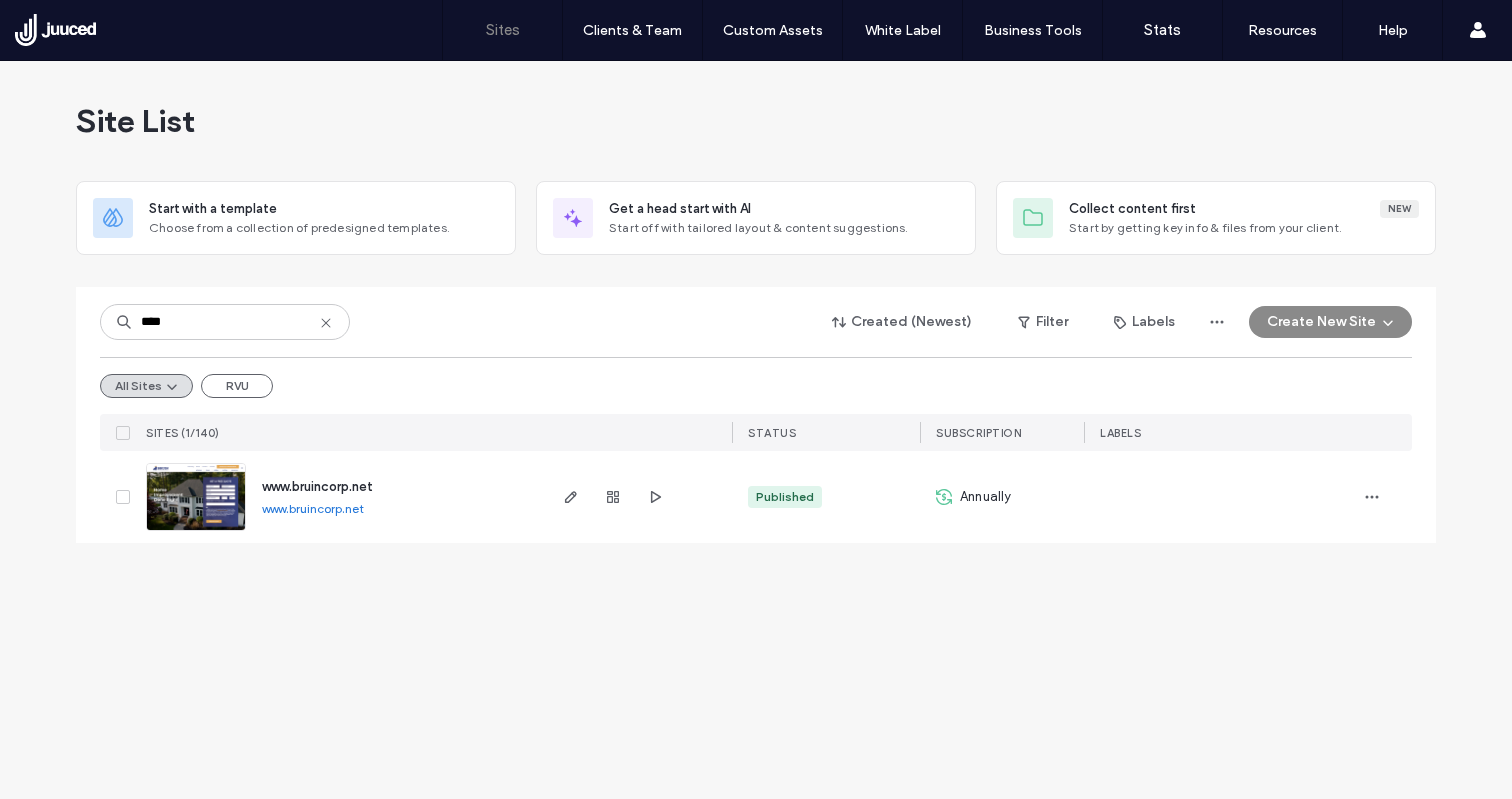 click on "www.bruincorp.net" at bounding box center [317, 486] 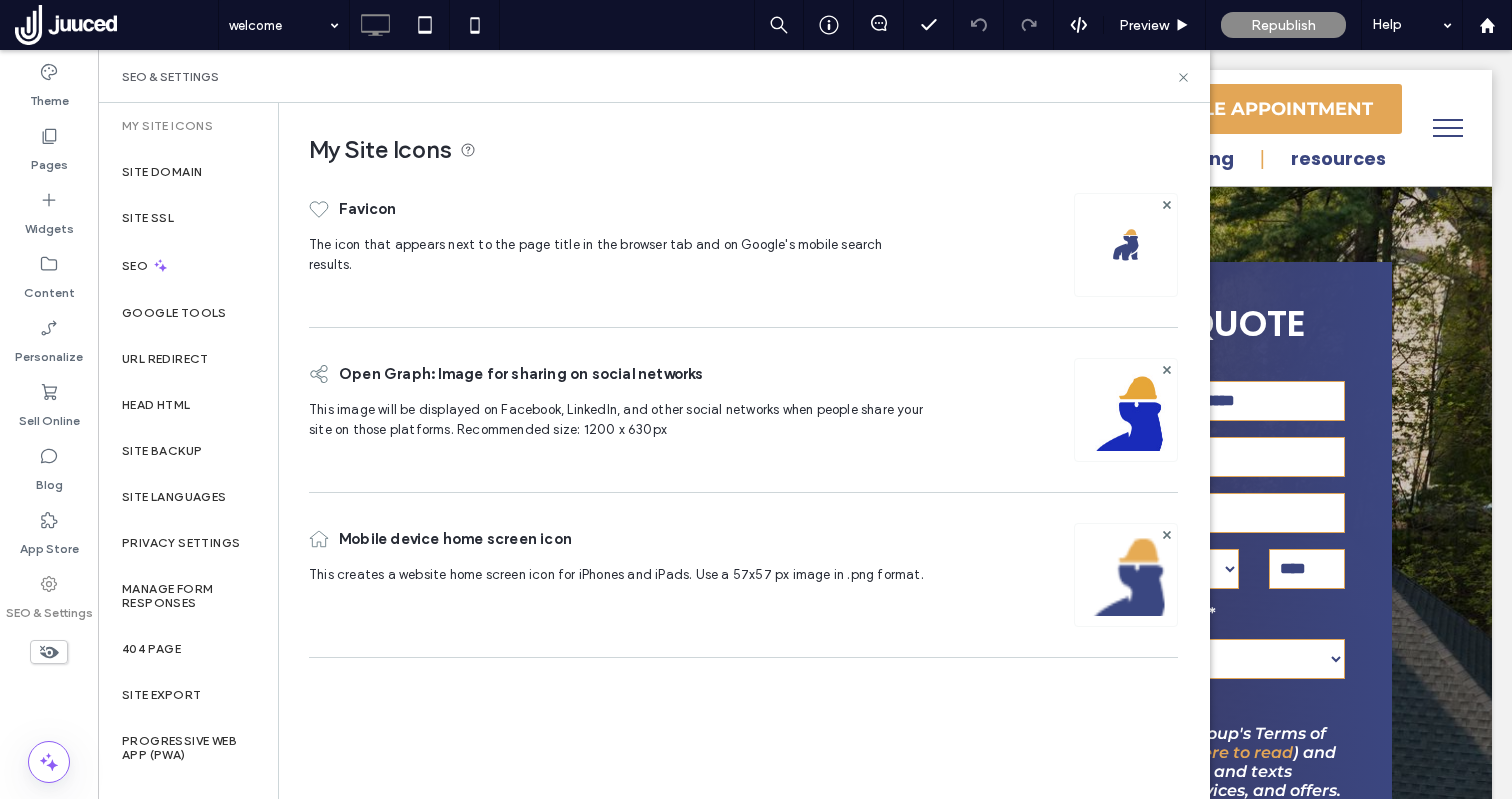 scroll, scrollTop: 0, scrollLeft: 0, axis: both 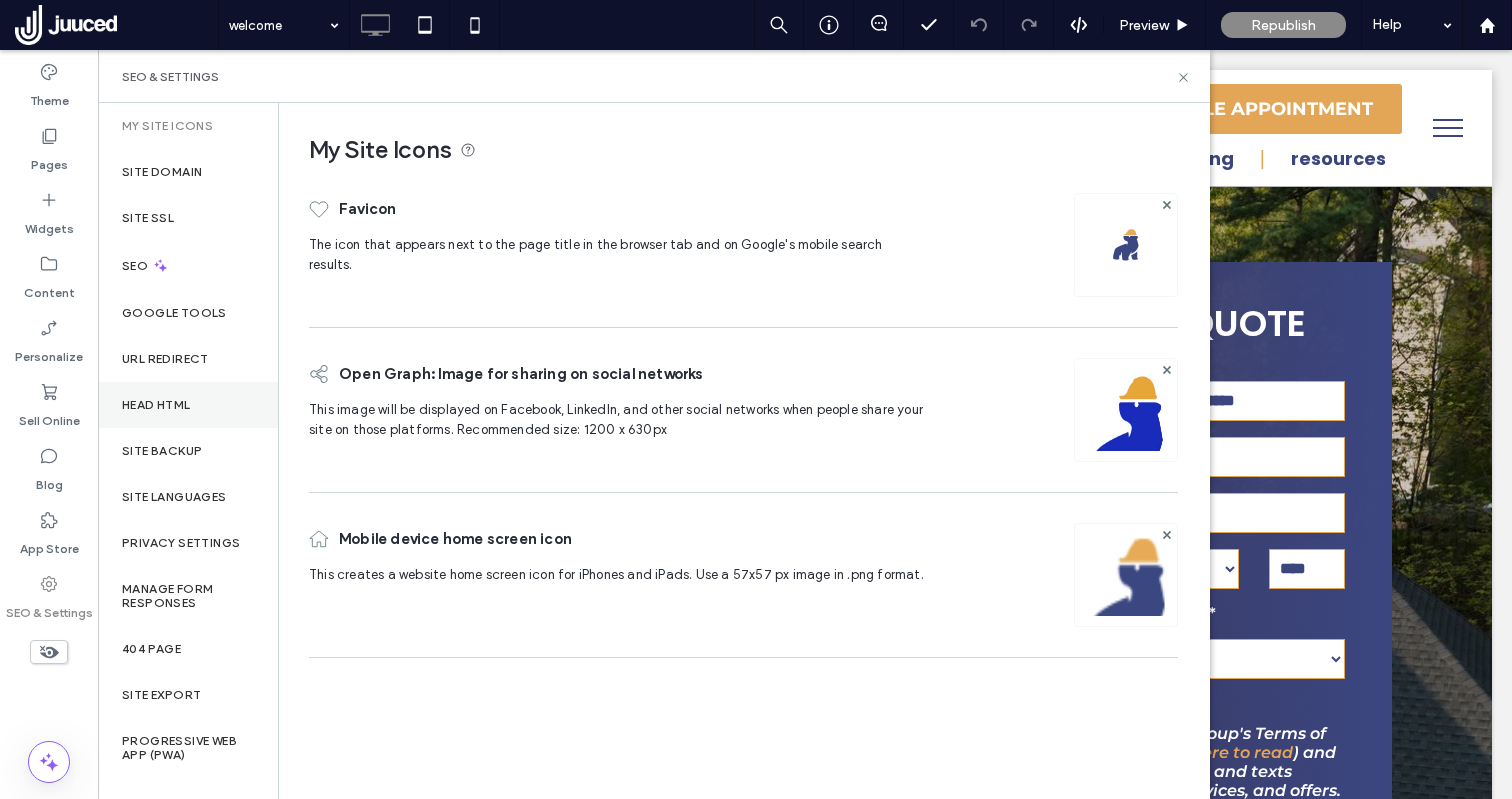 click on "Head HTML" at bounding box center [156, 405] 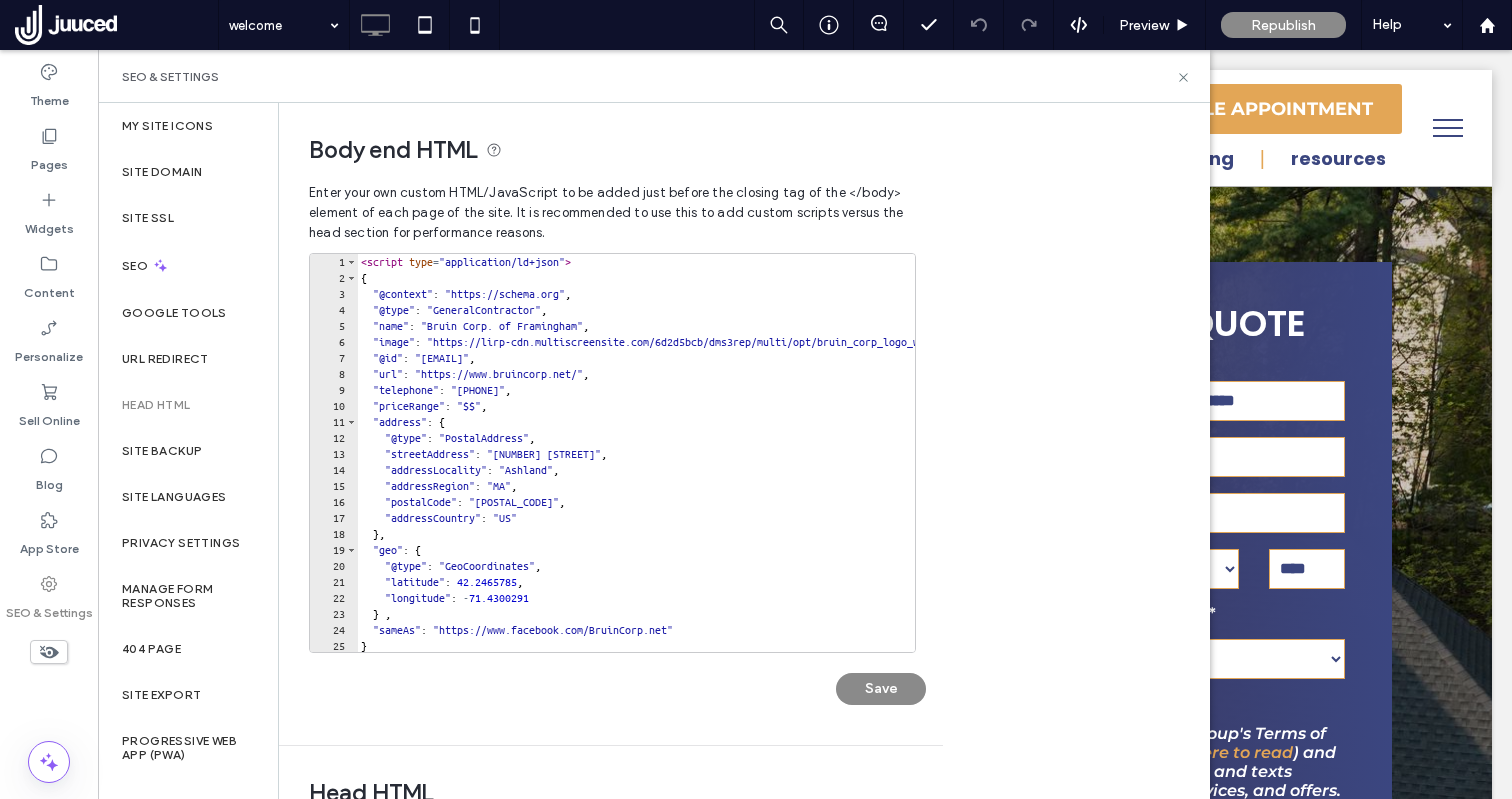 scroll, scrollTop: 348, scrollLeft: 0, axis: vertical 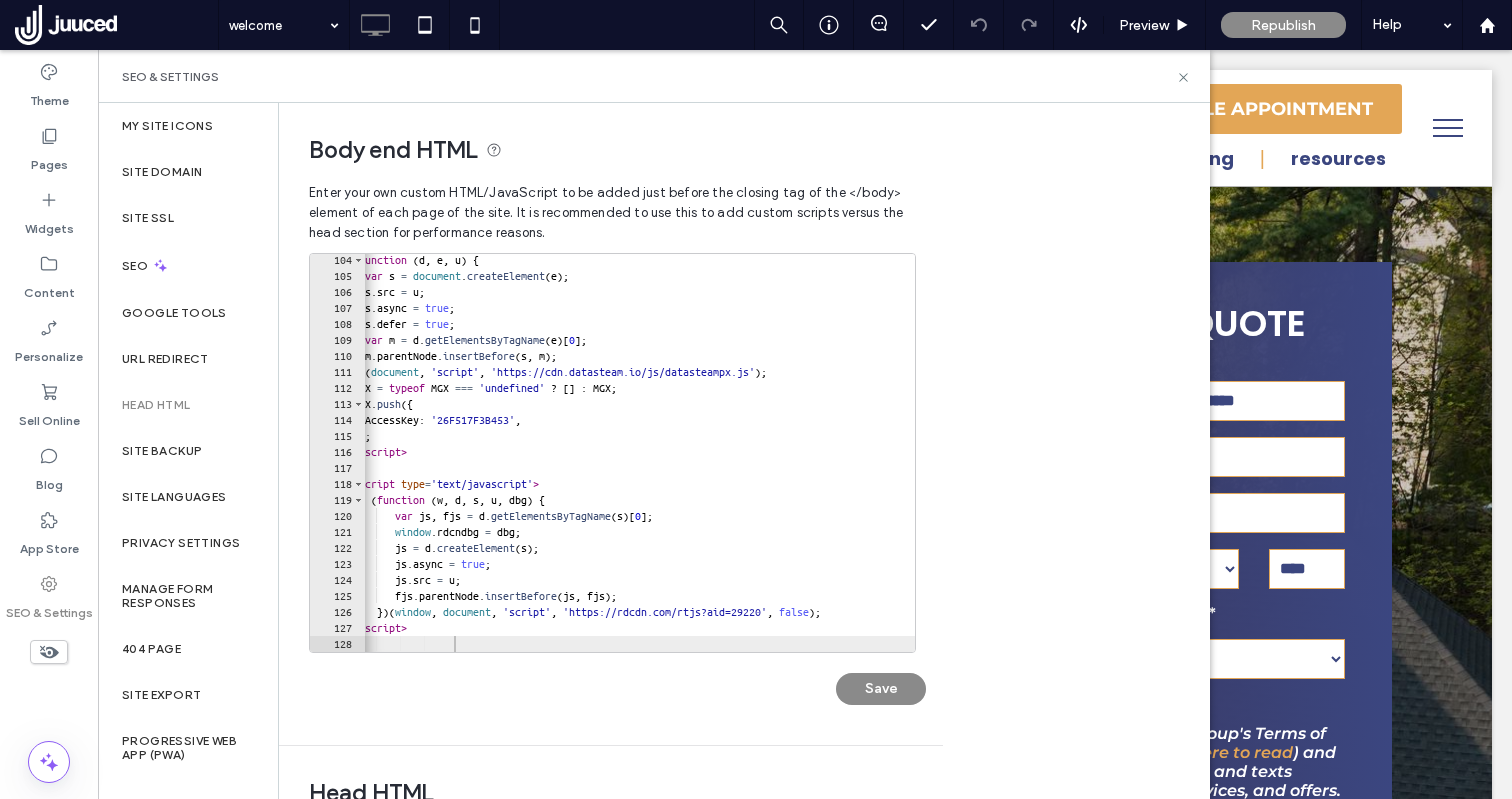 type on "*********" 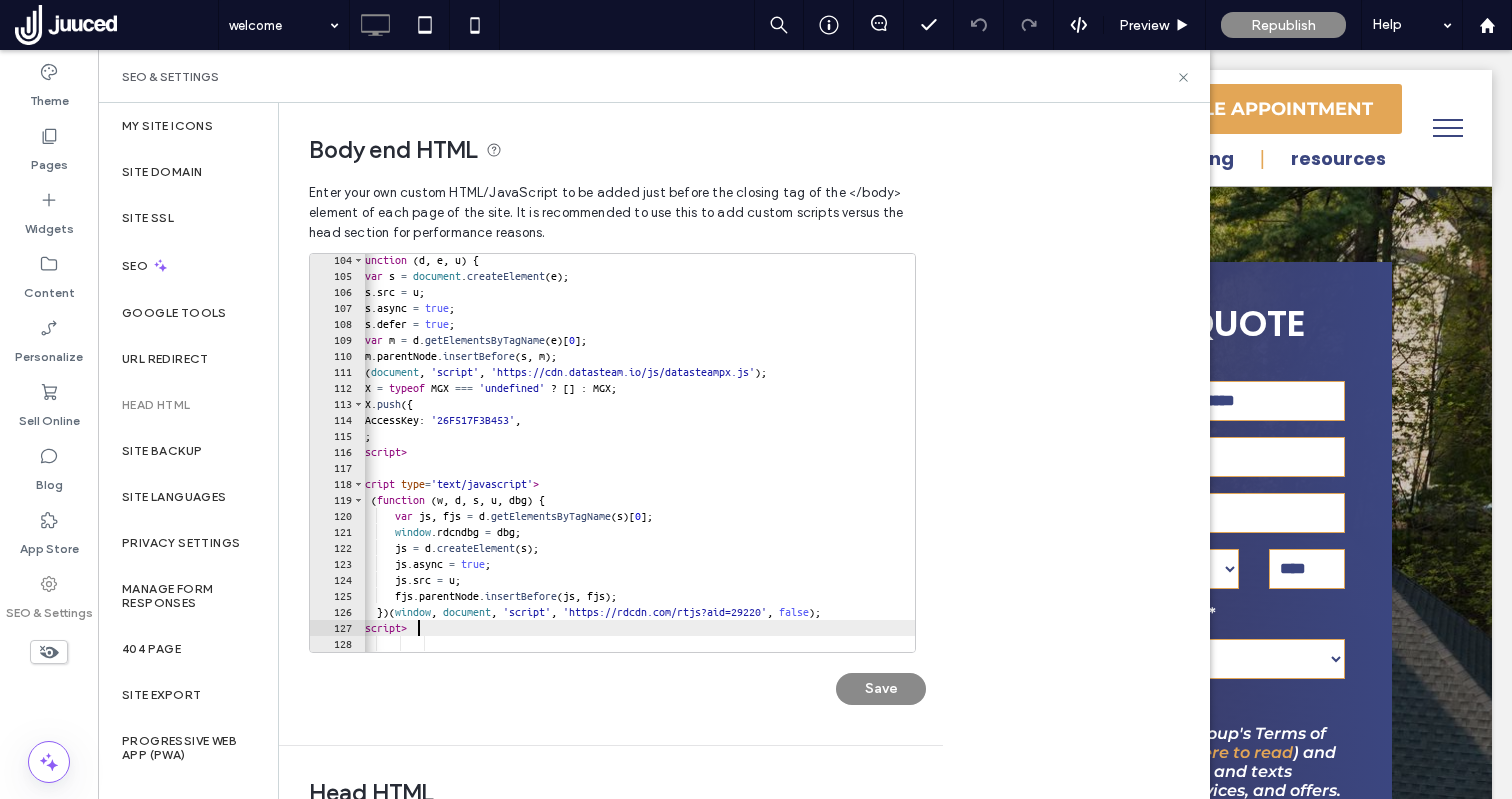 scroll, scrollTop: 1642, scrollLeft: 0, axis: vertical 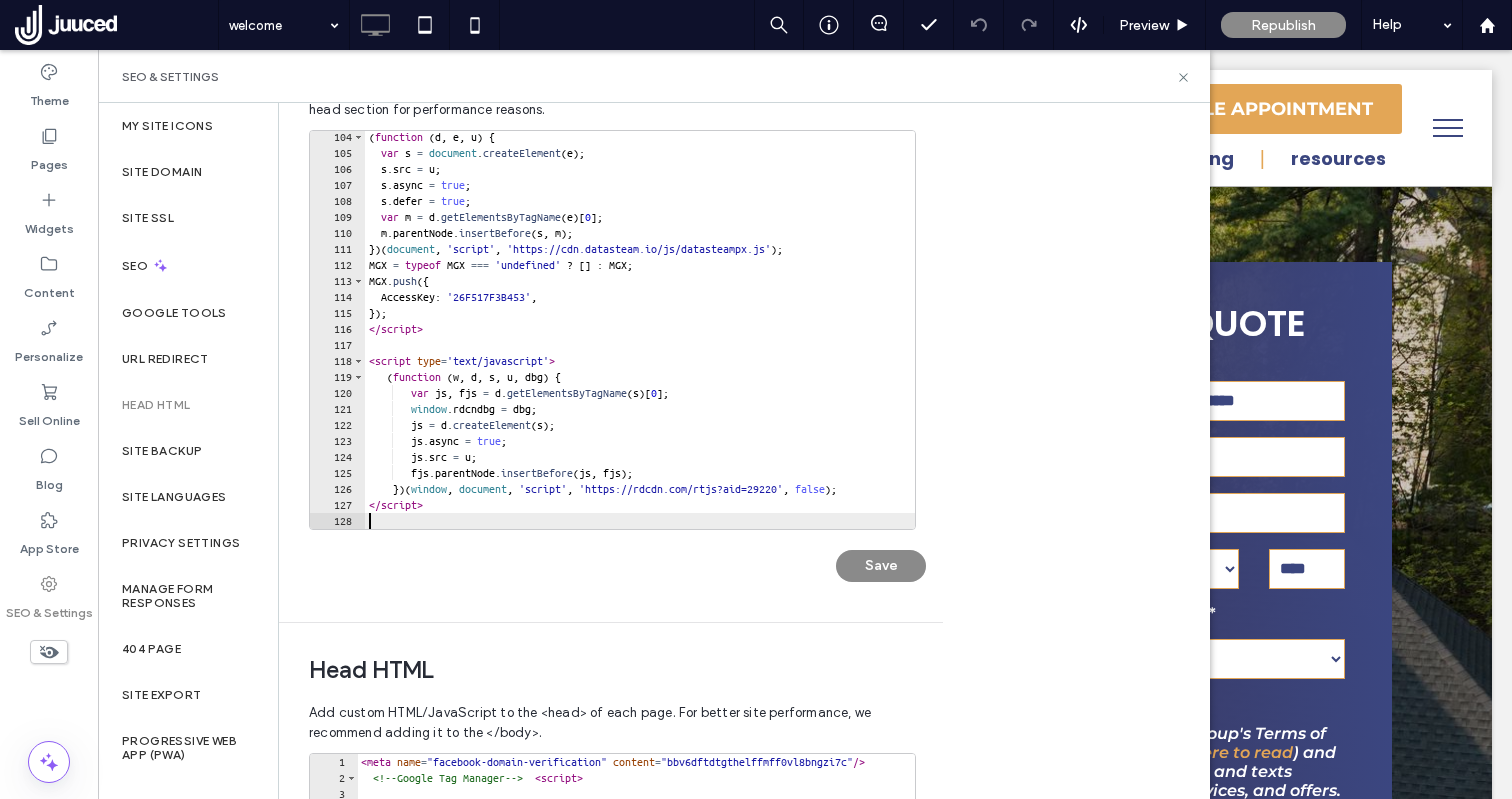 paste on "*********" 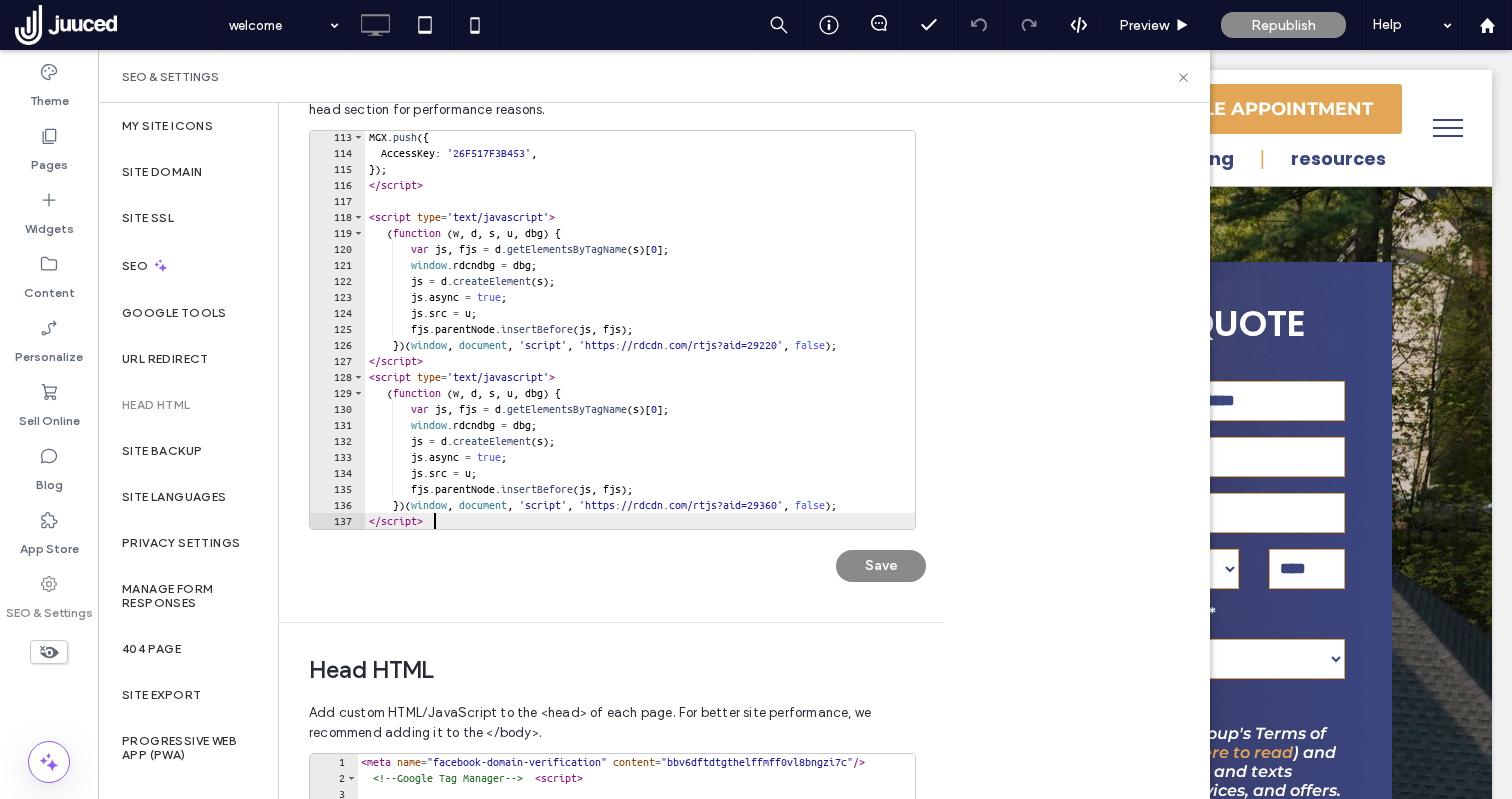 scroll, scrollTop: 1794, scrollLeft: 0, axis: vertical 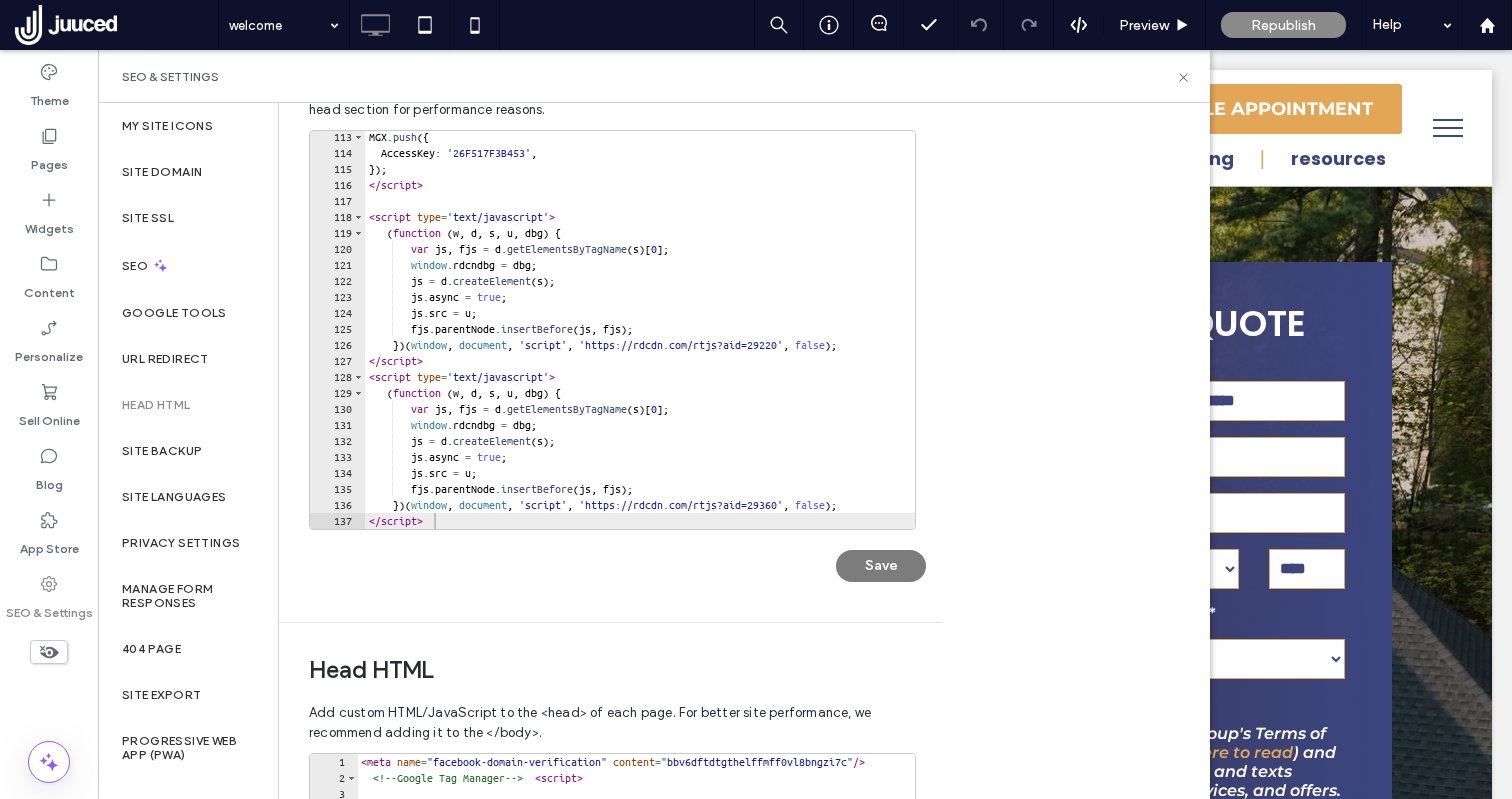 click on "Save" at bounding box center (881, 566) 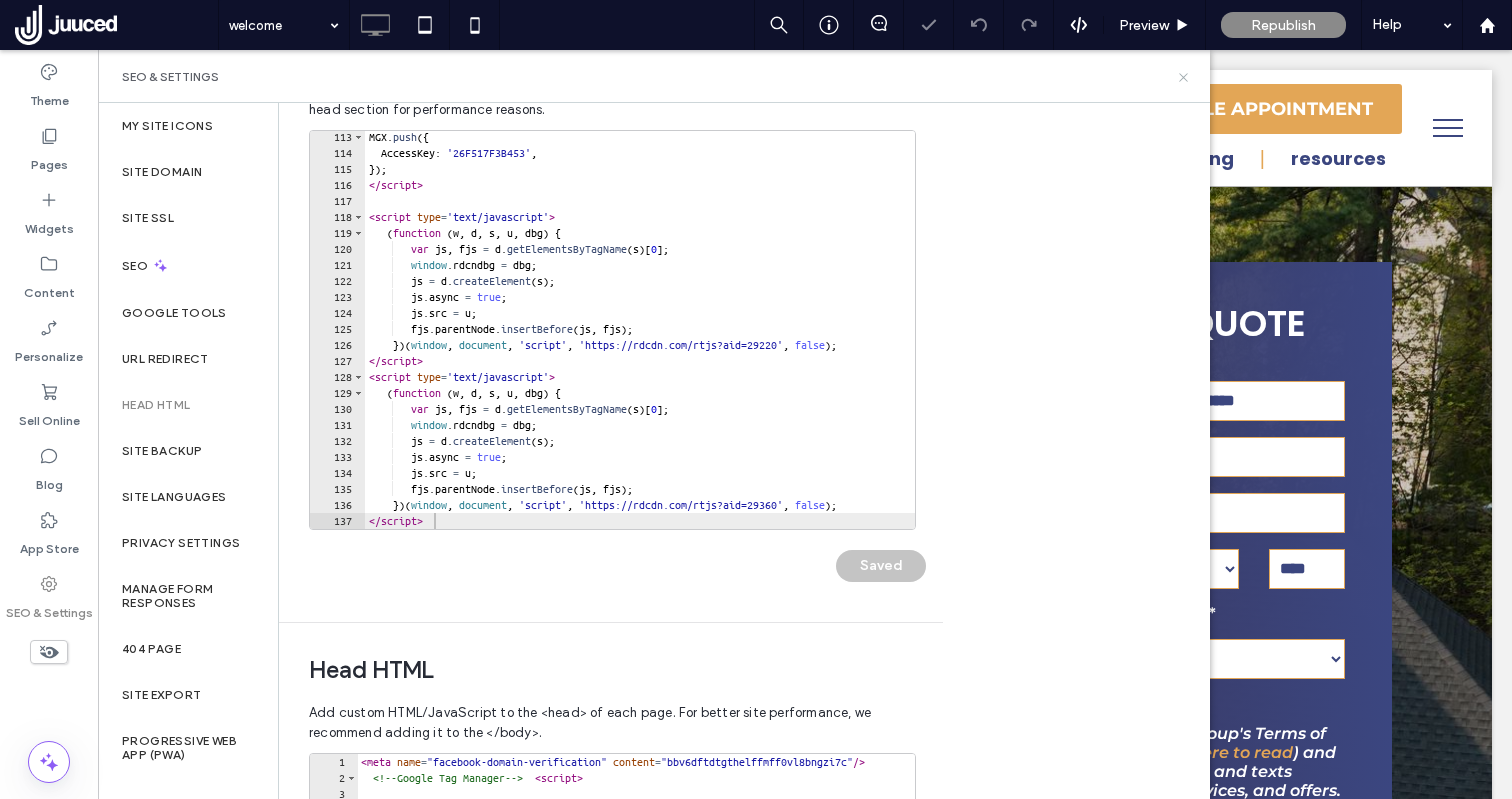 click 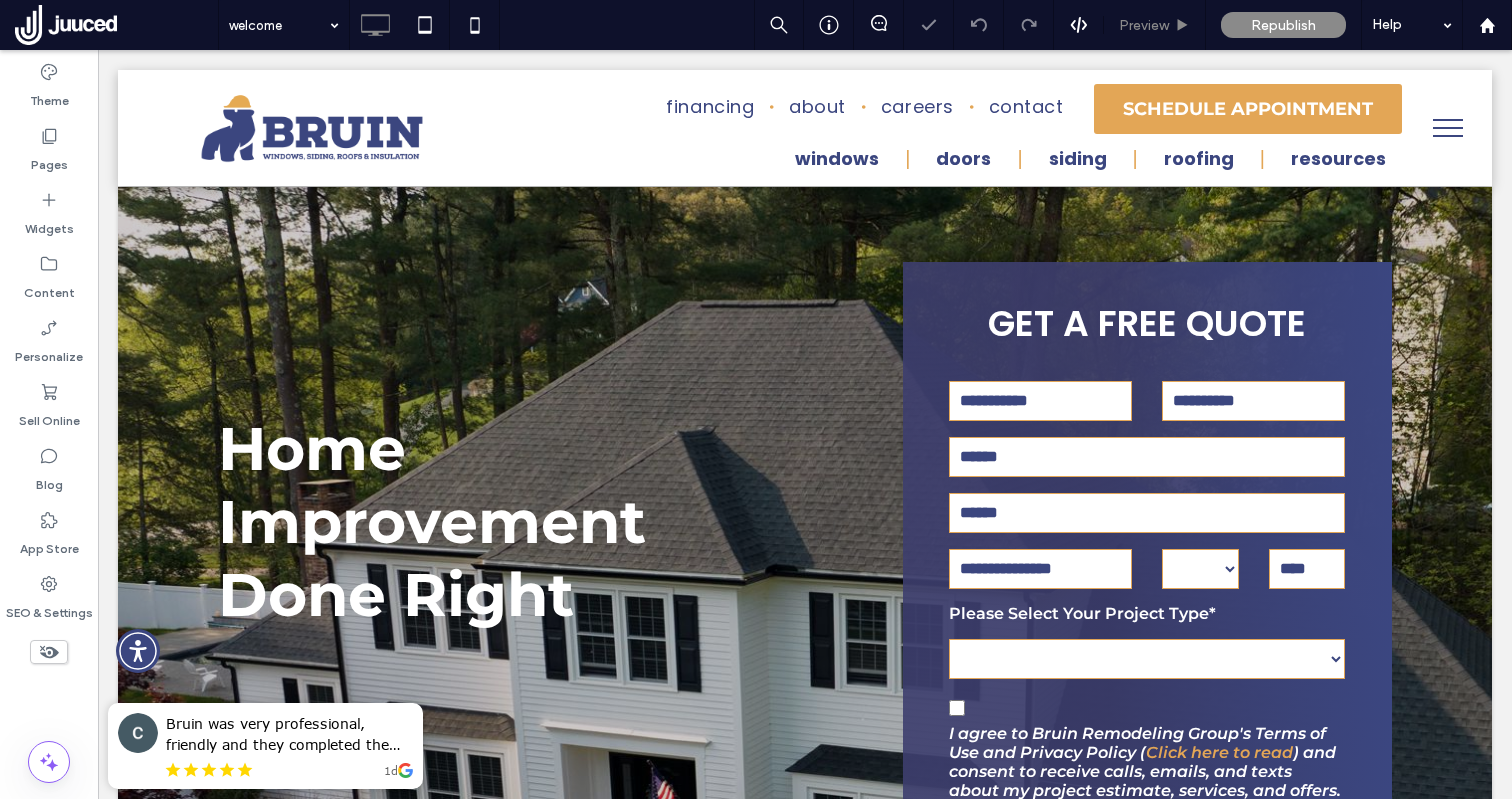 click on "Preview" at bounding box center (1144, 25) 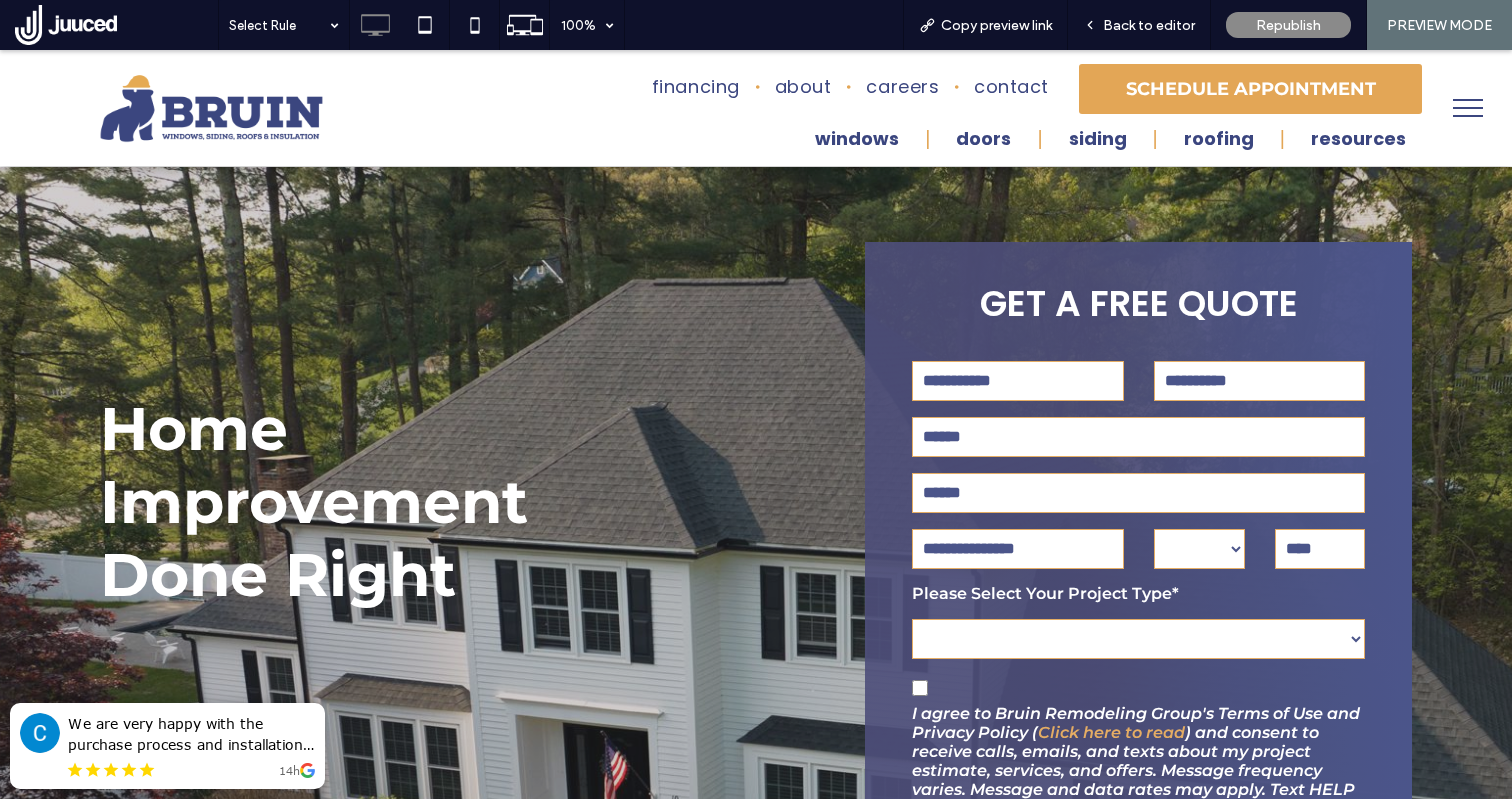 scroll, scrollTop: 0, scrollLeft: 0, axis: both 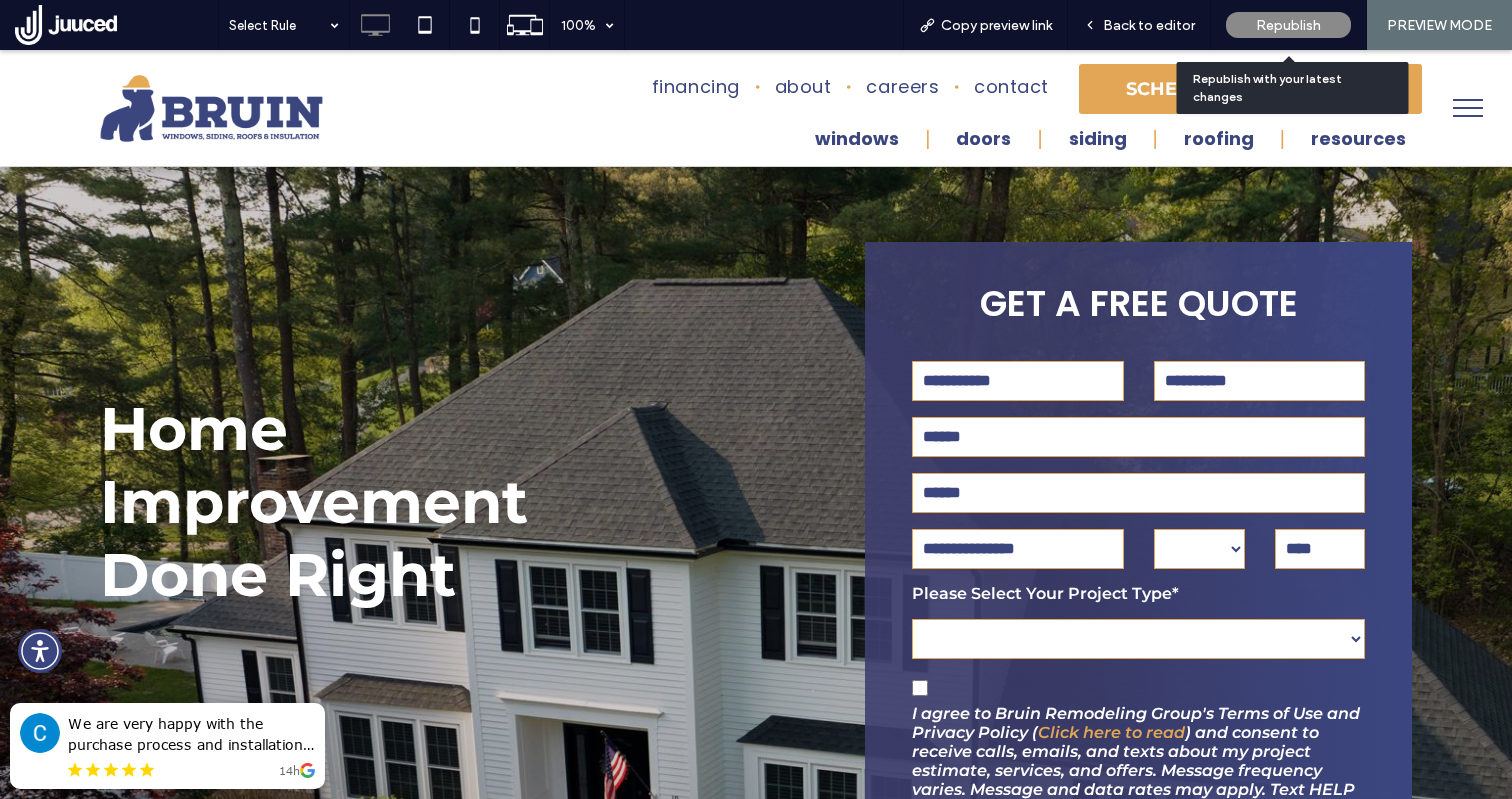 click on "Republish" at bounding box center [1288, 25] 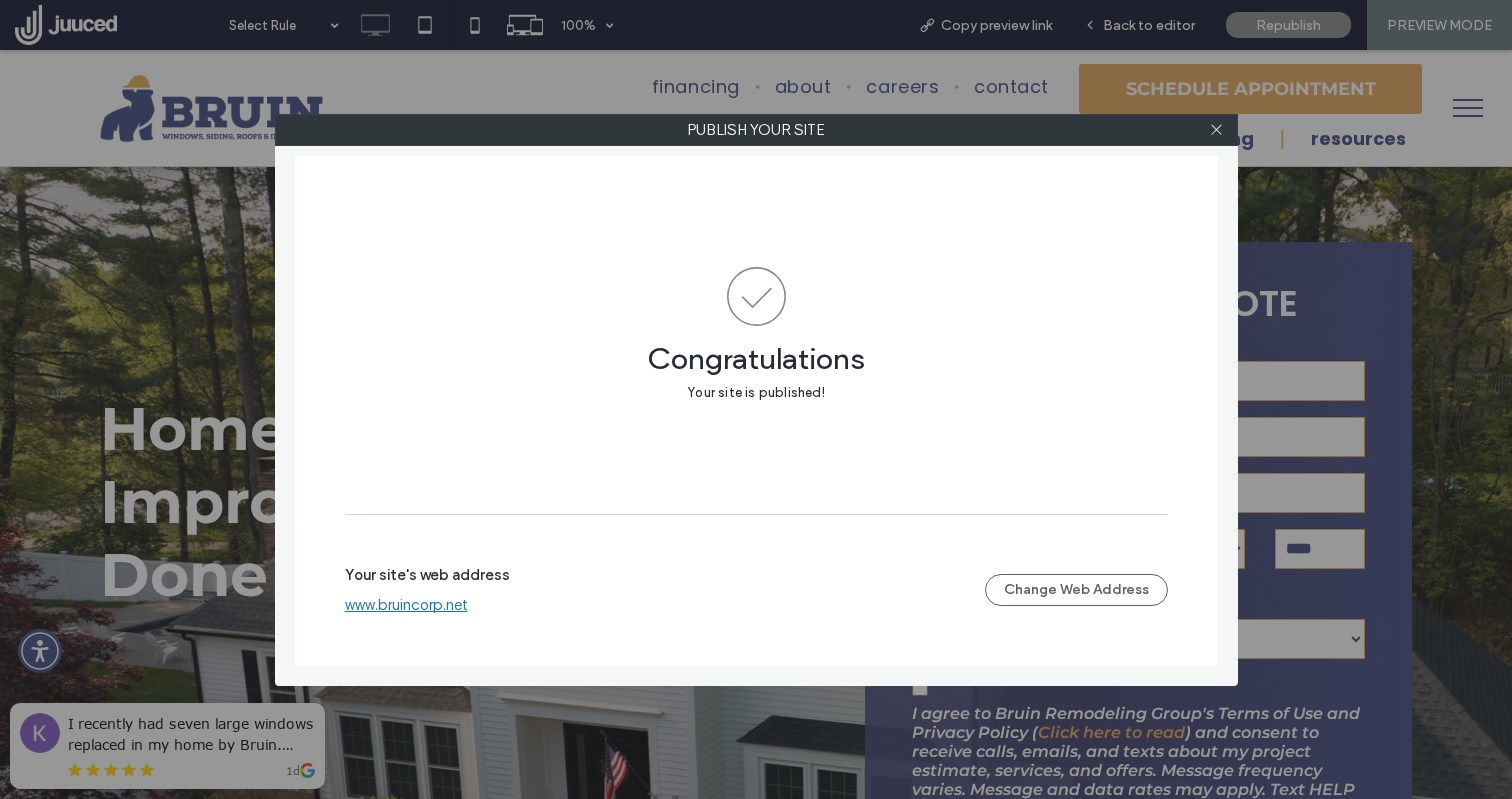 click on "www.bruincorp.net" at bounding box center (406, 605) 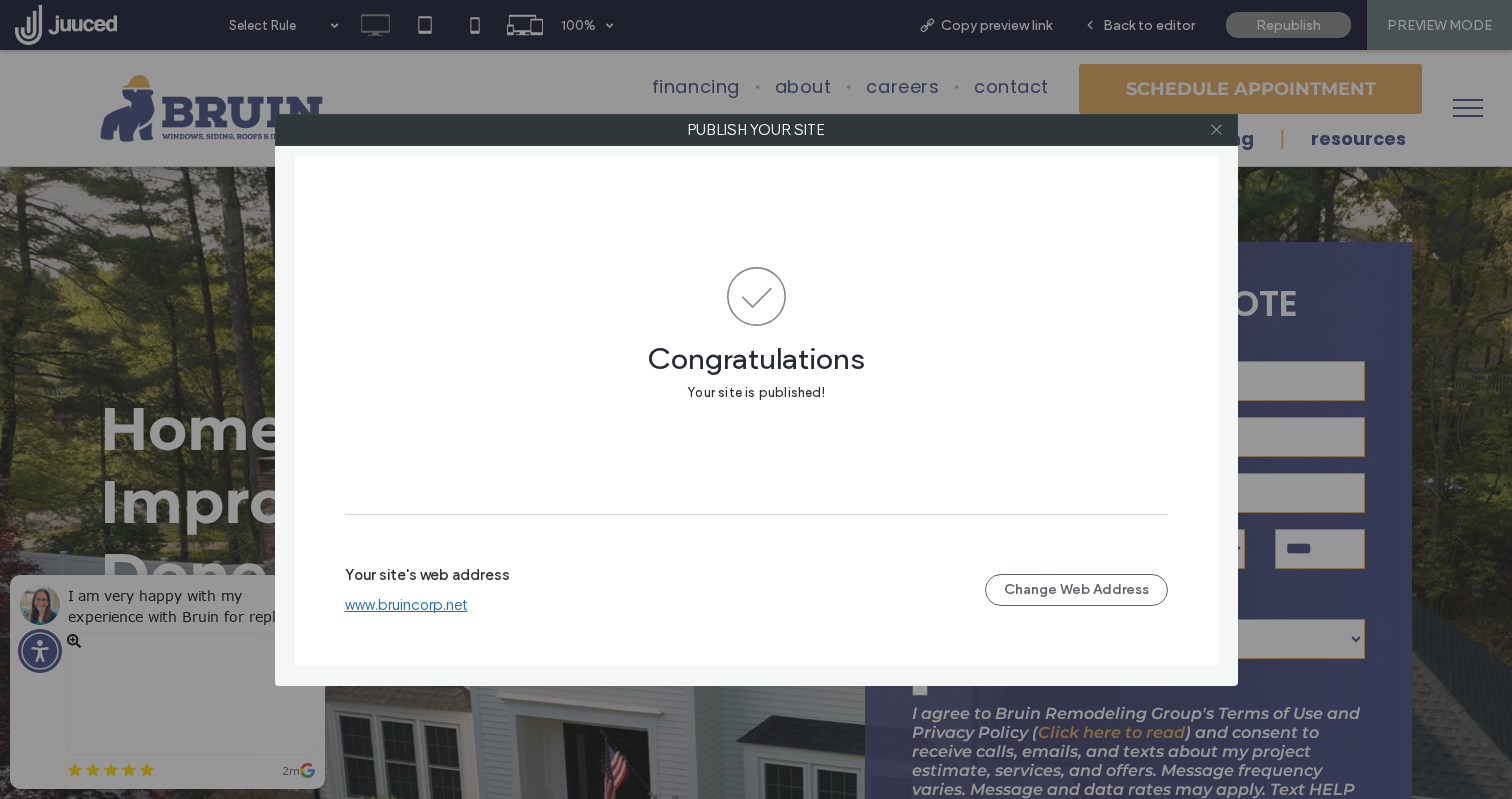 click 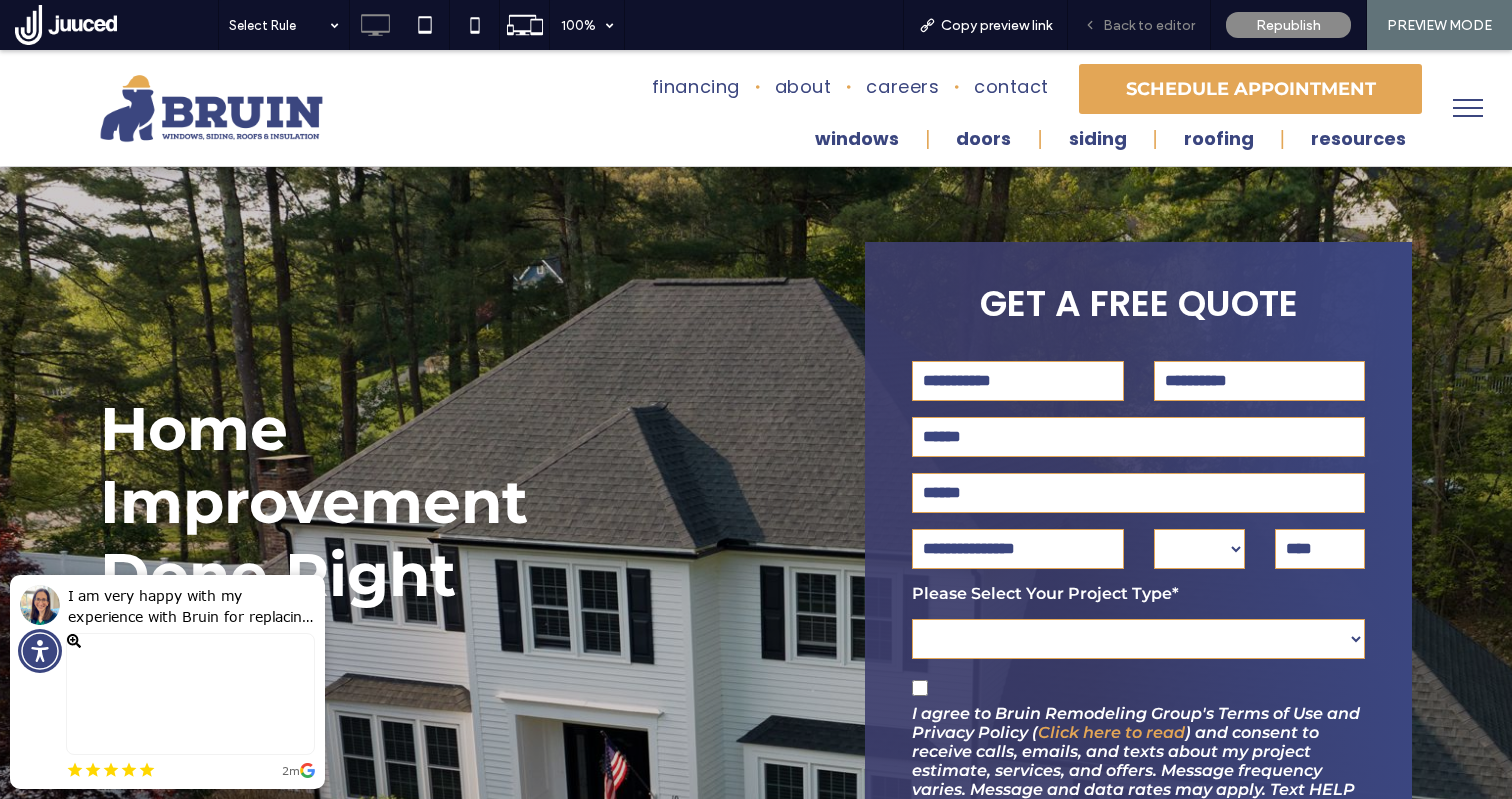 click on "Back to editor" at bounding box center [1149, 25] 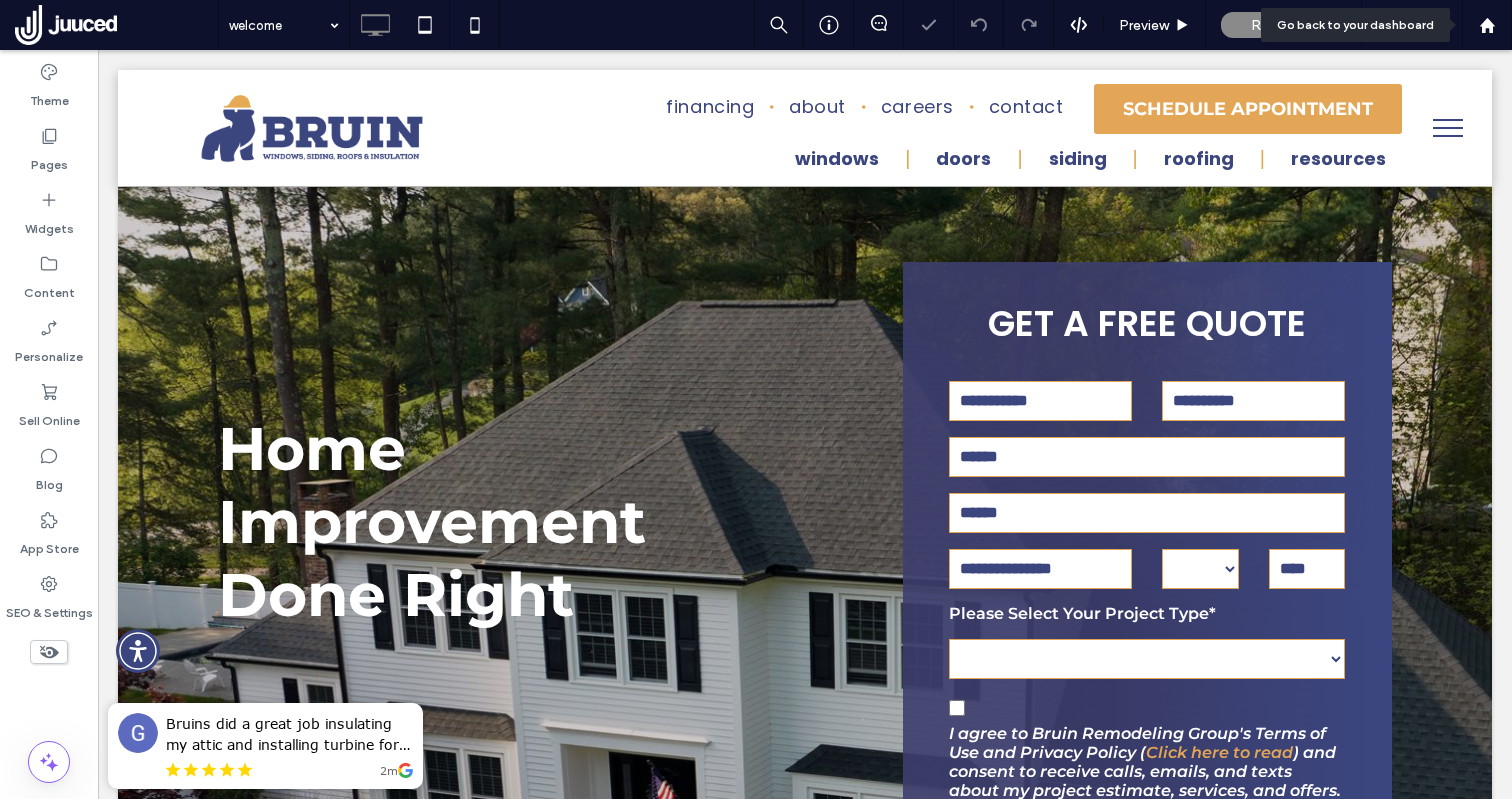 click at bounding box center (1487, 25) 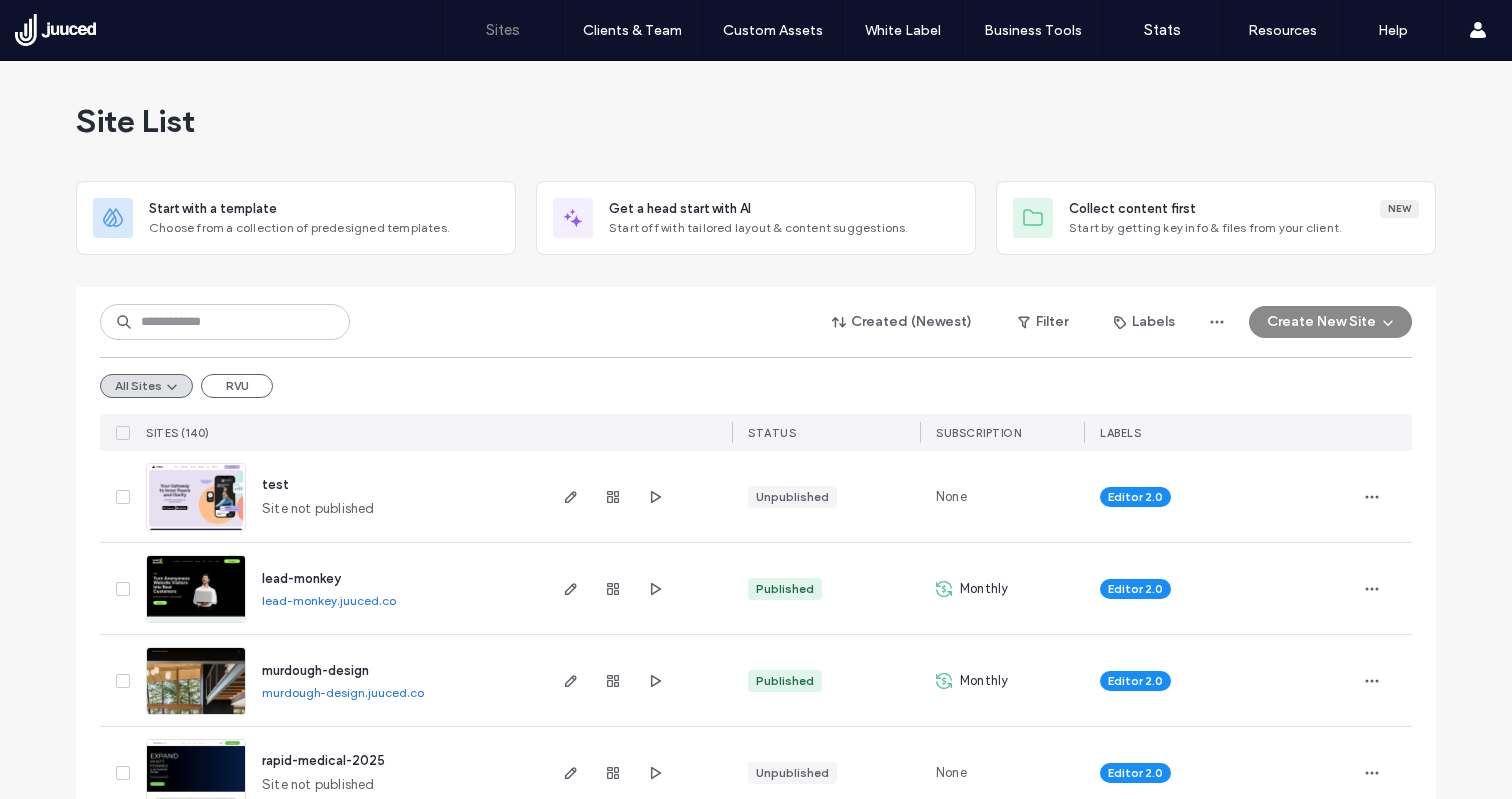 scroll, scrollTop: 0, scrollLeft: 0, axis: both 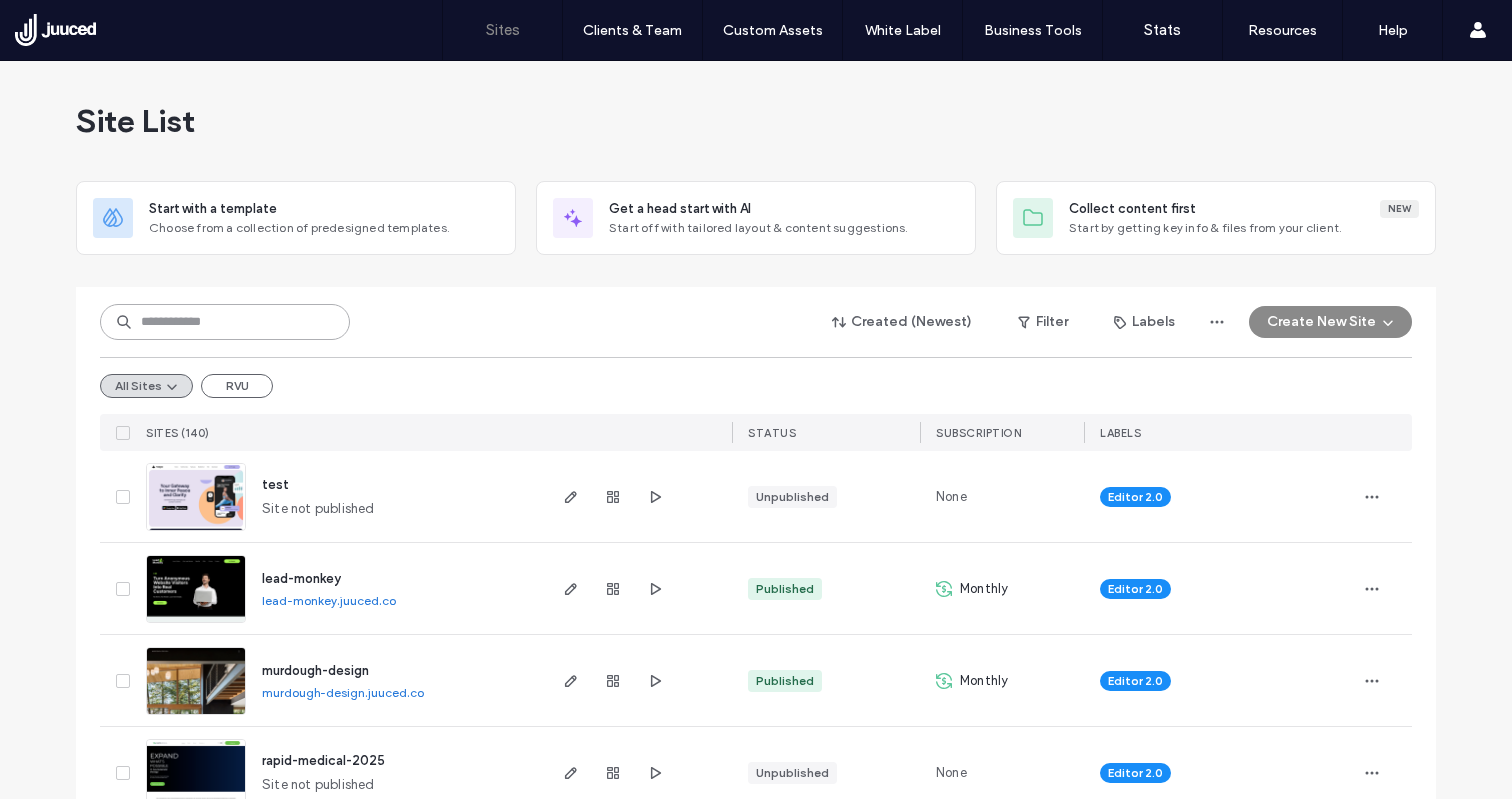 click at bounding box center [225, 322] 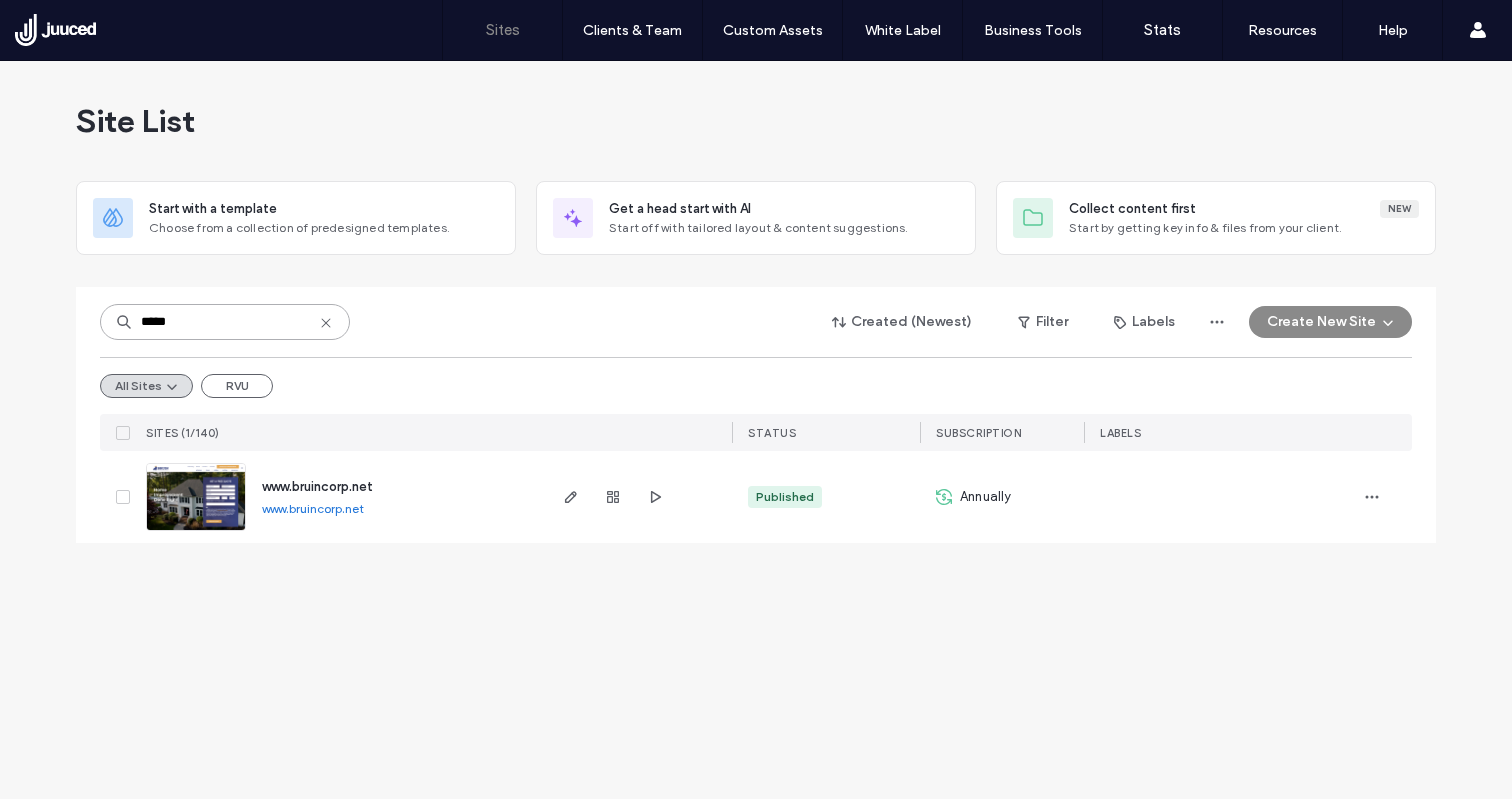 type on "*****" 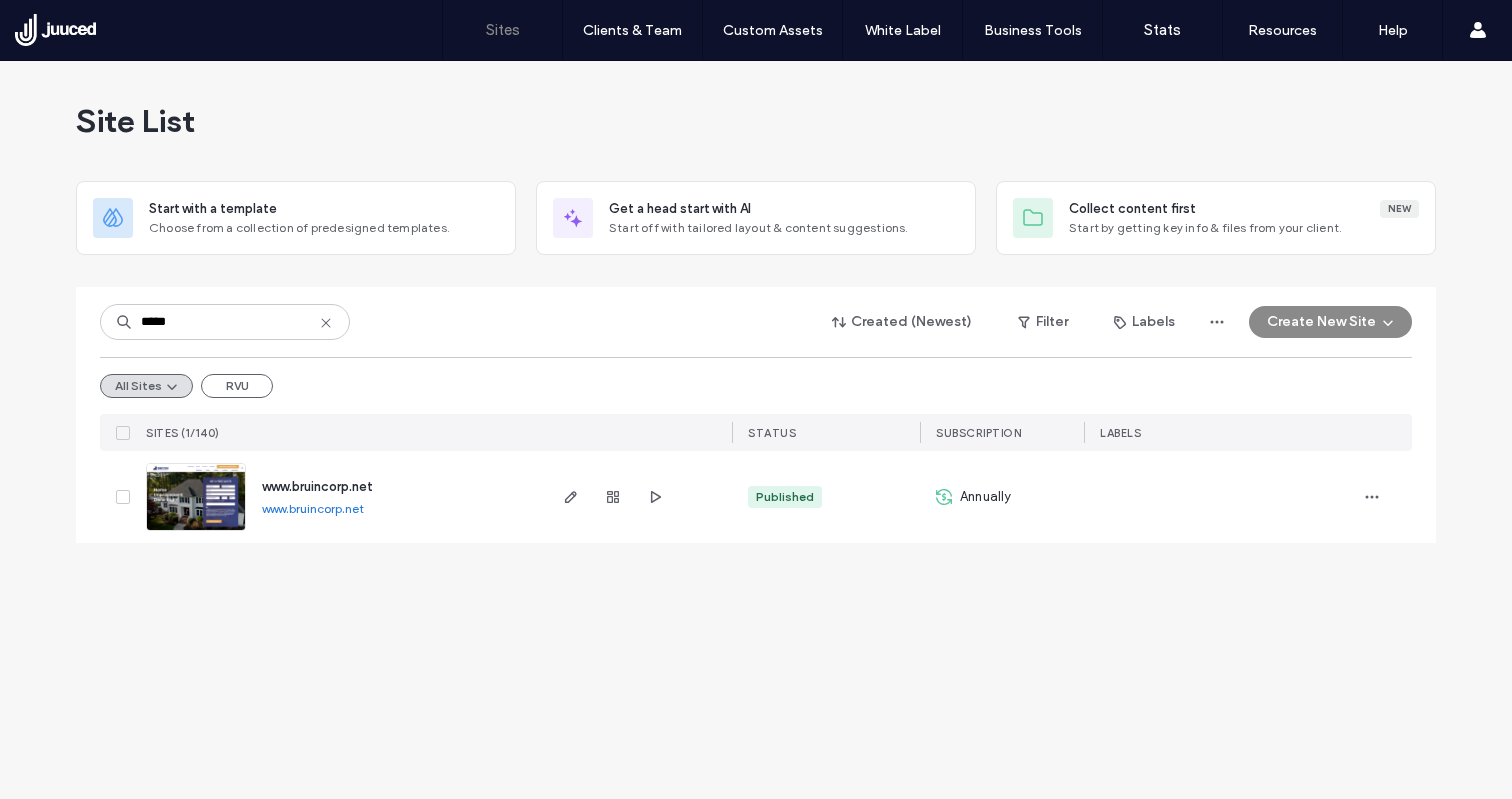 click on "www.bruincorp.net" at bounding box center (317, 486) 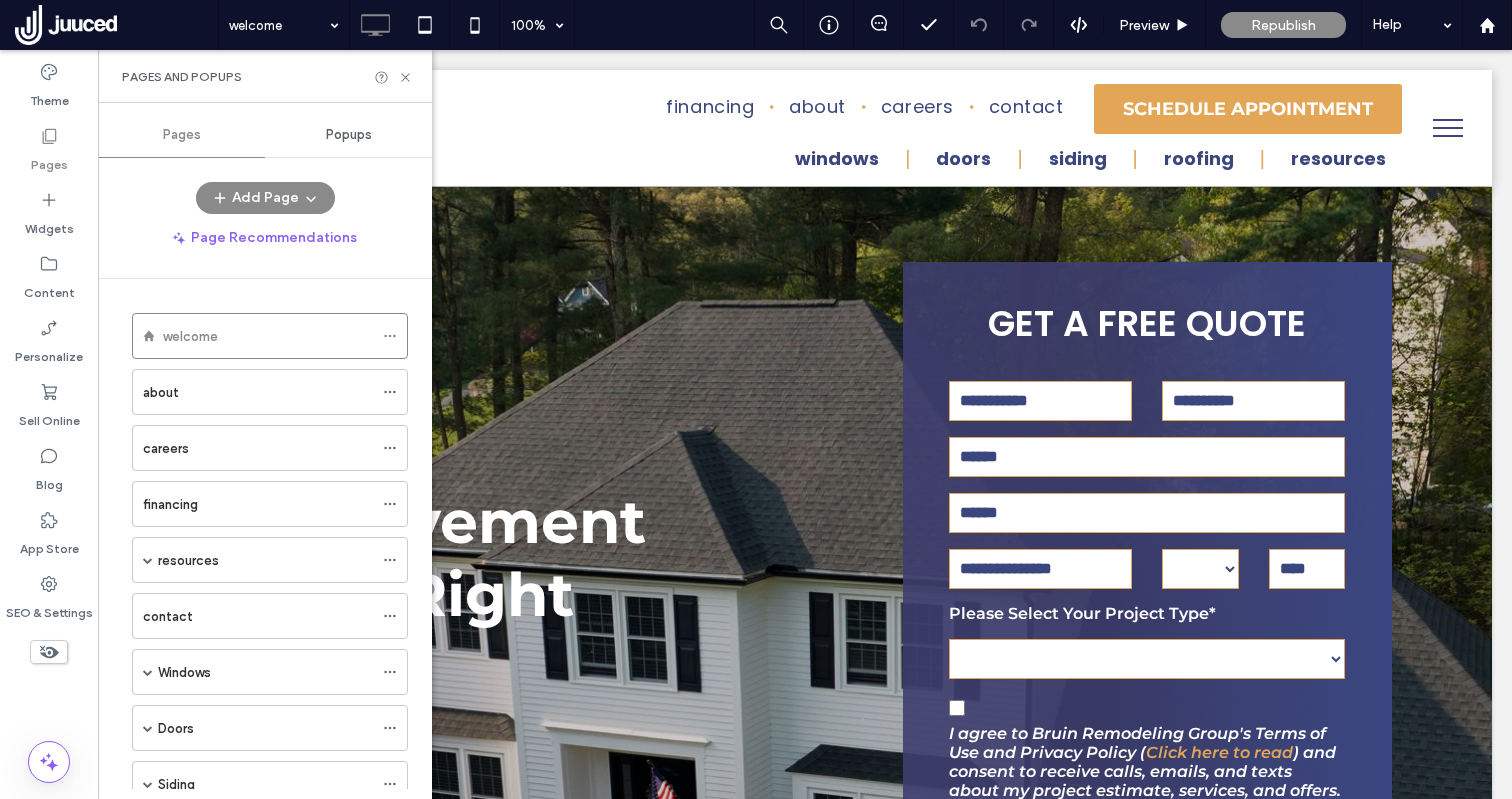 scroll, scrollTop: 0, scrollLeft: 0, axis: both 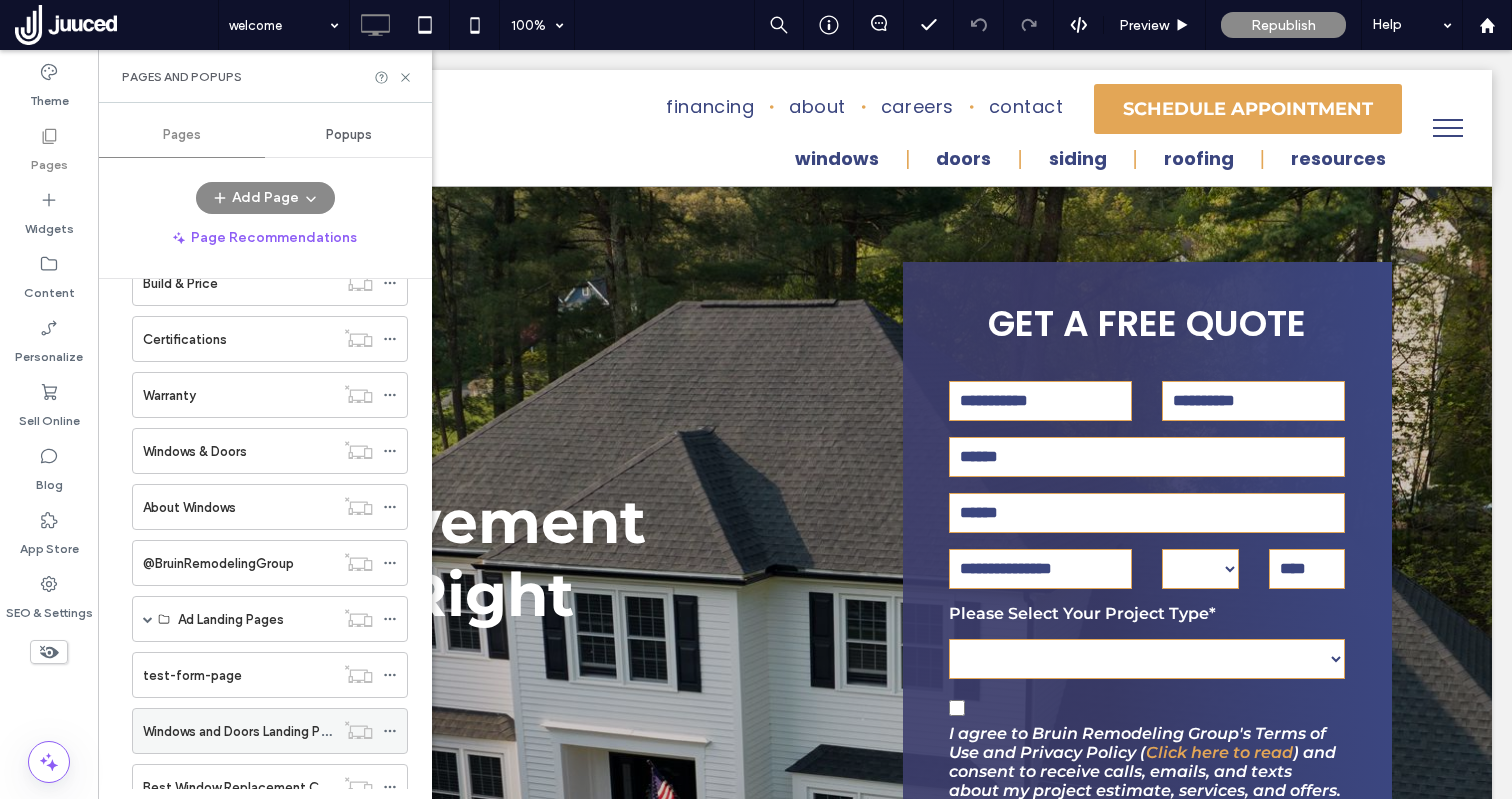 click on "Windows and Doors Landing Page" at bounding box center [243, 731] 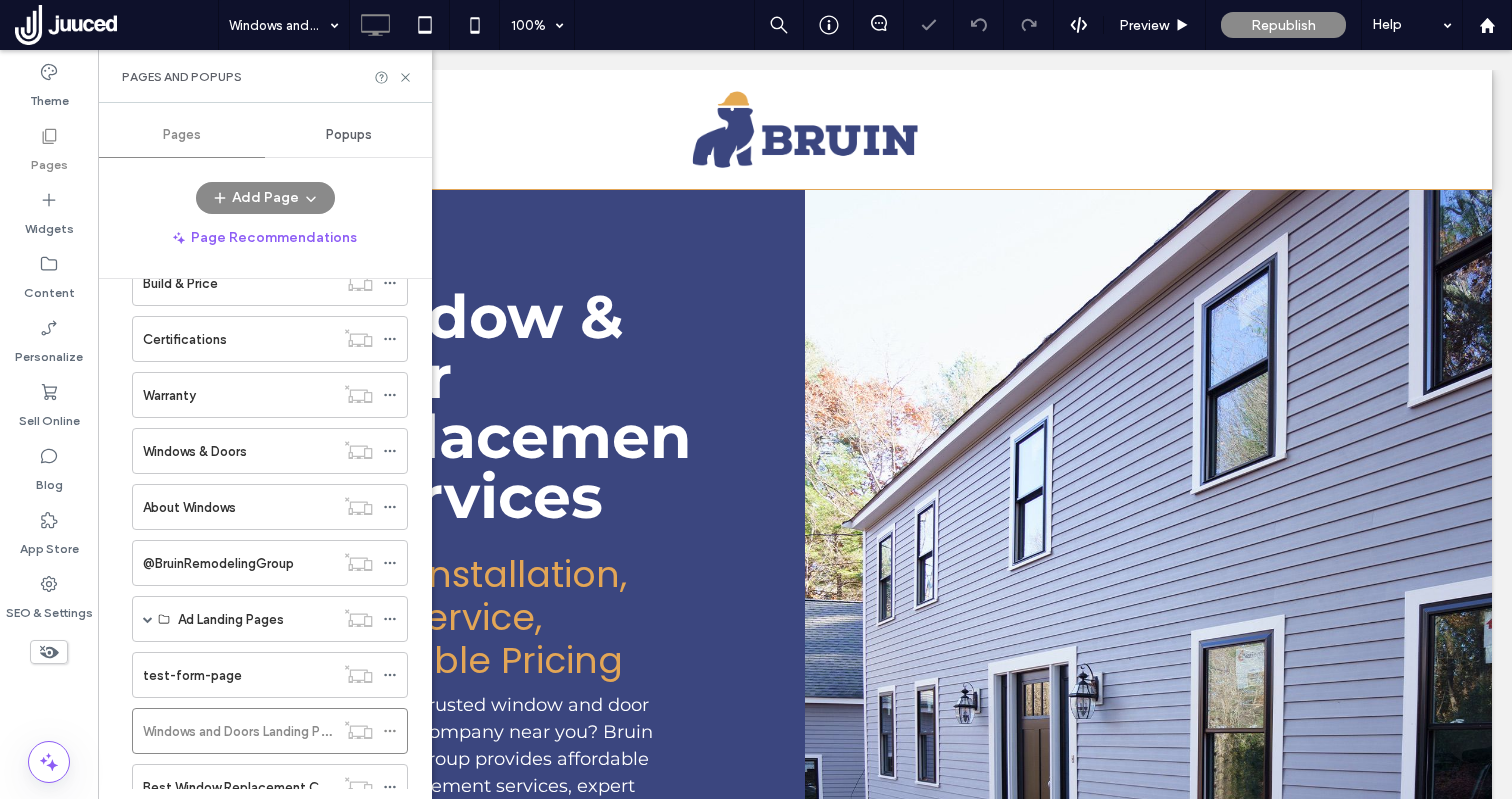 scroll, scrollTop: 0, scrollLeft: 0, axis: both 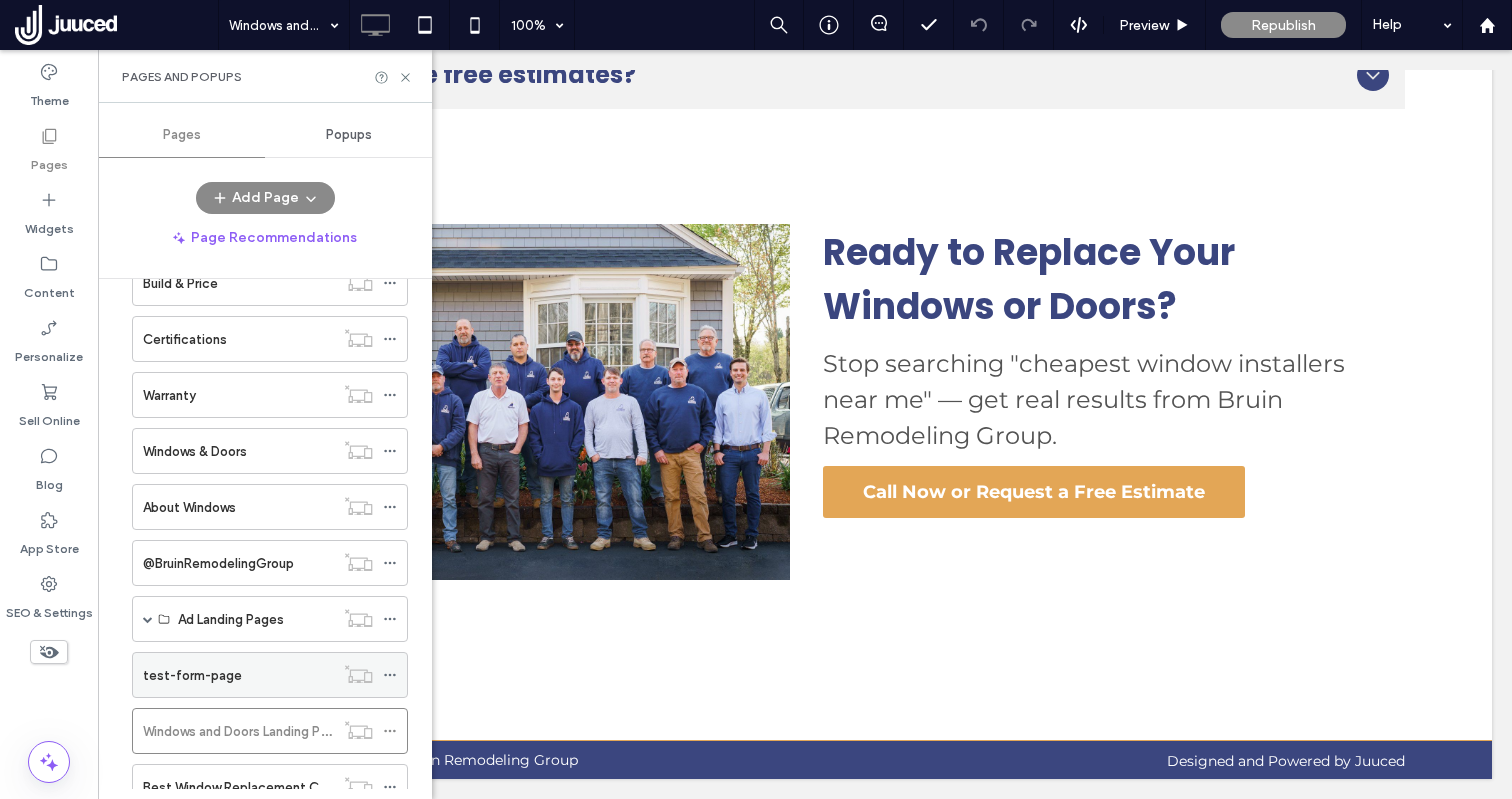 click on "test-form-page" at bounding box center (238, 675) 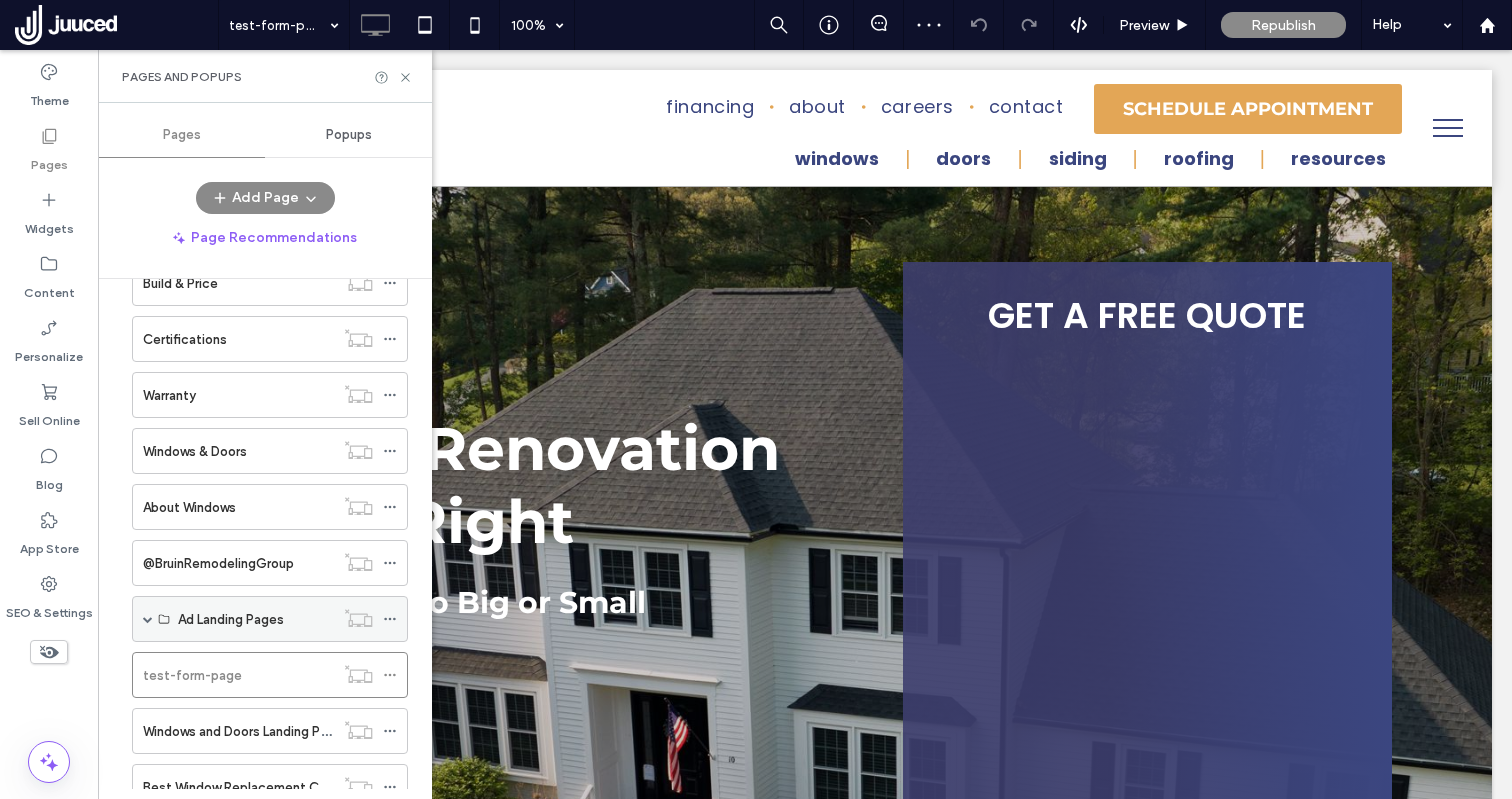 scroll, scrollTop: 323, scrollLeft: 0, axis: vertical 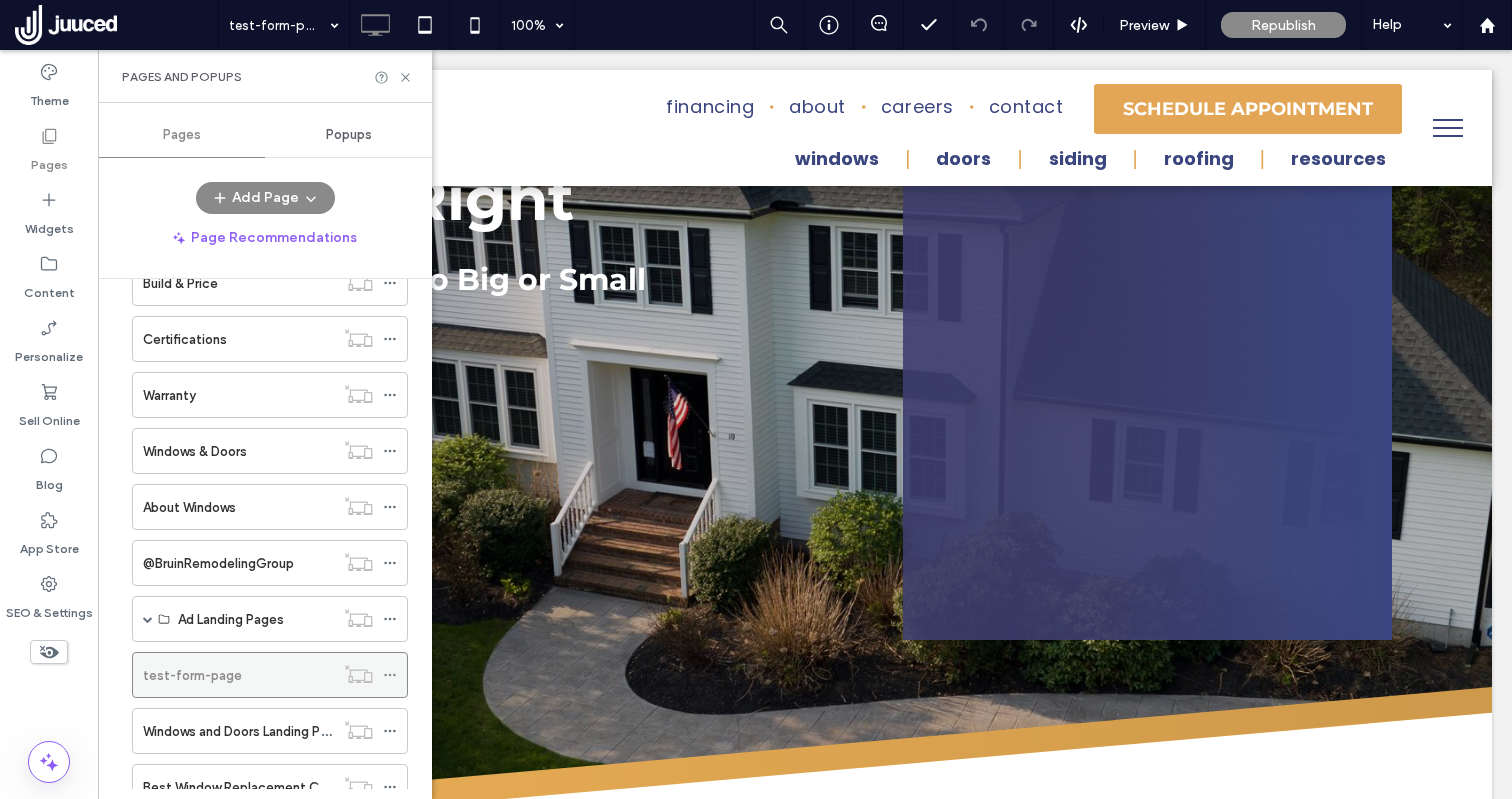 click 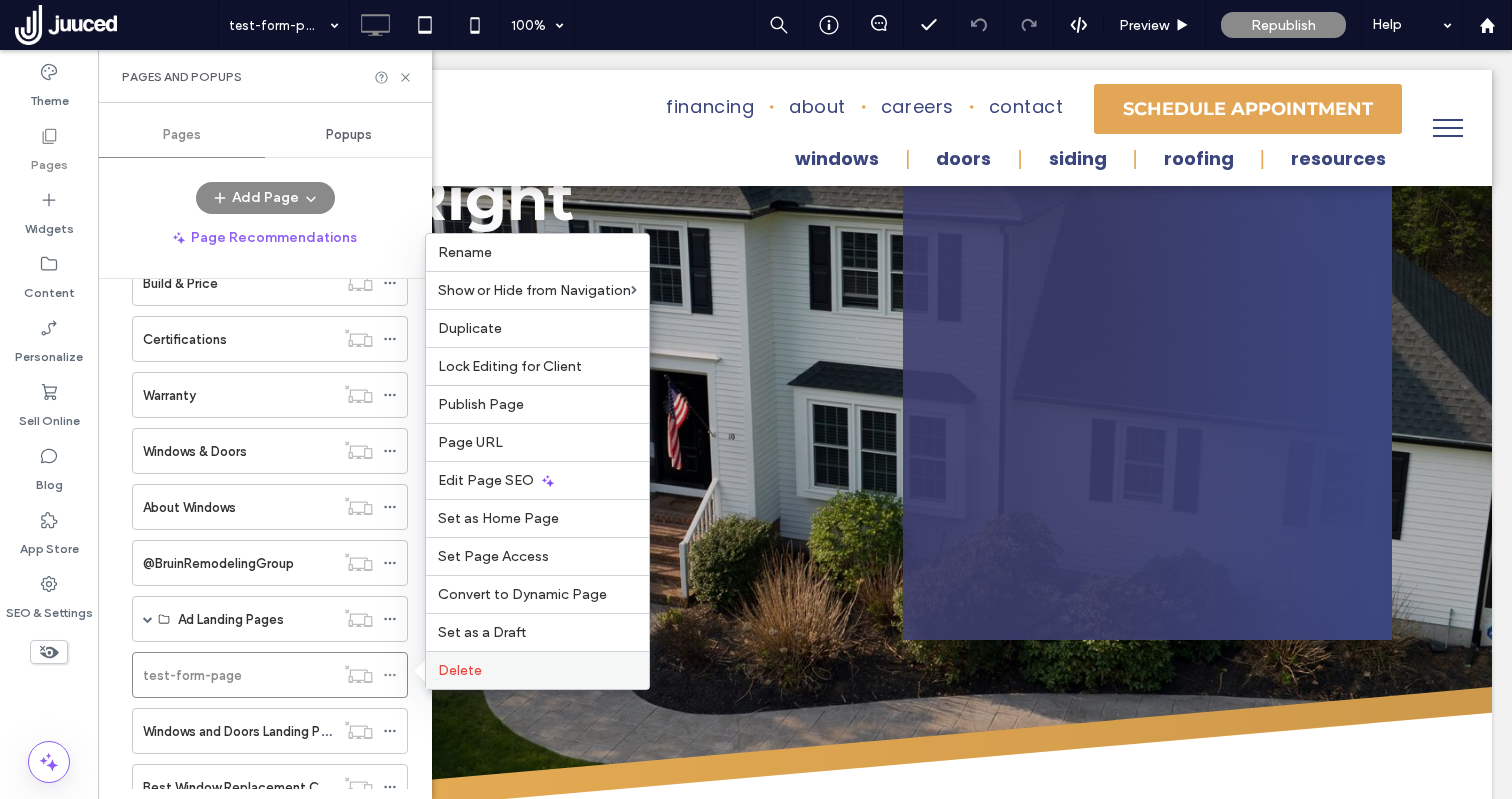 click on "Delete" at bounding box center [537, 670] 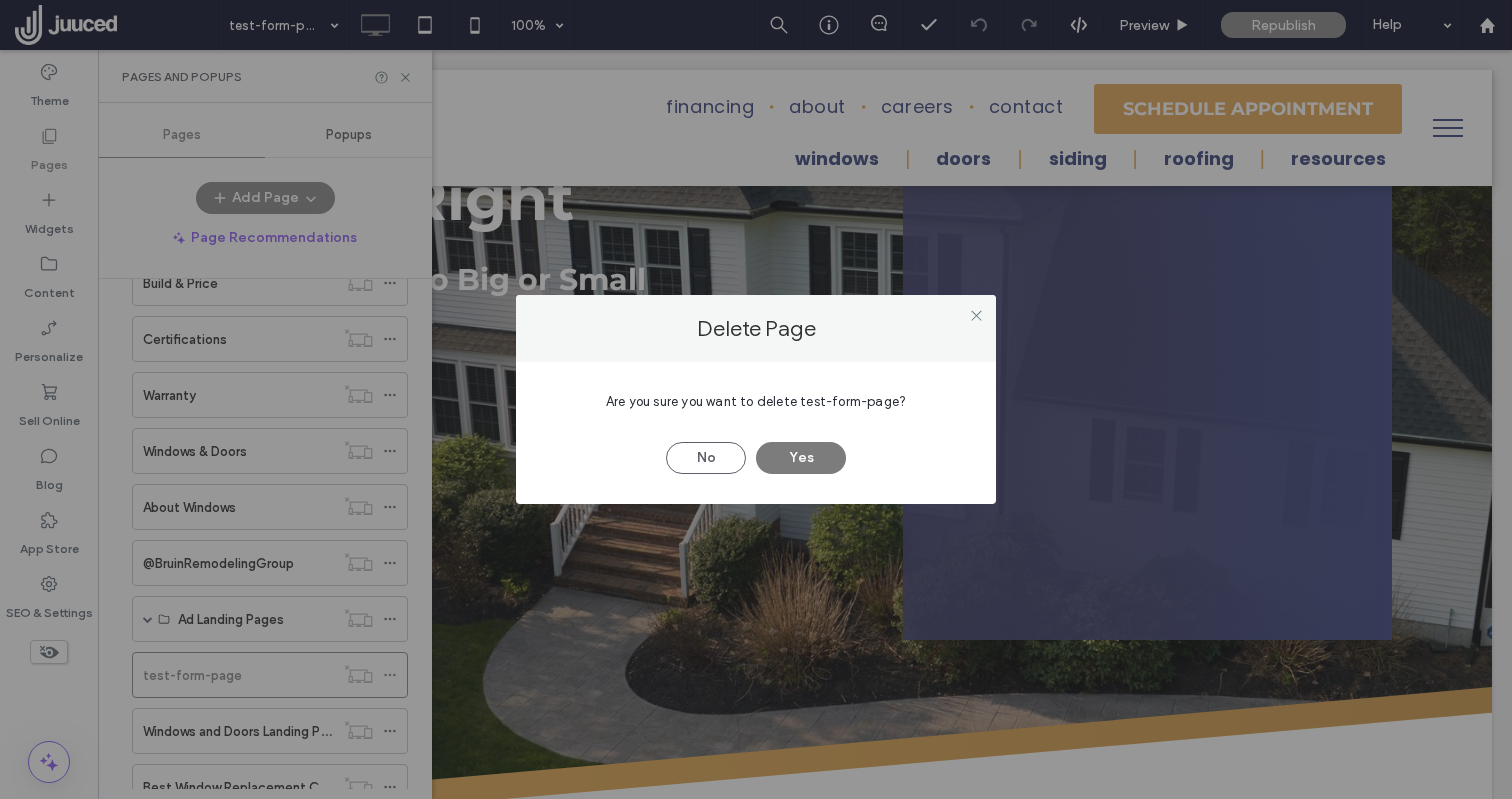 click on "Yes" at bounding box center [801, 458] 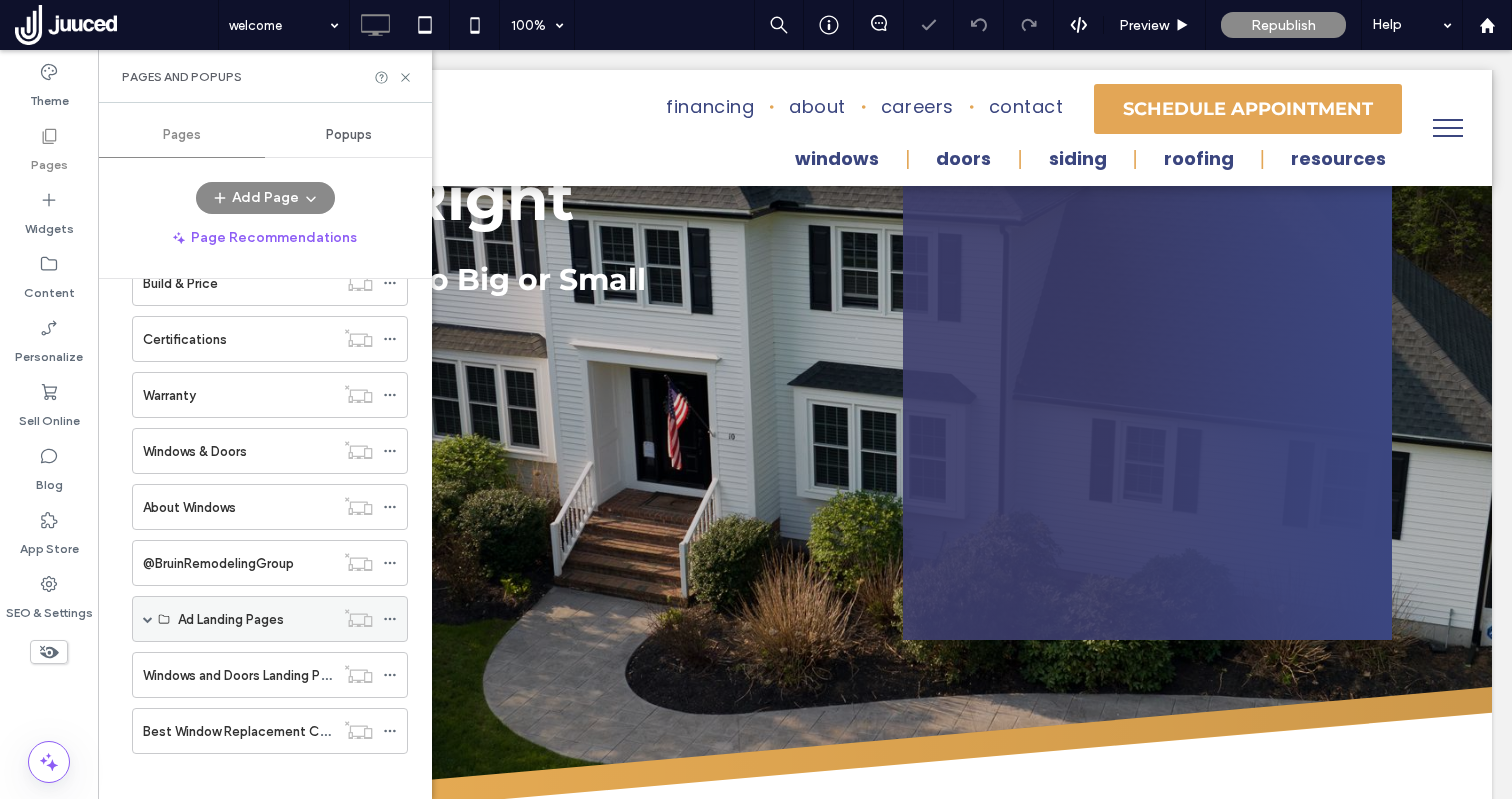 click at bounding box center (148, 619) 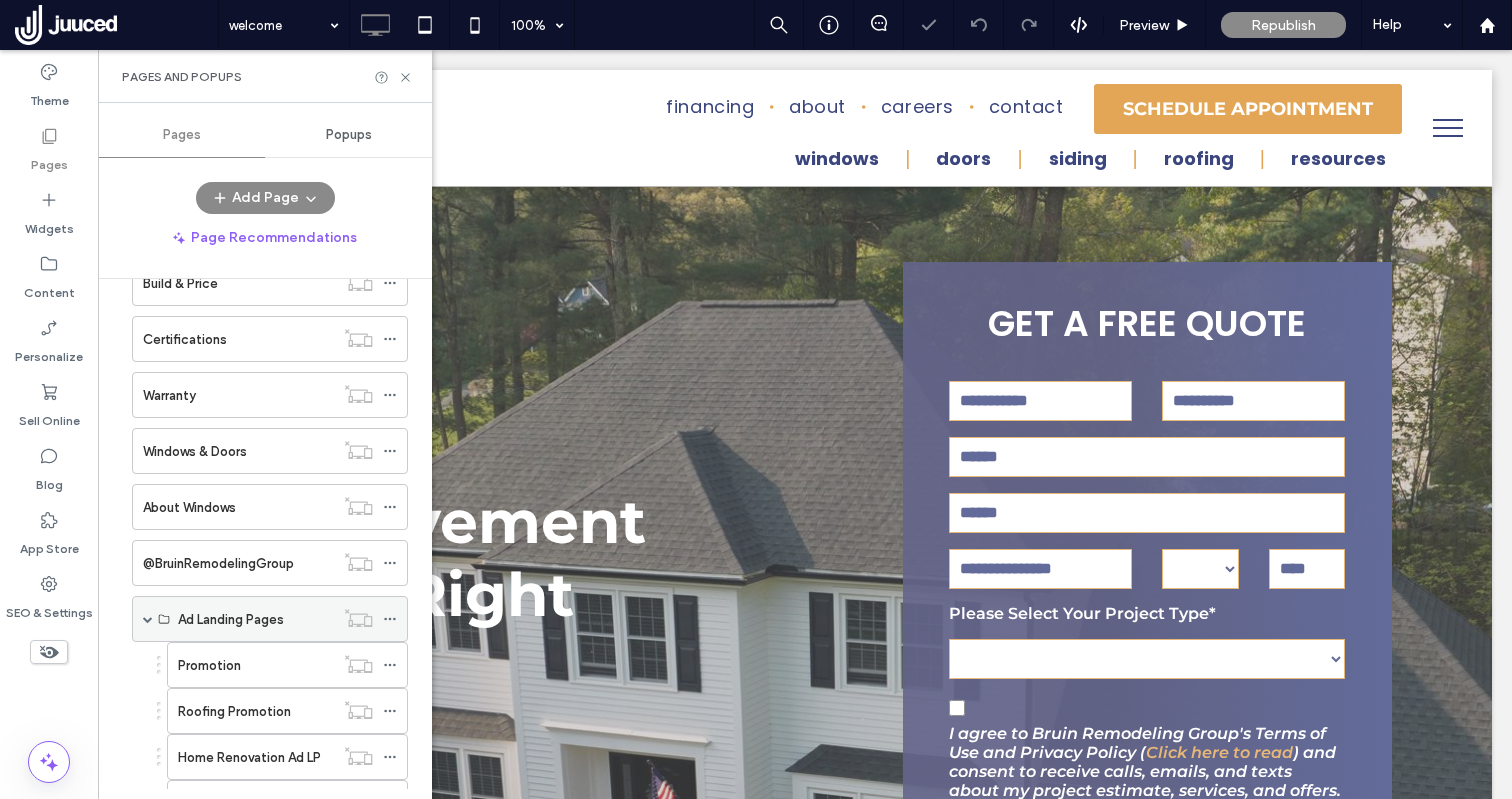 scroll, scrollTop: 0, scrollLeft: 0, axis: both 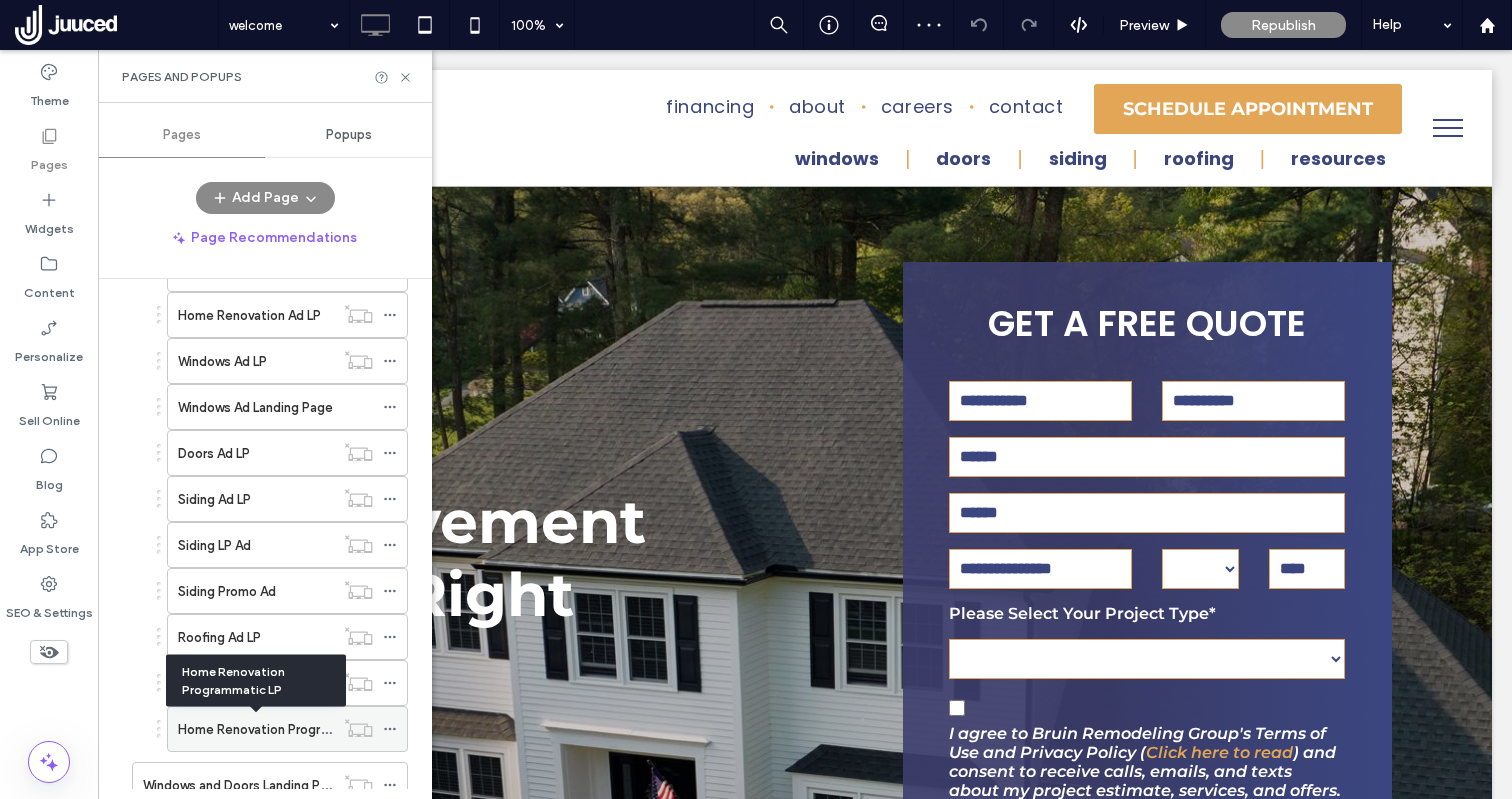 click on "Home Renovation Programmatic LP" at bounding box center [284, 729] 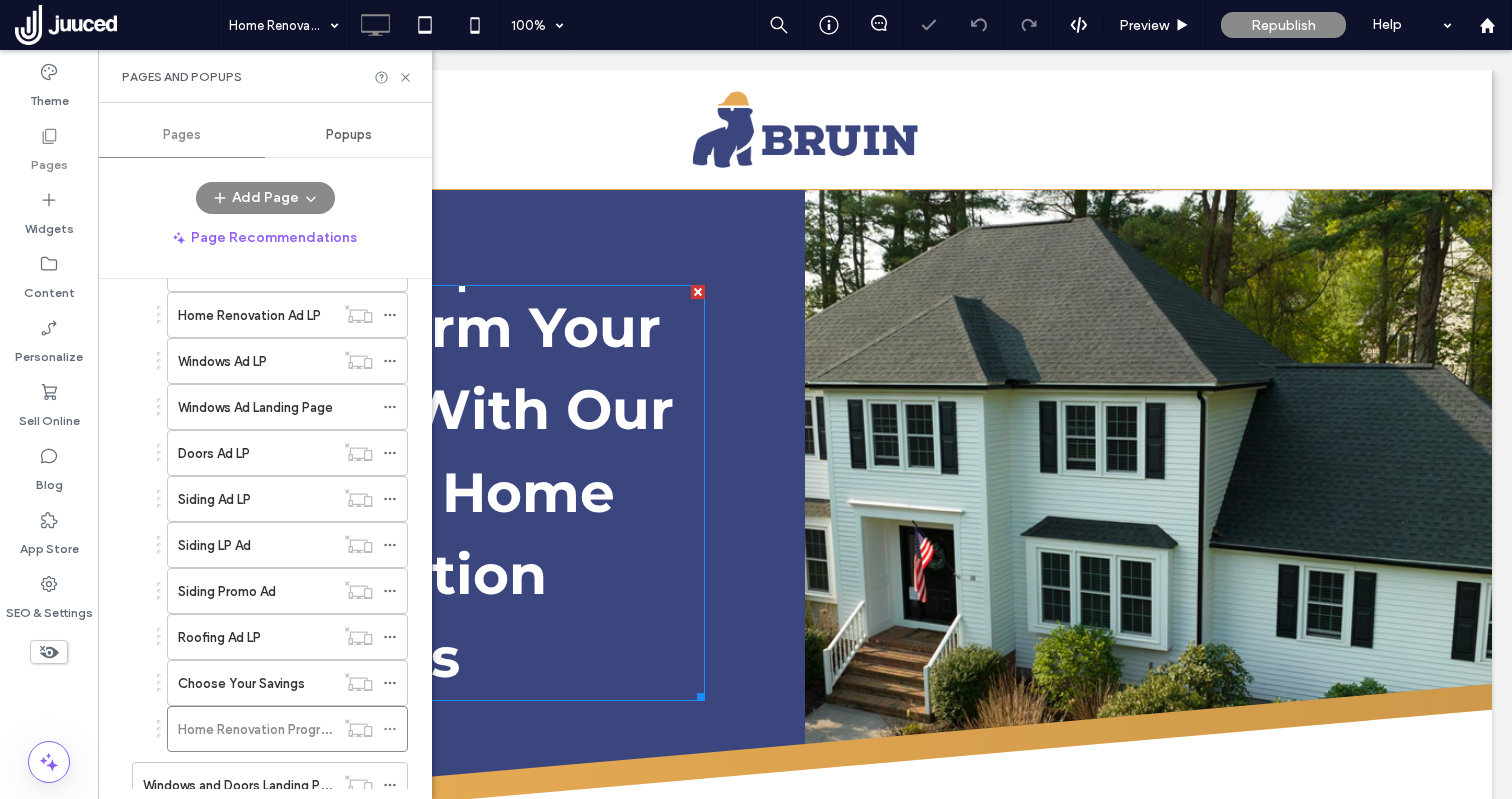 scroll, scrollTop: 0, scrollLeft: 0, axis: both 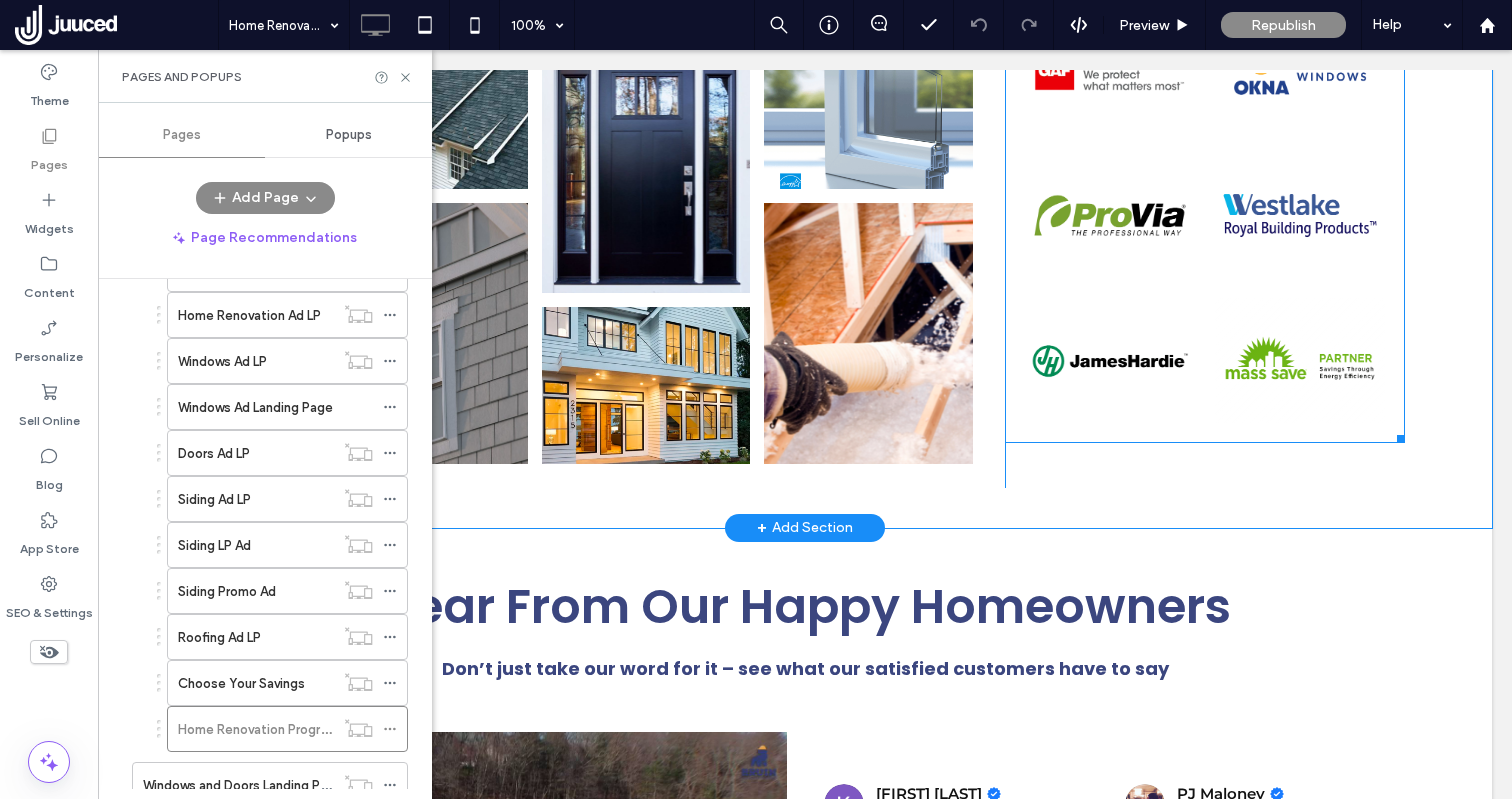 click at bounding box center (1300, 360) 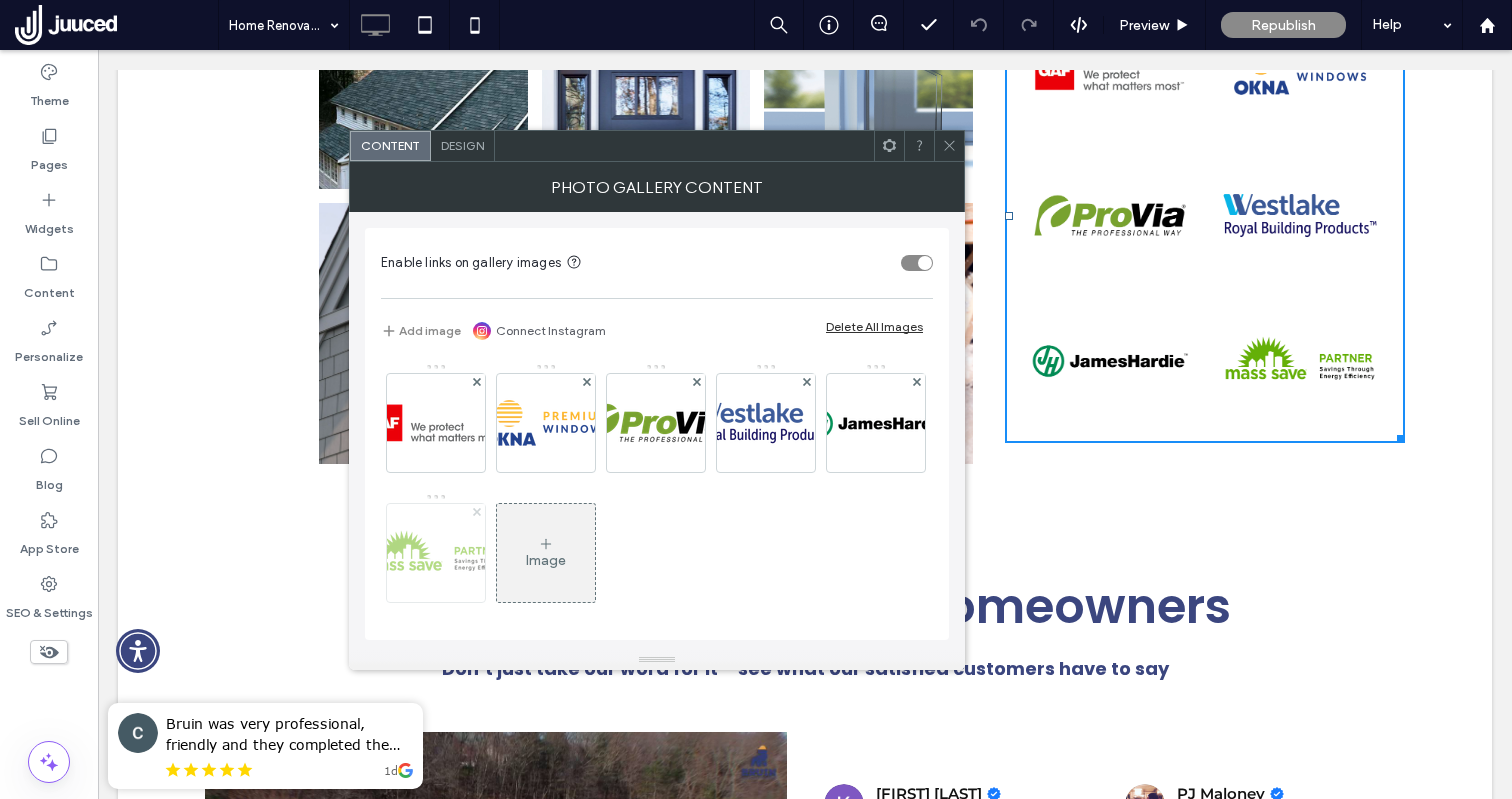 click 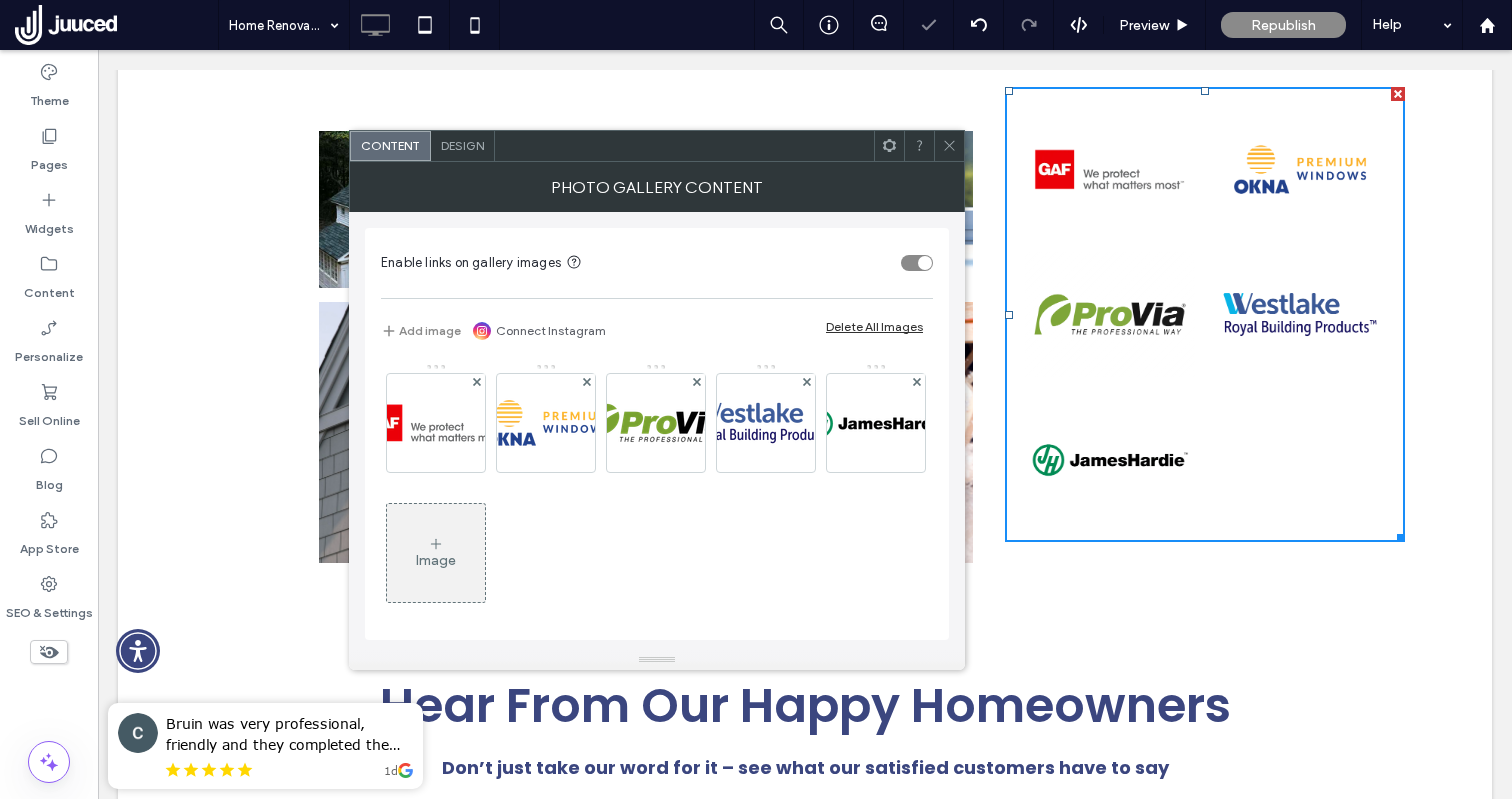 scroll, scrollTop: 2294, scrollLeft: 0, axis: vertical 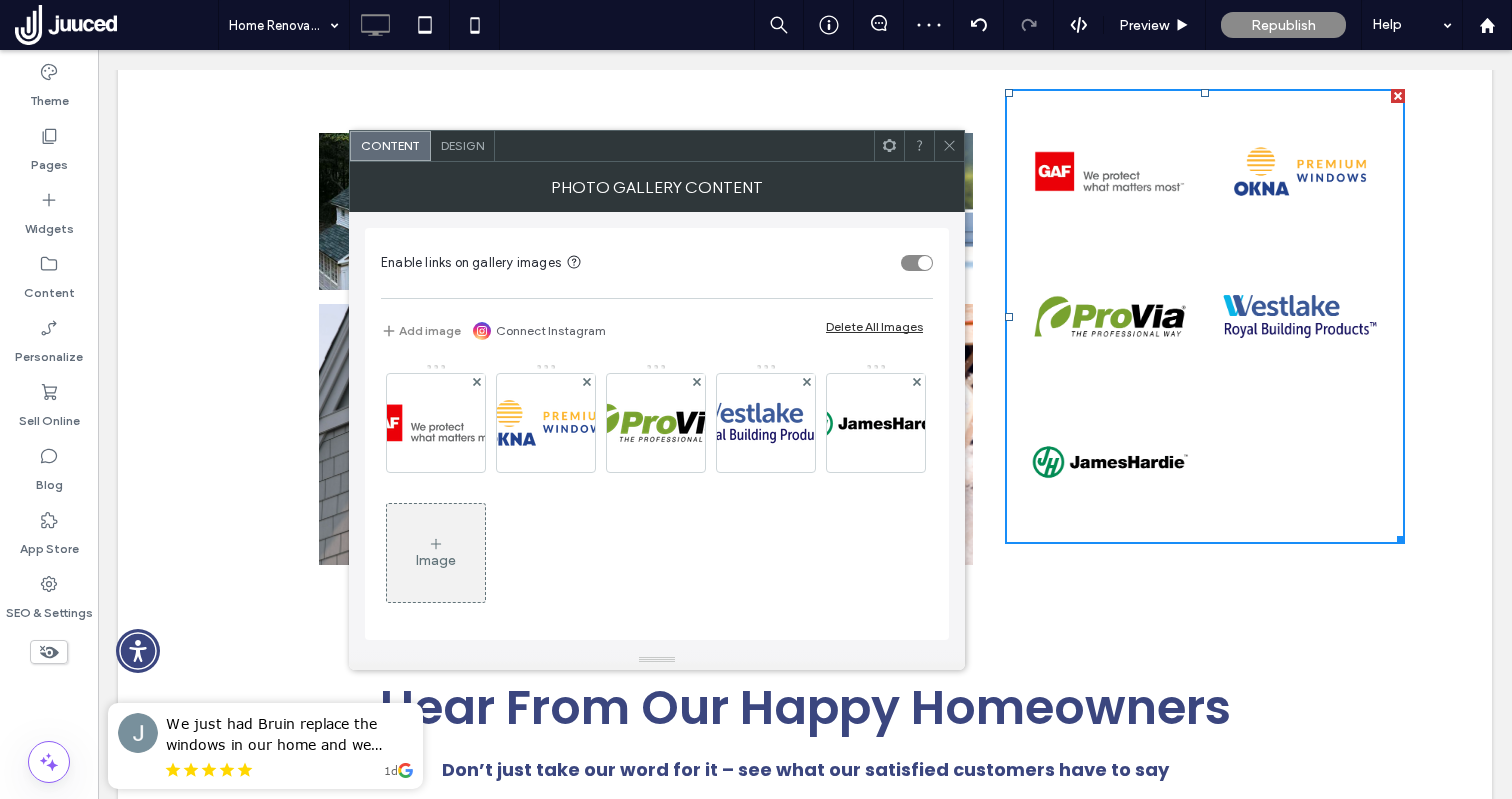 click 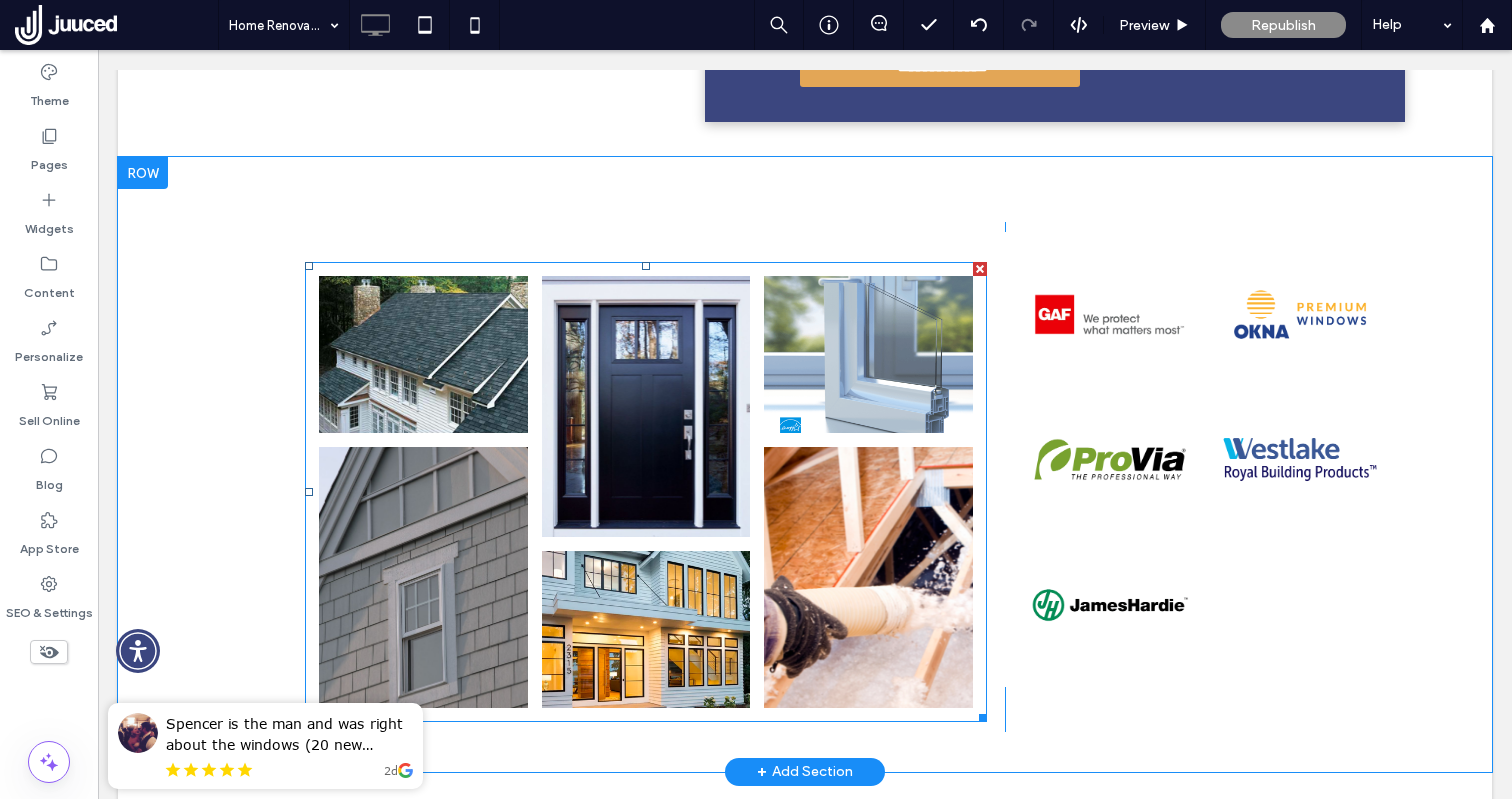 scroll, scrollTop: 2155, scrollLeft: 0, axis: vertical 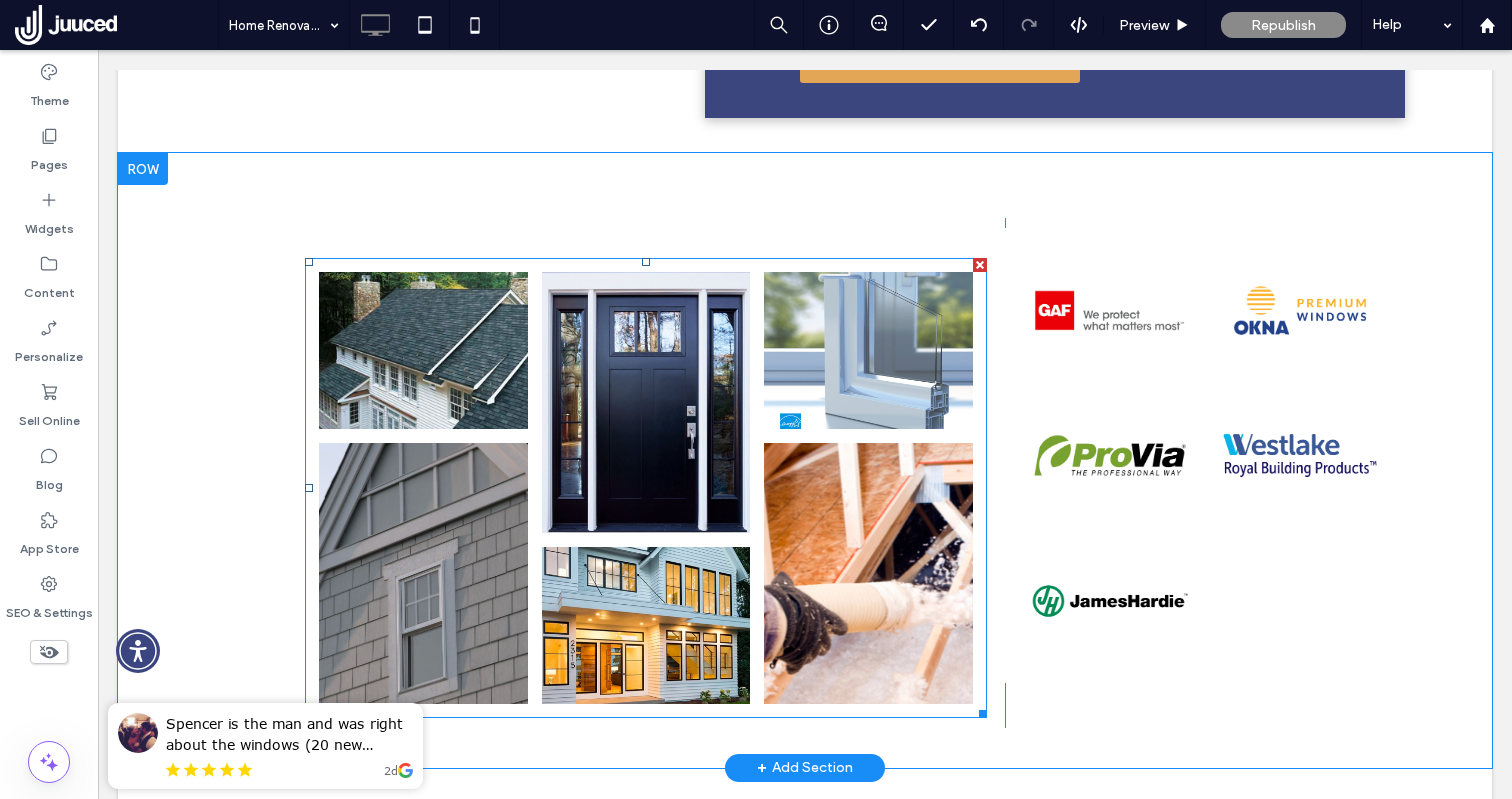 click at bounding box center [645, 403] 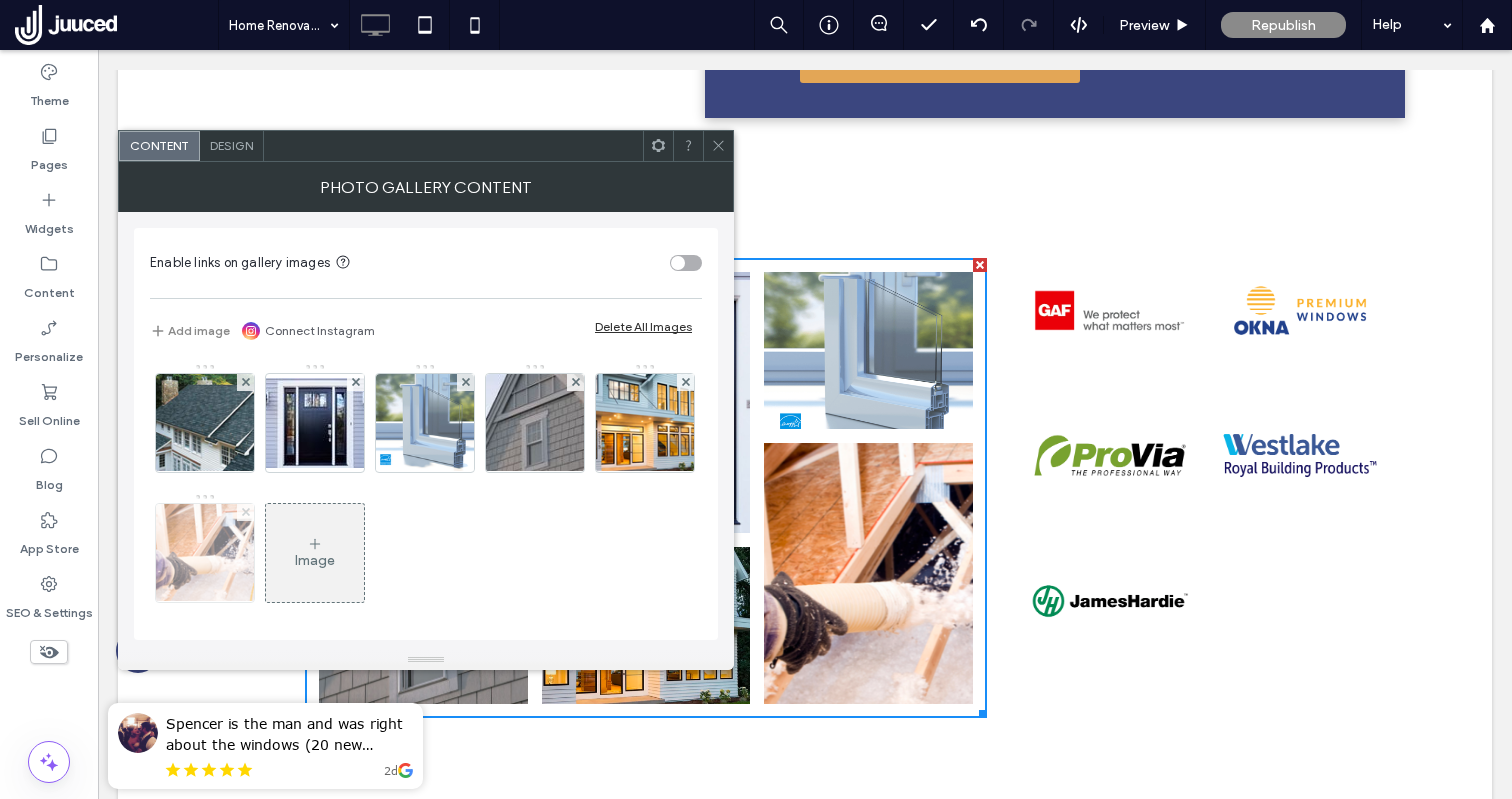 click 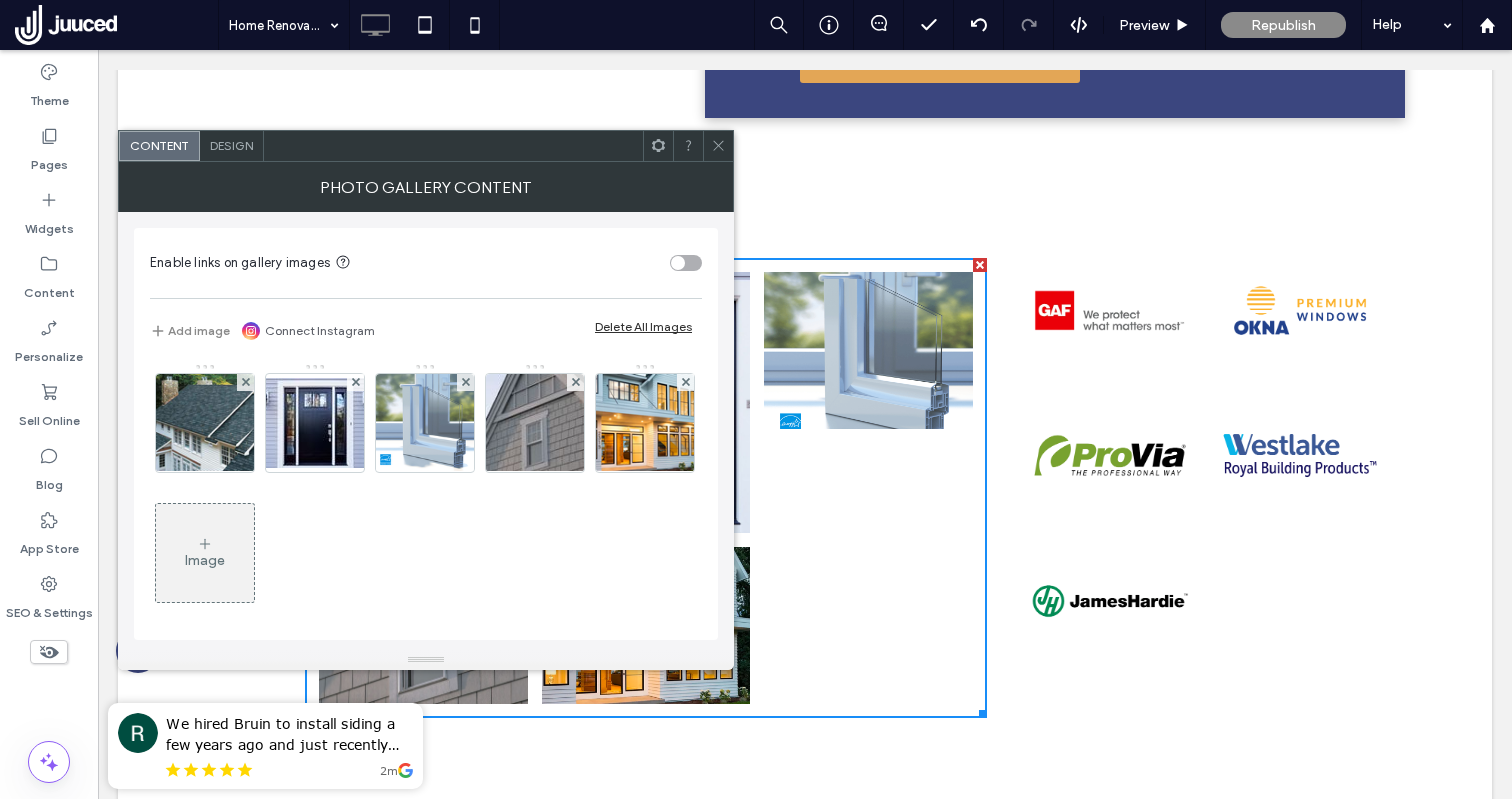 click 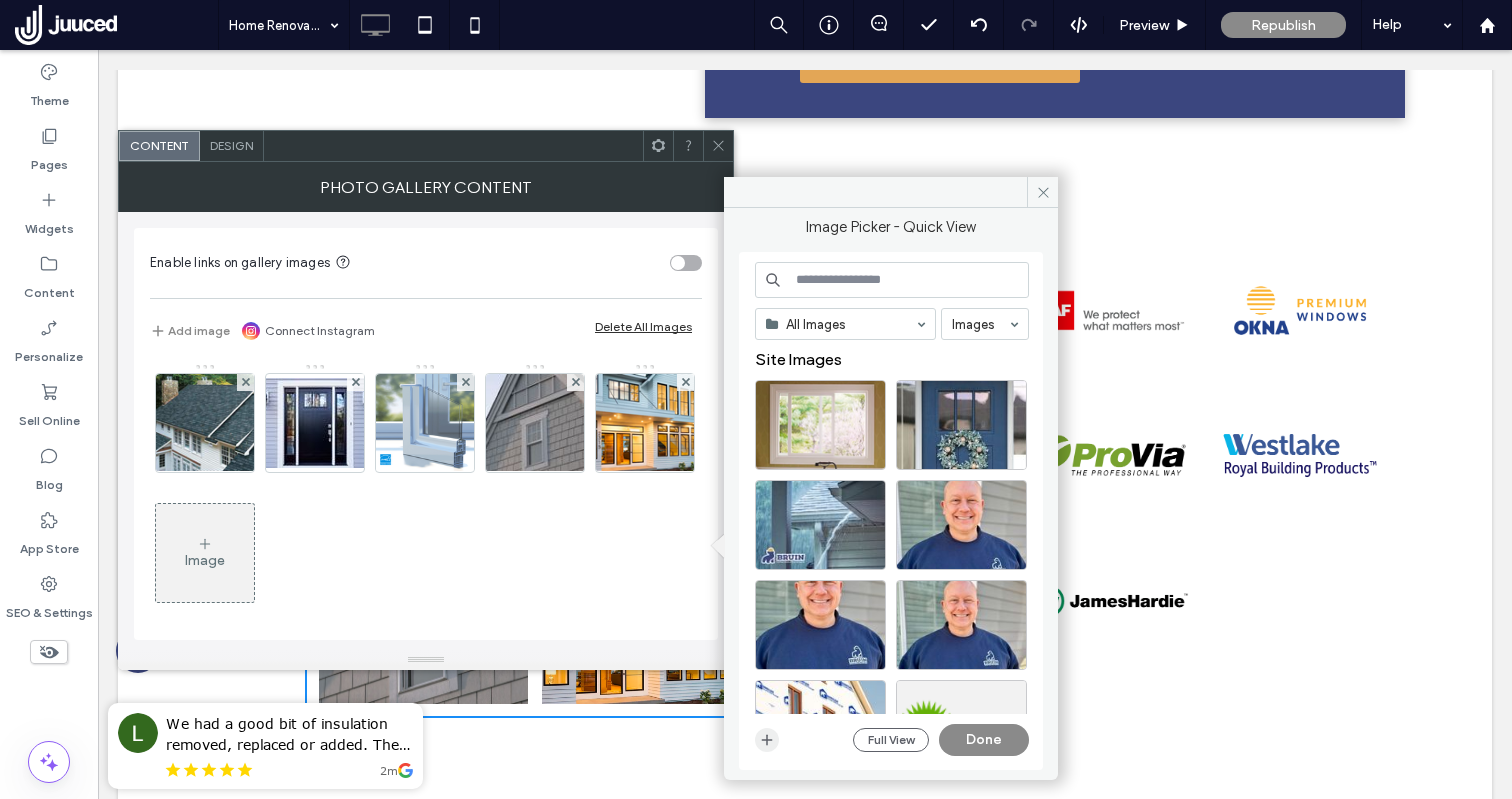 click 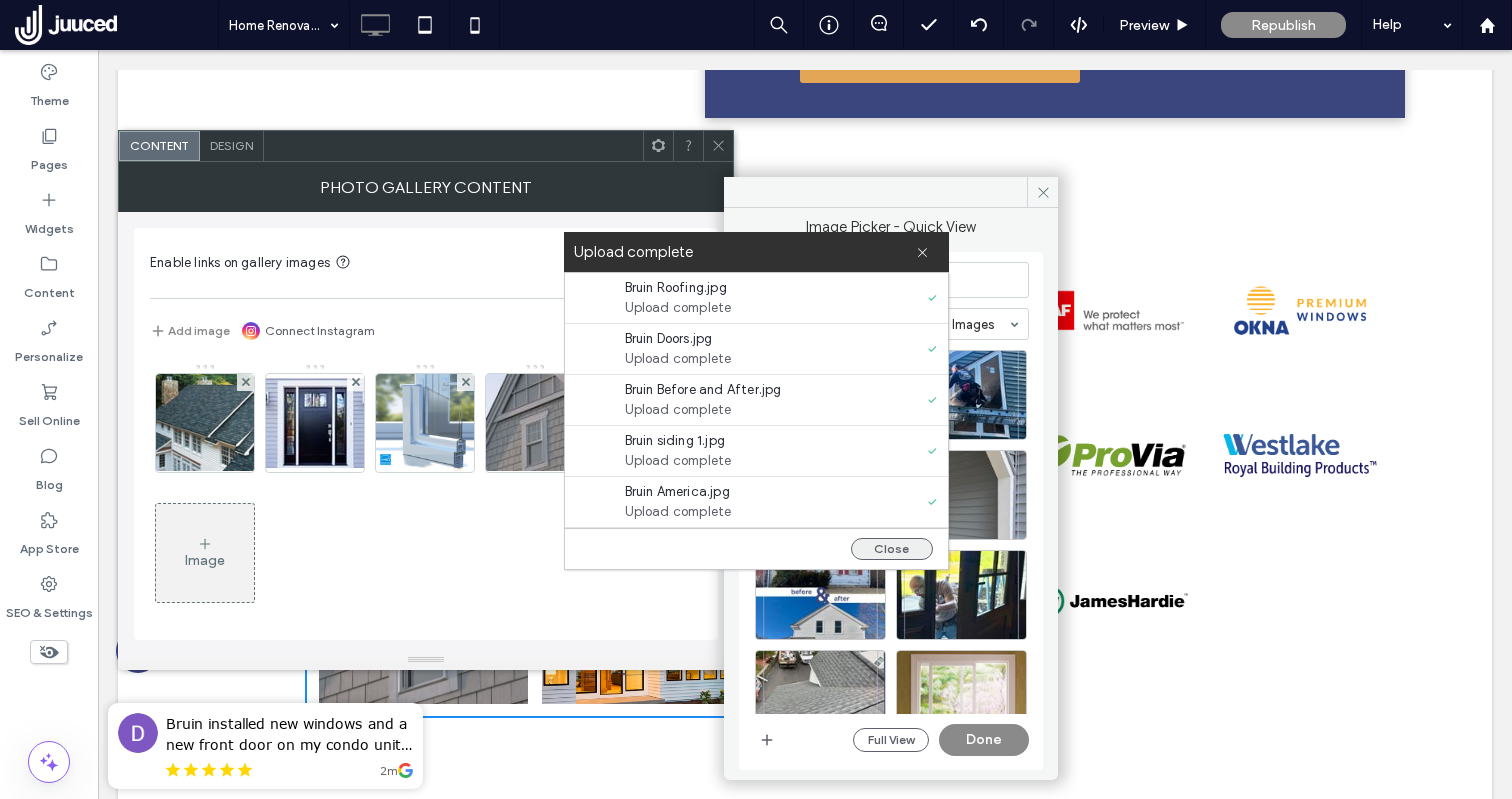 click on "Close" at bounding box center (892, 549) 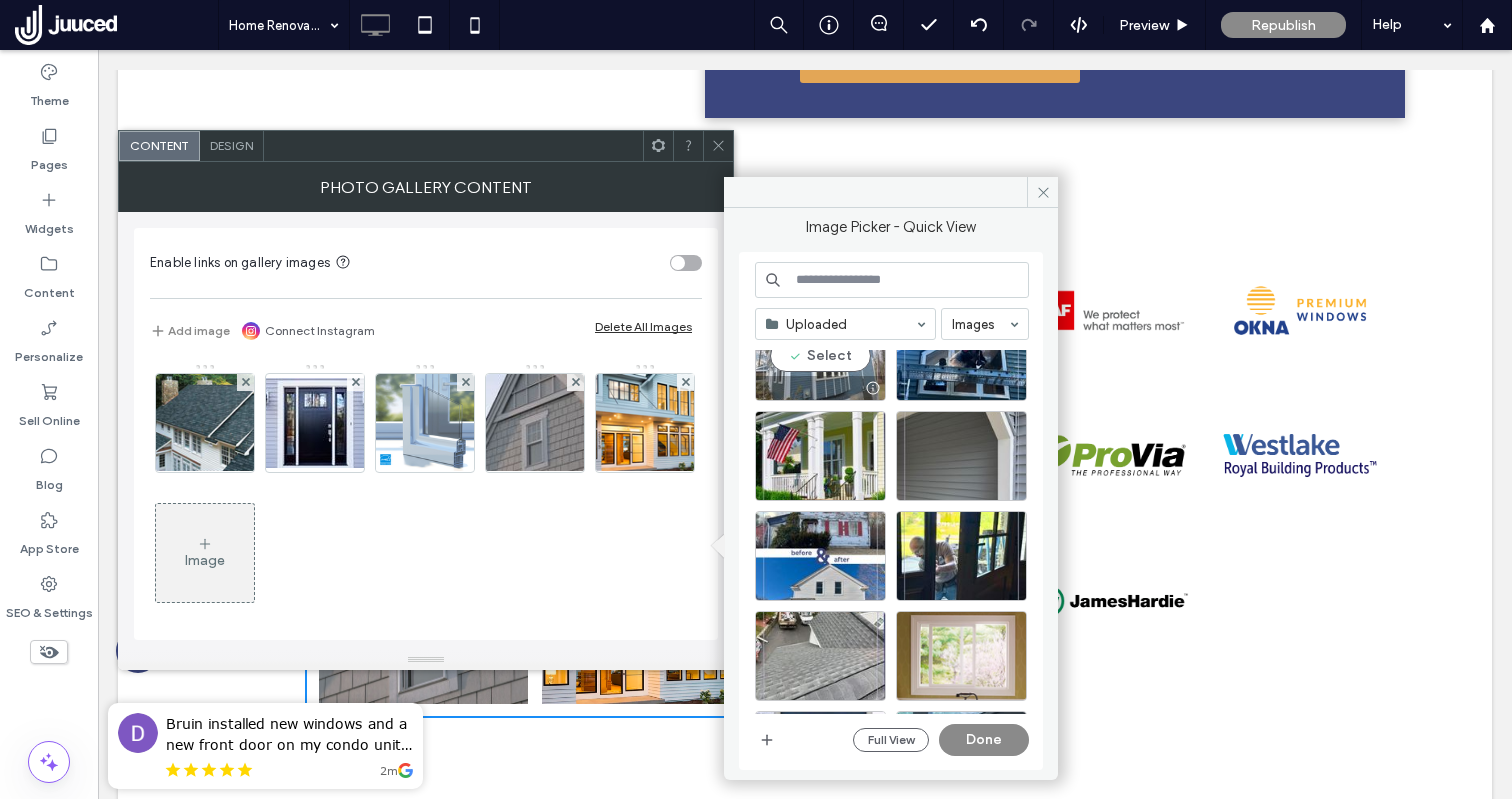 scroll, scrollTop: 30, scrollLeft: 0, axis: vertical 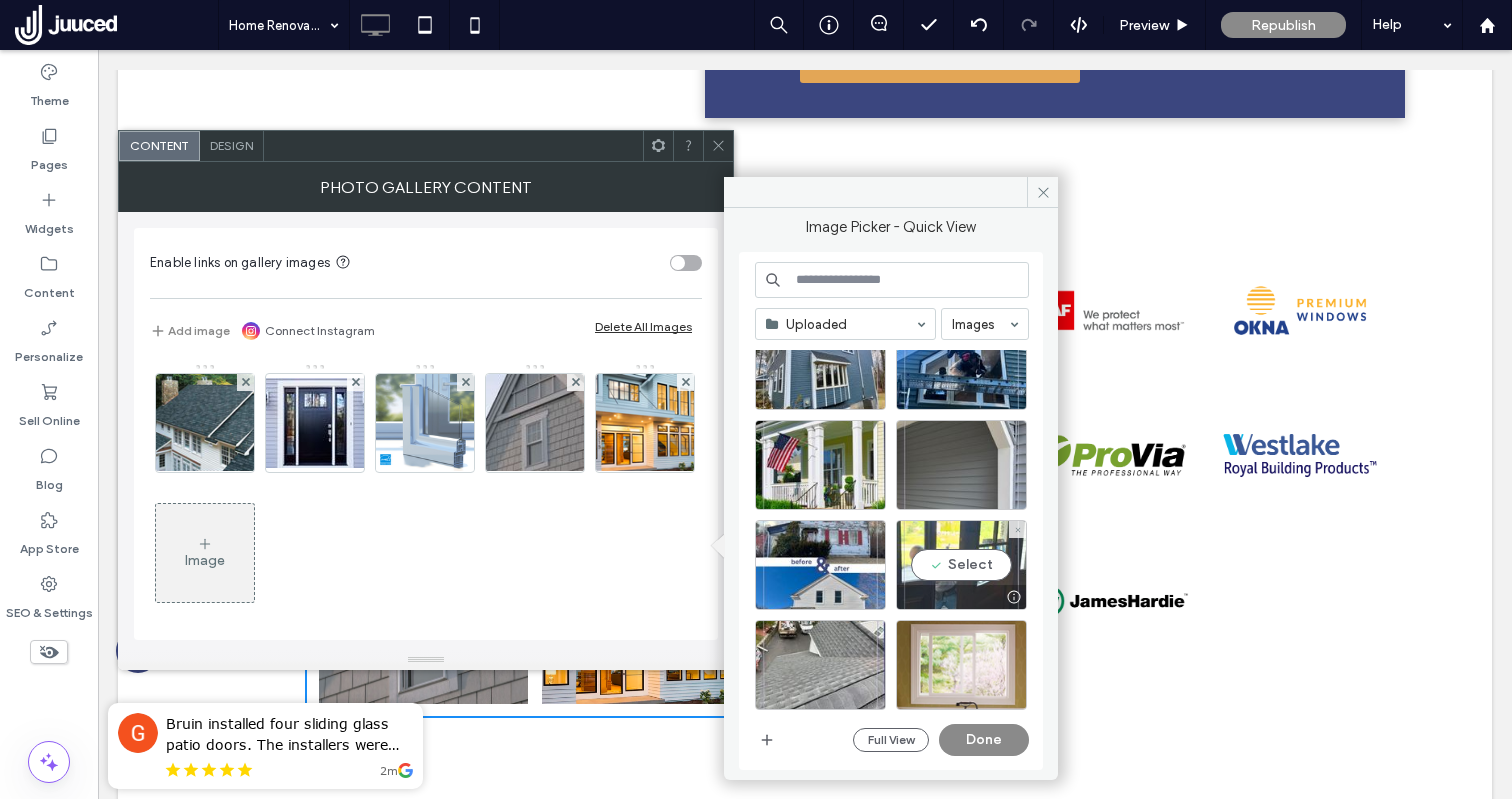 click on "Select" at bounding box center (961, 565) 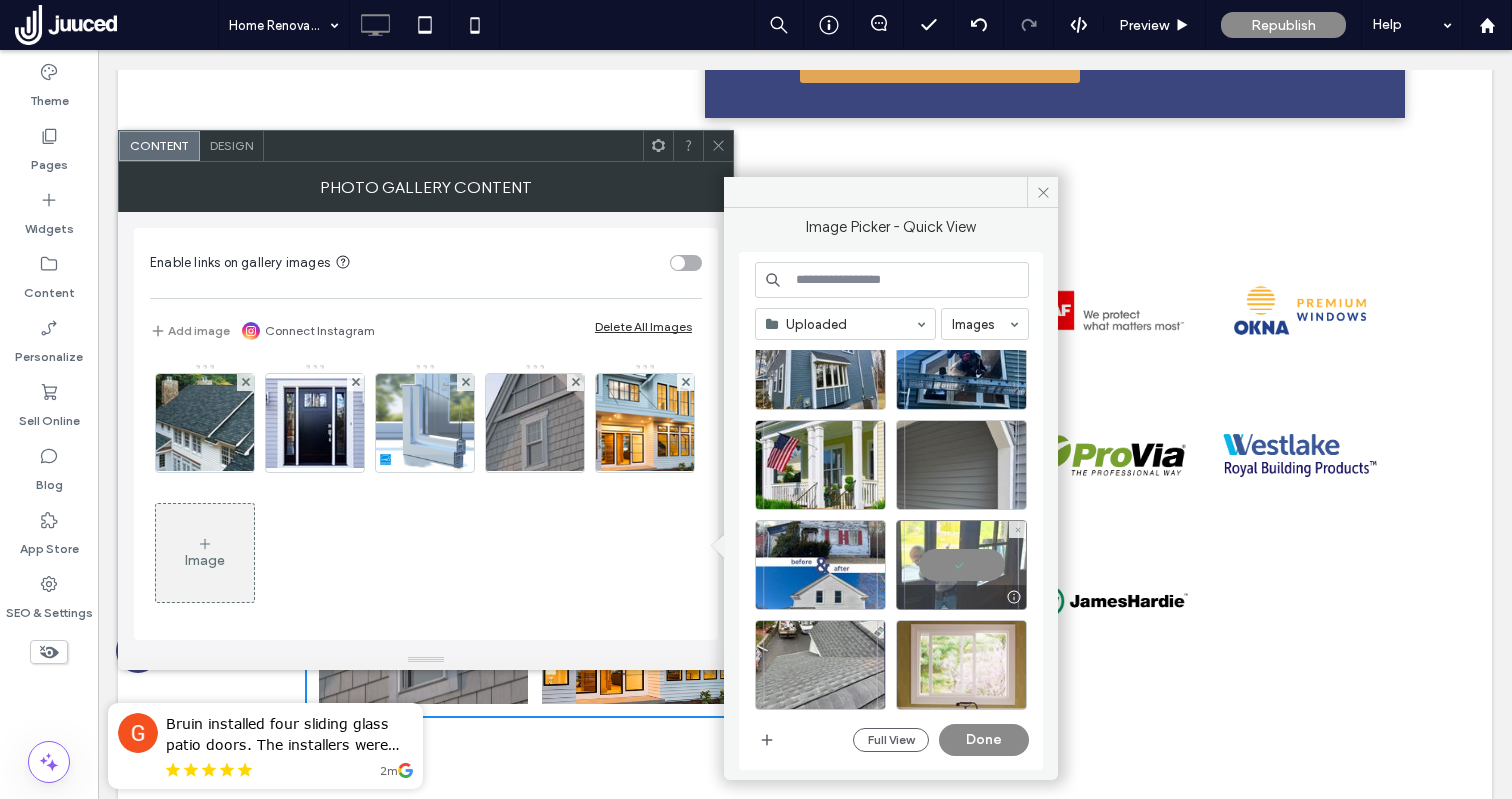 click at bounding box center [961, 565] 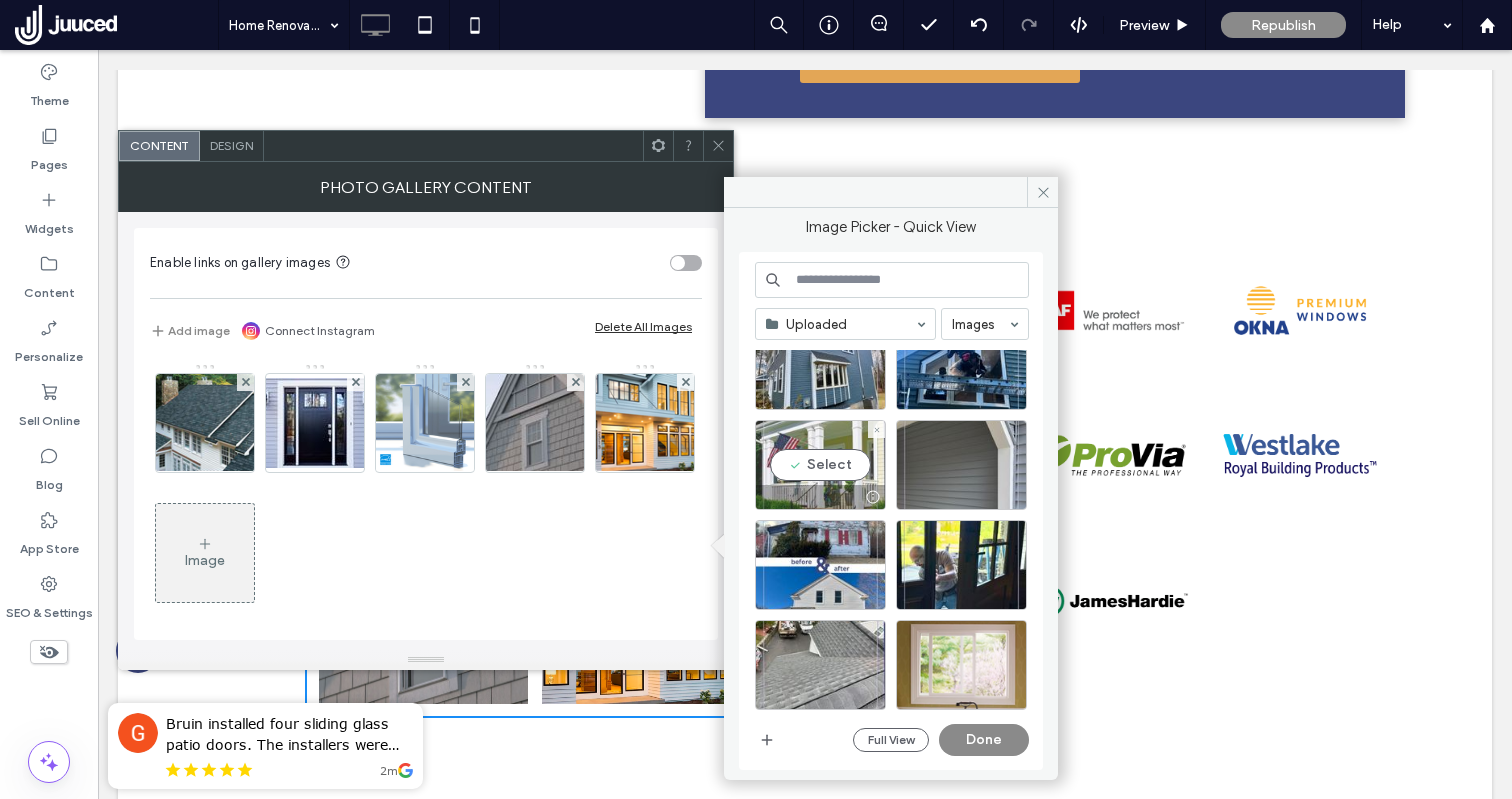 click on "Select" at bounding box center (820, 465) 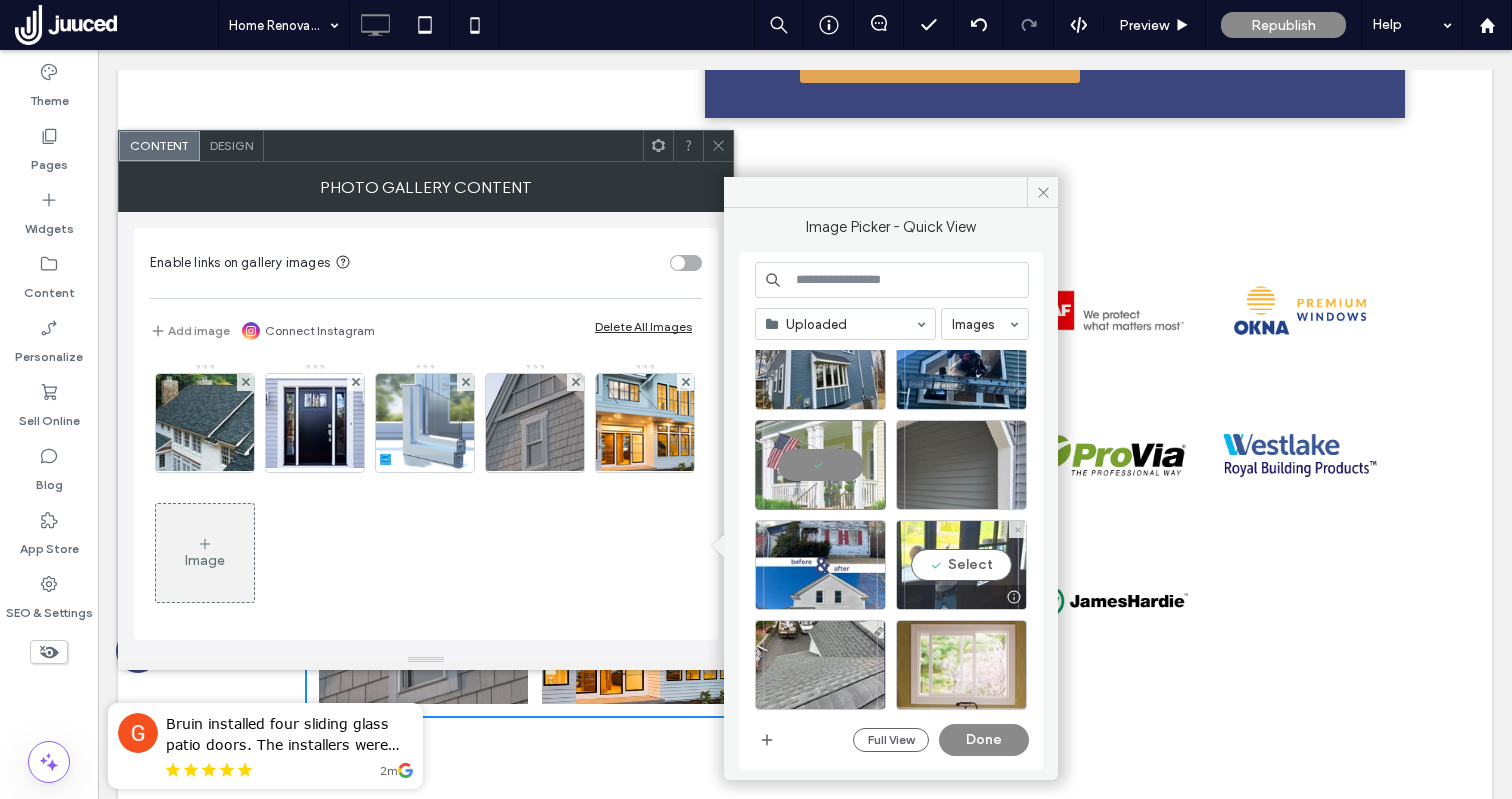 click on "Select" at bounding box center [961, 565] 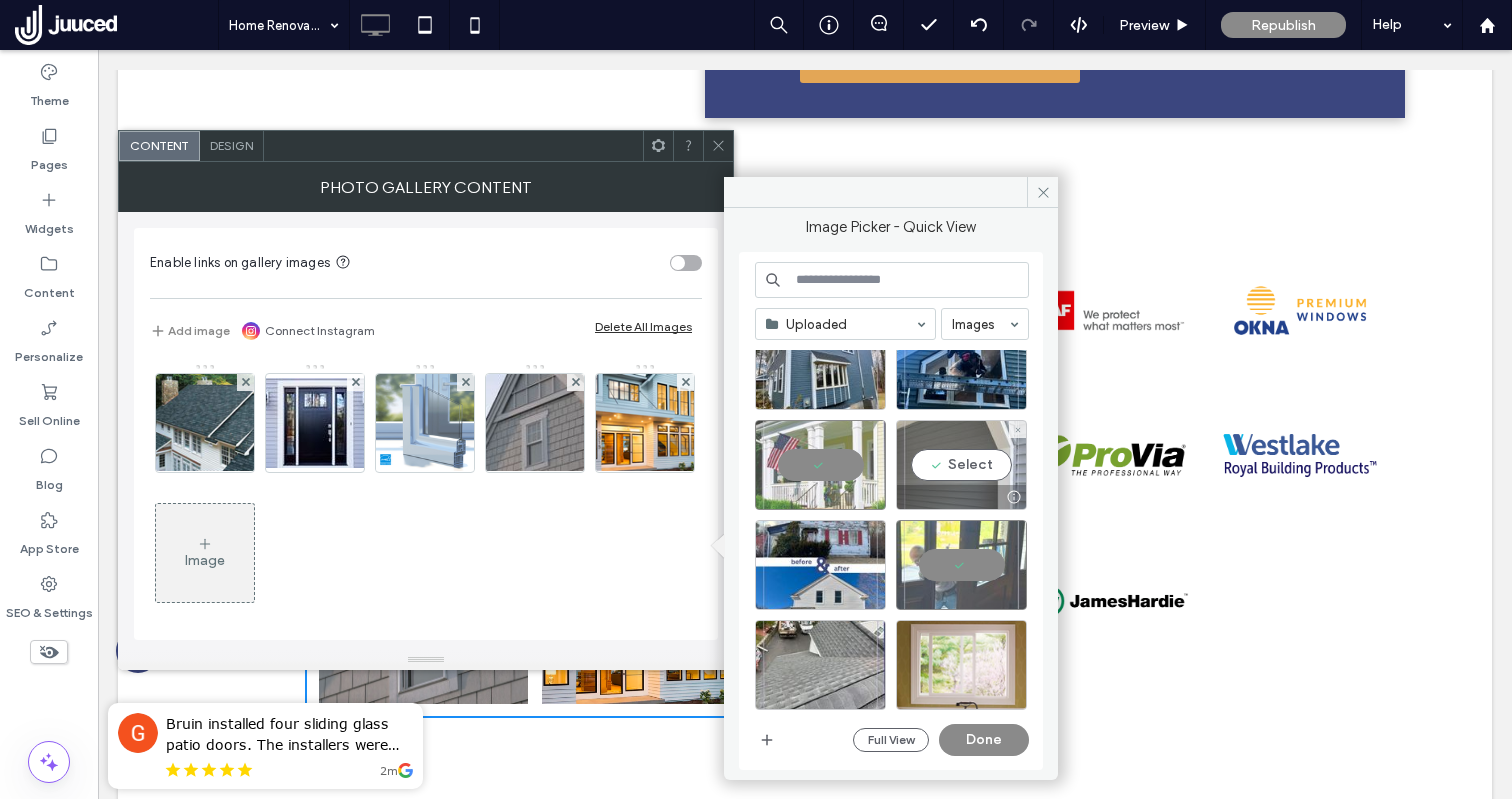 click on "Select" at bounding box center (961, 465) 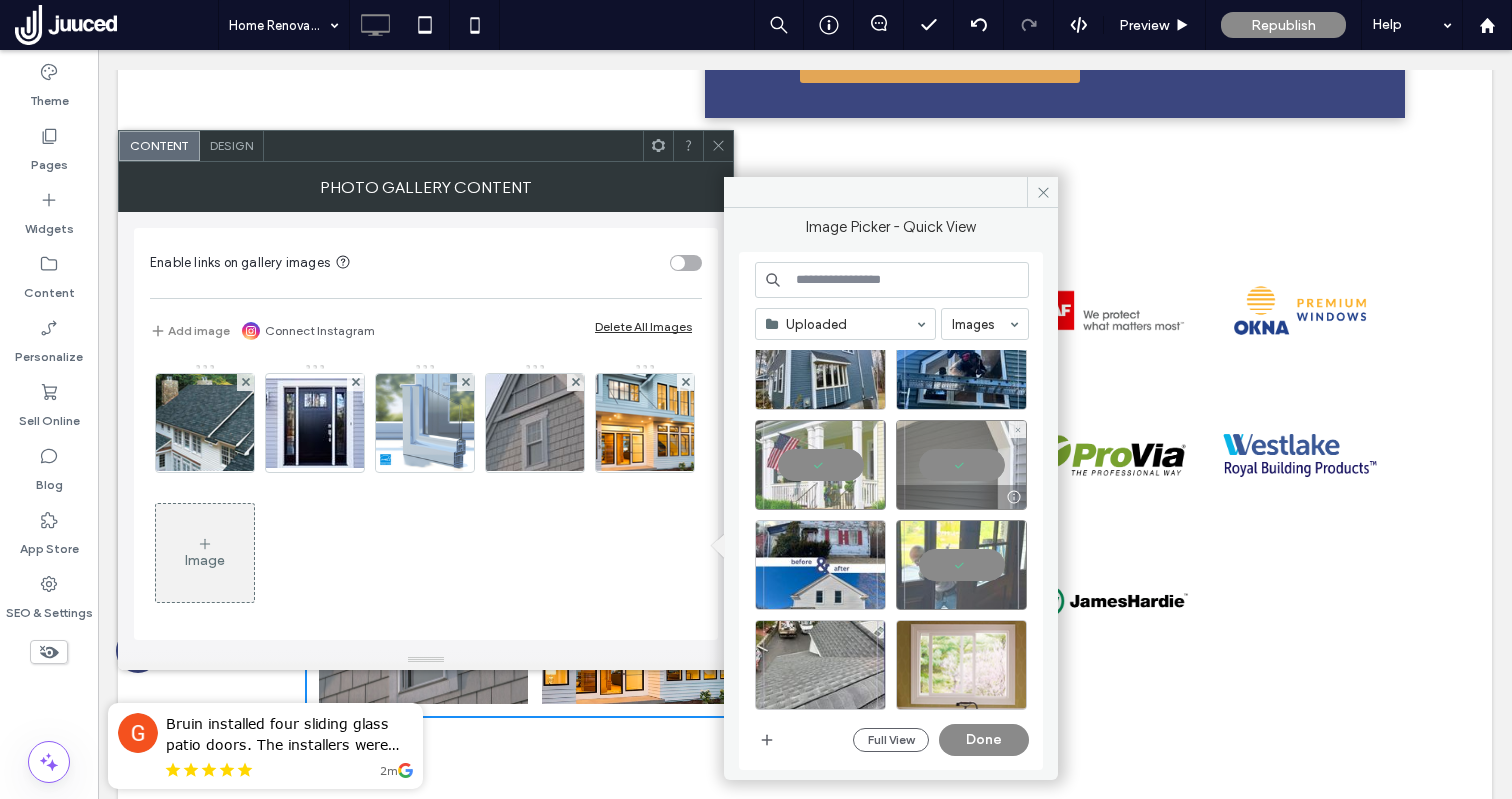 scroll, scrollTop: 0, scrollLeft: 0, axis: both 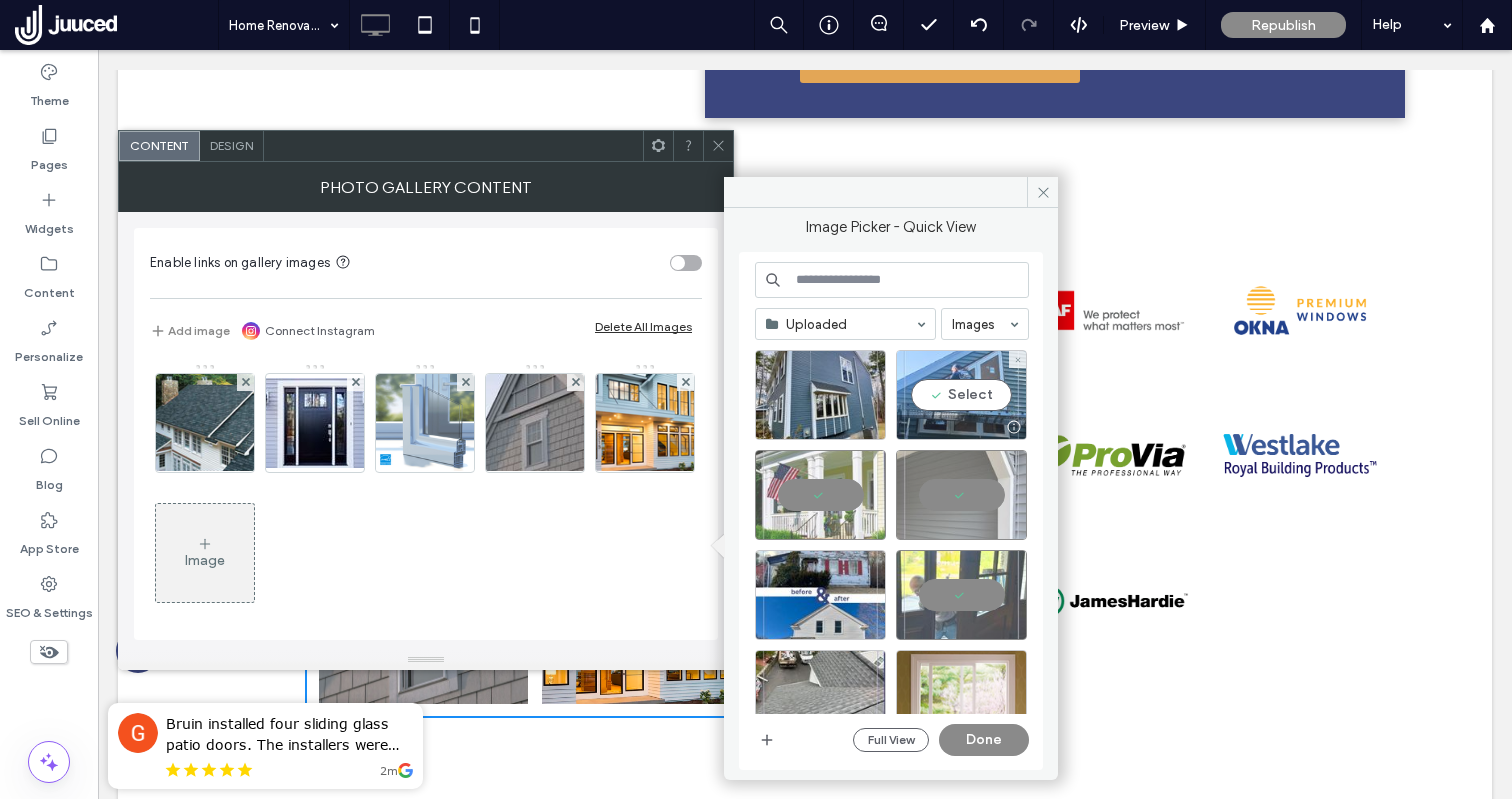 click on "Select" at bounding box center [961, 395] 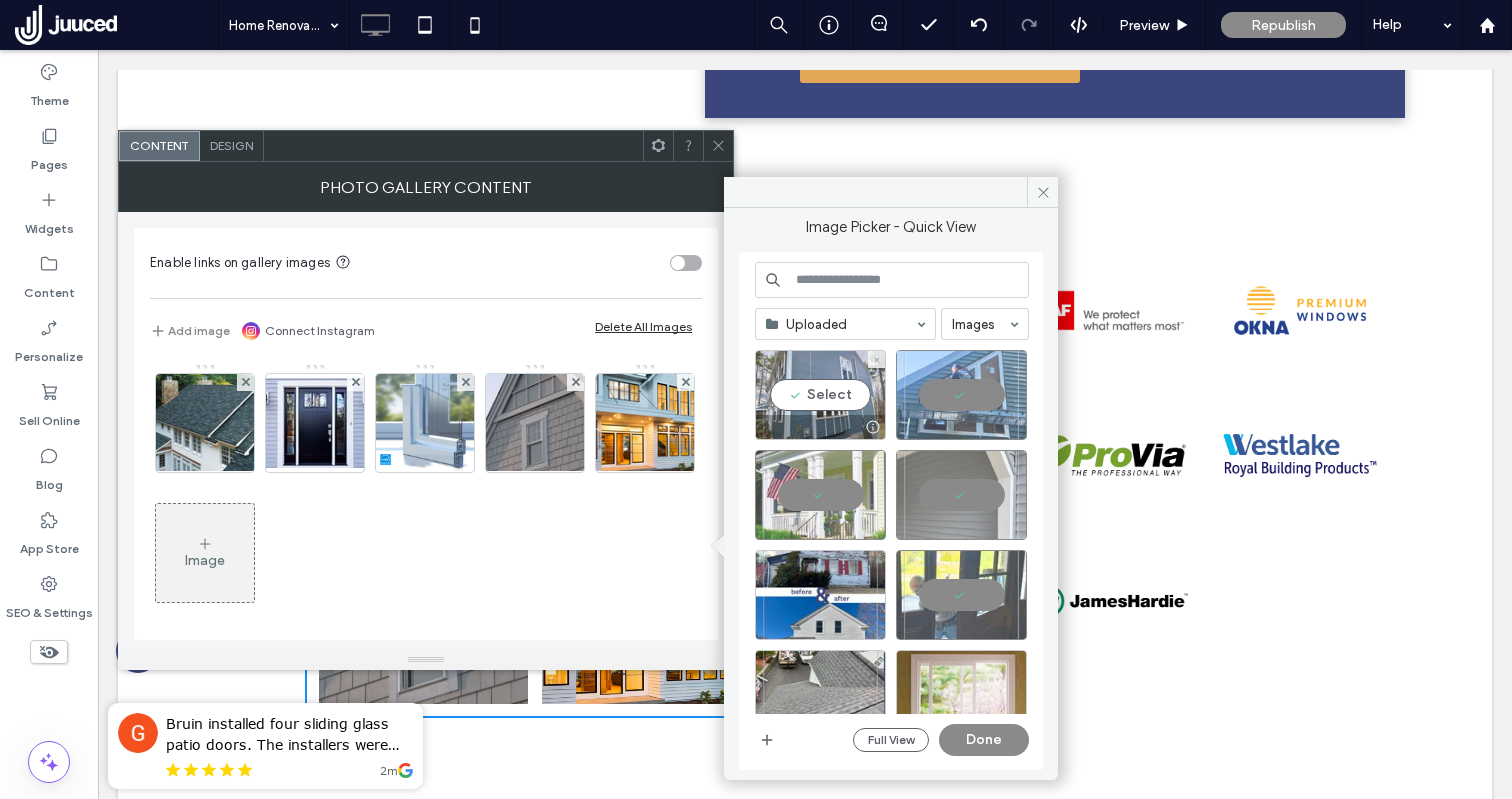 click on "Select" at bounding box center [820, 395] 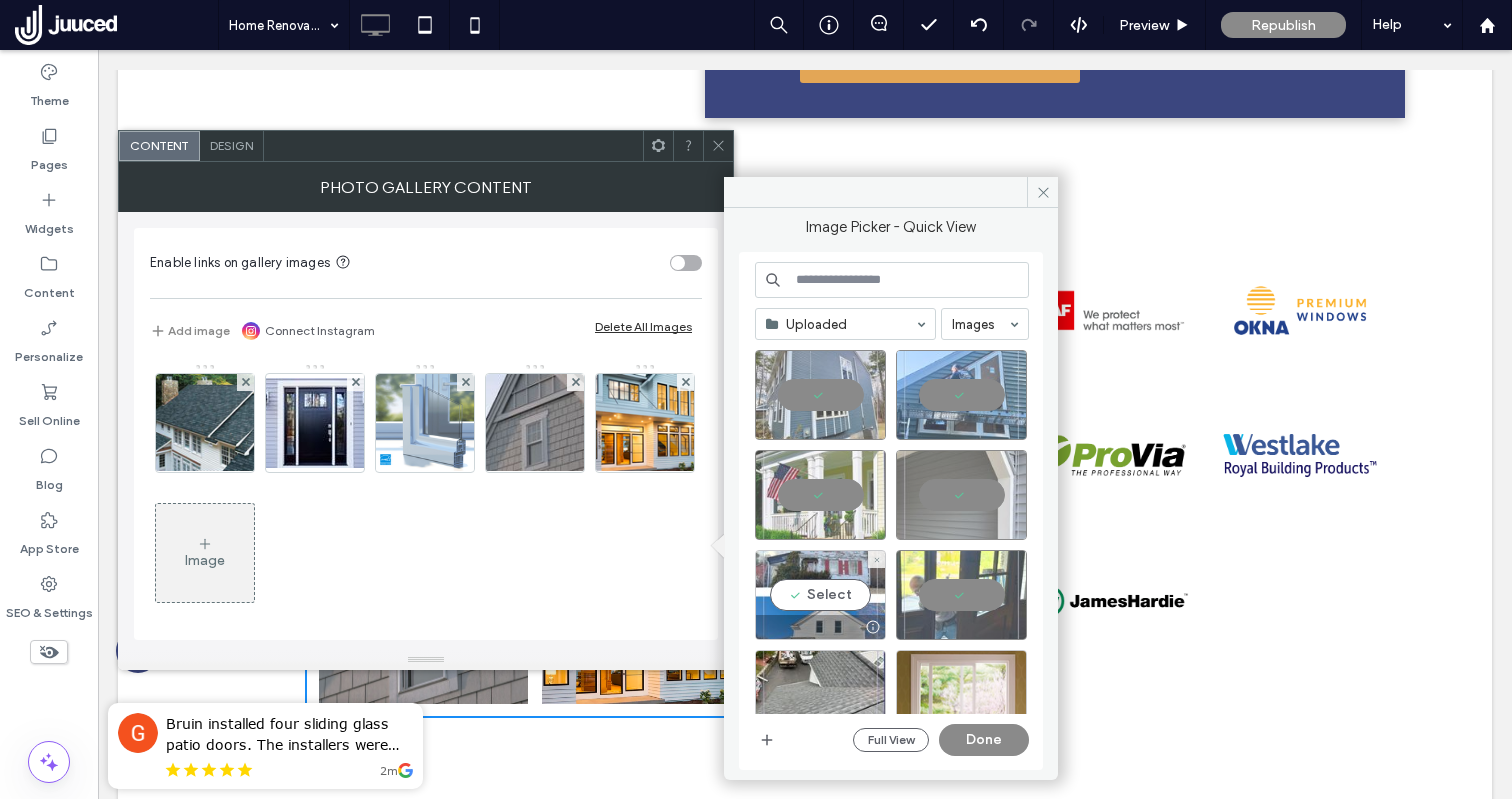 click on "Select" at bounding box center (820, 595) 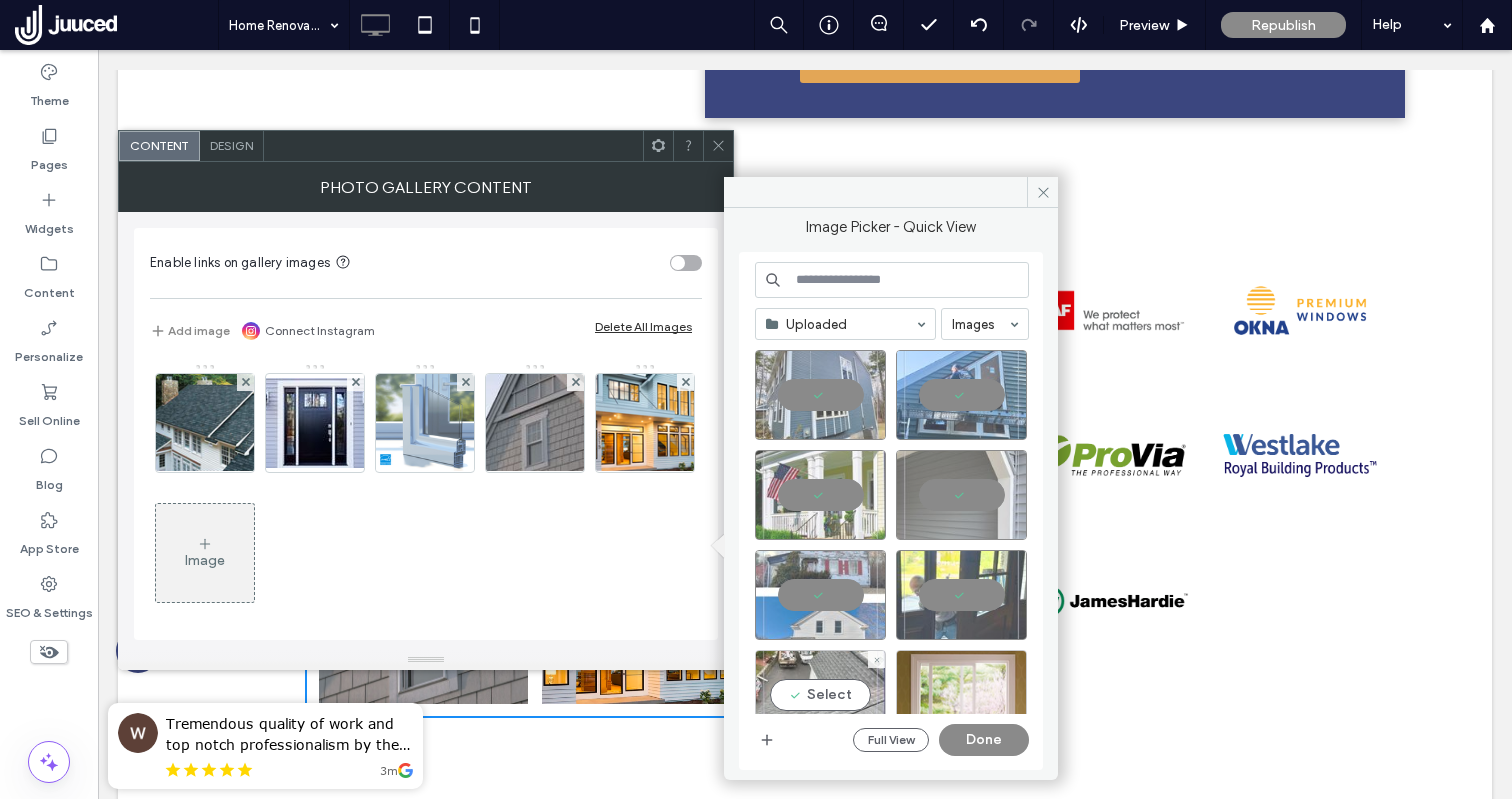 click on "Select" at bounding box center [820, 695] 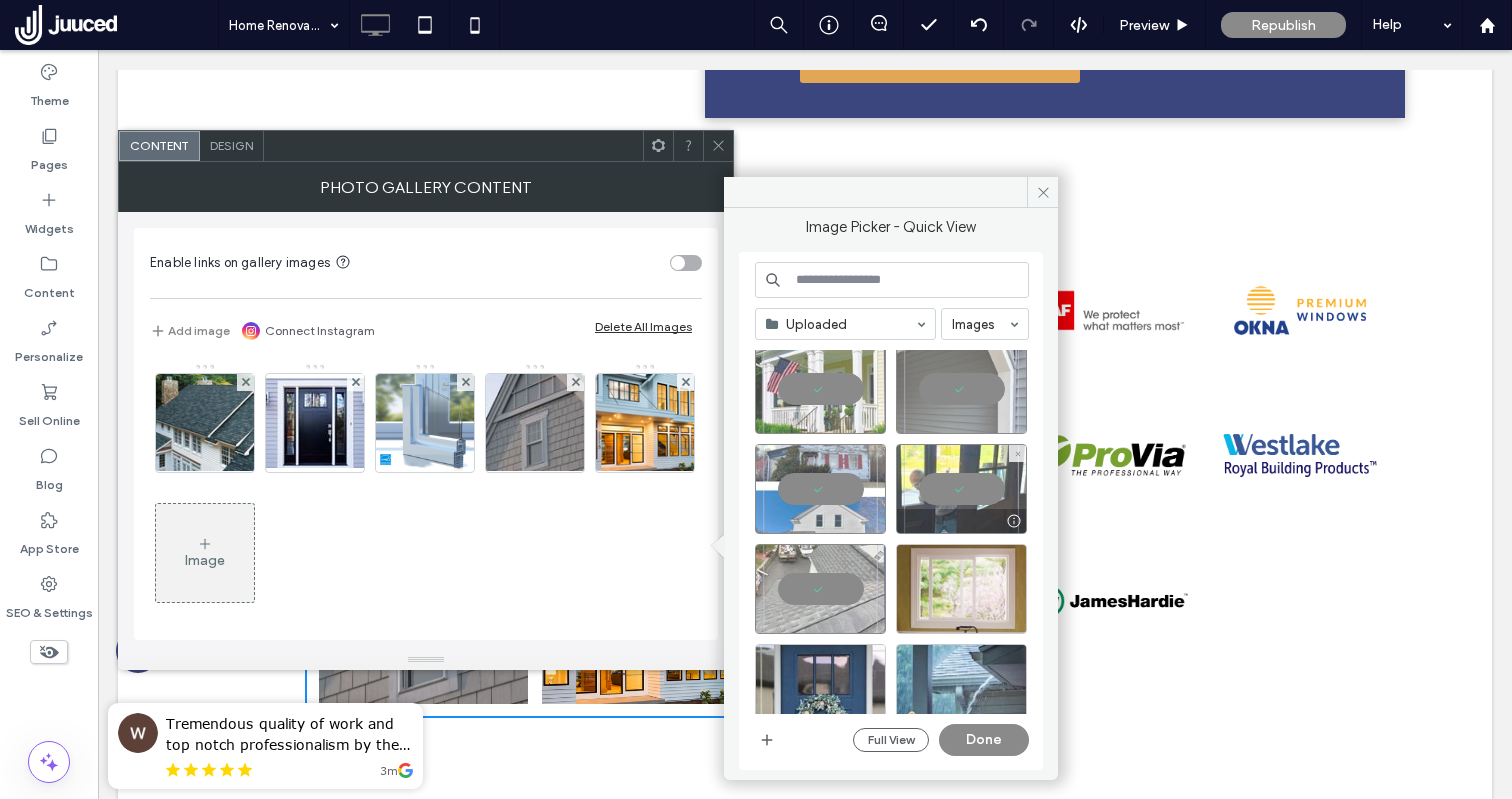 scroll, scrollTop: 0, scrollLeft: 0, axis: both 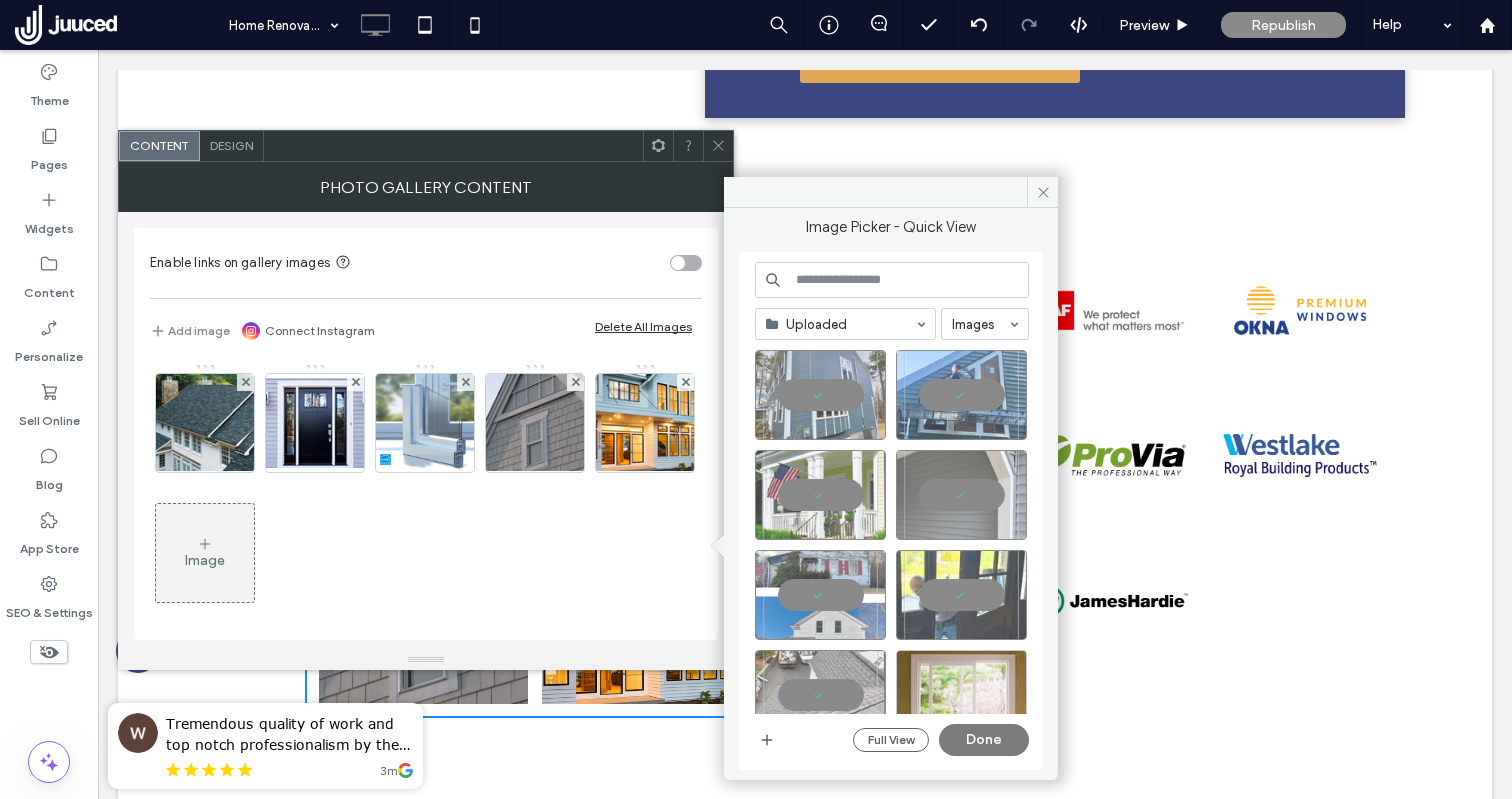 click on "Done" at bounding box center (984, 740) 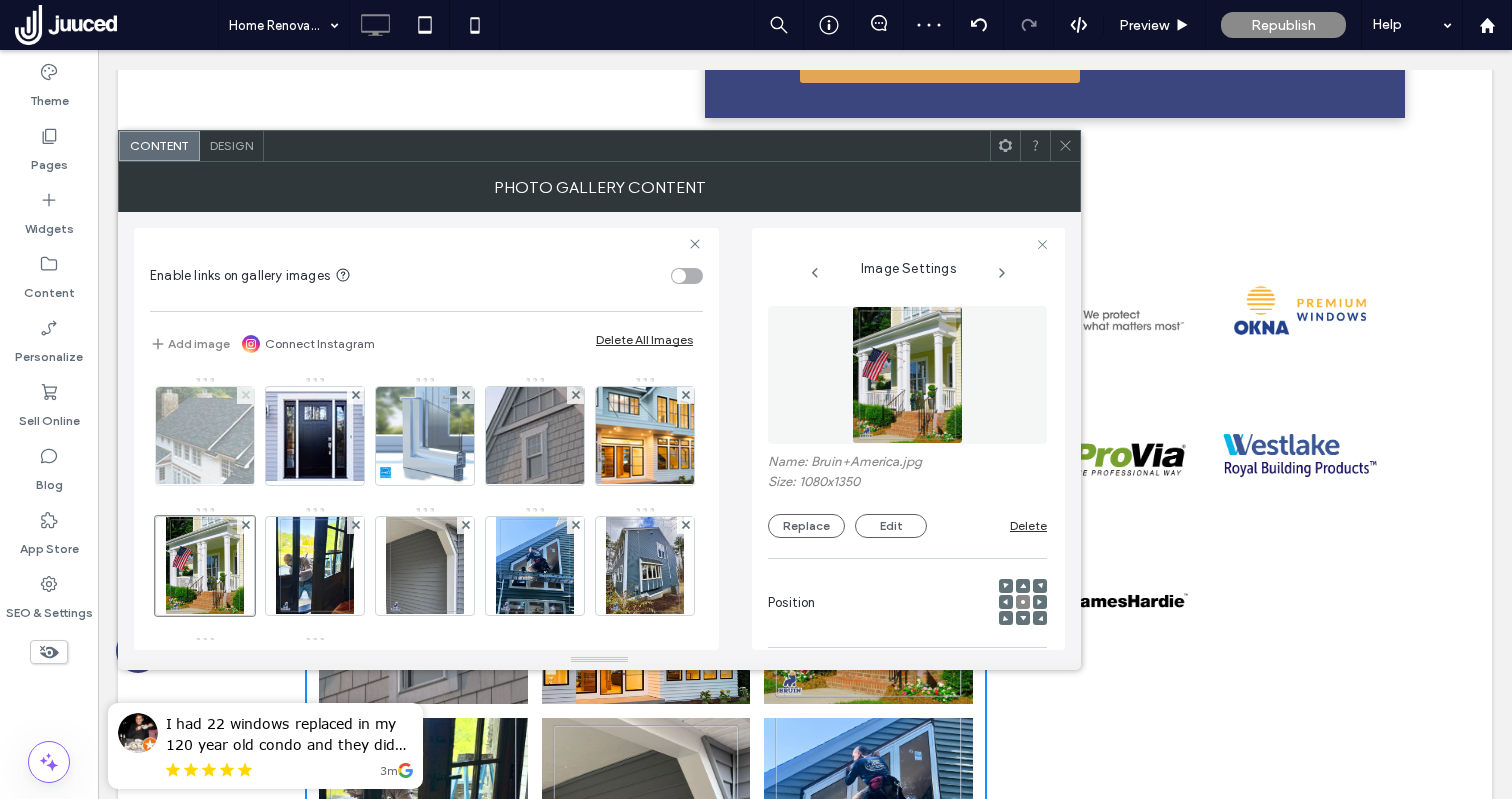 click 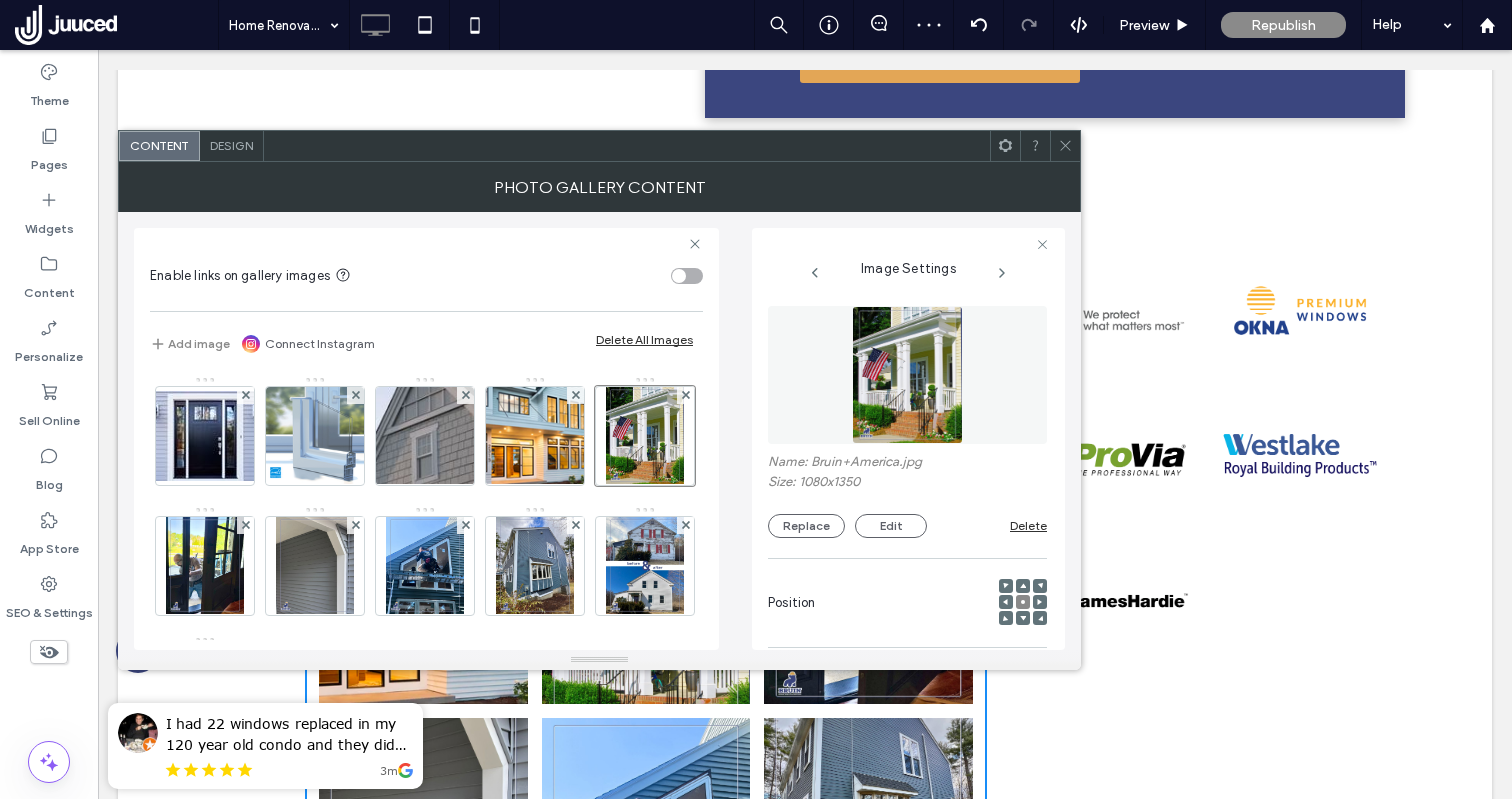 click 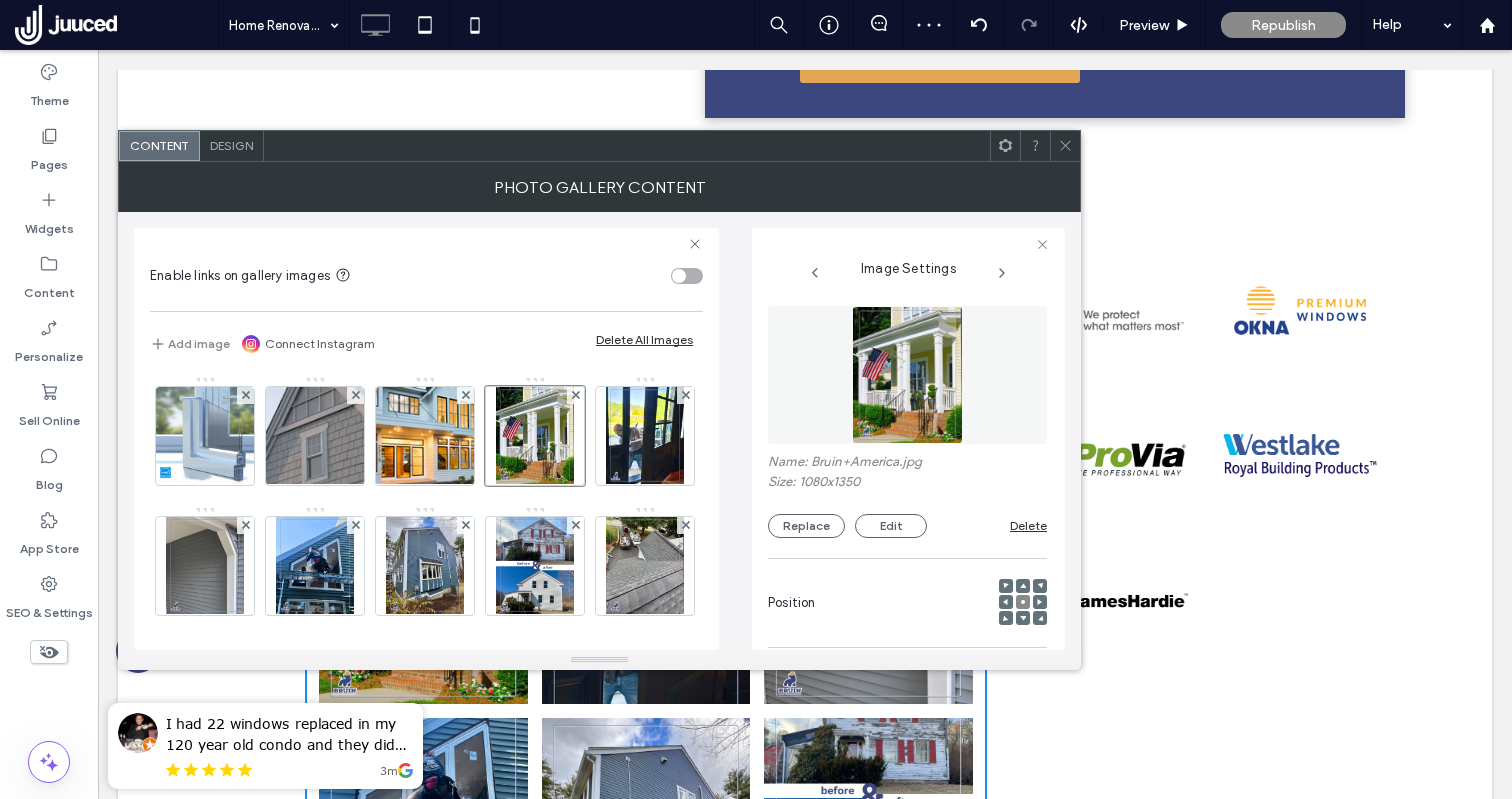click 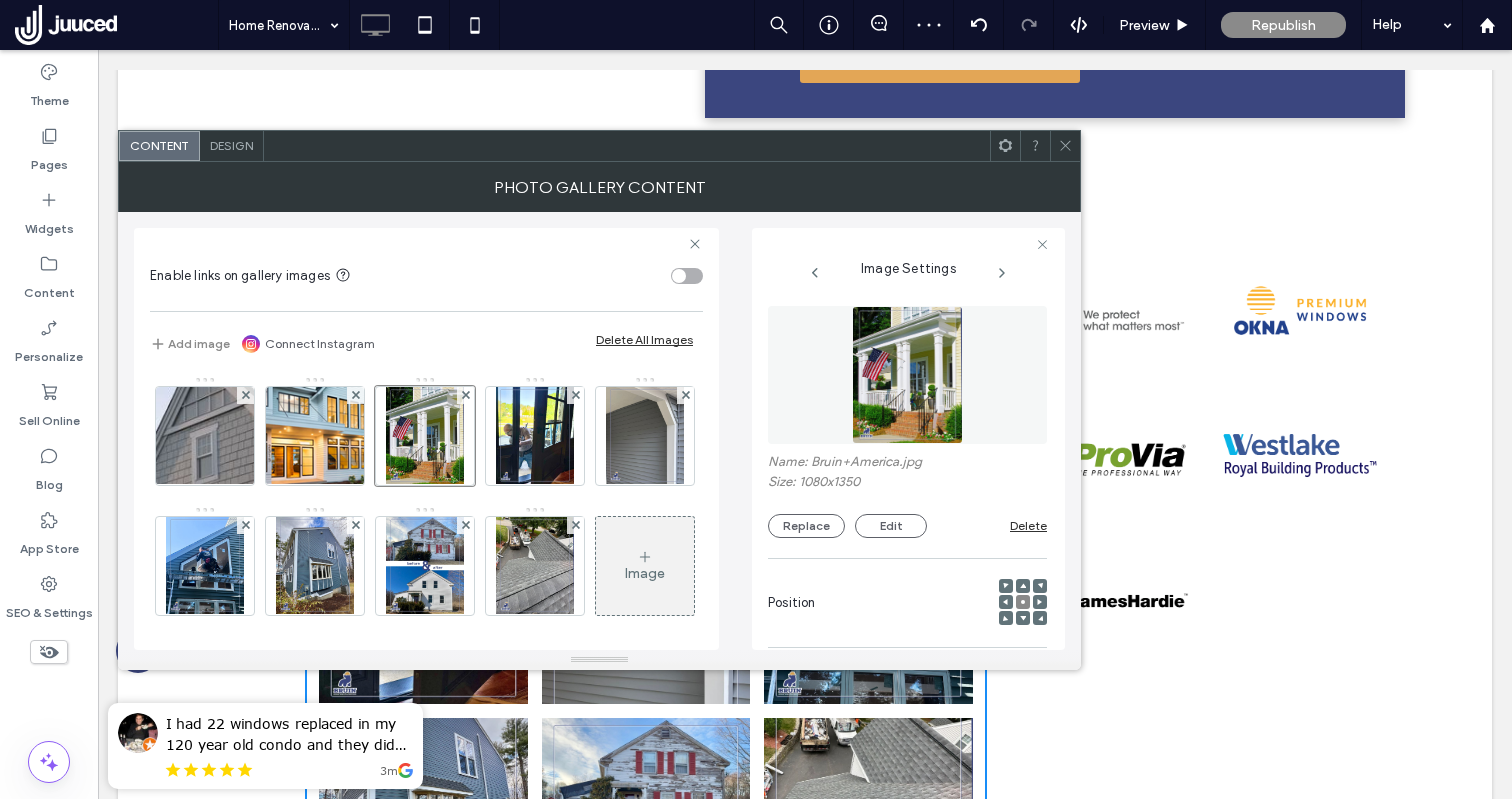 click 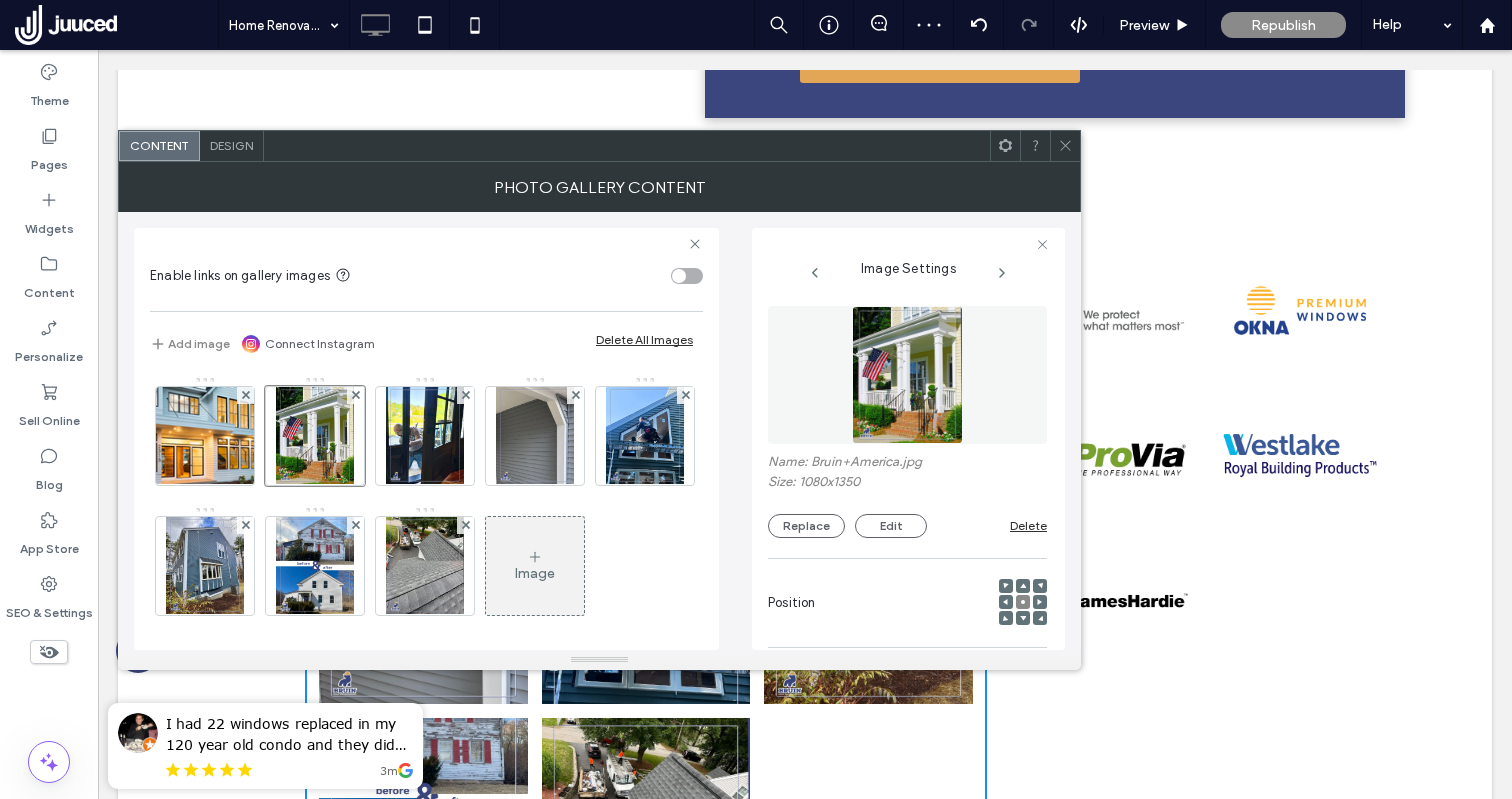 click 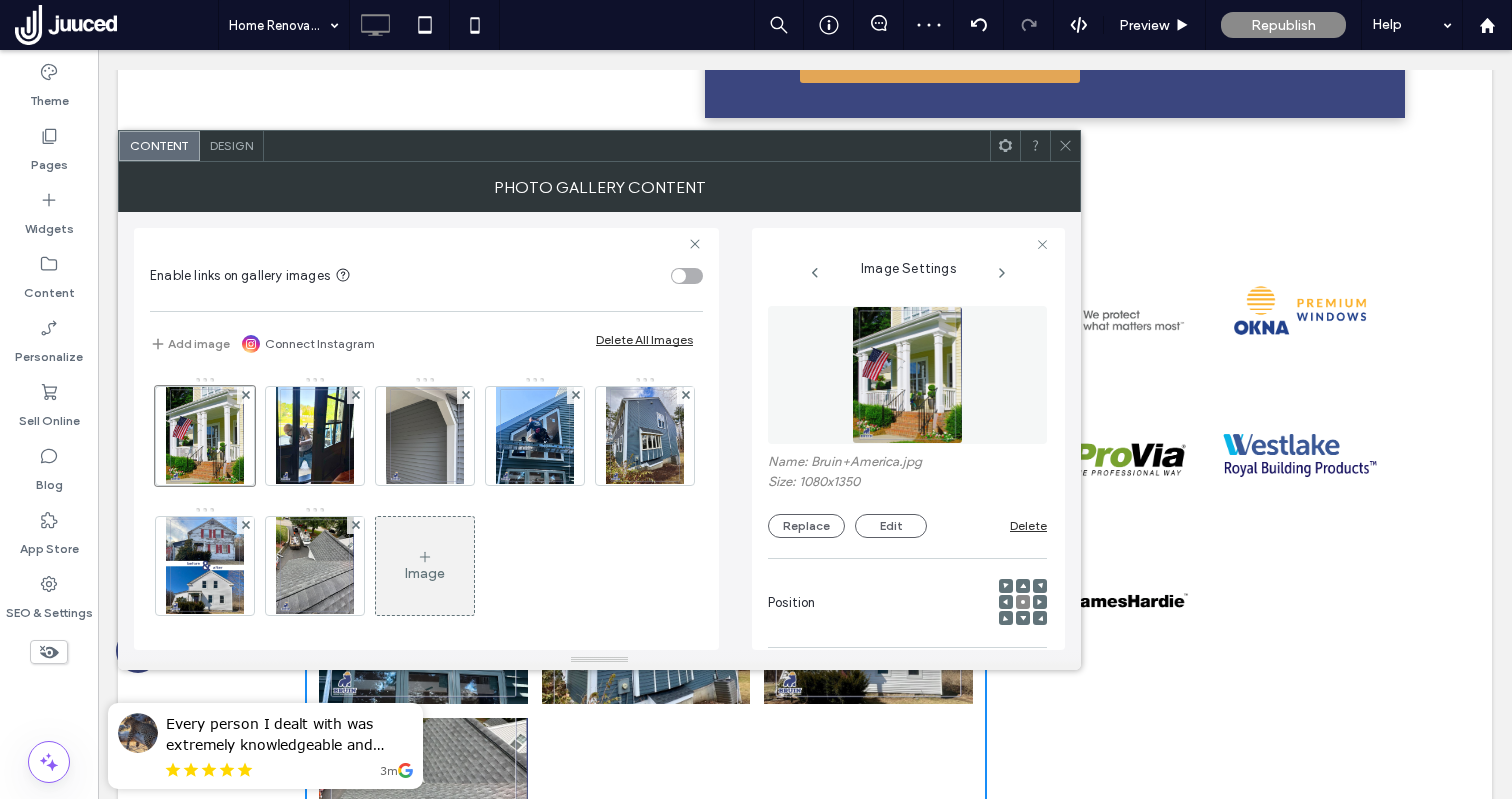 click 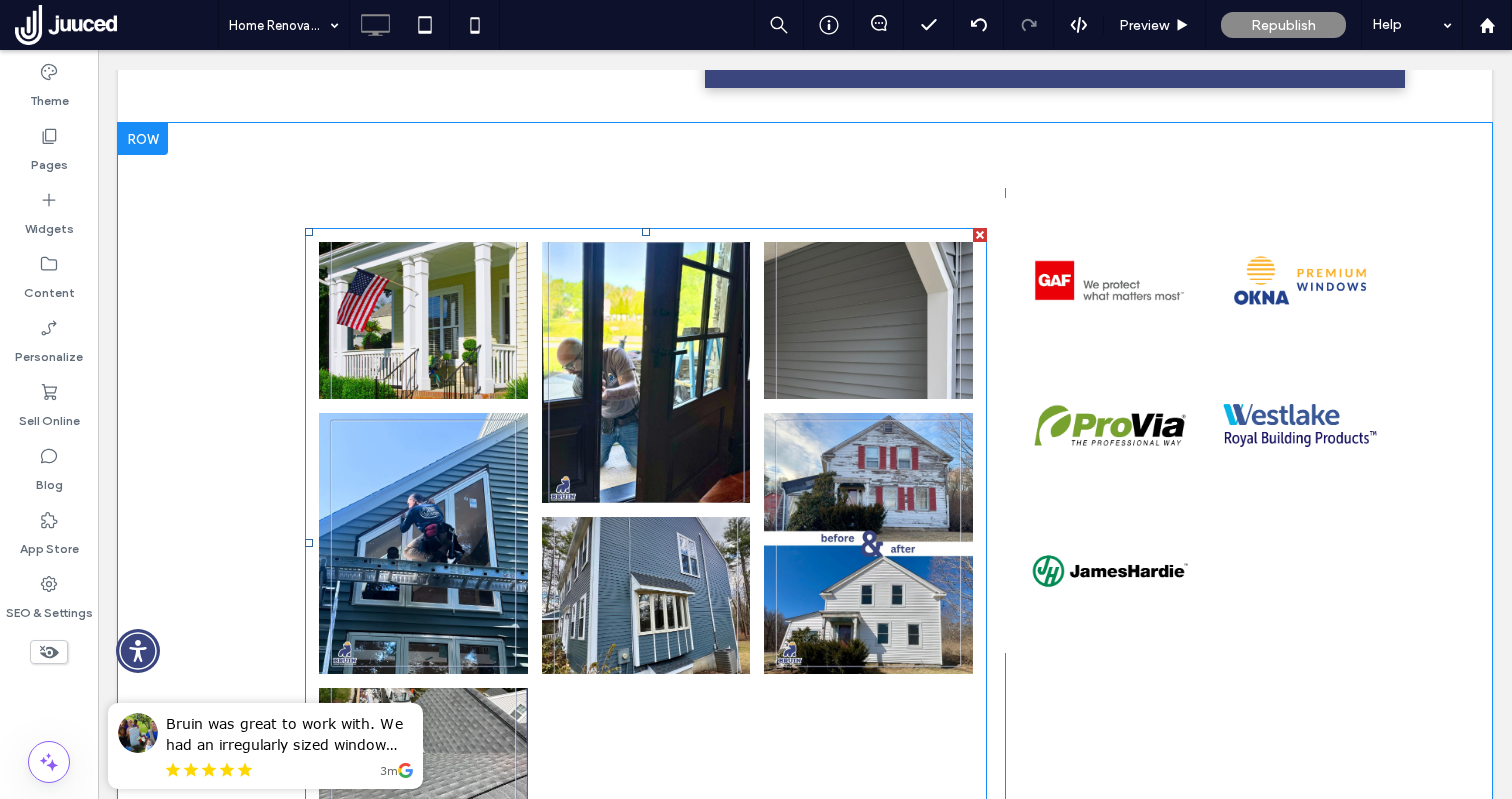 scroll, scrollTop: 2174, scrollLeft: 0, axis: vertical 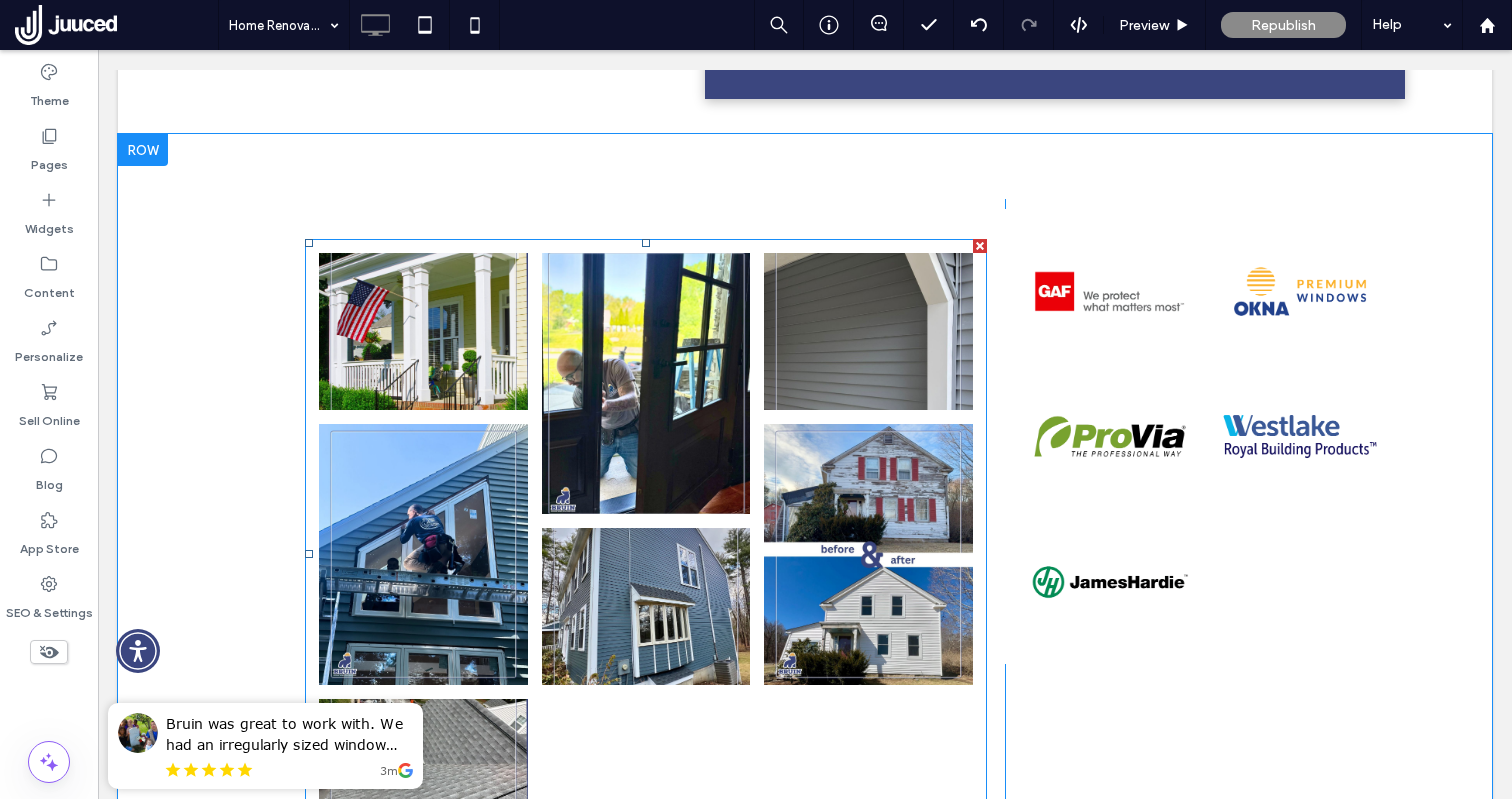click at bounding box center (646, 606) 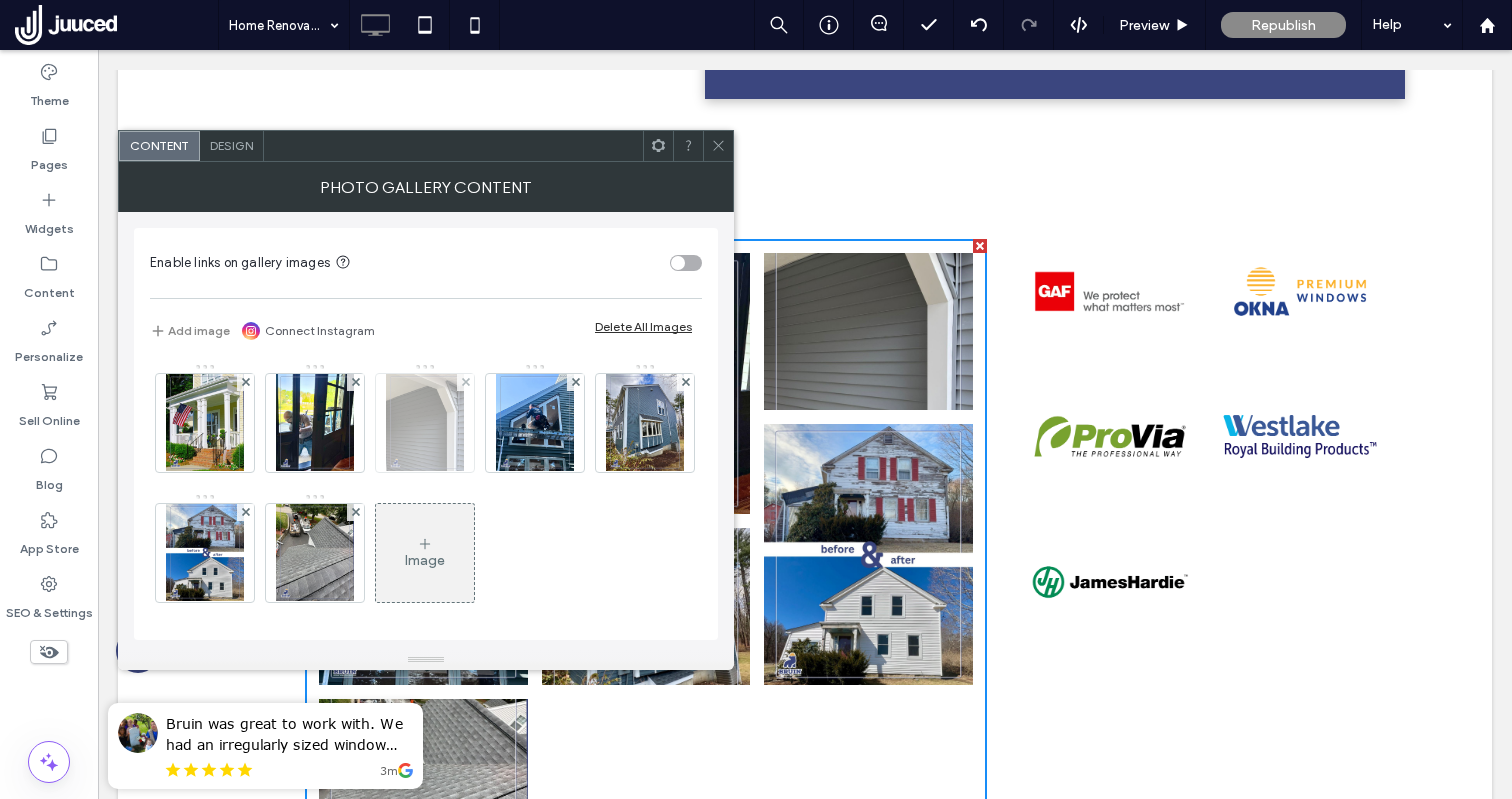 click at bounding box center (465, 382) 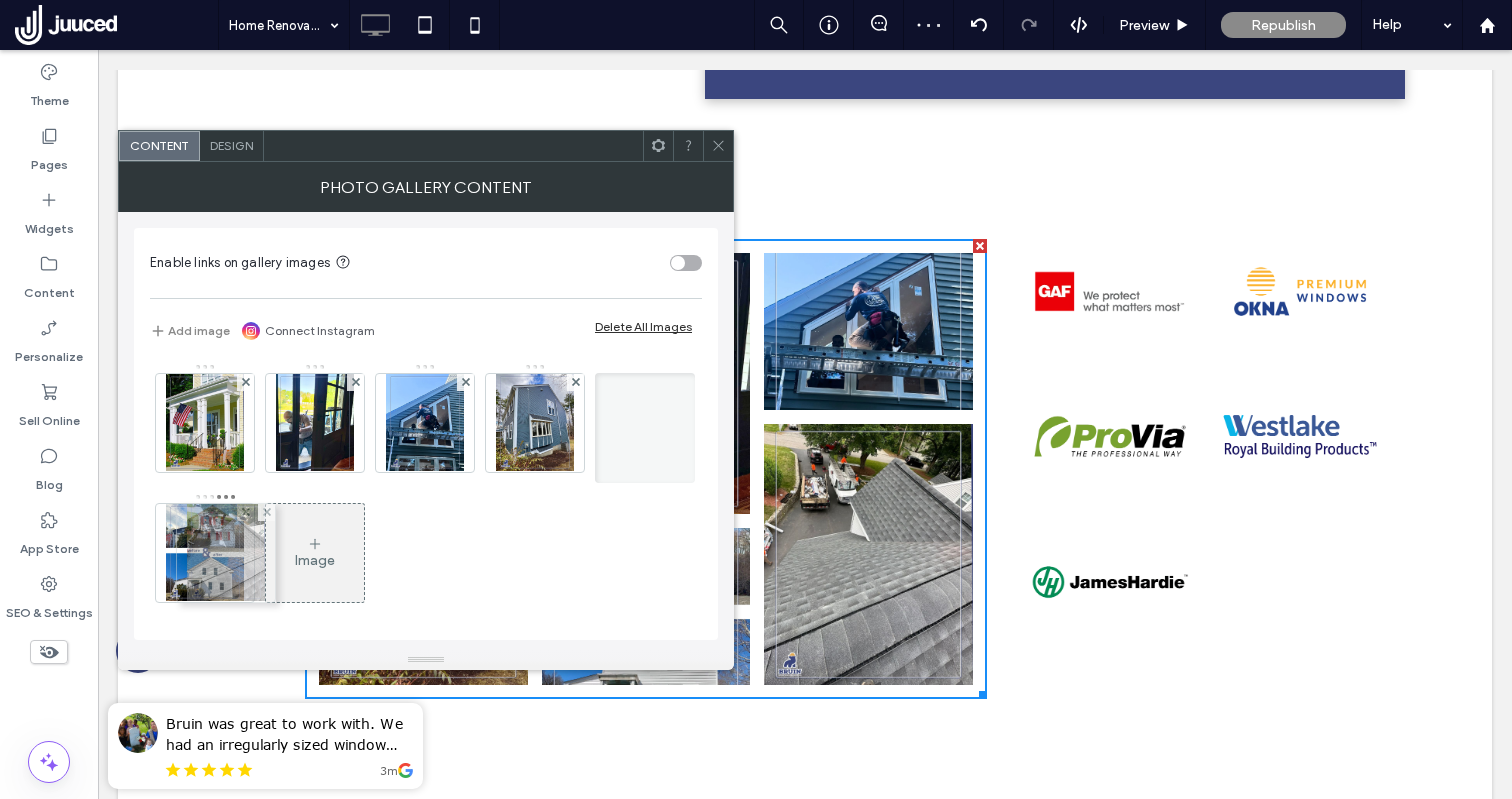 drag, startPoint x: 316, startPoint y: 548, endPoint x: 216, endPoint y: 548, distance: 100 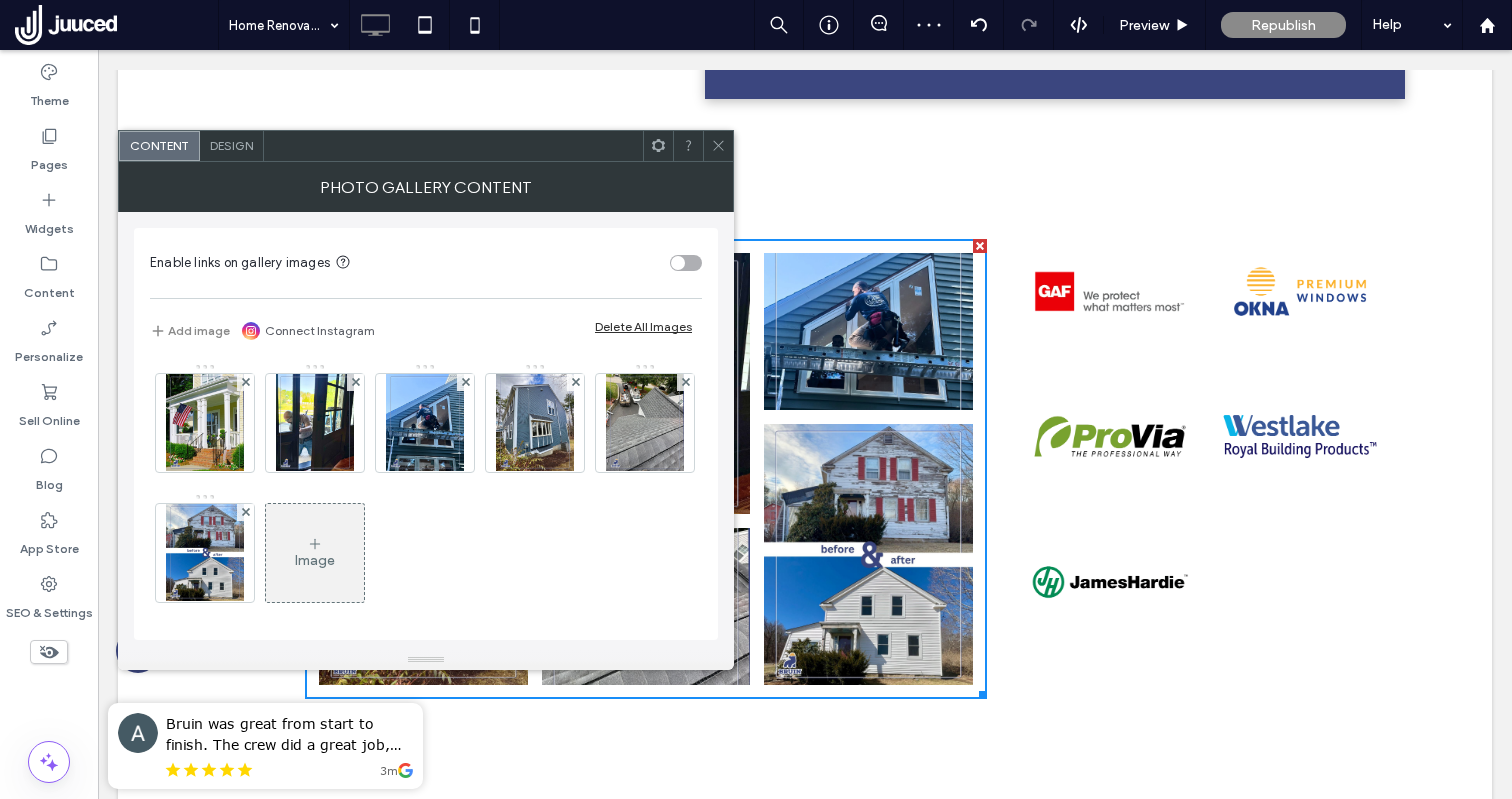 click 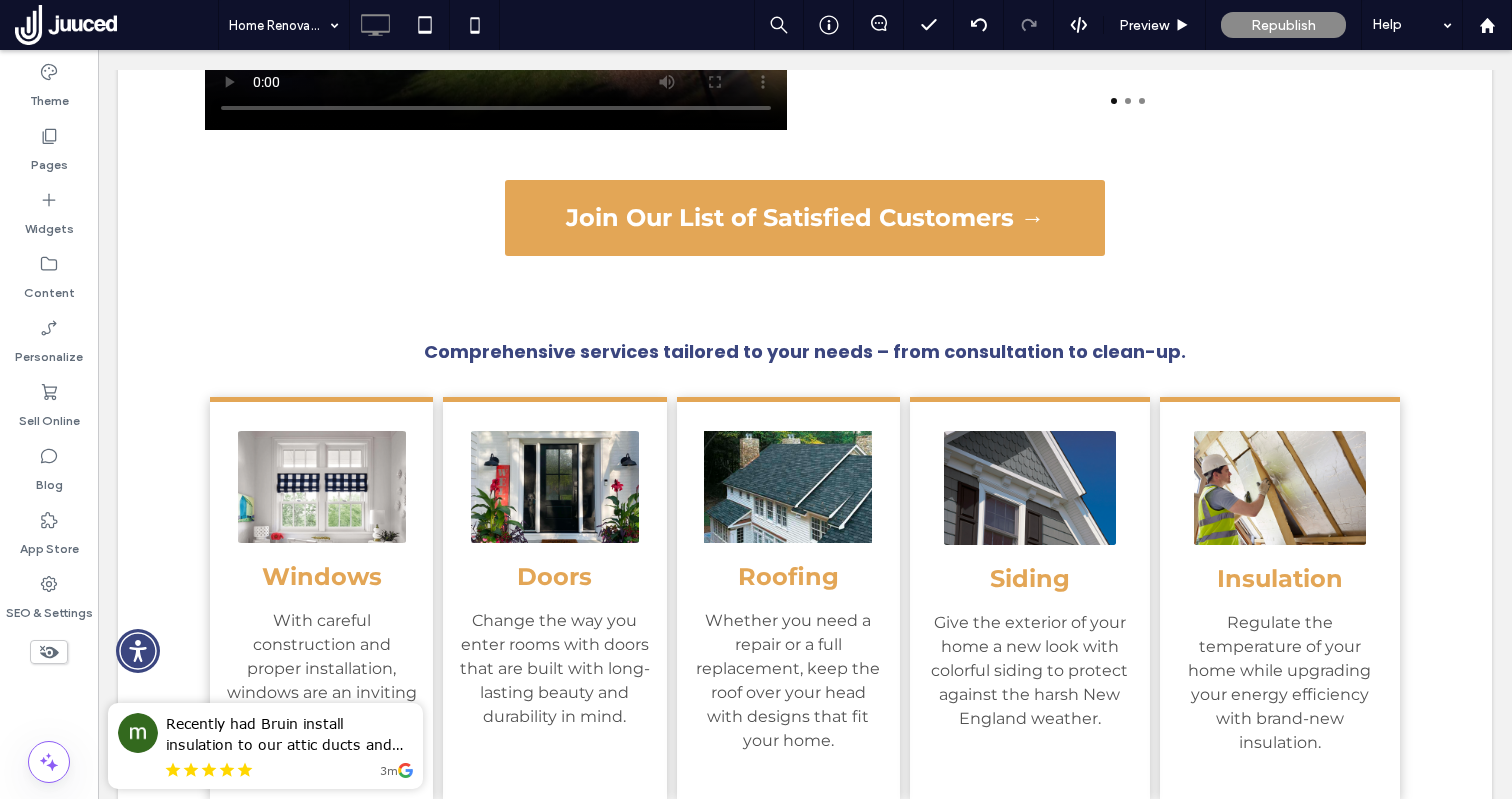 scroll, scrollTop: 3333, scrollLeft: 0, axis: vertical 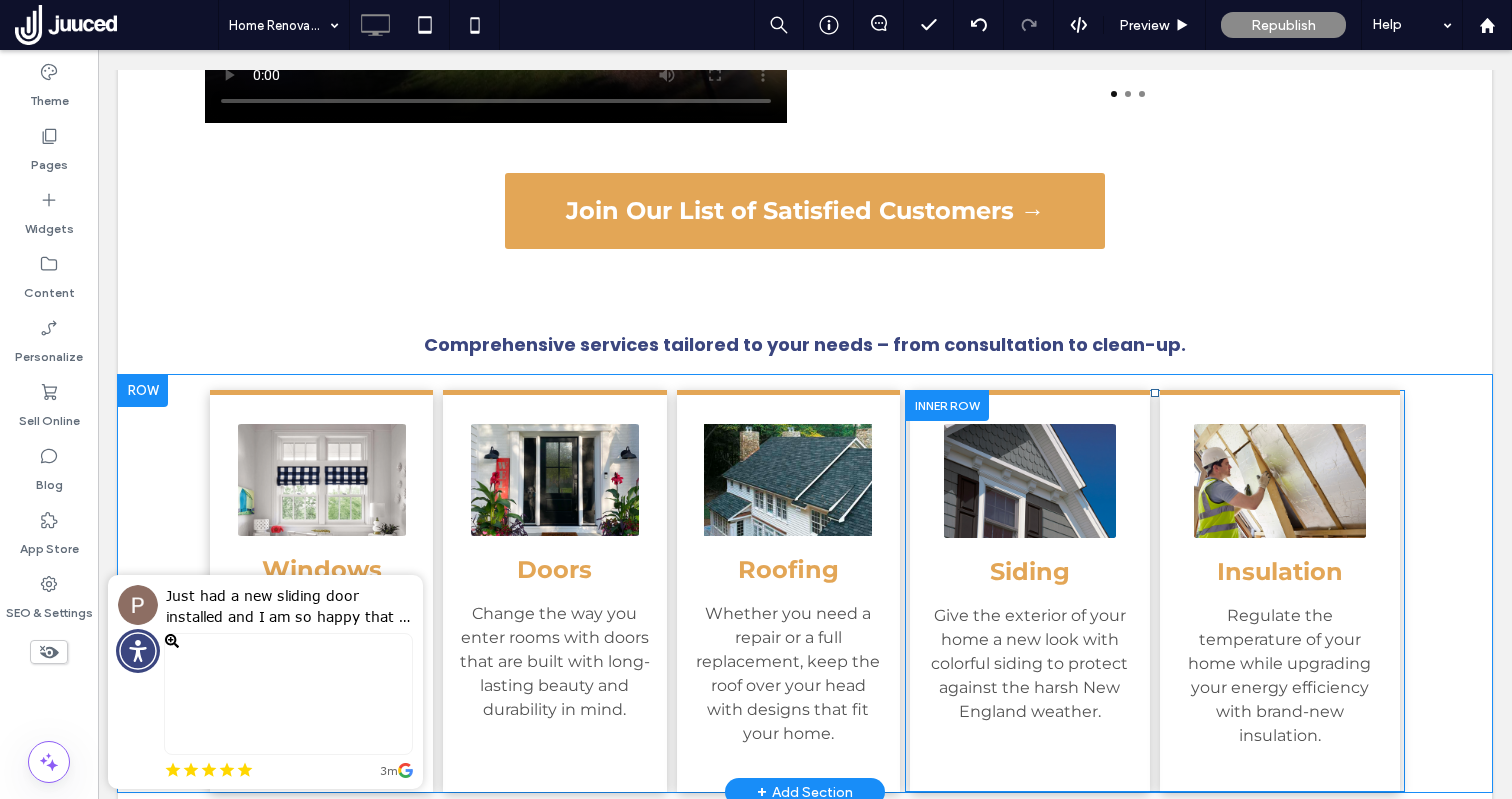 click on "Insulation
Regulate the temperature of your home while upgrading your energy efficiency with brand-new insulation.
Click To Paste" at bounding box center (1280, 591) 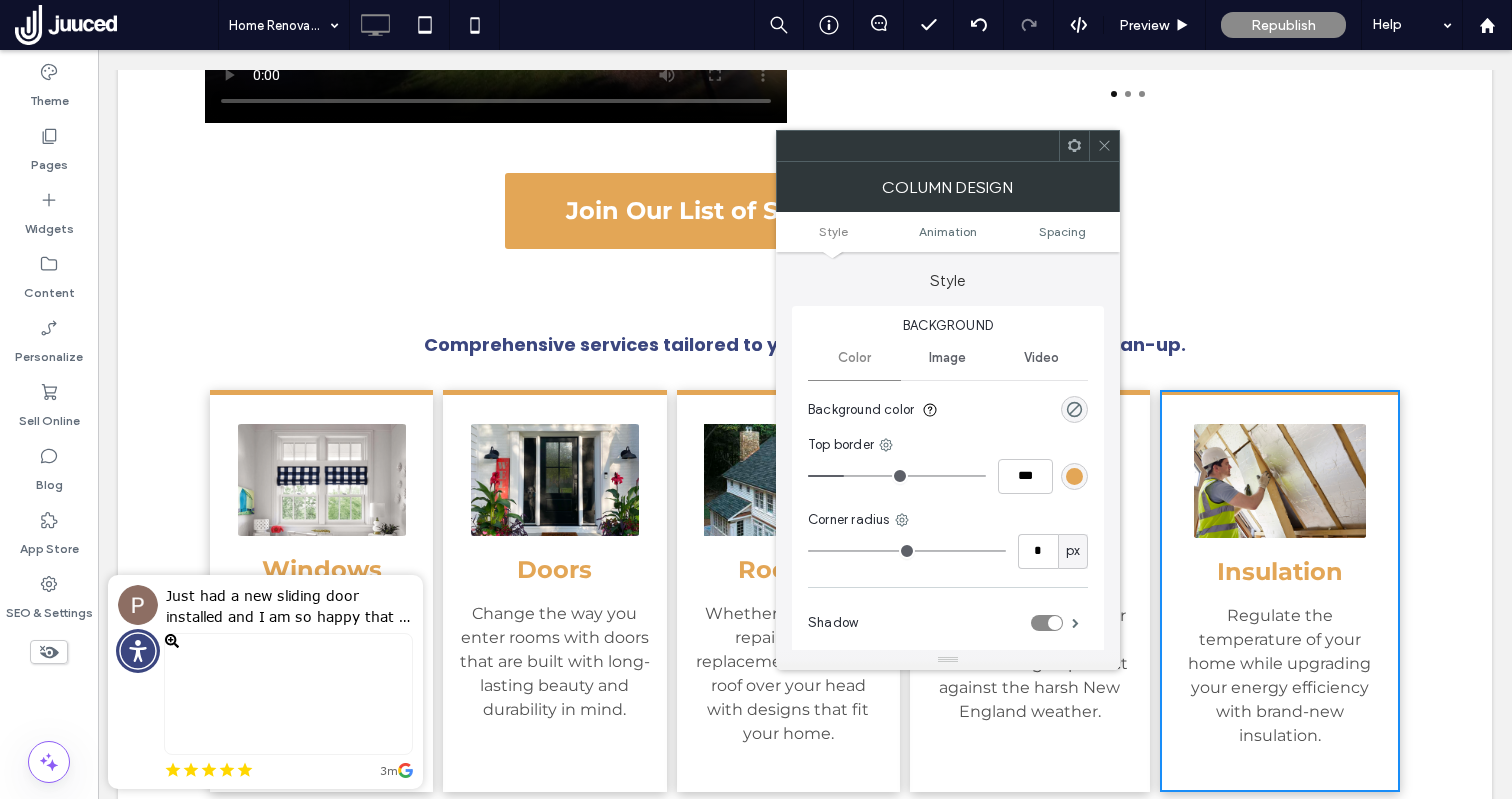 click 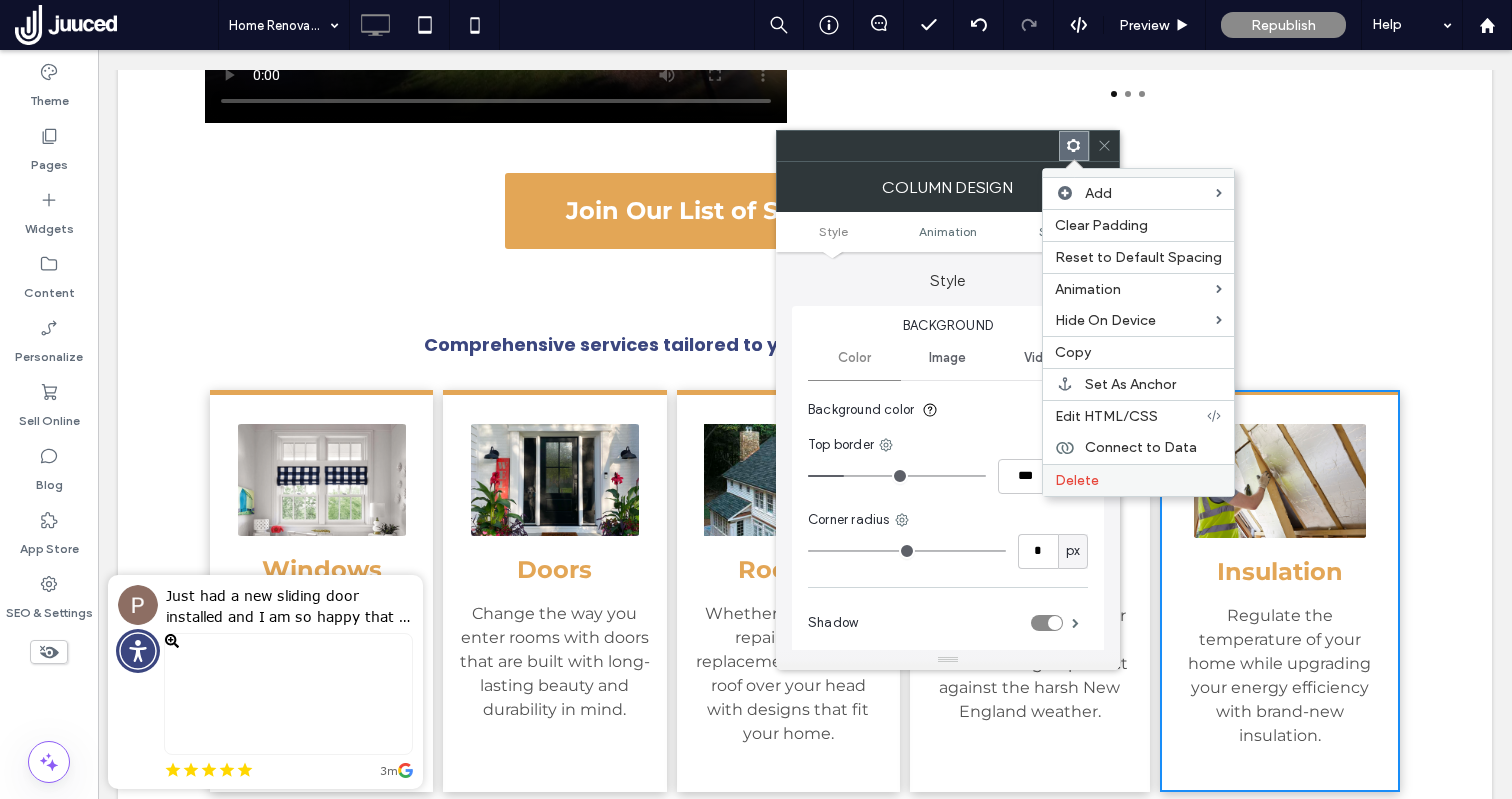 click on "Delete" at bounding box center [1077, 480] 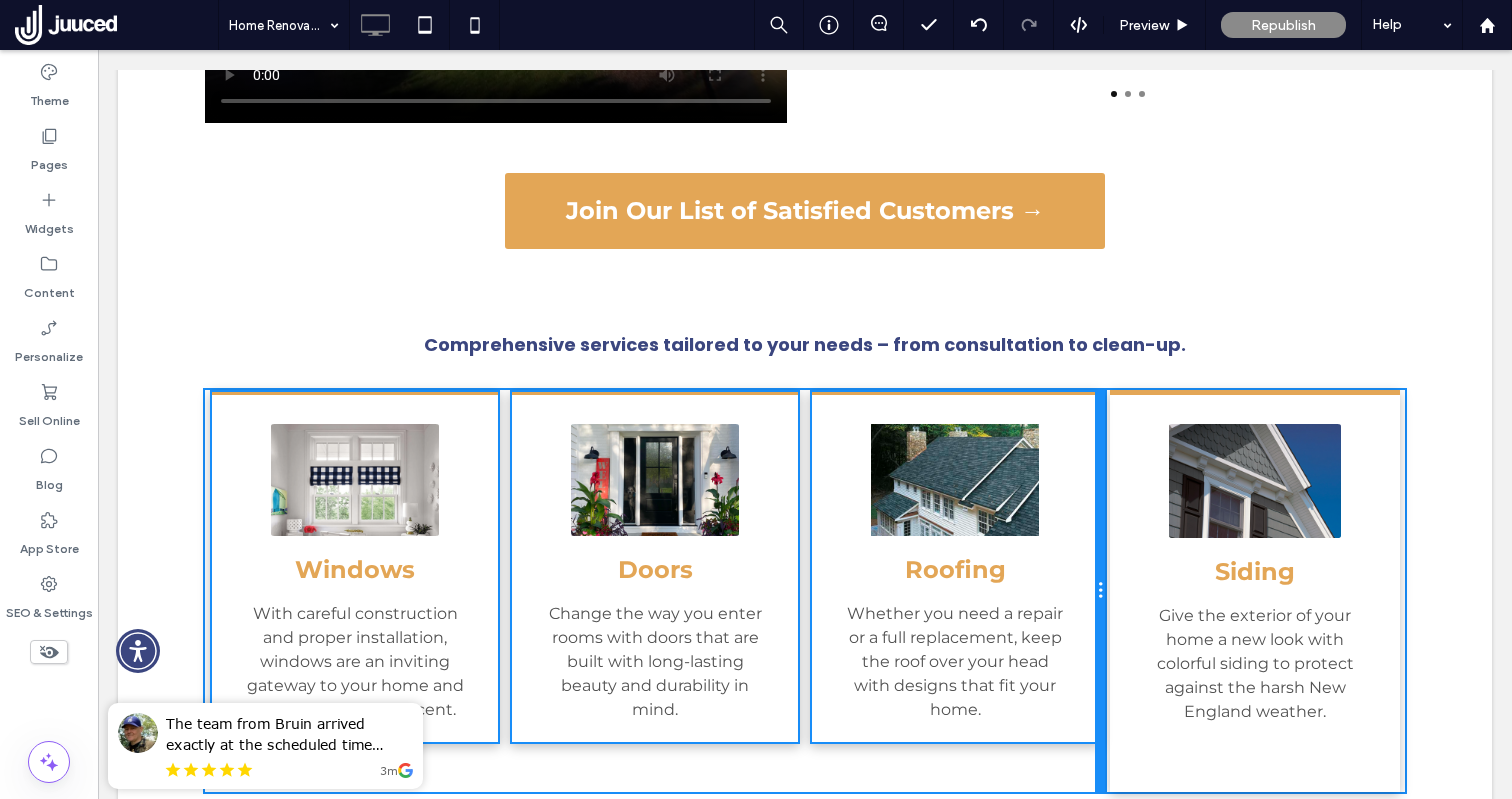 drag, startPoint x: 901, startPoint y: 424, endPoint x: 1059, endPoint y: 426, distance: 158.01266 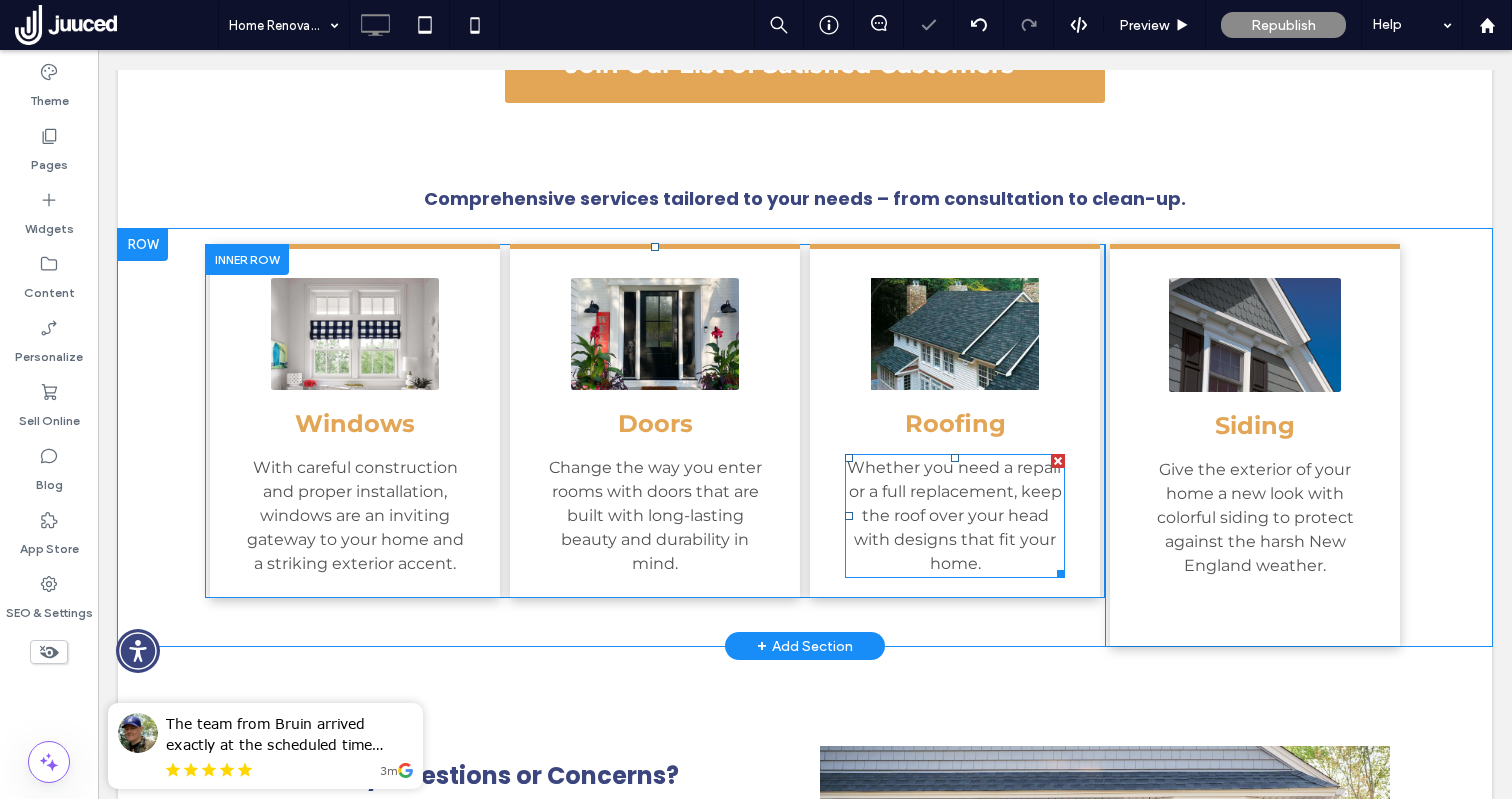 scroll, scrollTop: 3470, scrollLeft: 0, axis: vertical 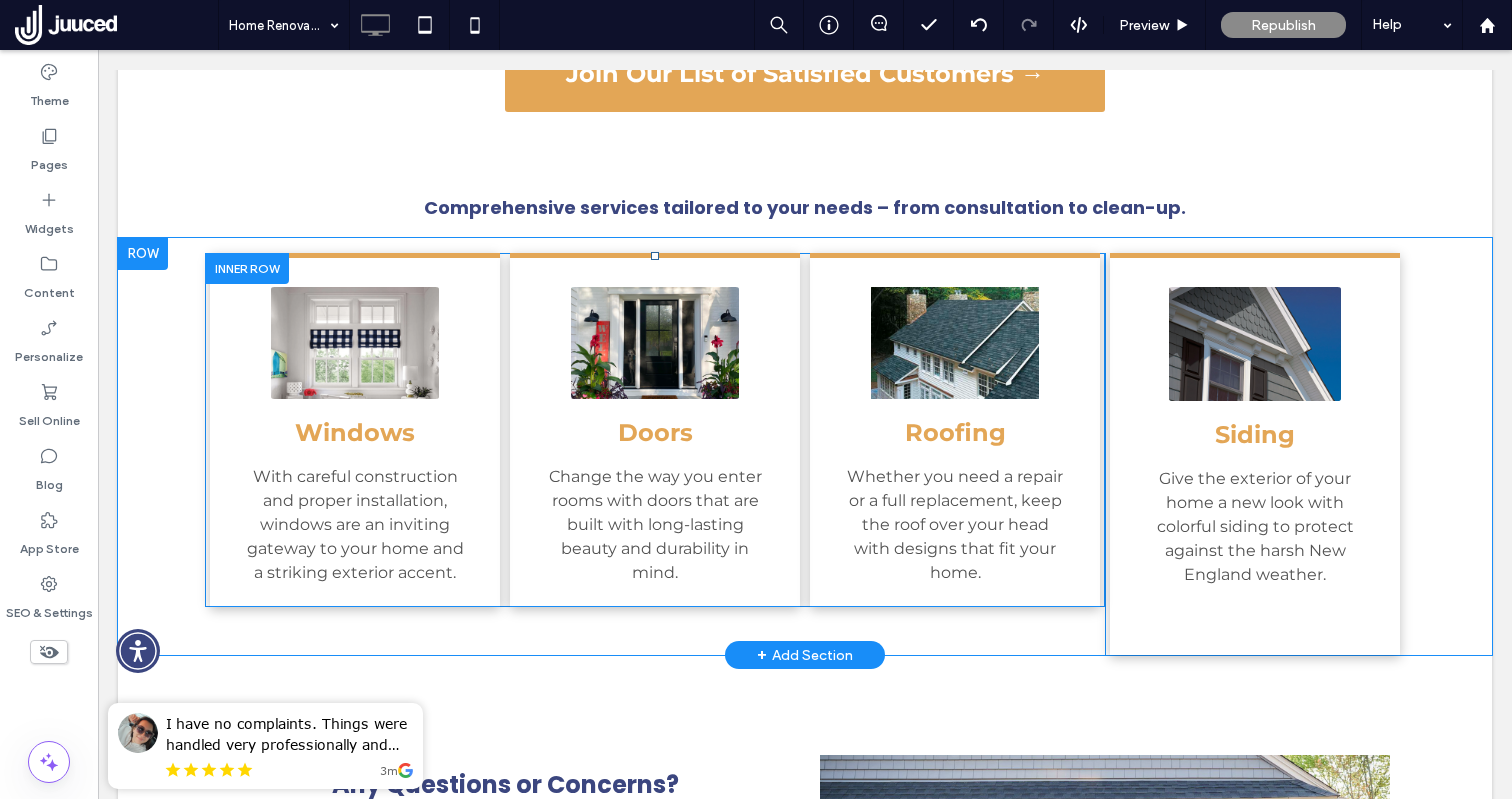 click at bounding box center [247, 268] 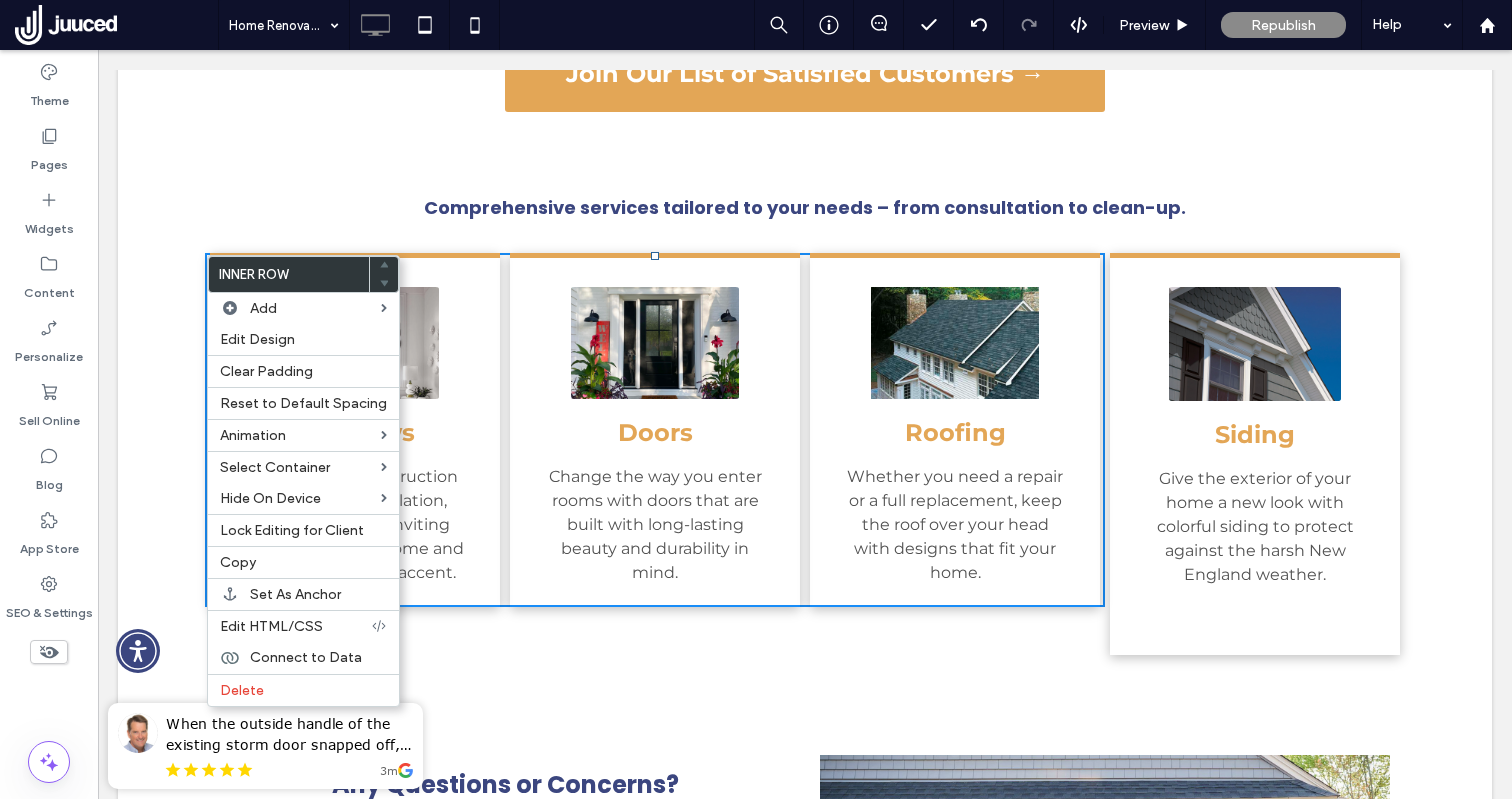 click on "Siding
Give the exterior of your home a new look with colorful siding to protect against the harsh New England weather.
Click To Paste" at bounding box center (1255, 454) 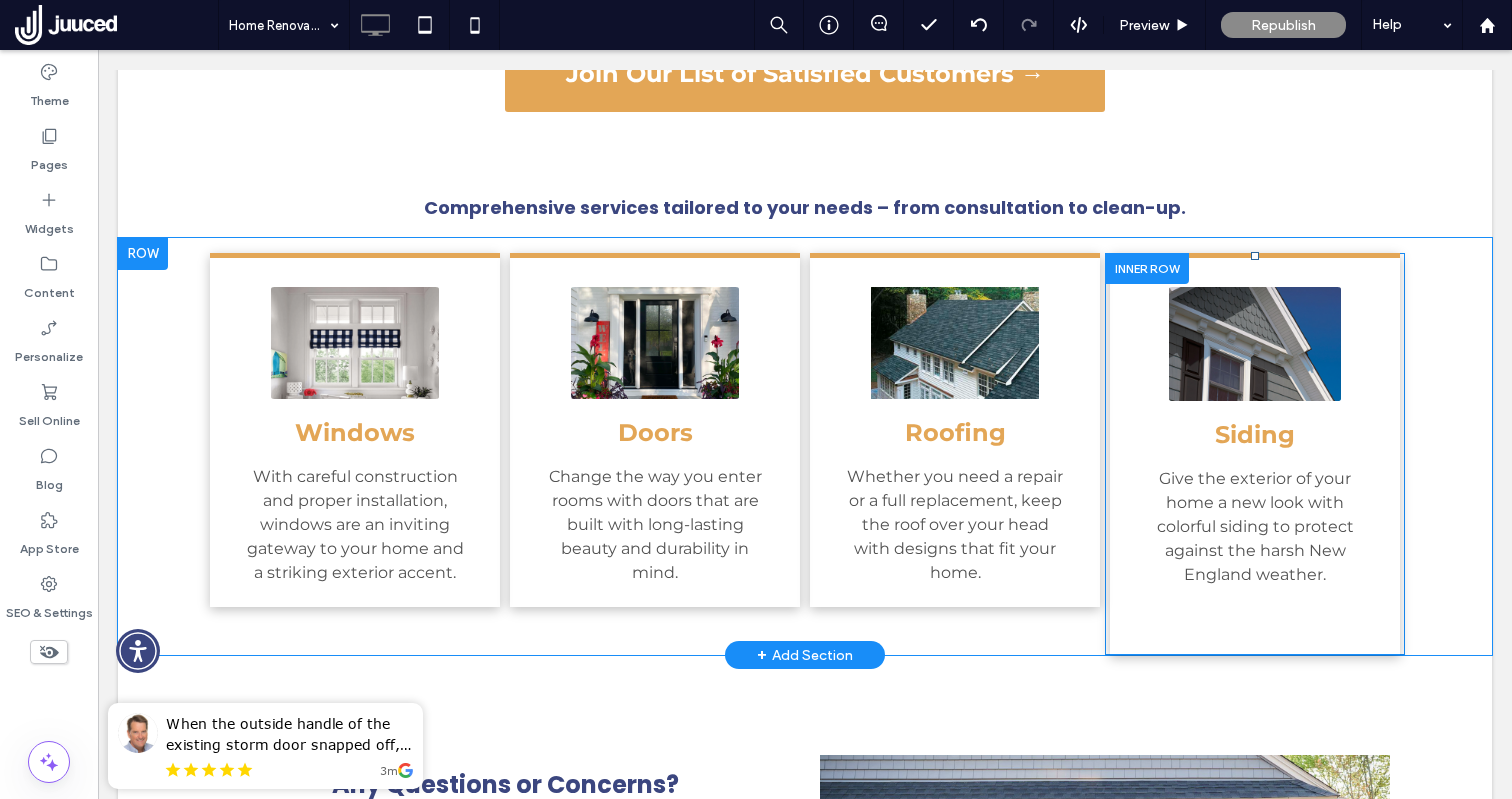 click on "Siding
Give the exterior of your home a new look with colorful siding to protect against the harsh New England weather.
Click To Paste" at bounding box center [1255, 454] 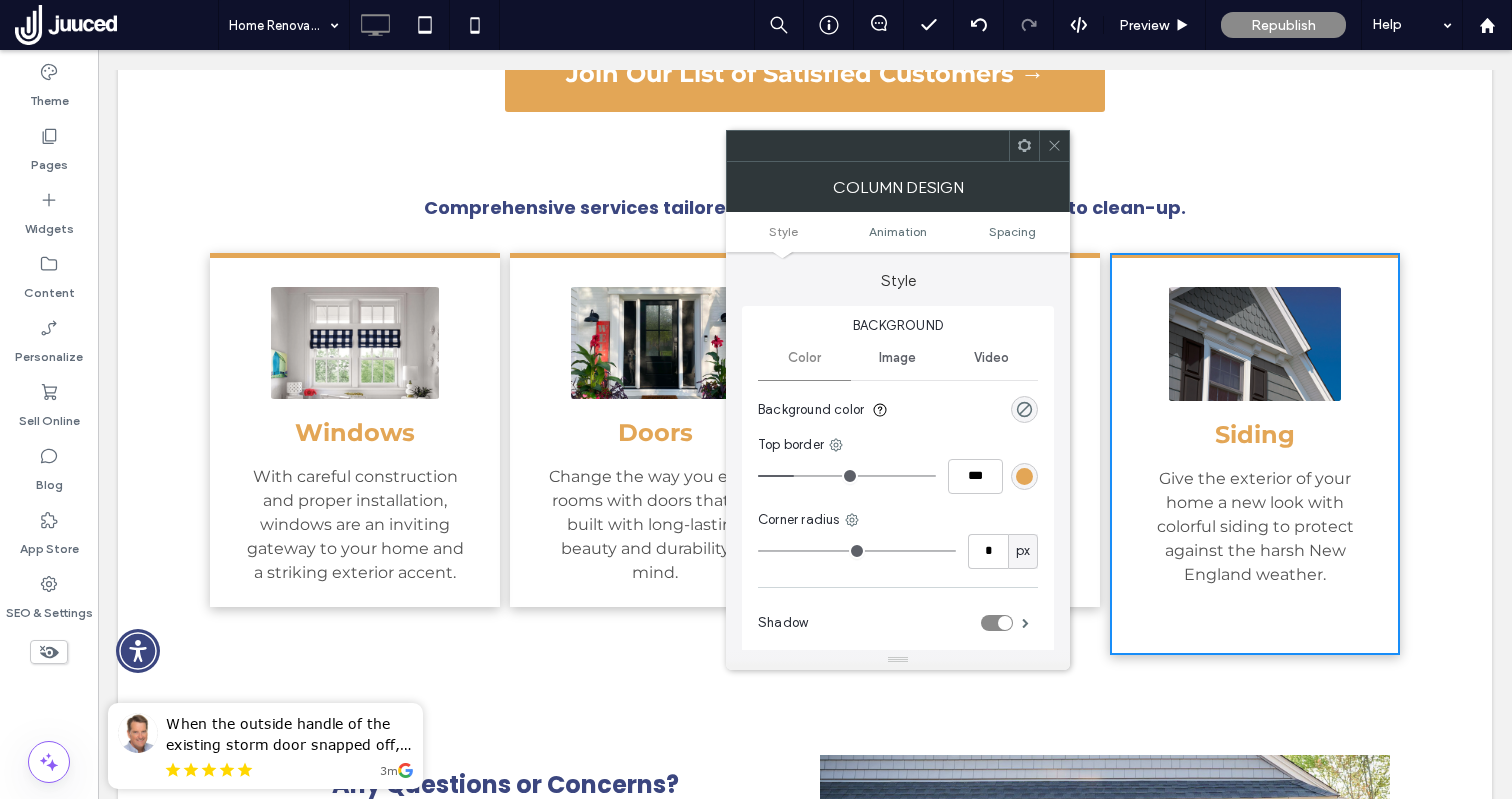click 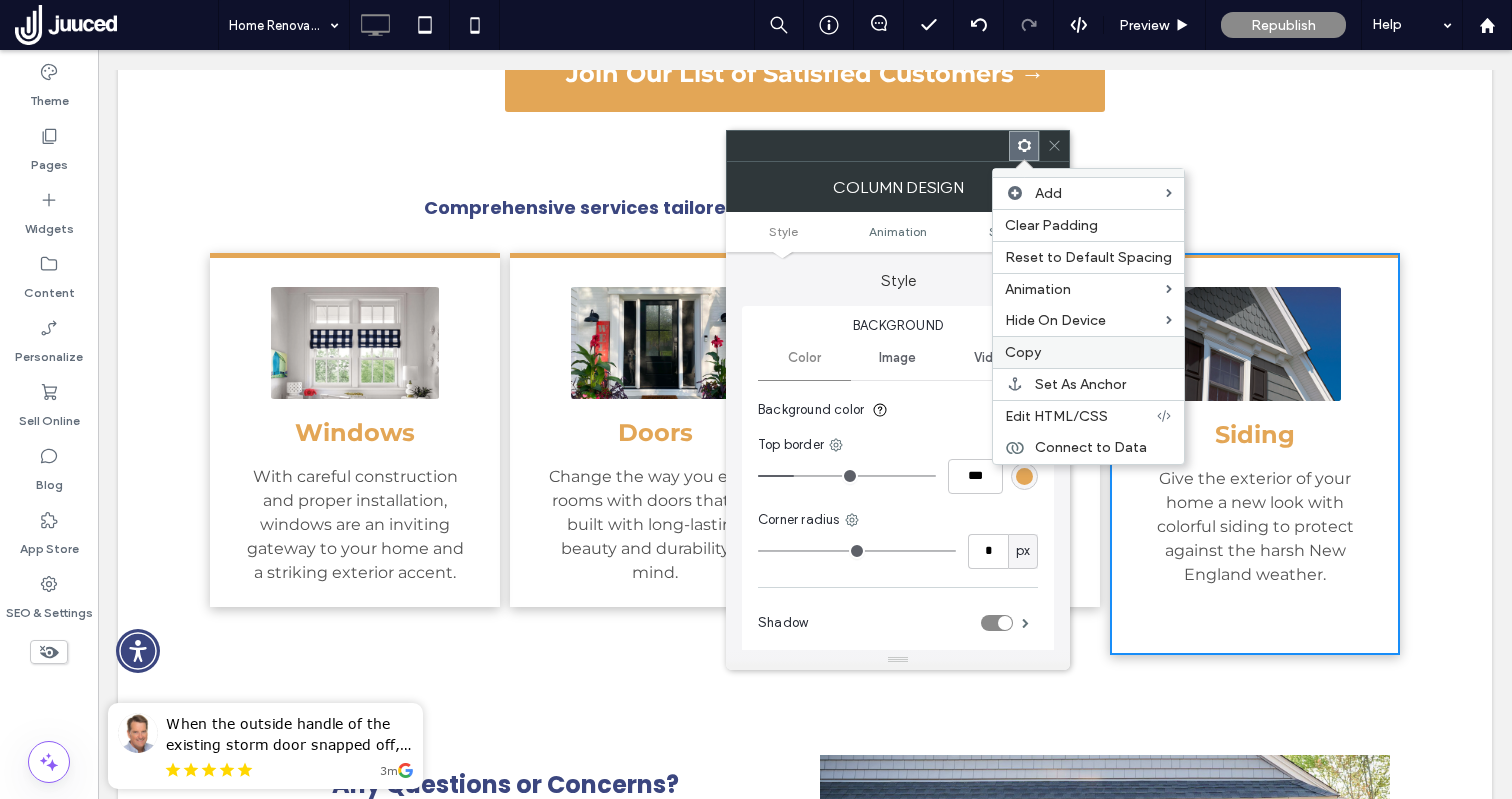 click on "Copy" at bounding box center [1023, 352] 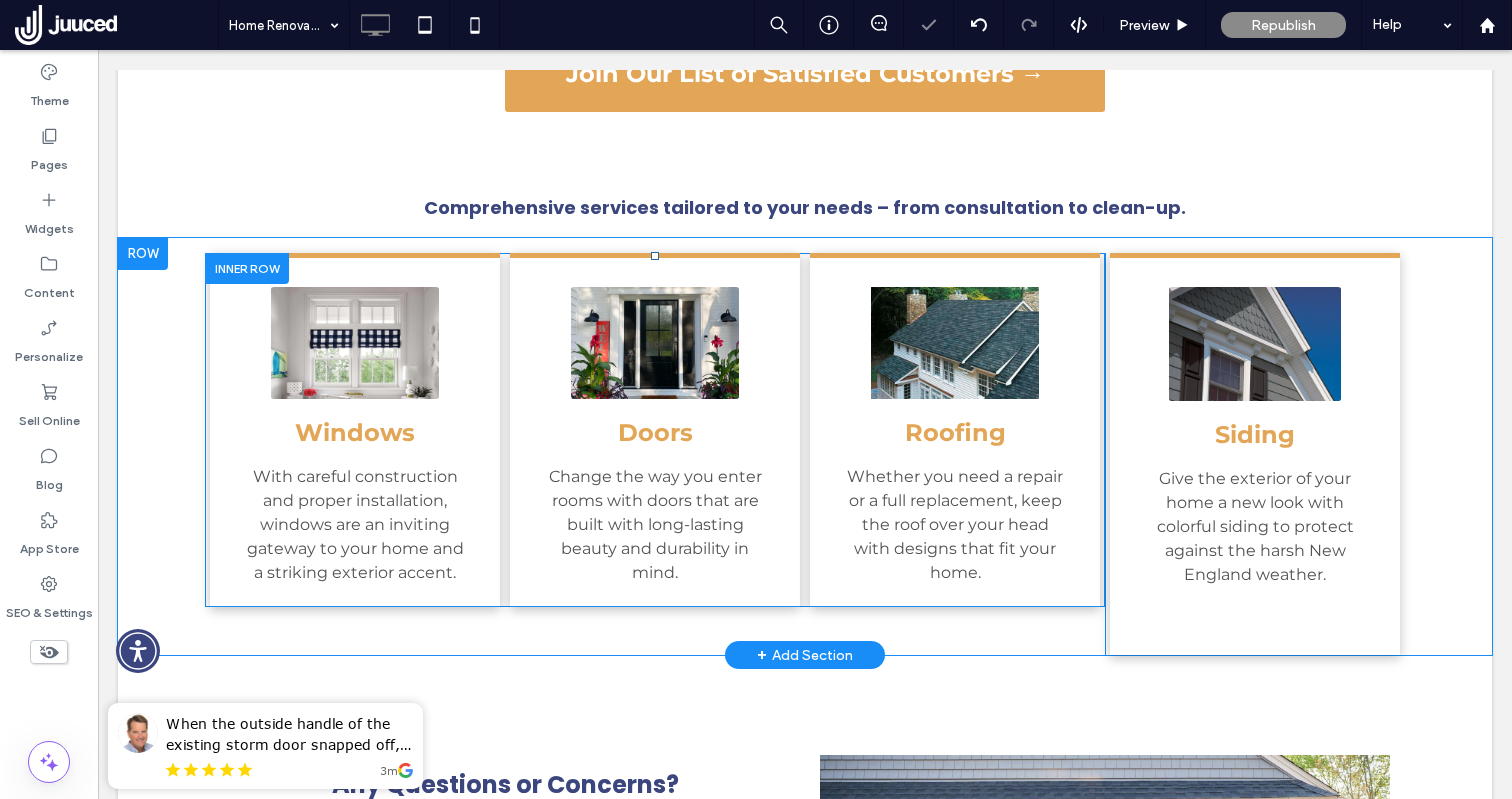 click at bounding box center [247, 268] 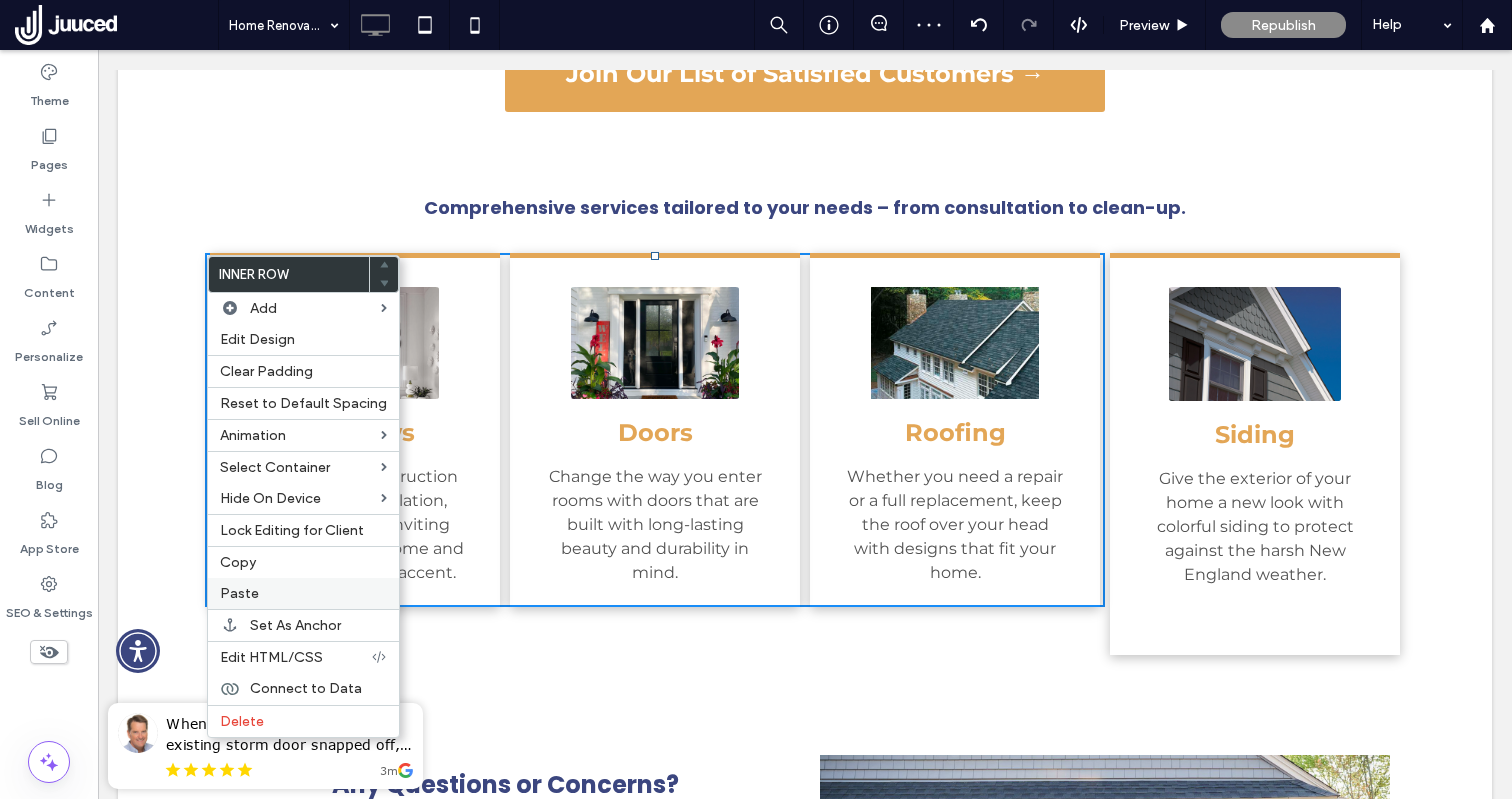 click on "Paste" at bounding box center [303, 593] 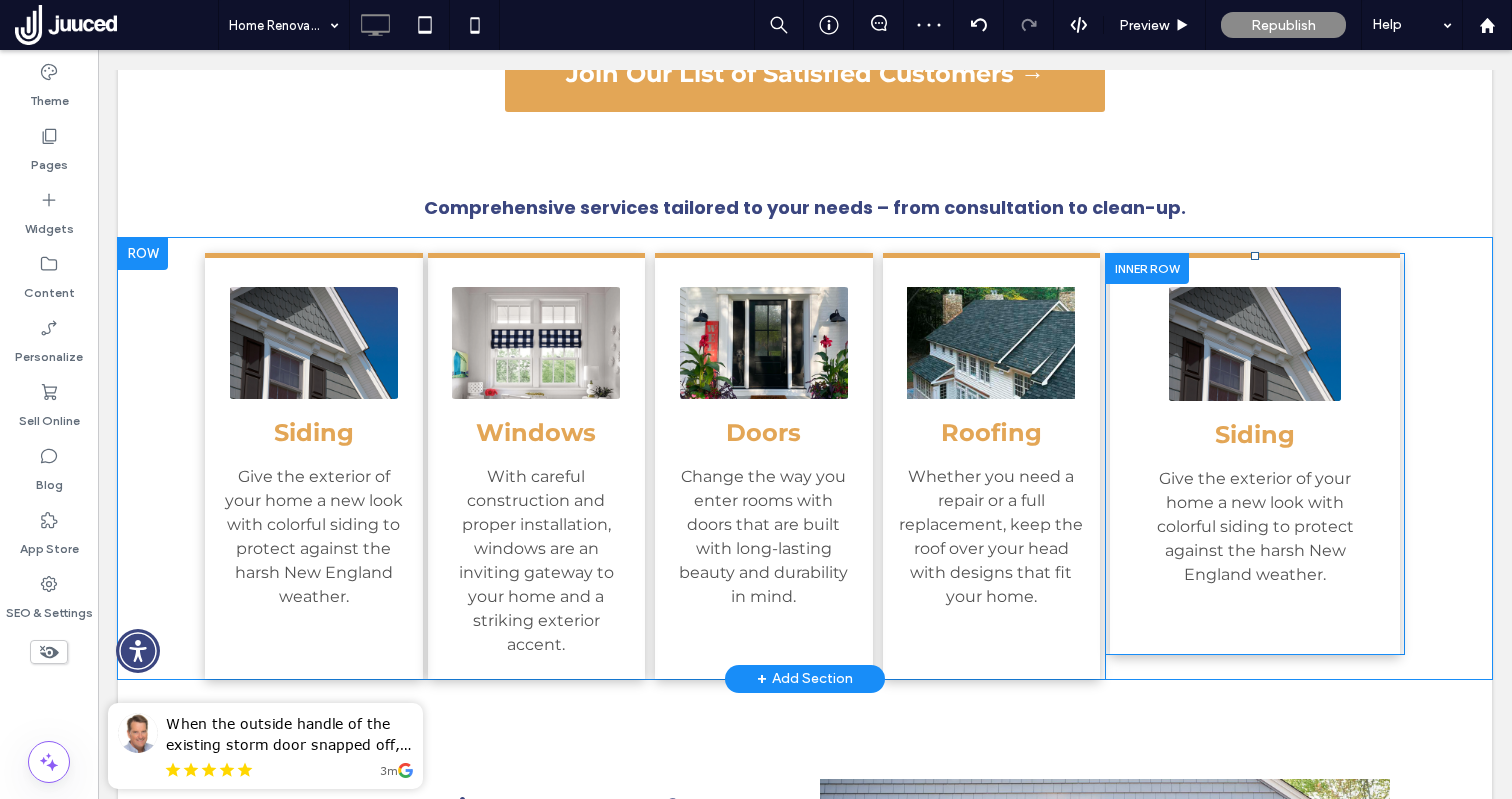 click at bounding box center [1147, 268] 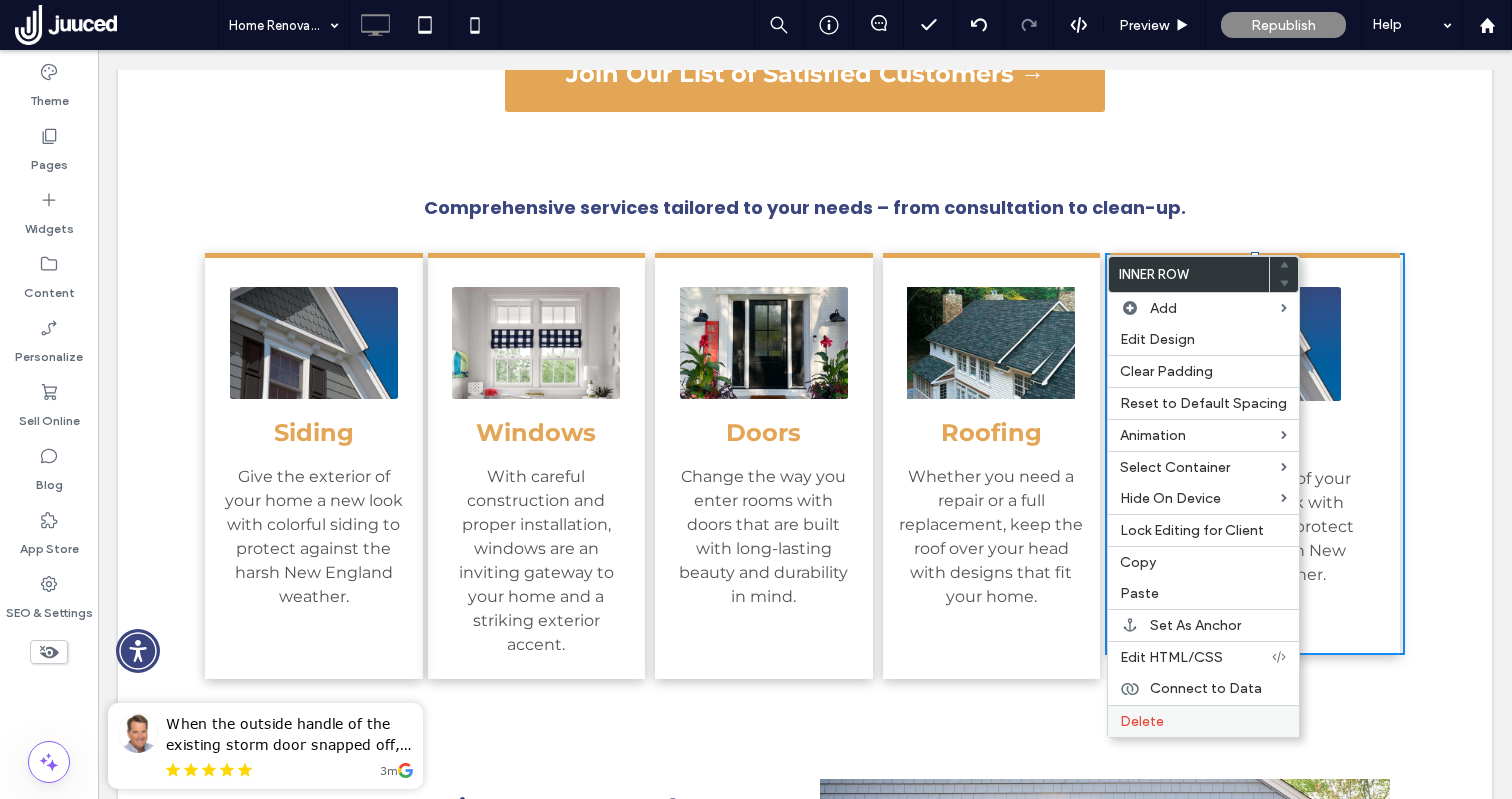 click on "Delete" at bounding box center [1142, 721] 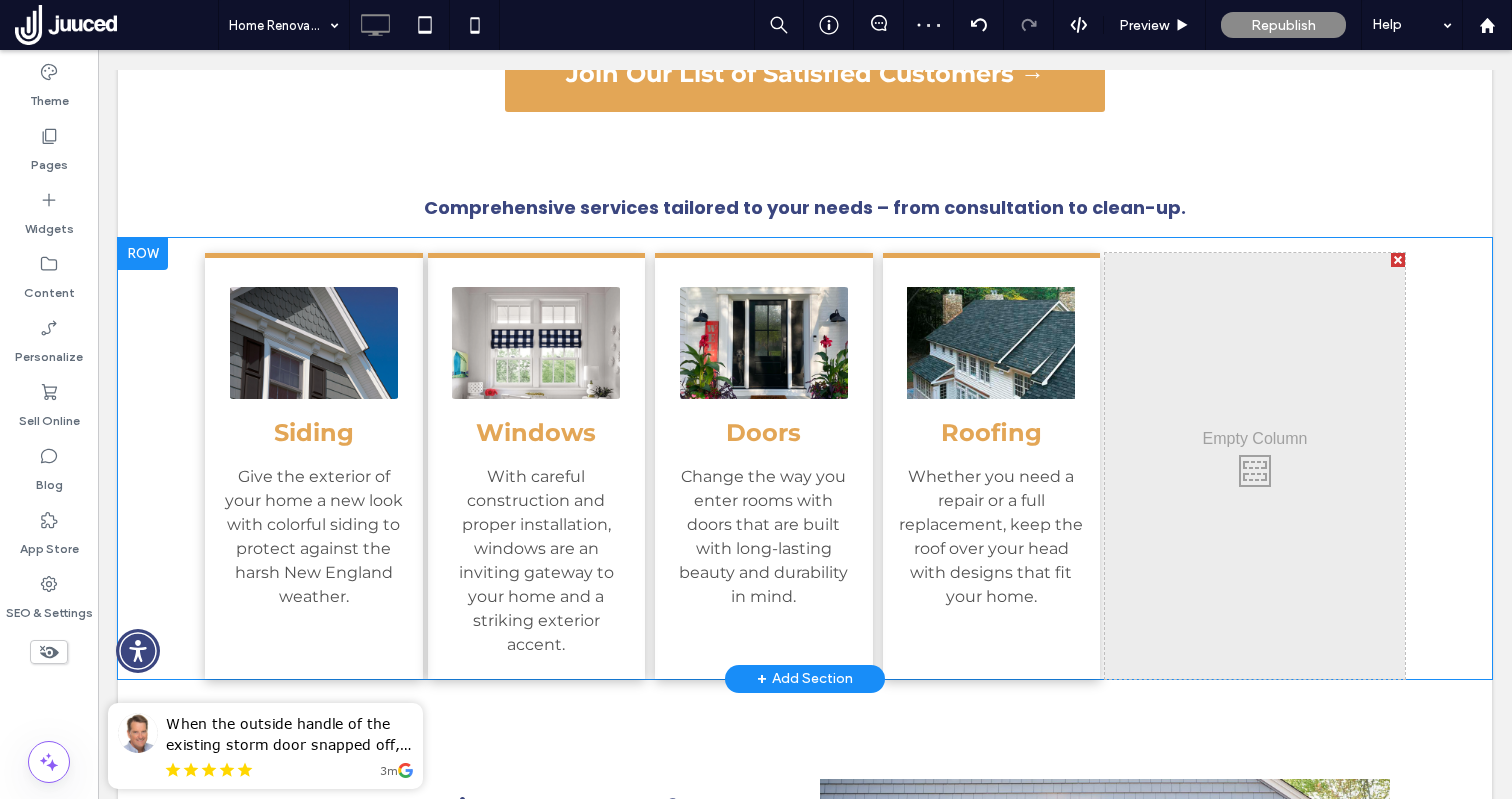 click at bounding box center [1398, 260] 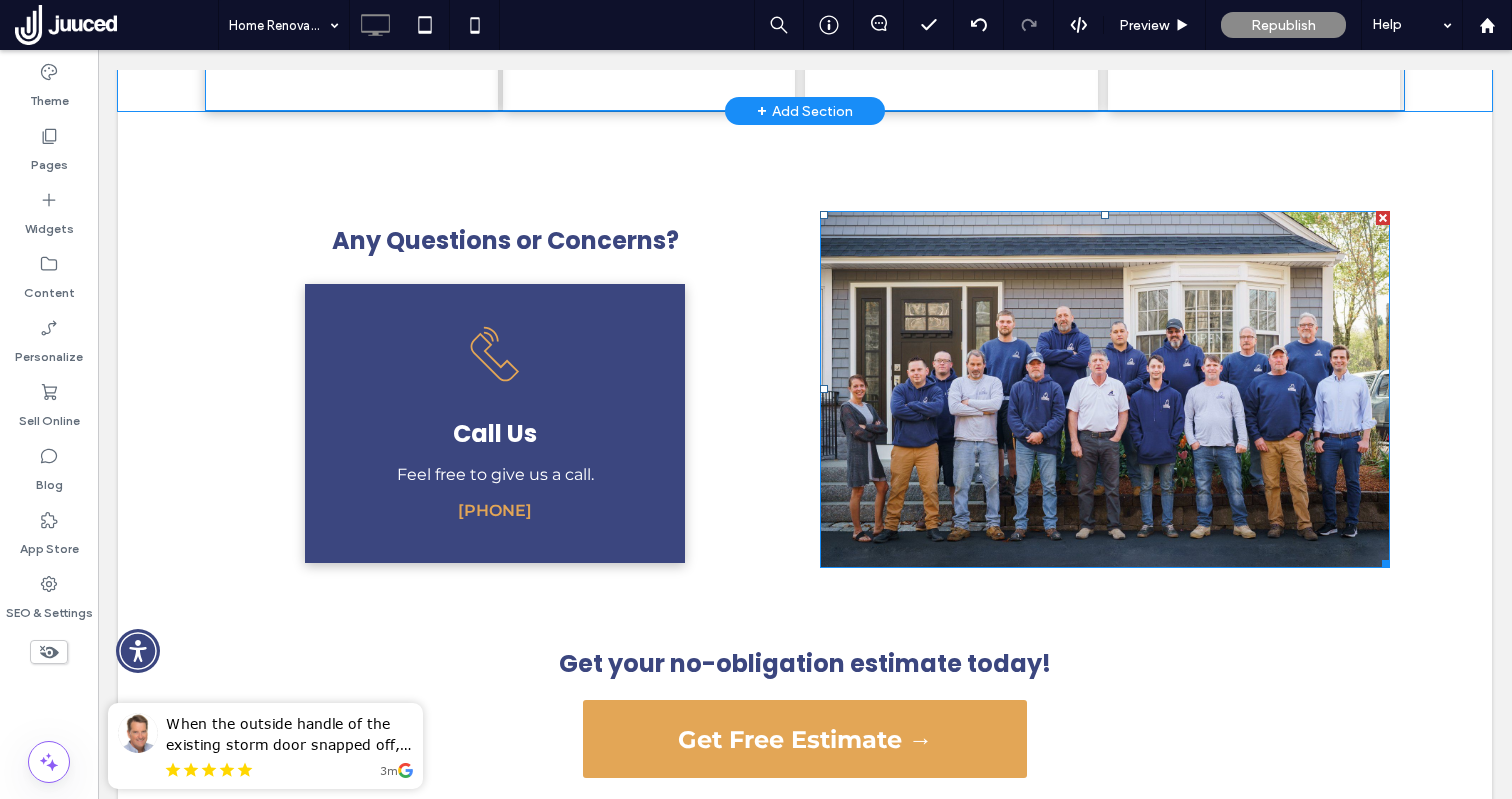 scroll, scrollTop: 4015, scrollLeft: 0, axis: vertical 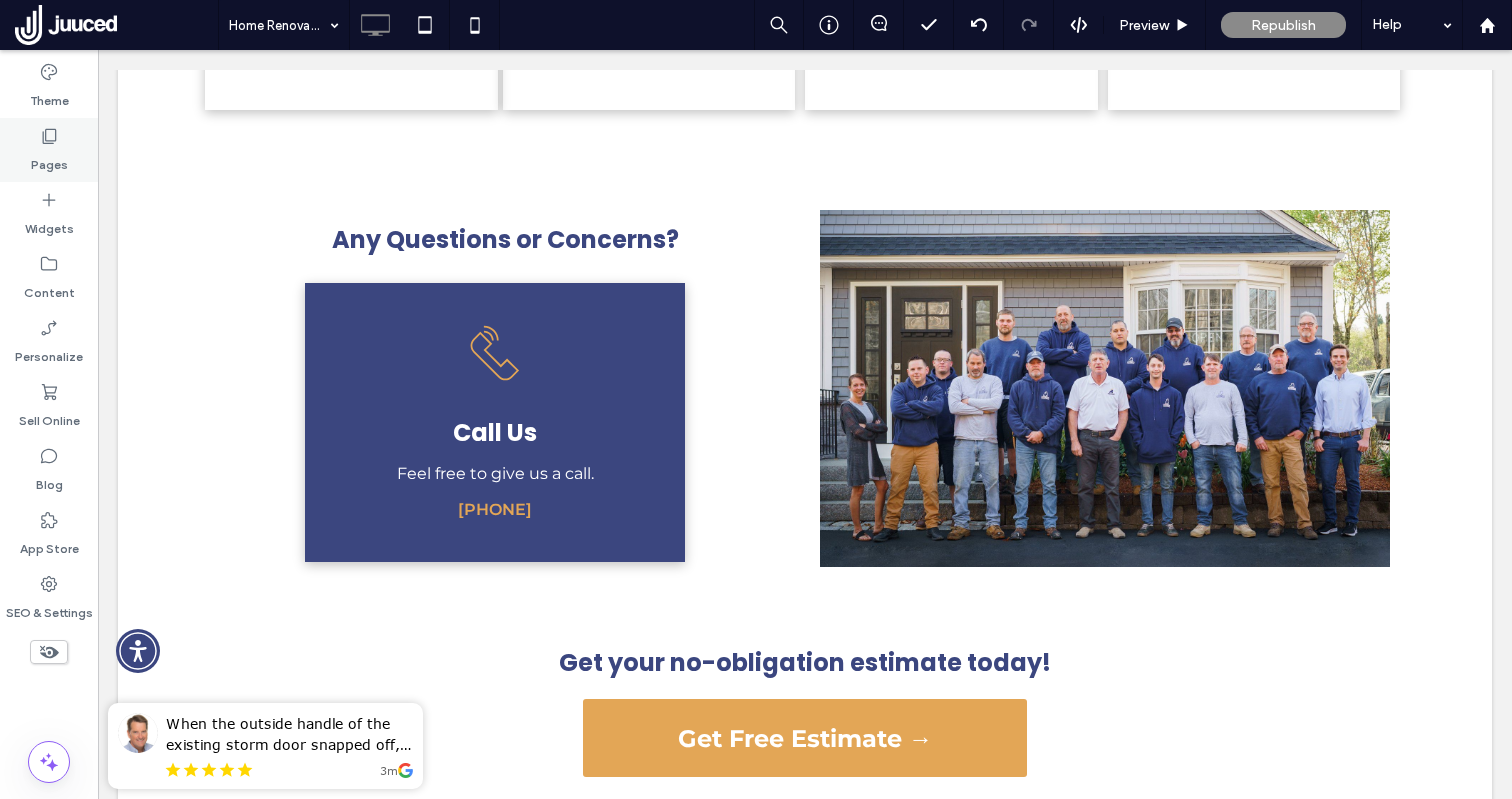click on "Pages" at bounding box center (49, 160) 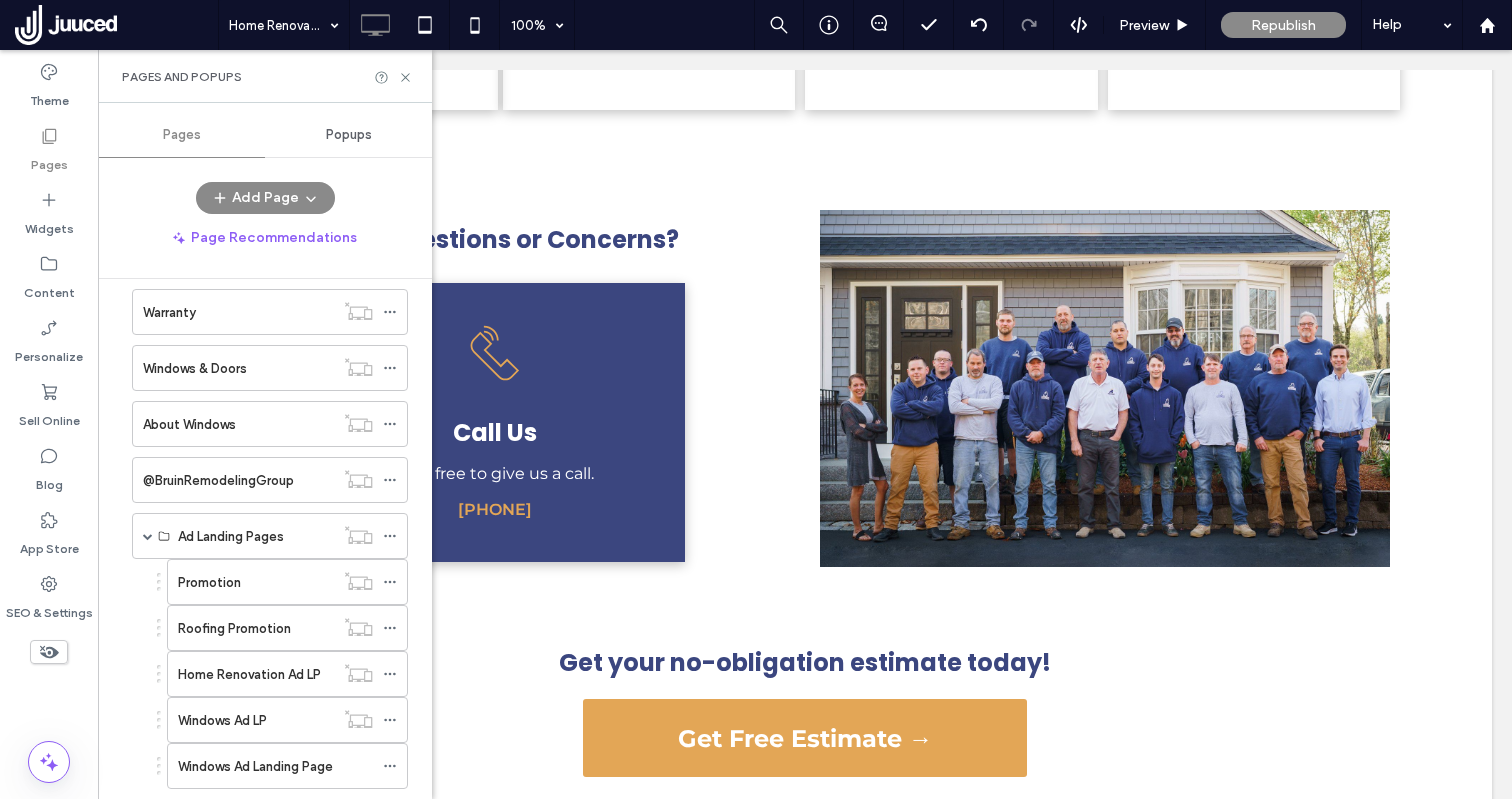 scroll, scrollTop: 1628, scrollLeft: 0, axis: vertical 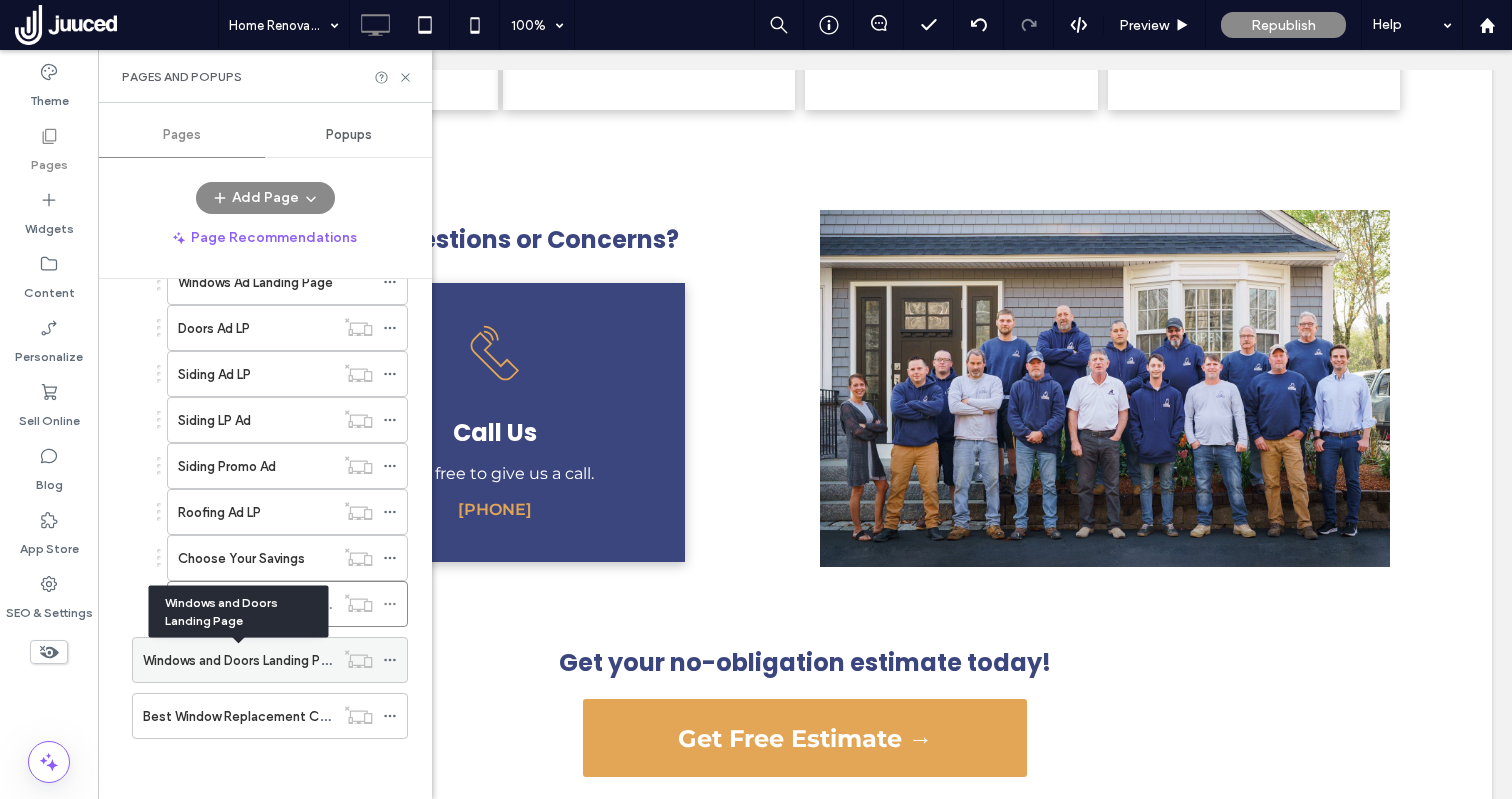 click on "Windows and Doors Landing Page" at bounding box center (243, 660) 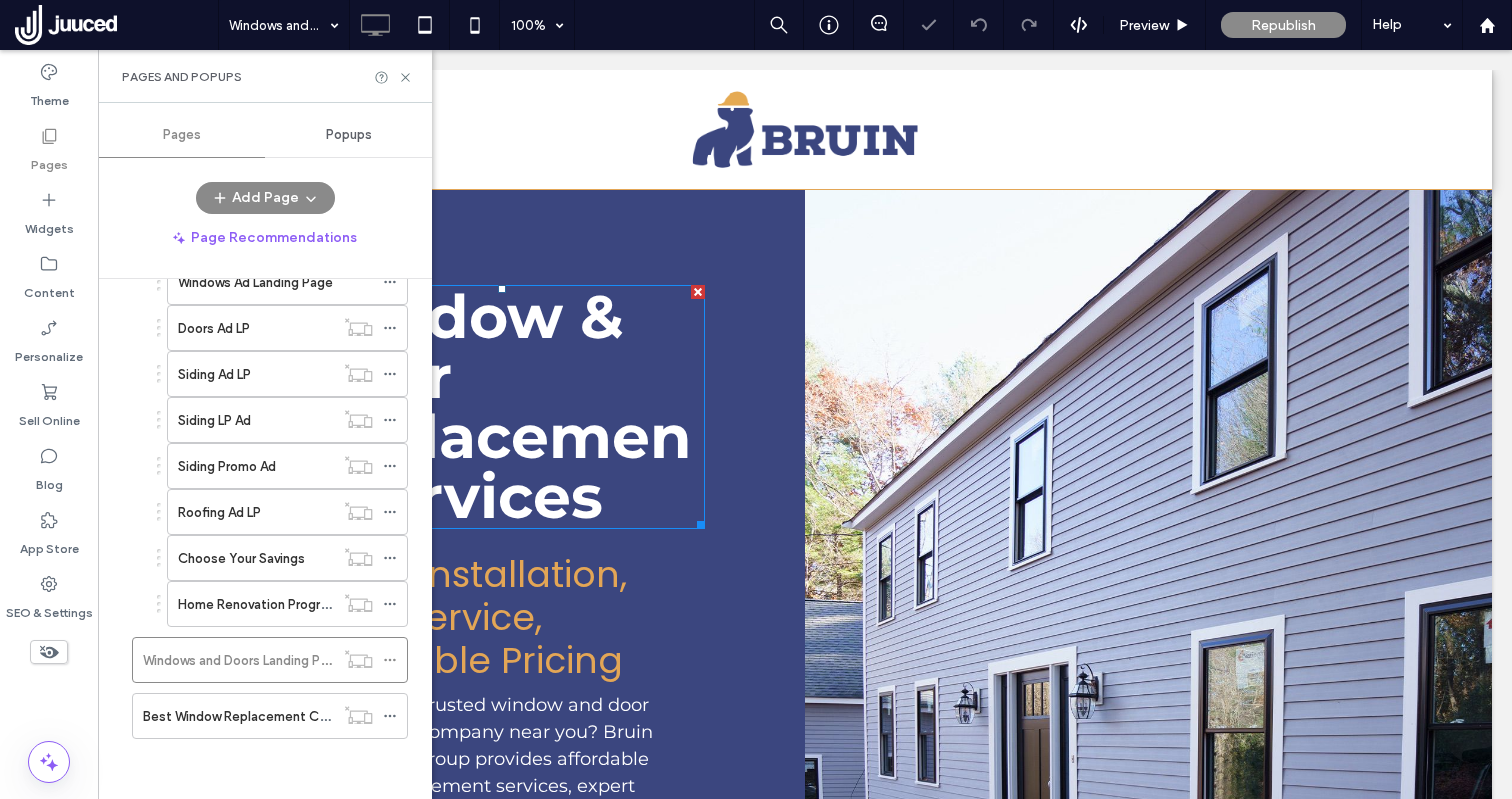 scroll, scrollTop: 585, scrollLeft: 0, axis: vertical 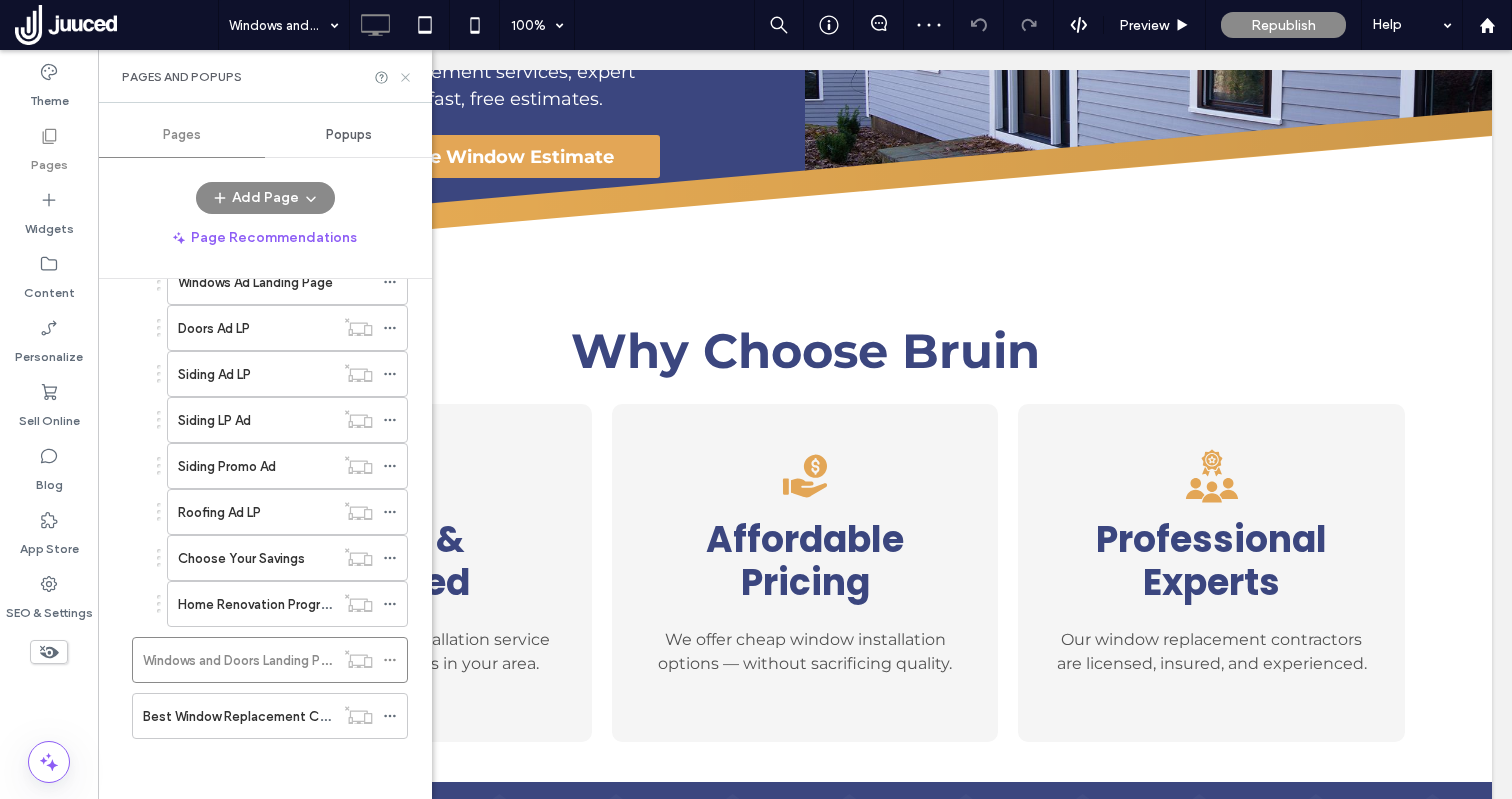 click 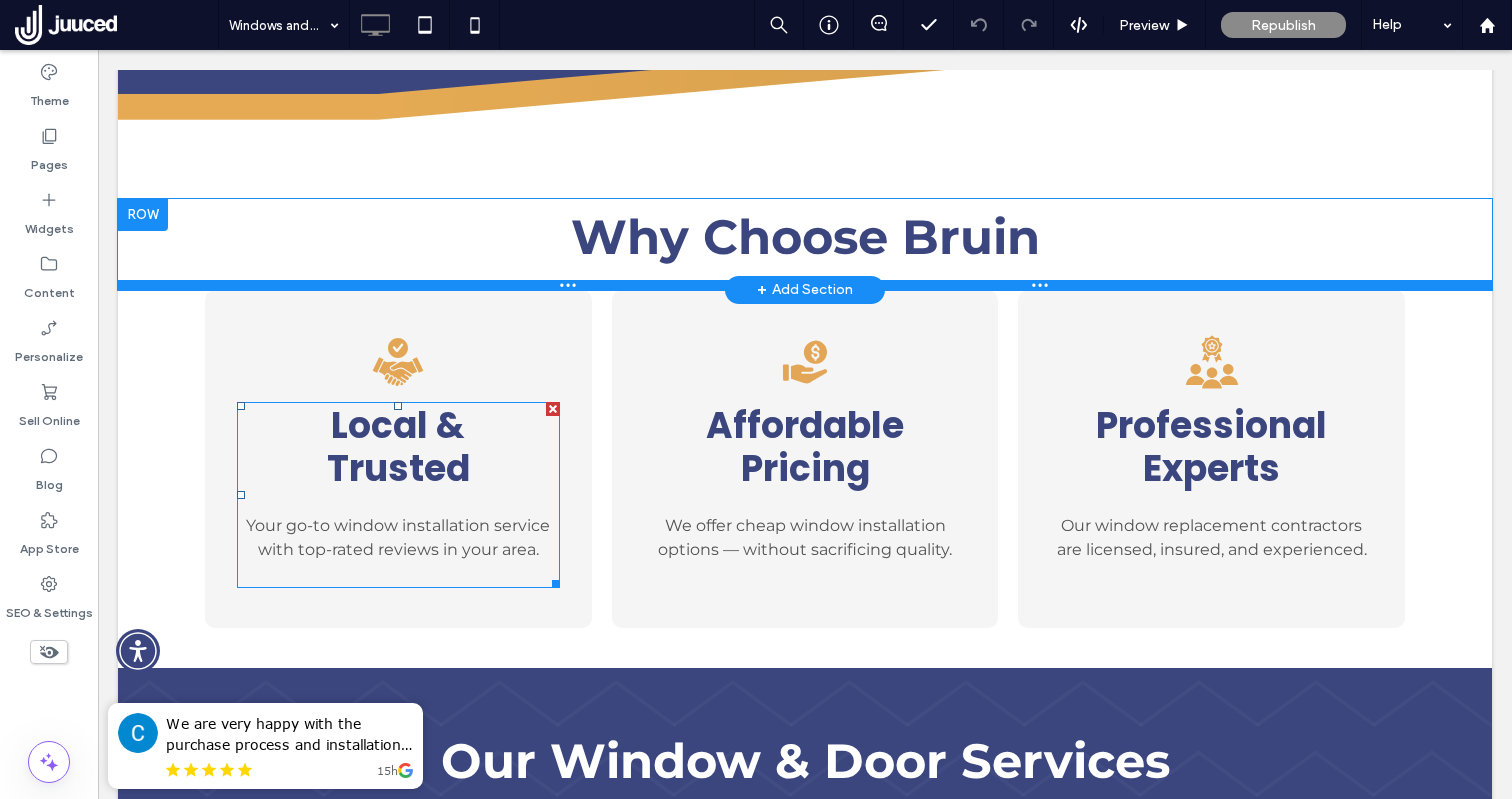 scroll, scrollTop: 814, scrollLeft: 0, axis: vertical 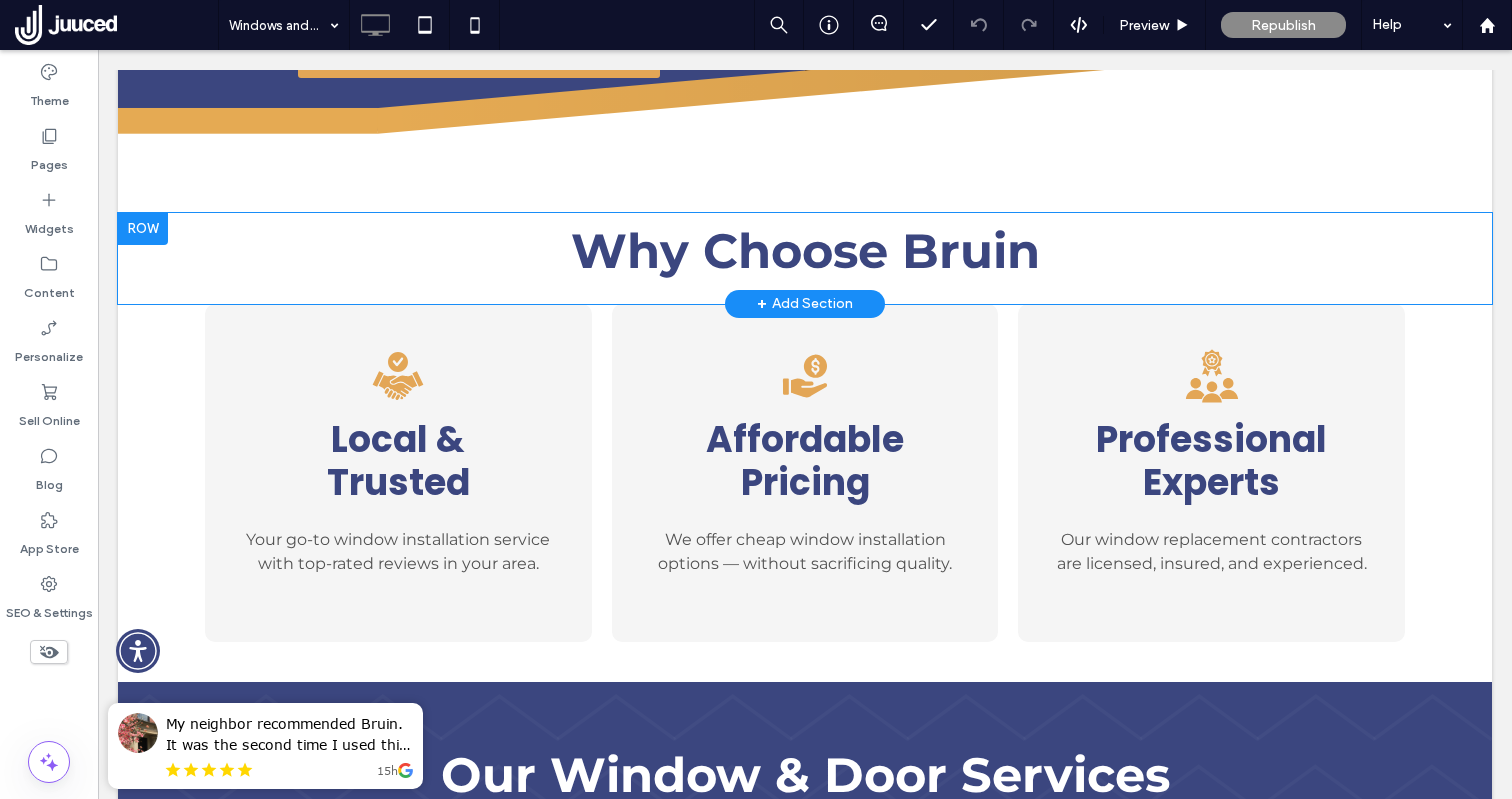 click at bounding box center (143, 229) 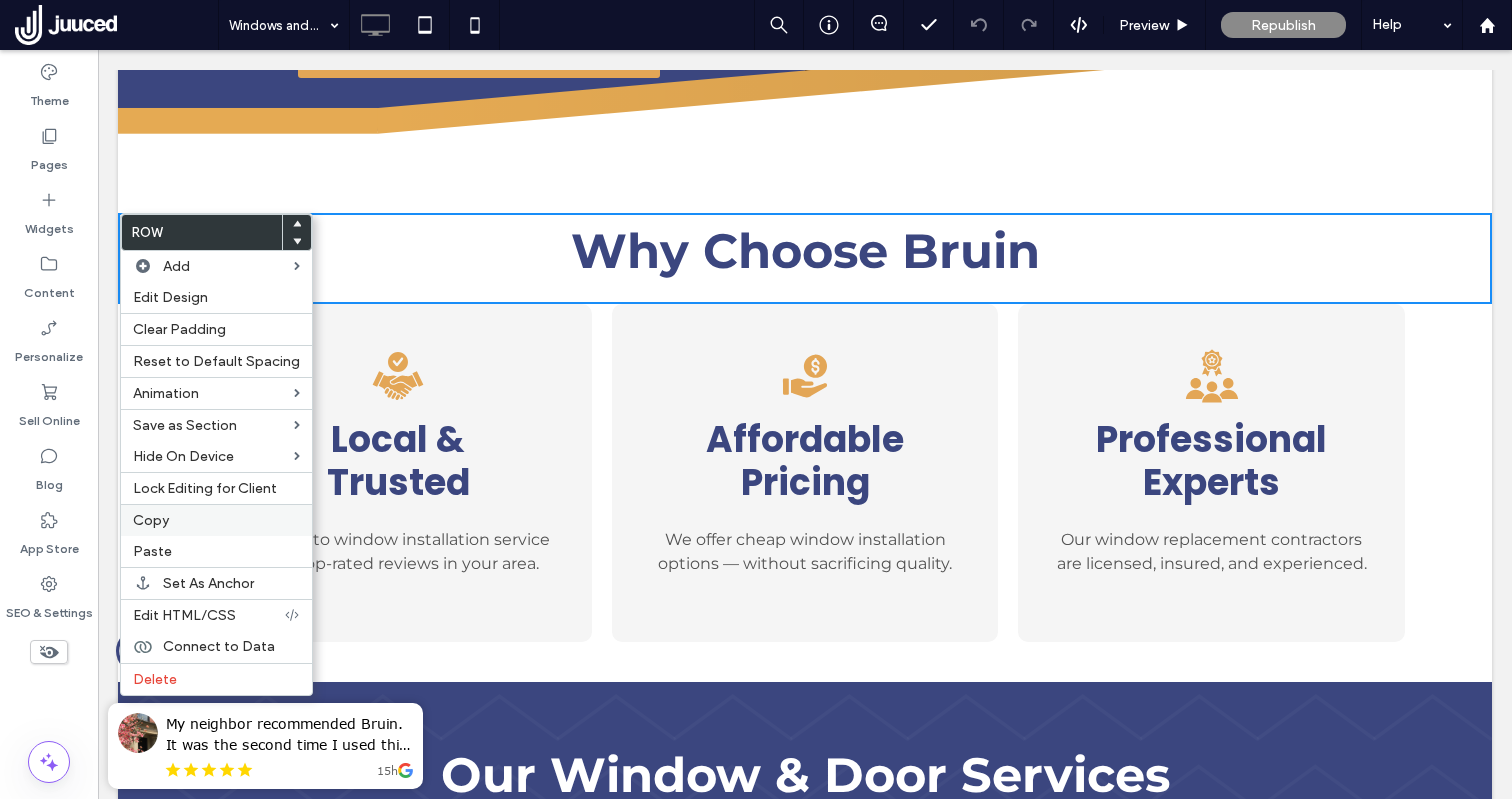 click on "Copy" at bounding box center [216, 520] 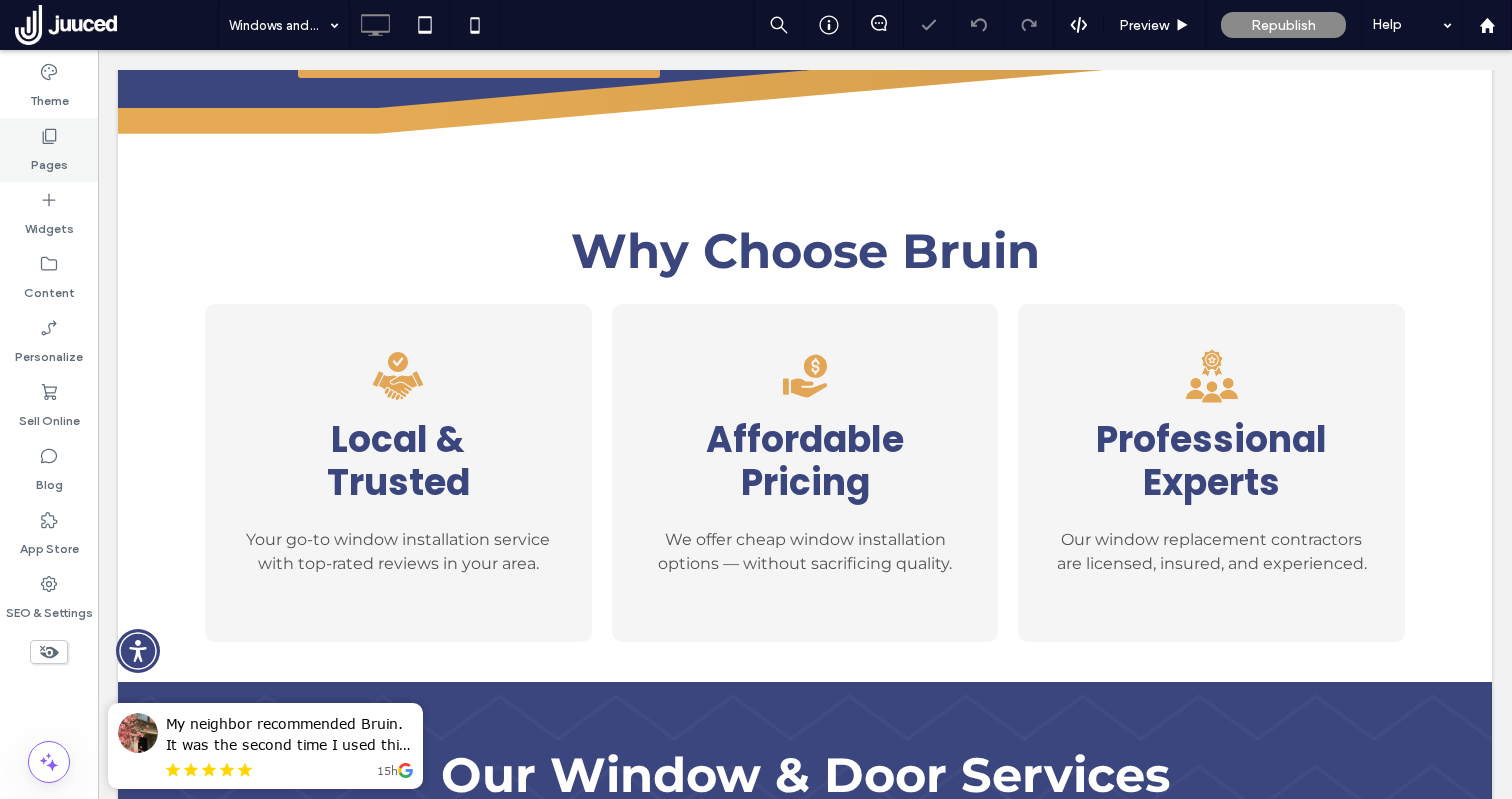 click on "Pages" at bounding box center (49, 150) 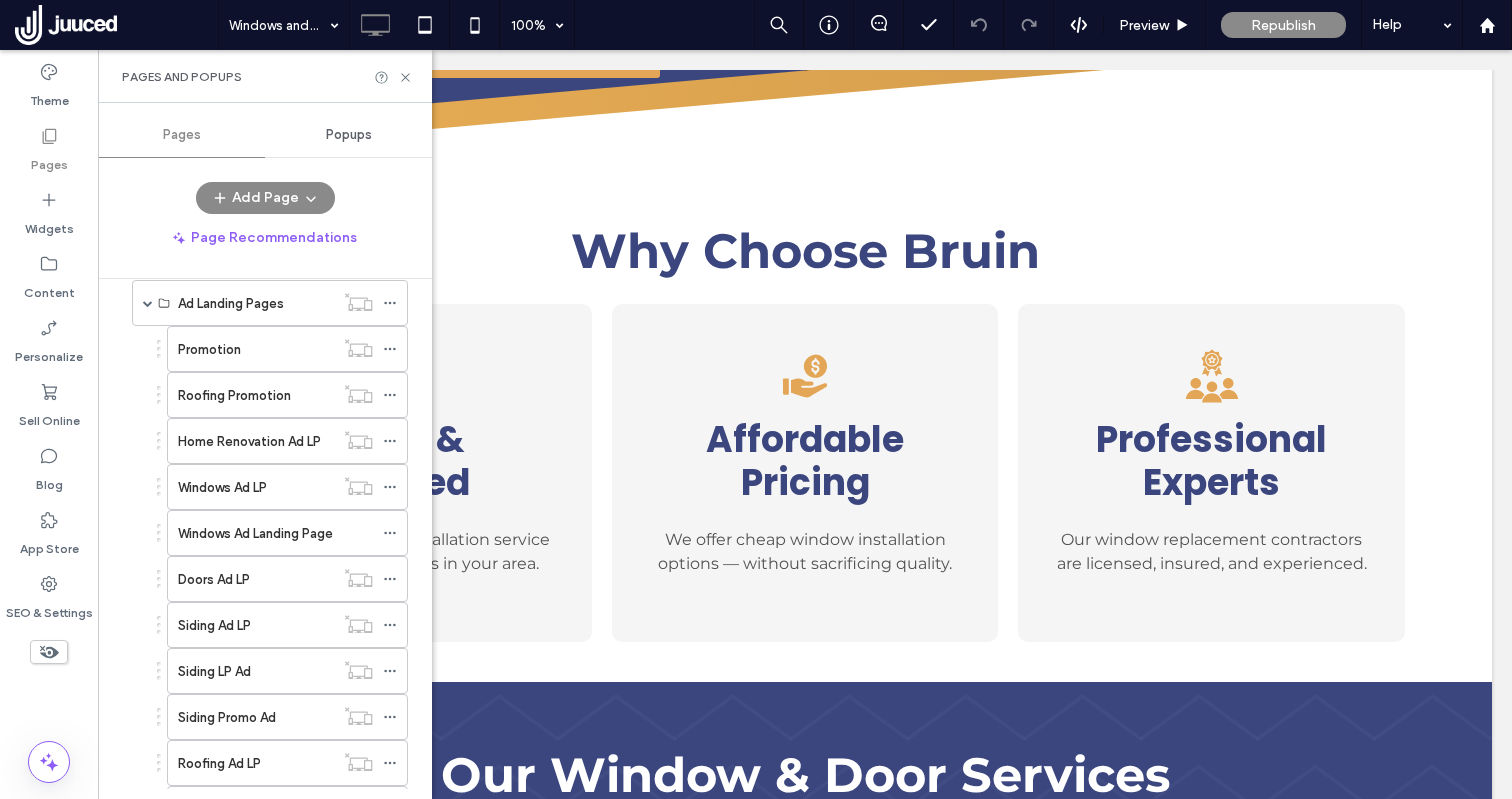 scroll, scrollTop: 1339, scrollLeft: 0, axis: vertical 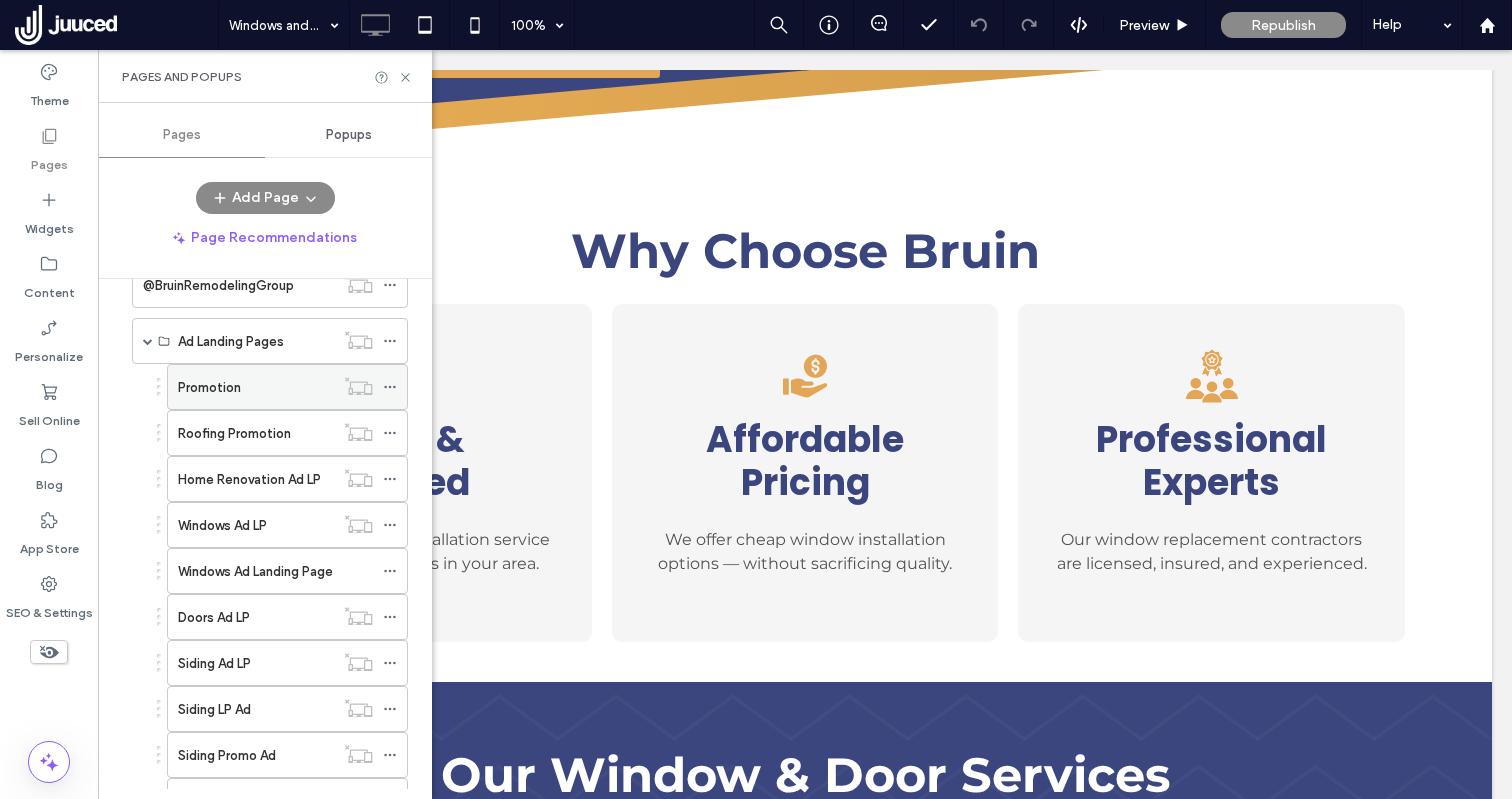 click on "Promotion" at bounding box center [256, 387] 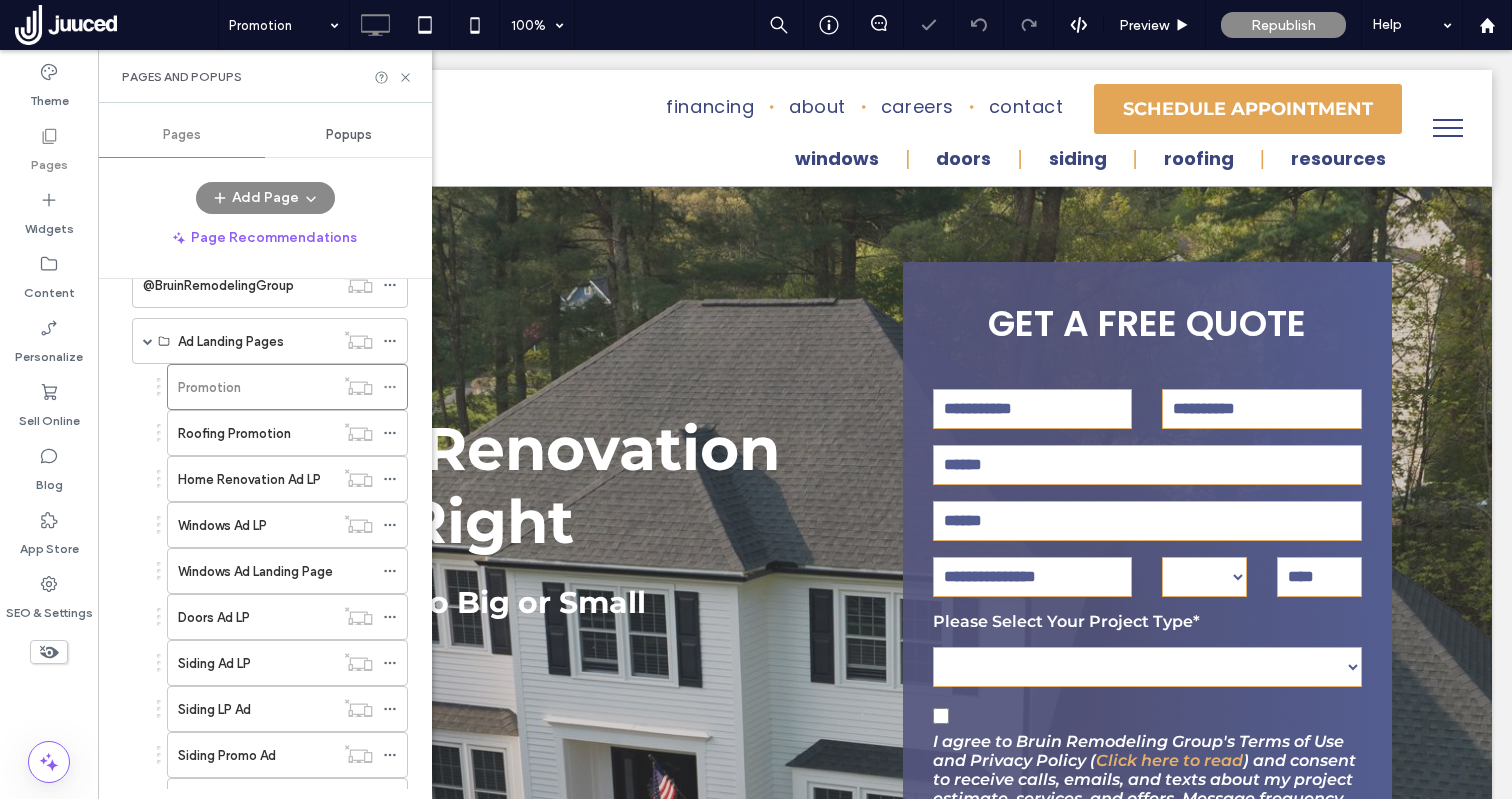 scroll, scrollTop: 1241, scrollLeft: 0, axis: vertical 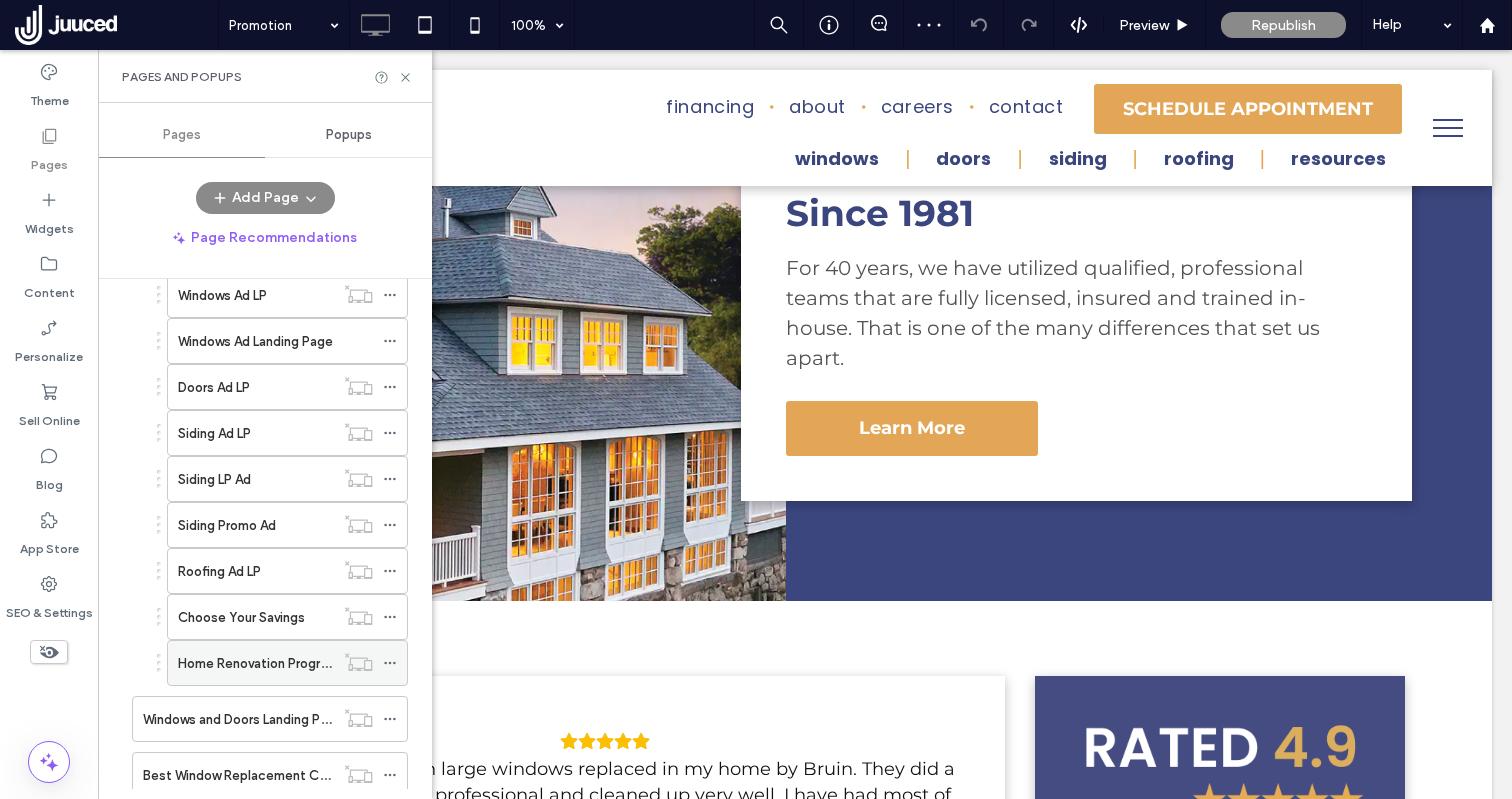 click on "Home Renovation Programmatic LP" at bounding box center (284, 663) 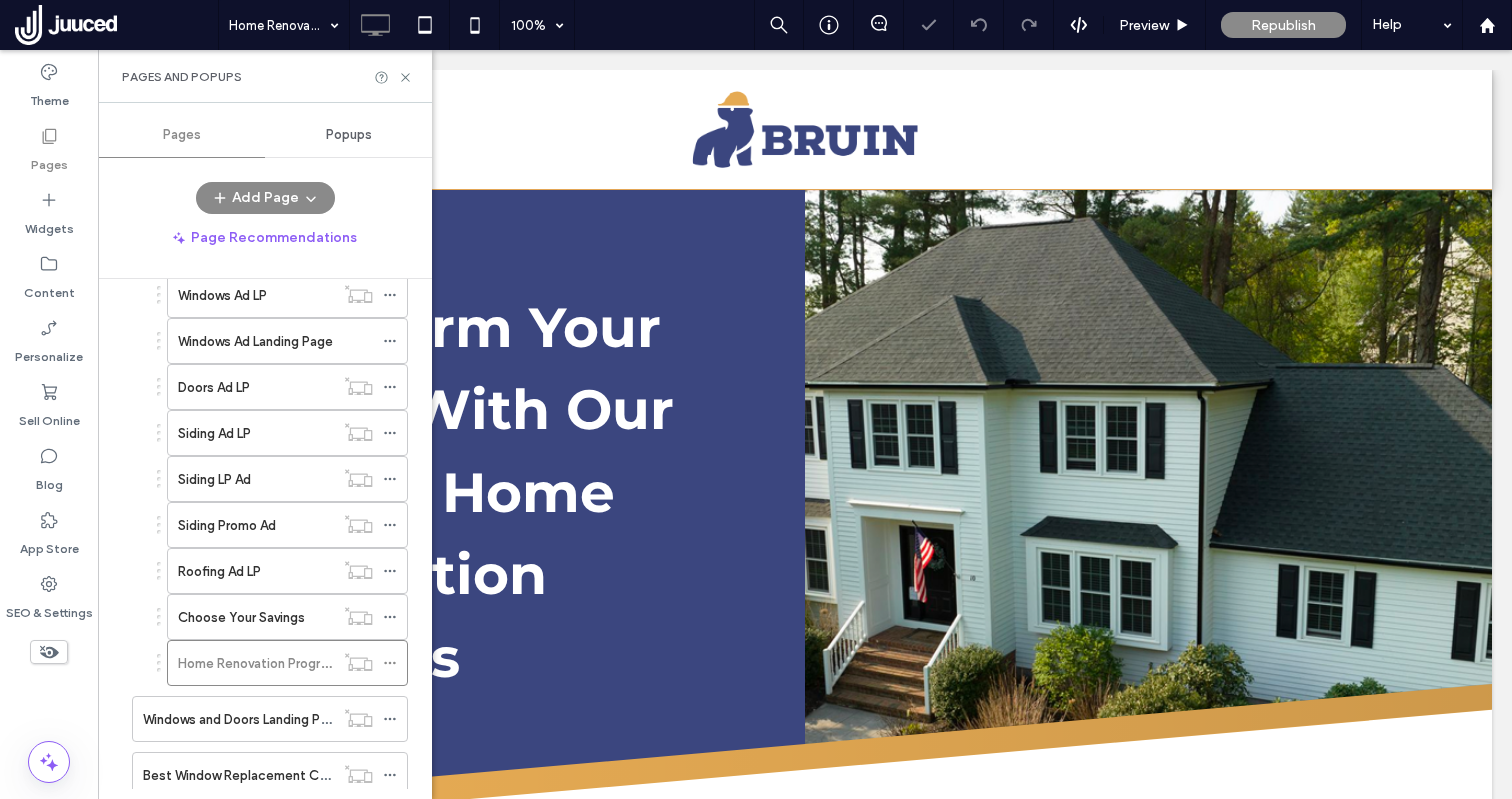 scroll, scrollTop: 0, scrollLeft: 0, axis: both 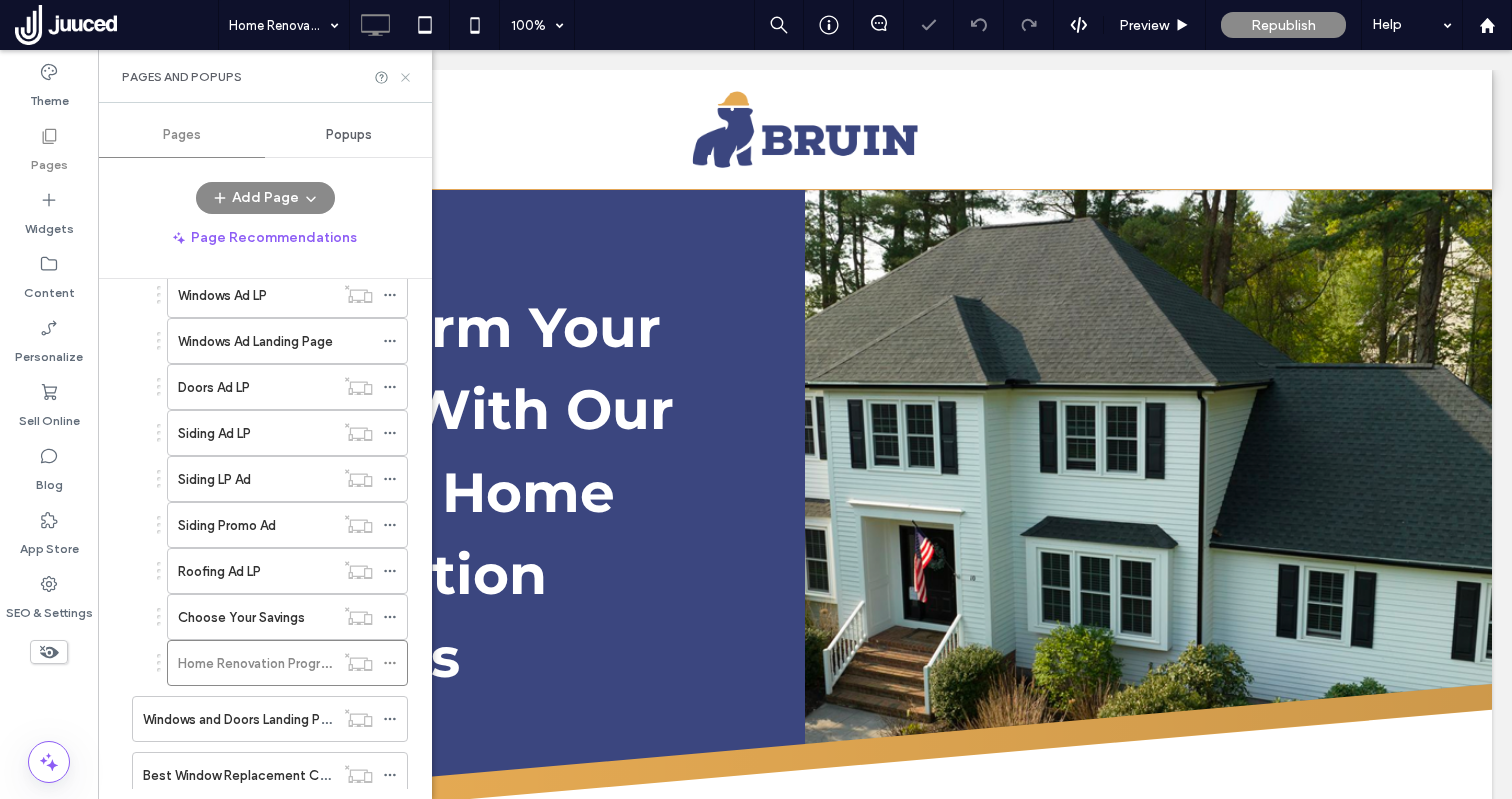click 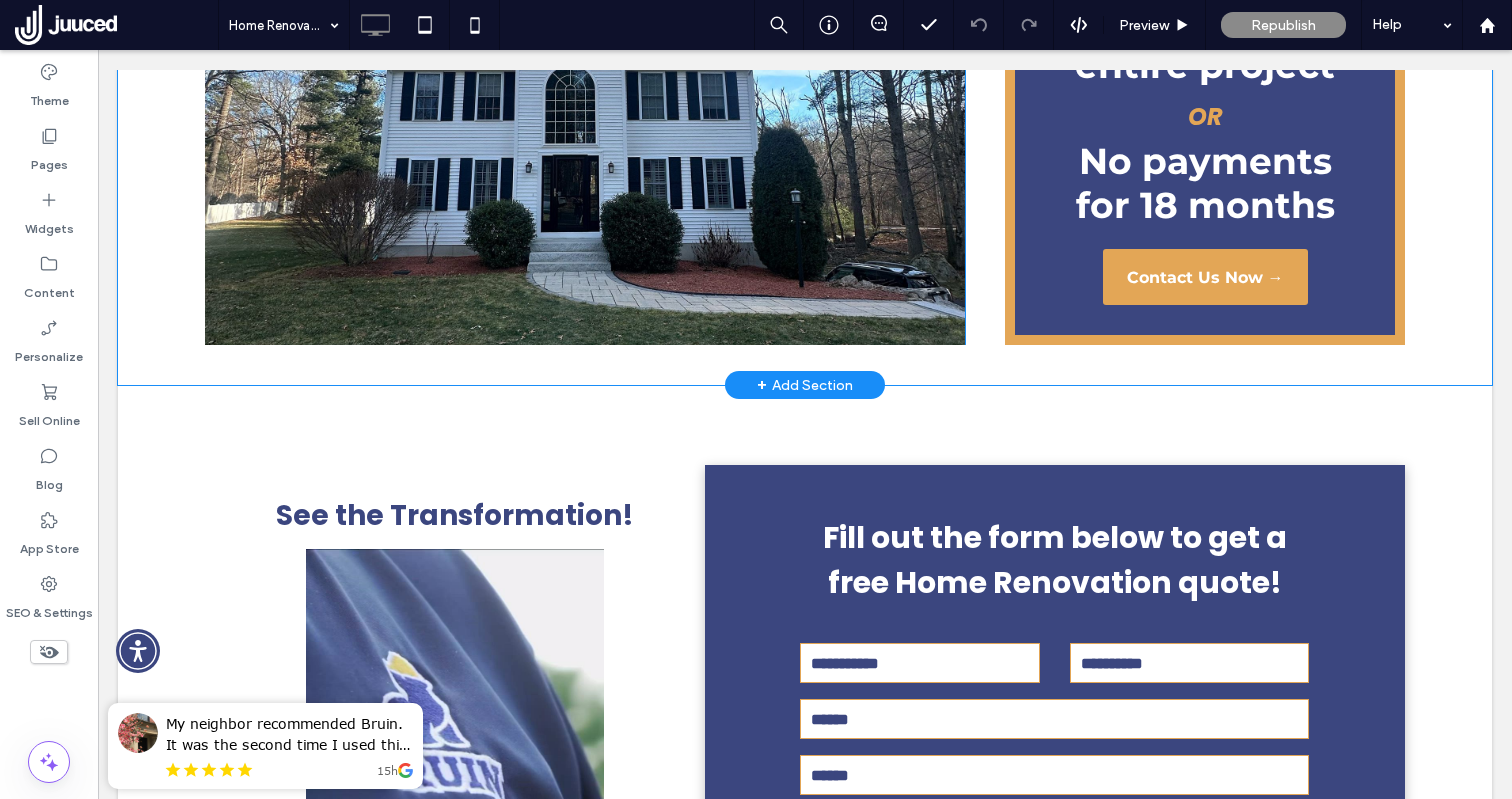 scroll, scrollTop: 1007, scrollLeft: 0, axis: vertical 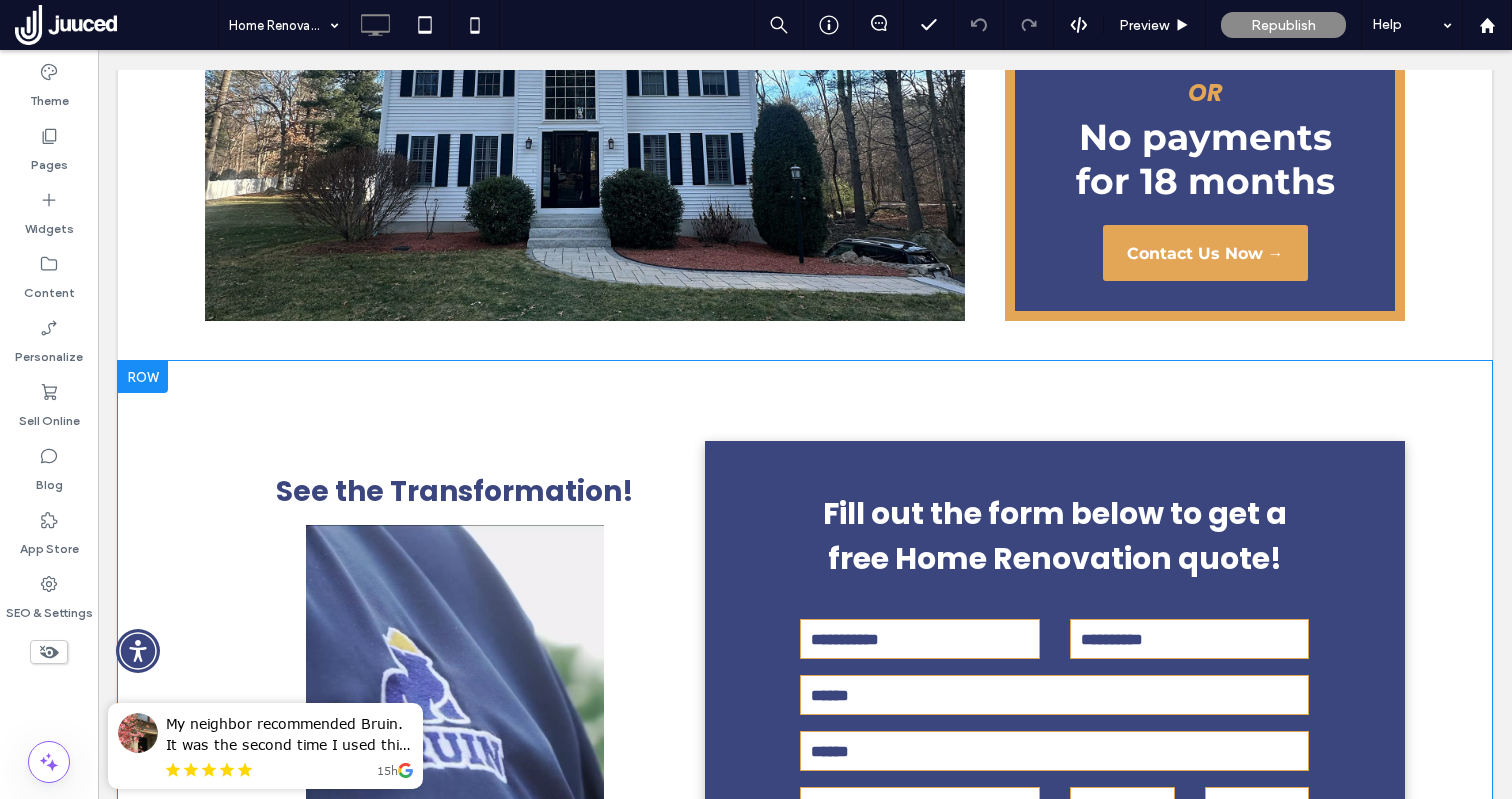 click at bounding box center (143, 377) 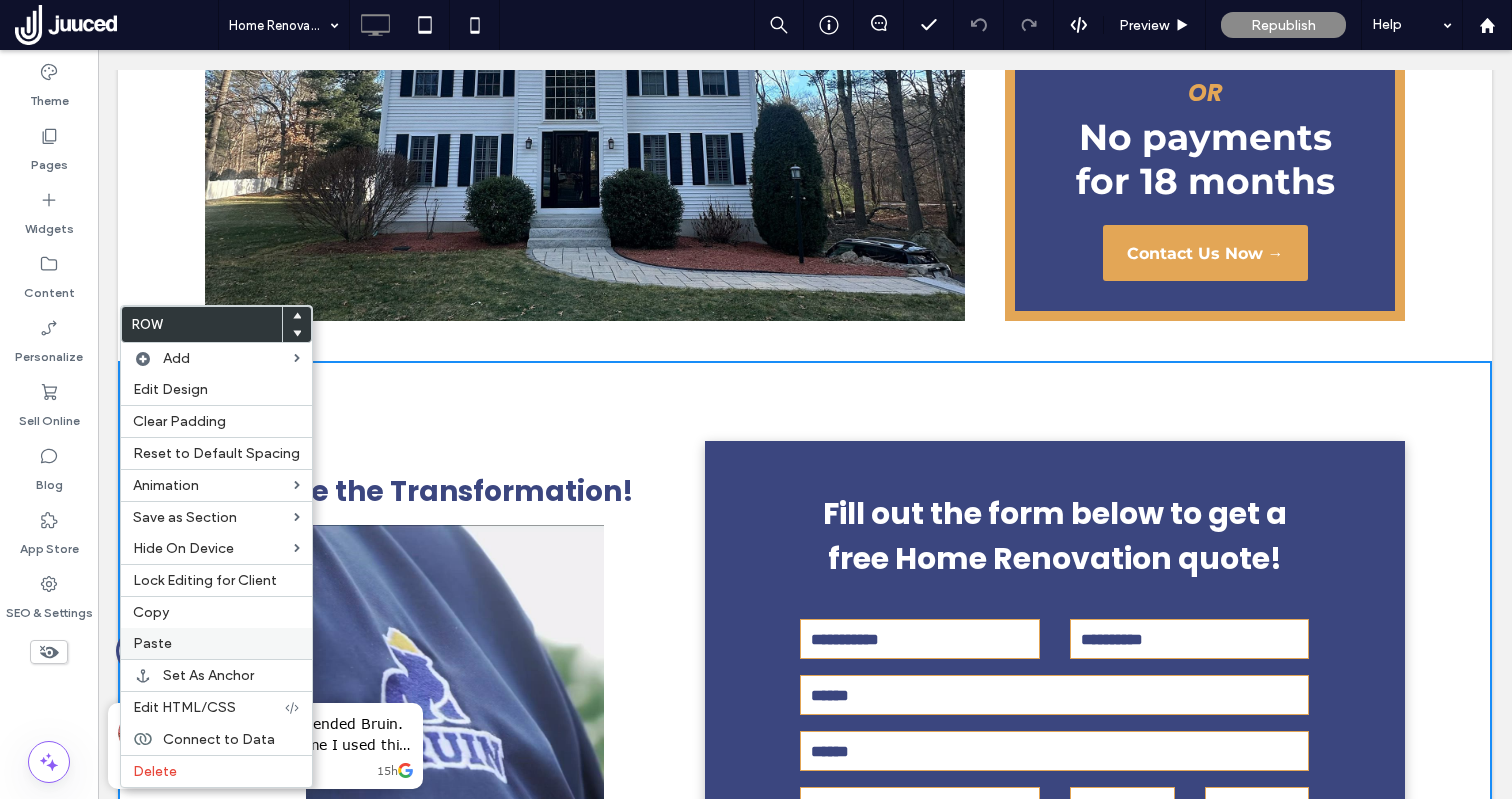 click on "Paste" at bounding box center (216, 643) 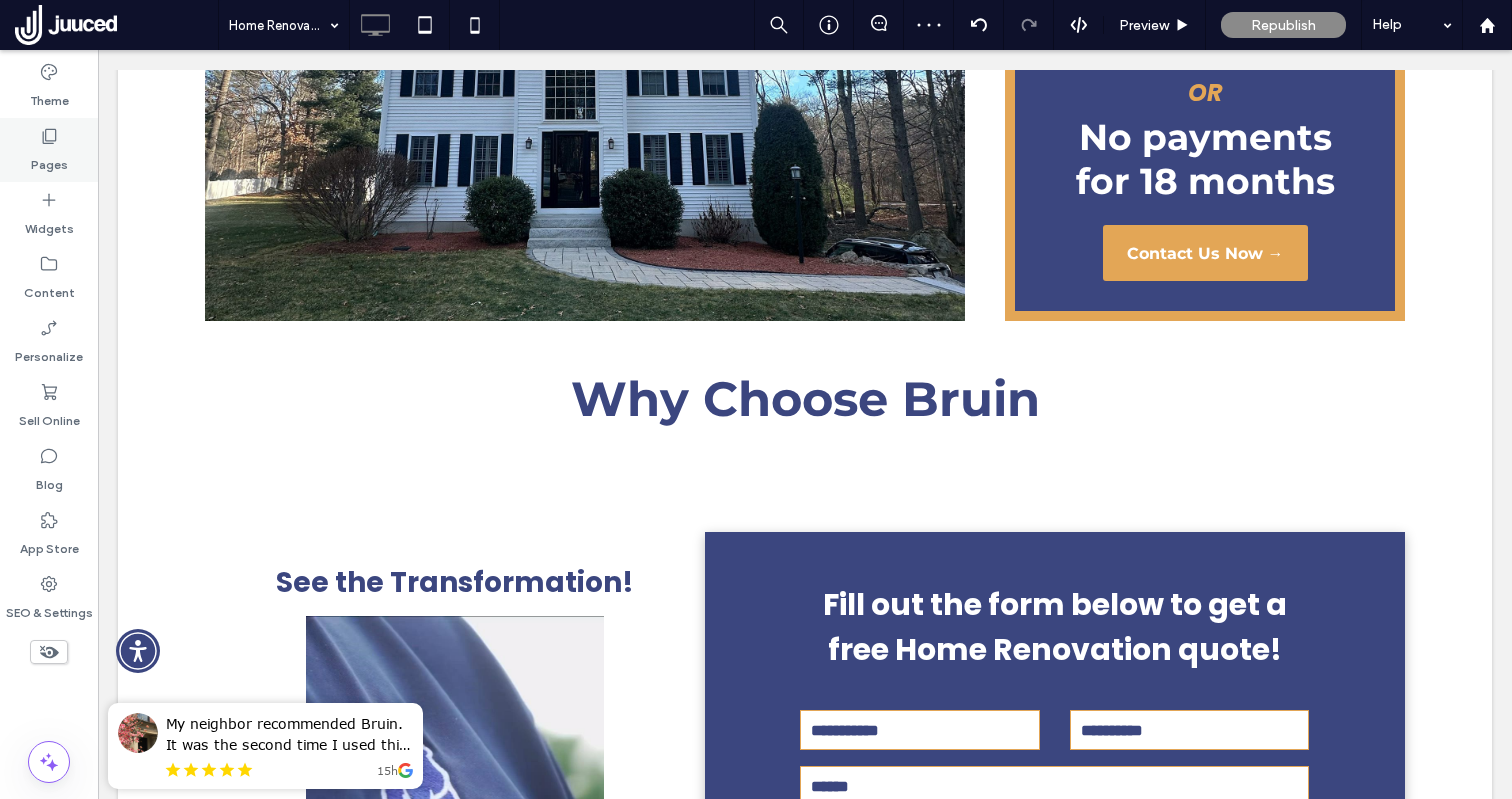 click 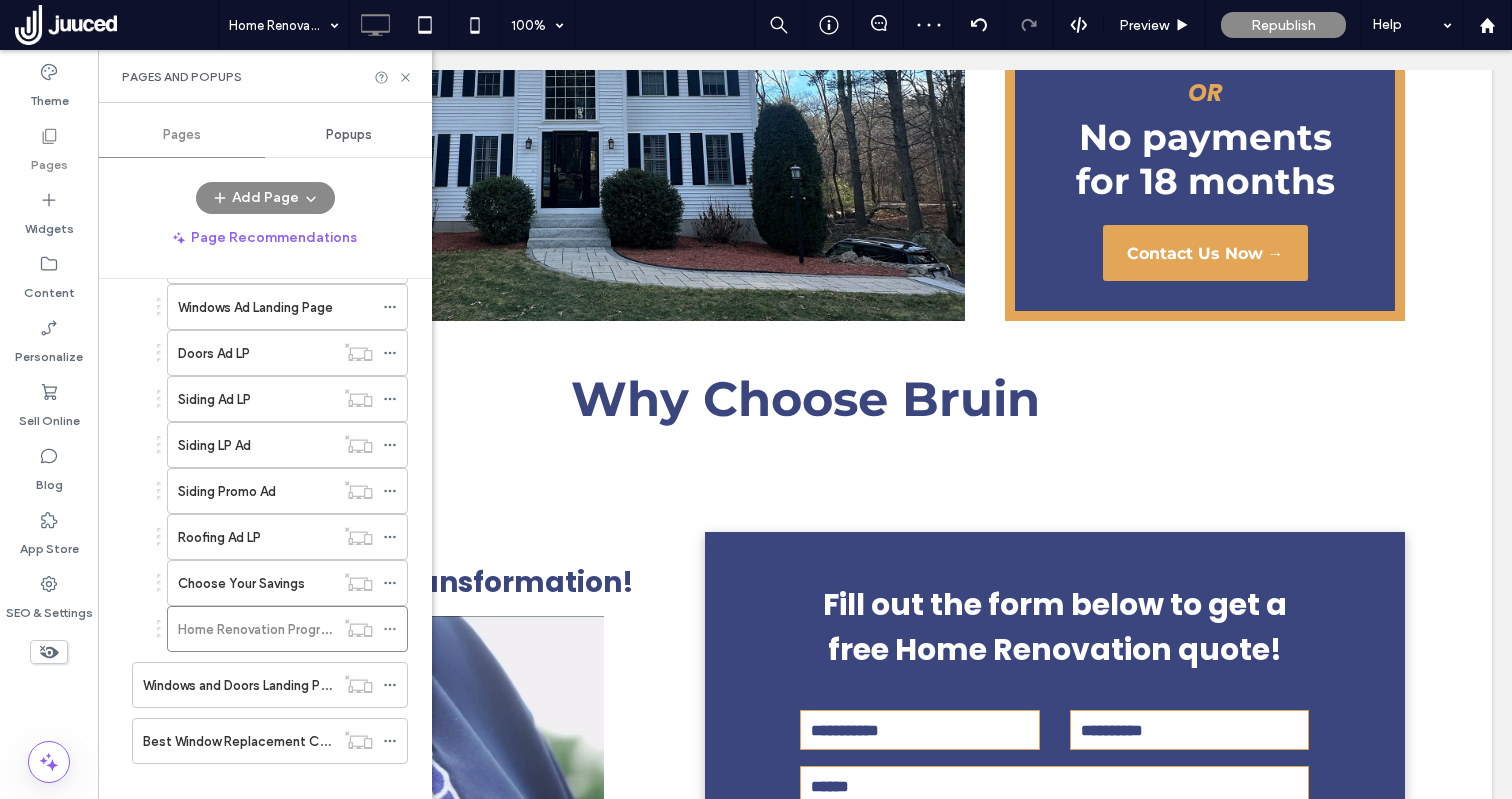 scroll, scrollTop: 1628, scrollLeft: 0, axis: vertical 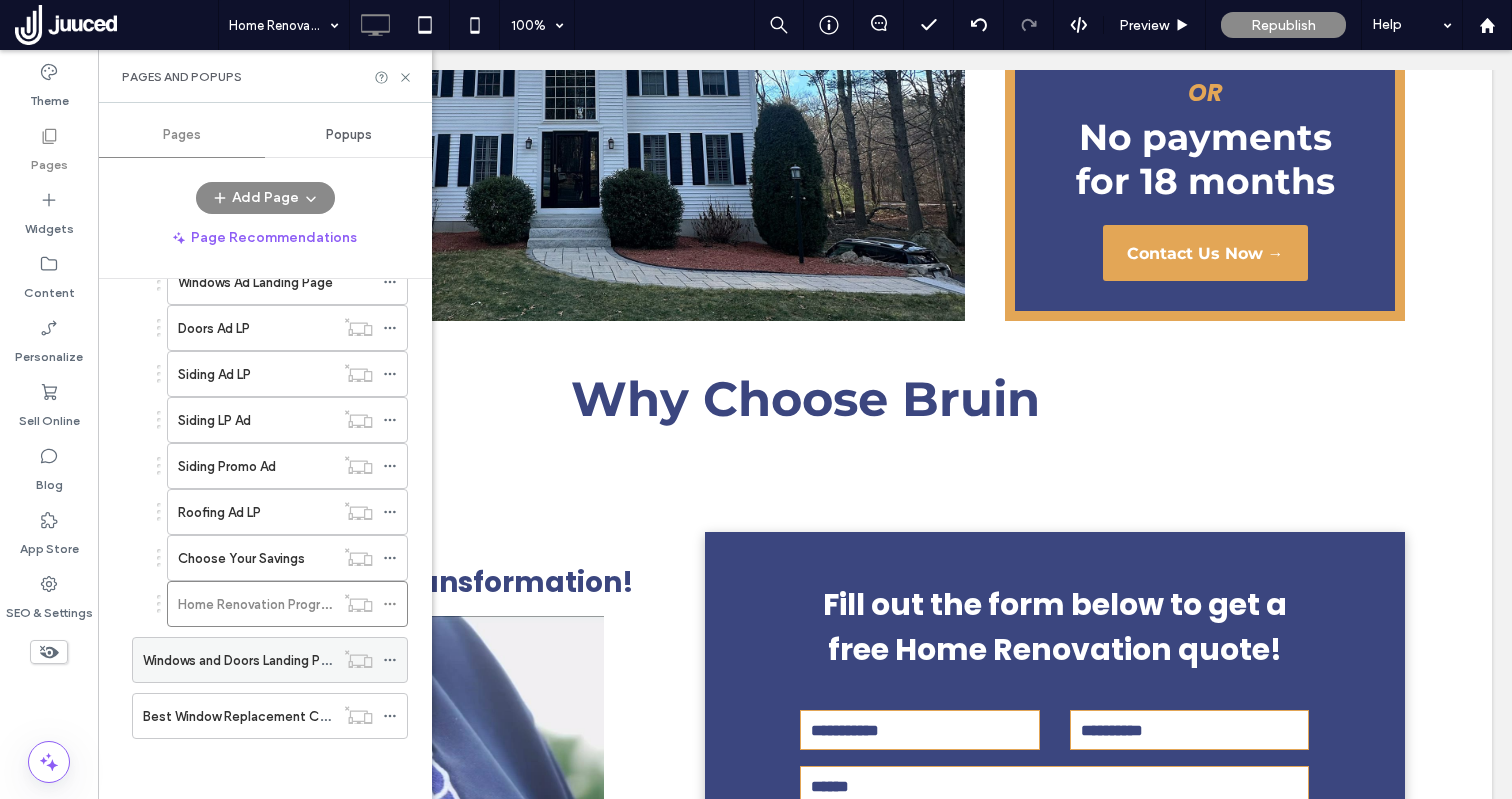 click on "Windows and Doors Landing Page" at bounding box center [243, 660] 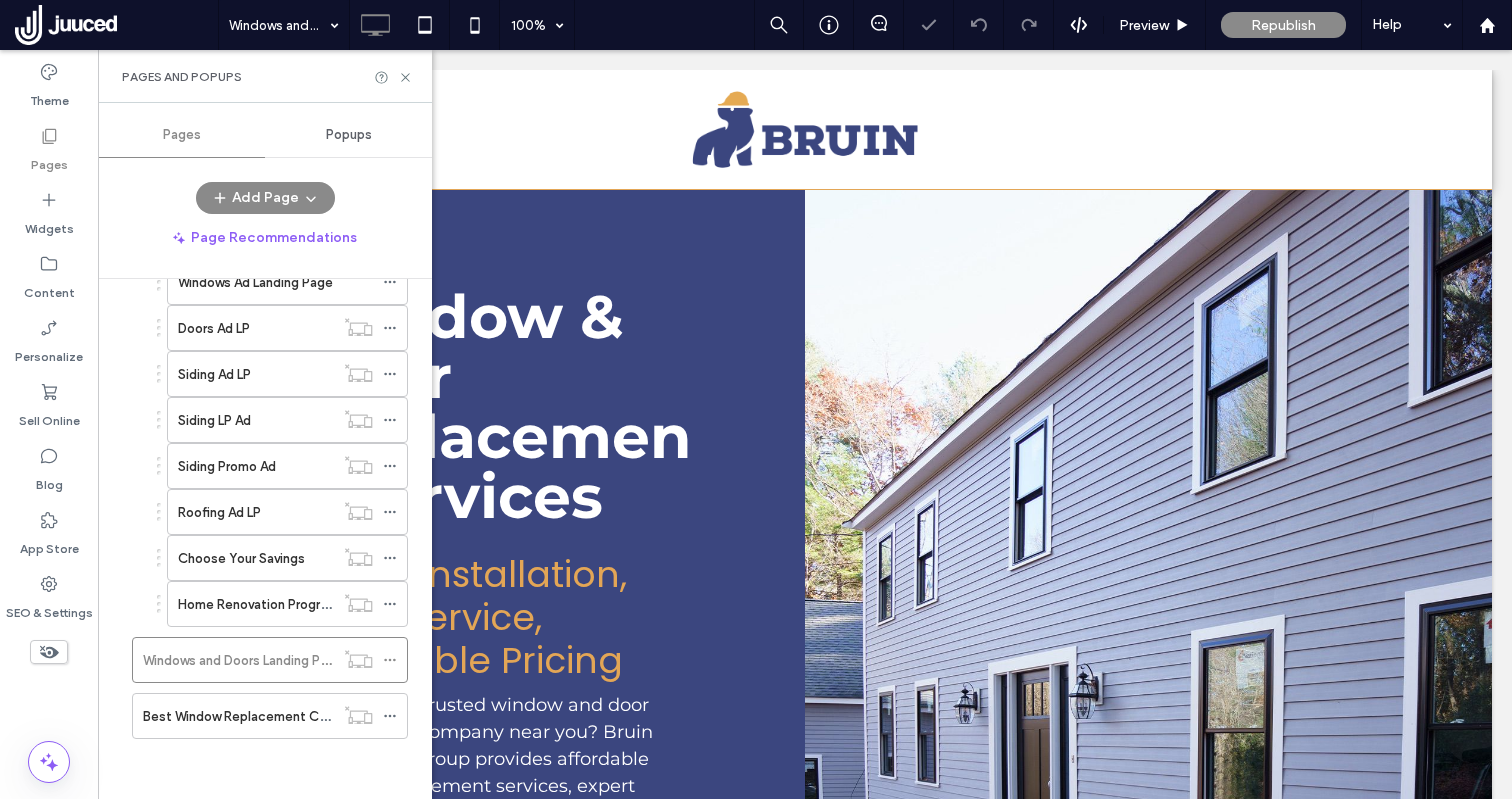 scroll, scrollTop: 0, scrollLeft: 0, axis: both 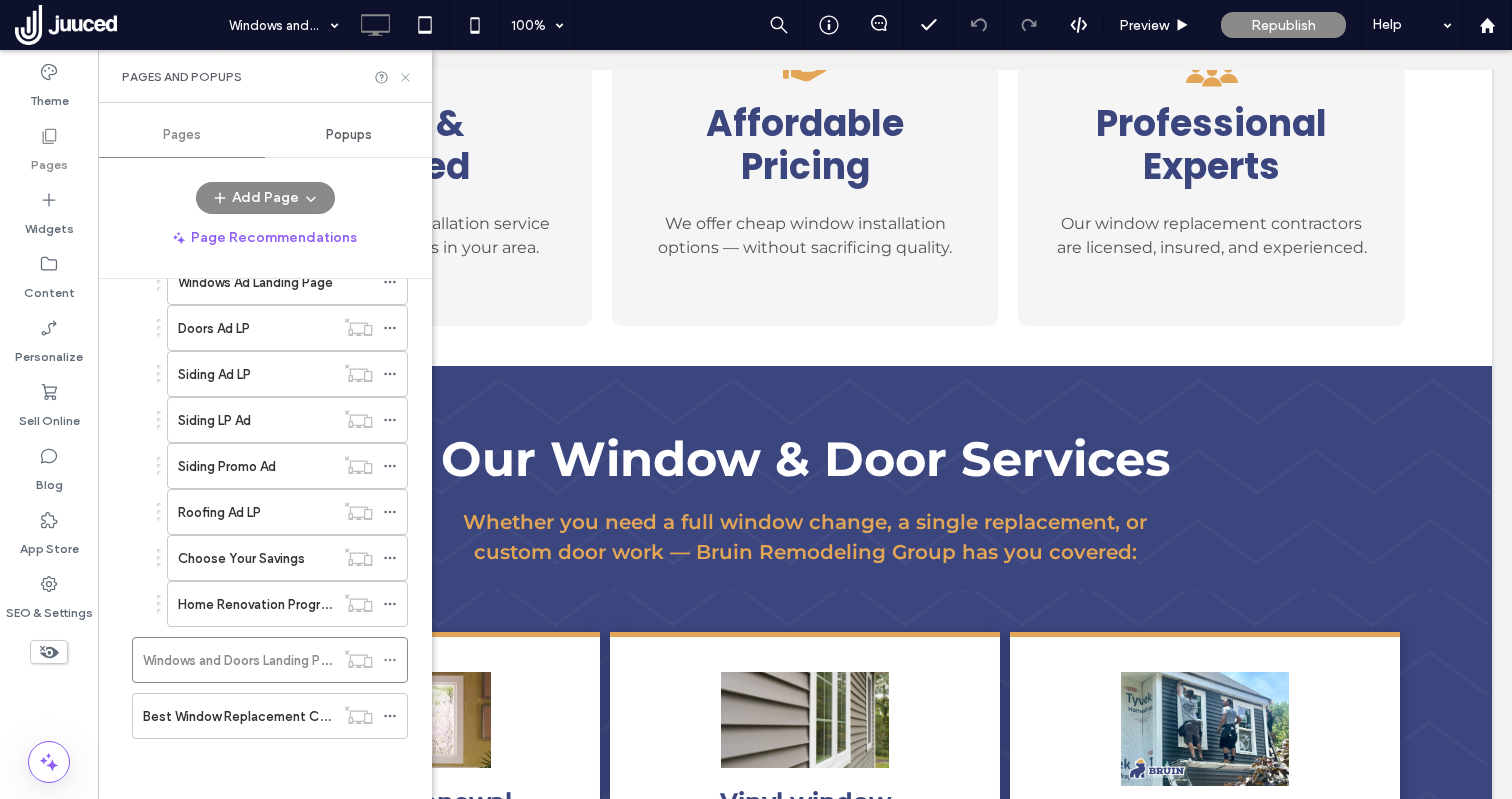 click 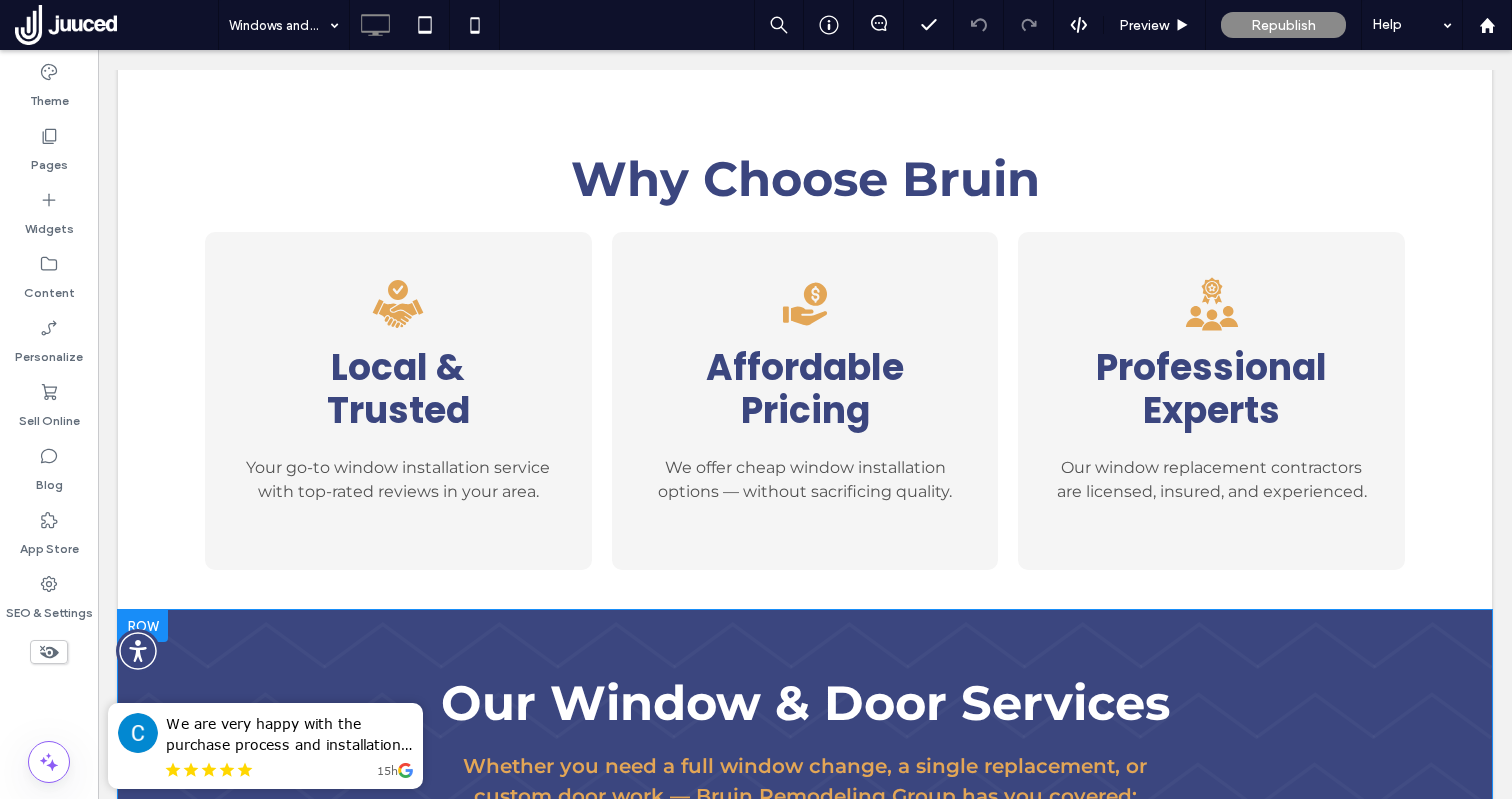 scroll, scrollTop: 869, scrollLeft: 0, axis: vertical 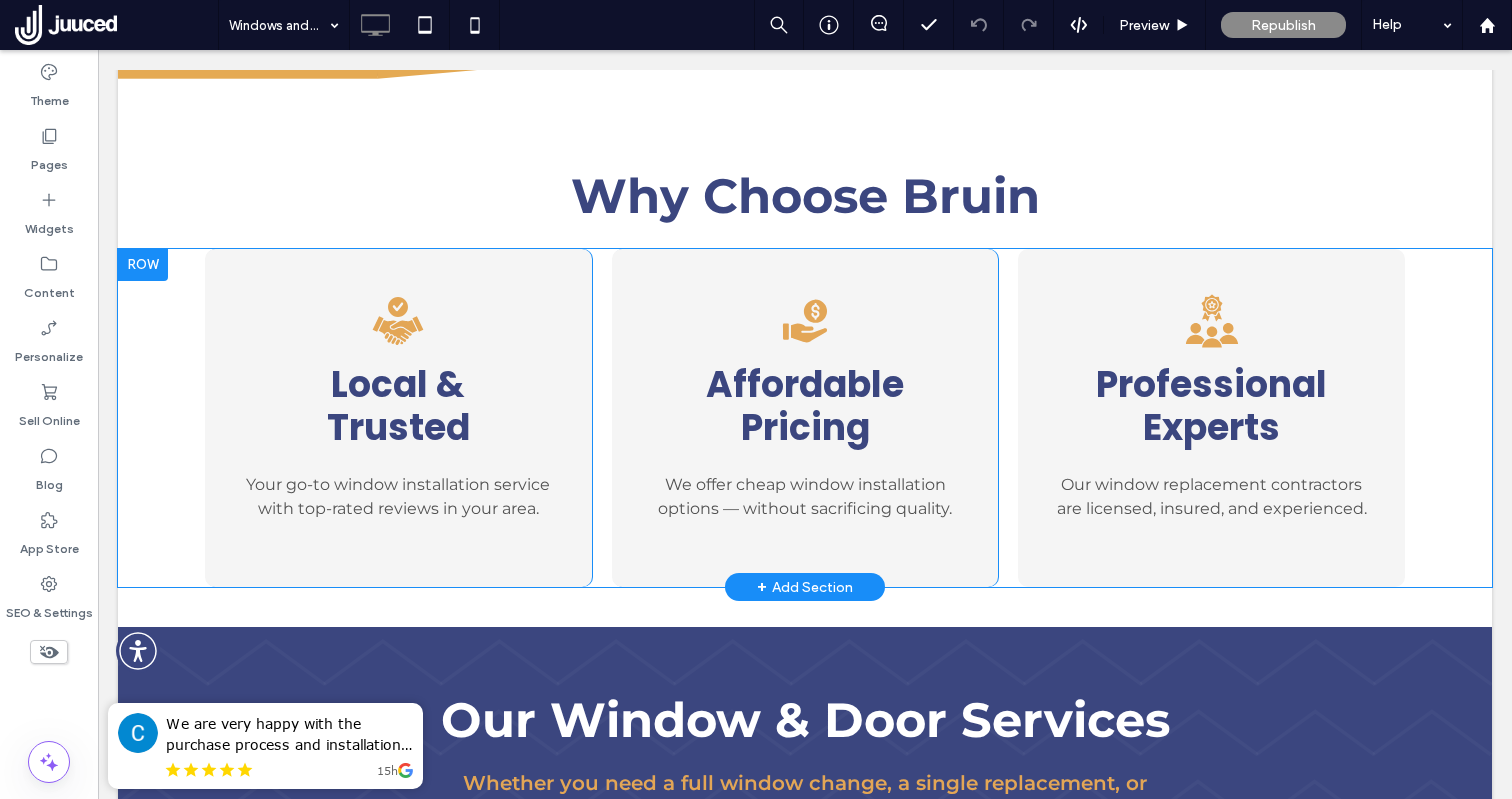 click at bounding box center [143, 265] 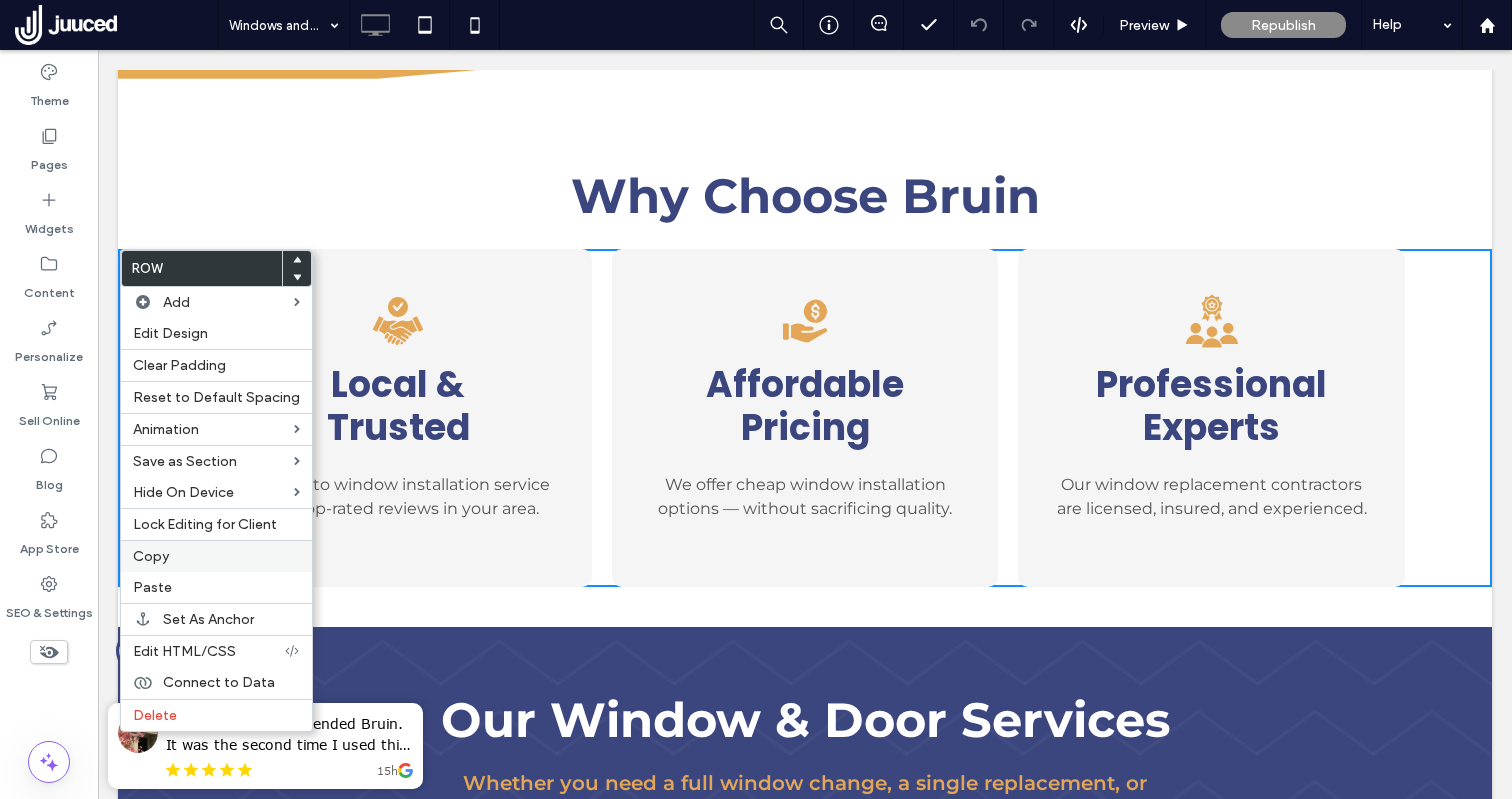 click on "Copy" at bounding box center (216, 556) 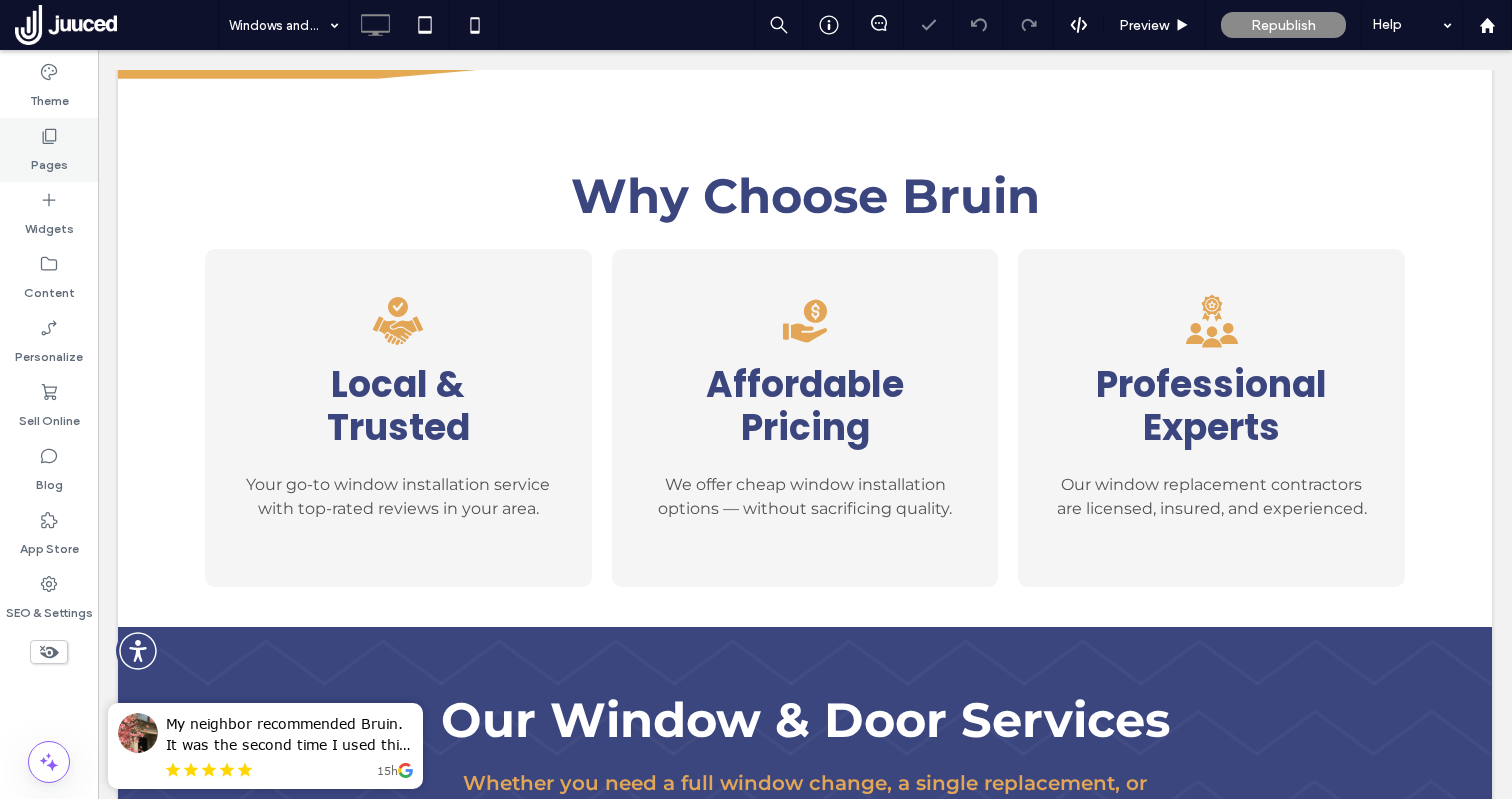 click on "Pages" at bounding box center [49, 160] 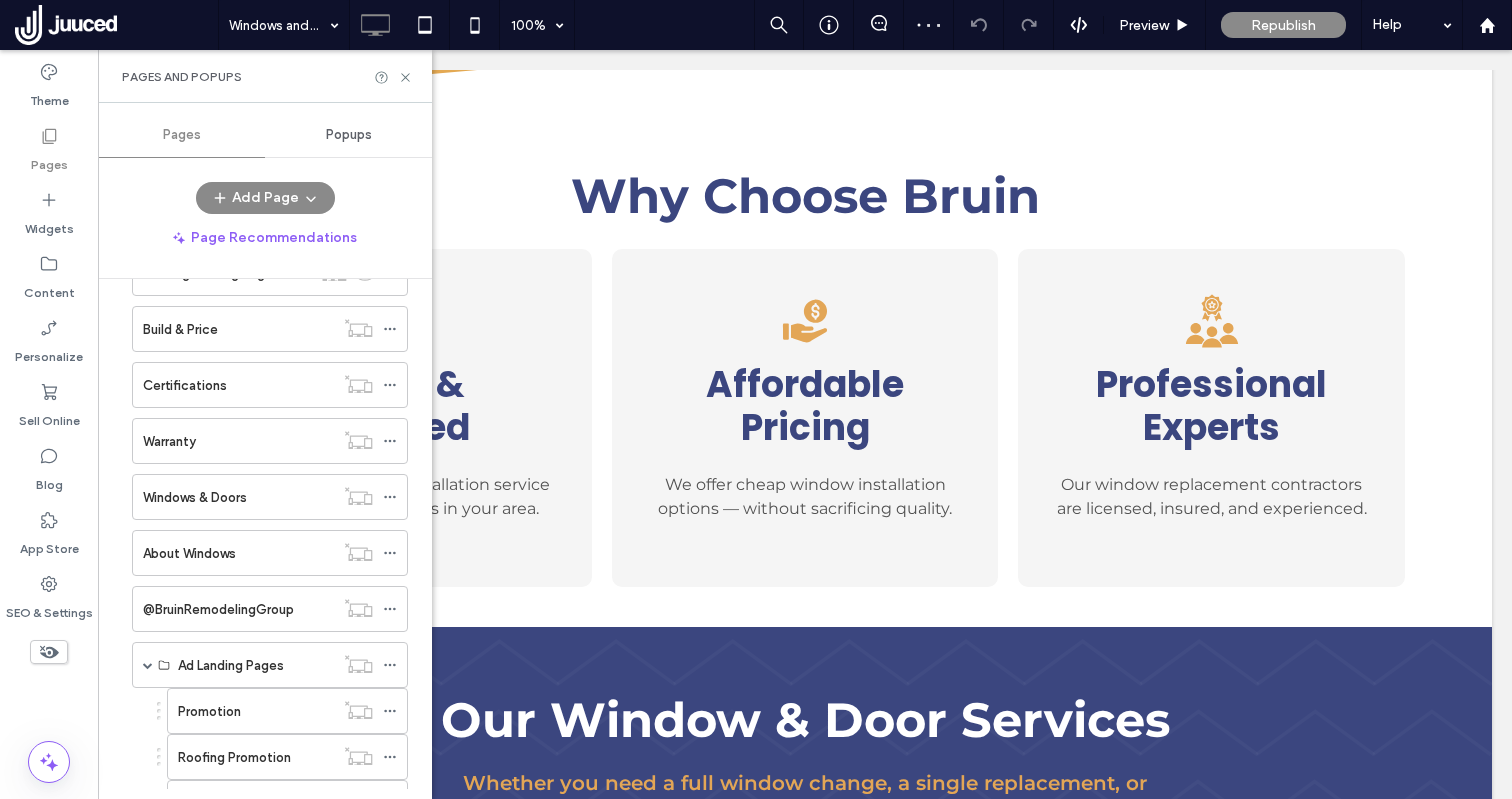 scroll, scrollTop: 1628, scrollLeft: 0, axis: vertical 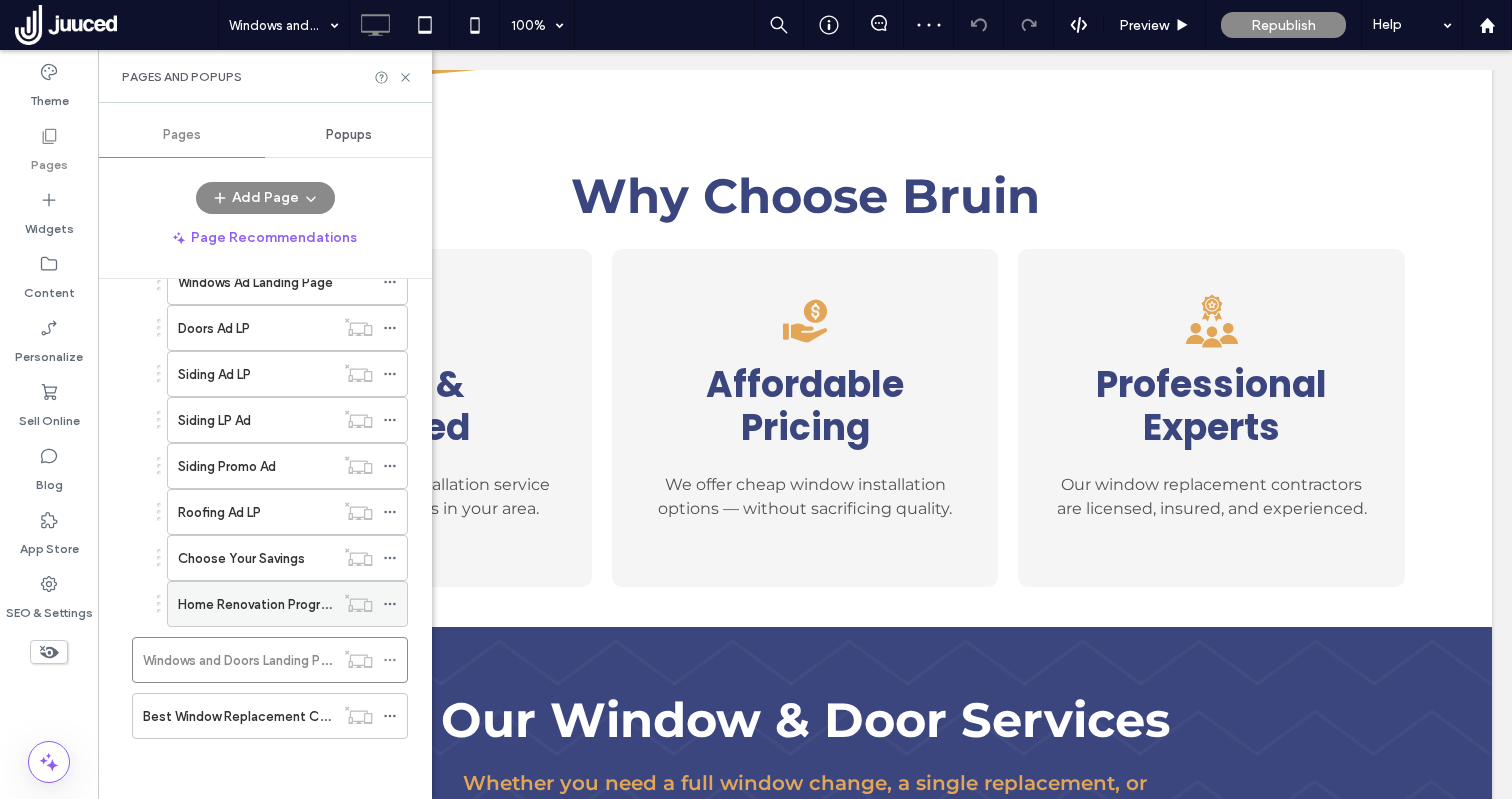 click on "Home Renovation Programmatic LP" at bounding box center [256, 604] 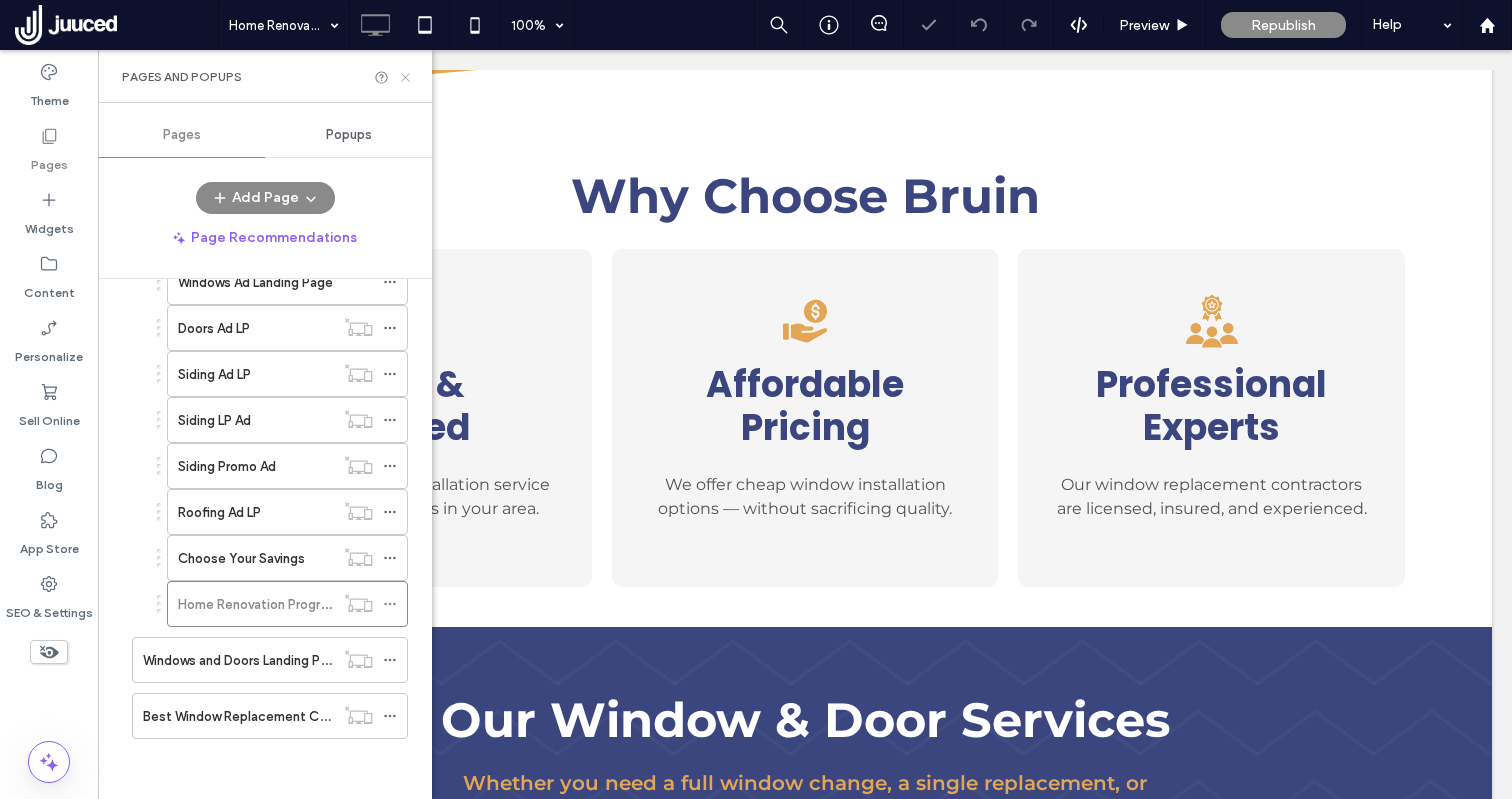 click 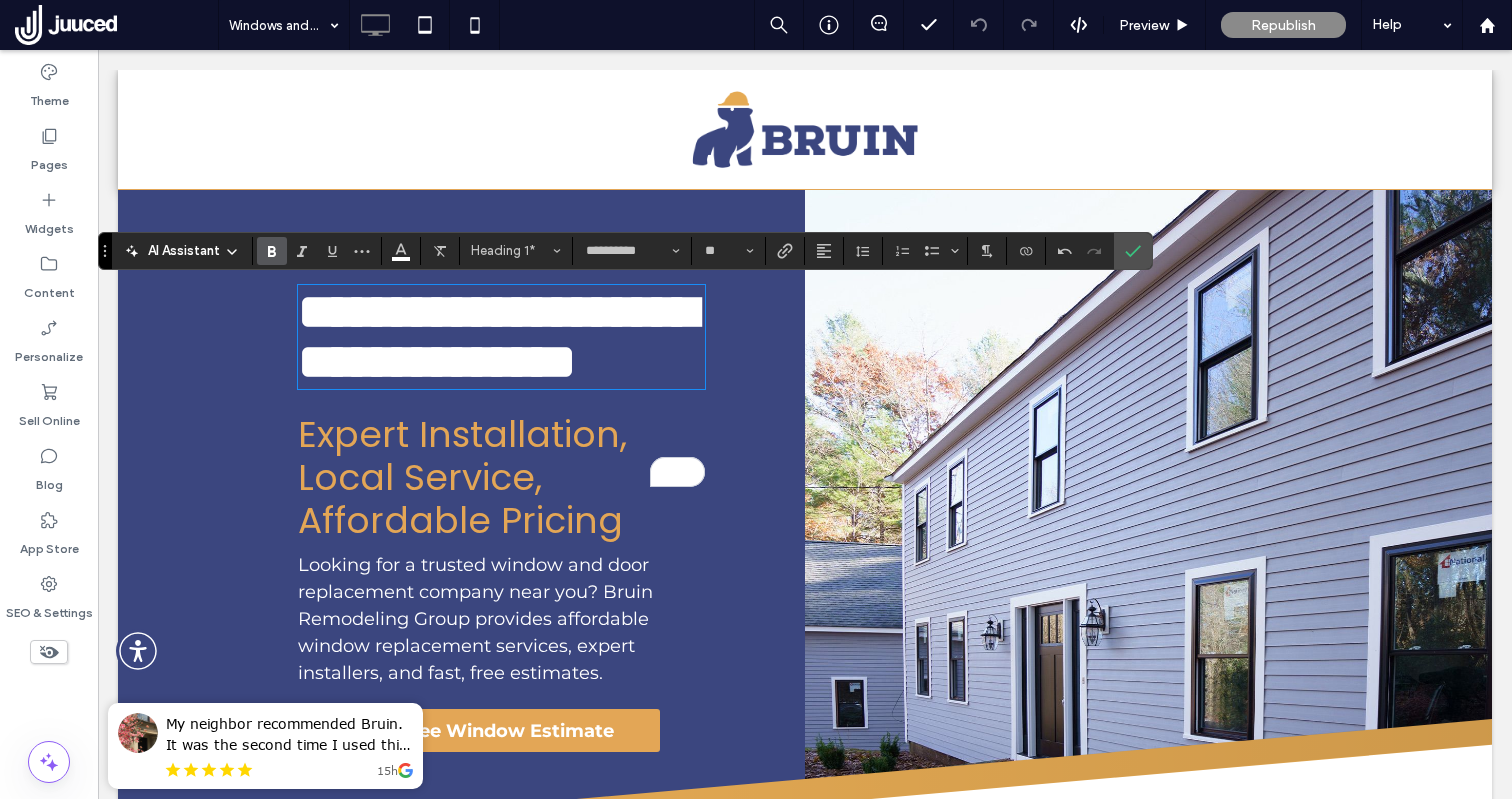 scroll, scrollTop: 0, scrollLeft: 0, axis: both 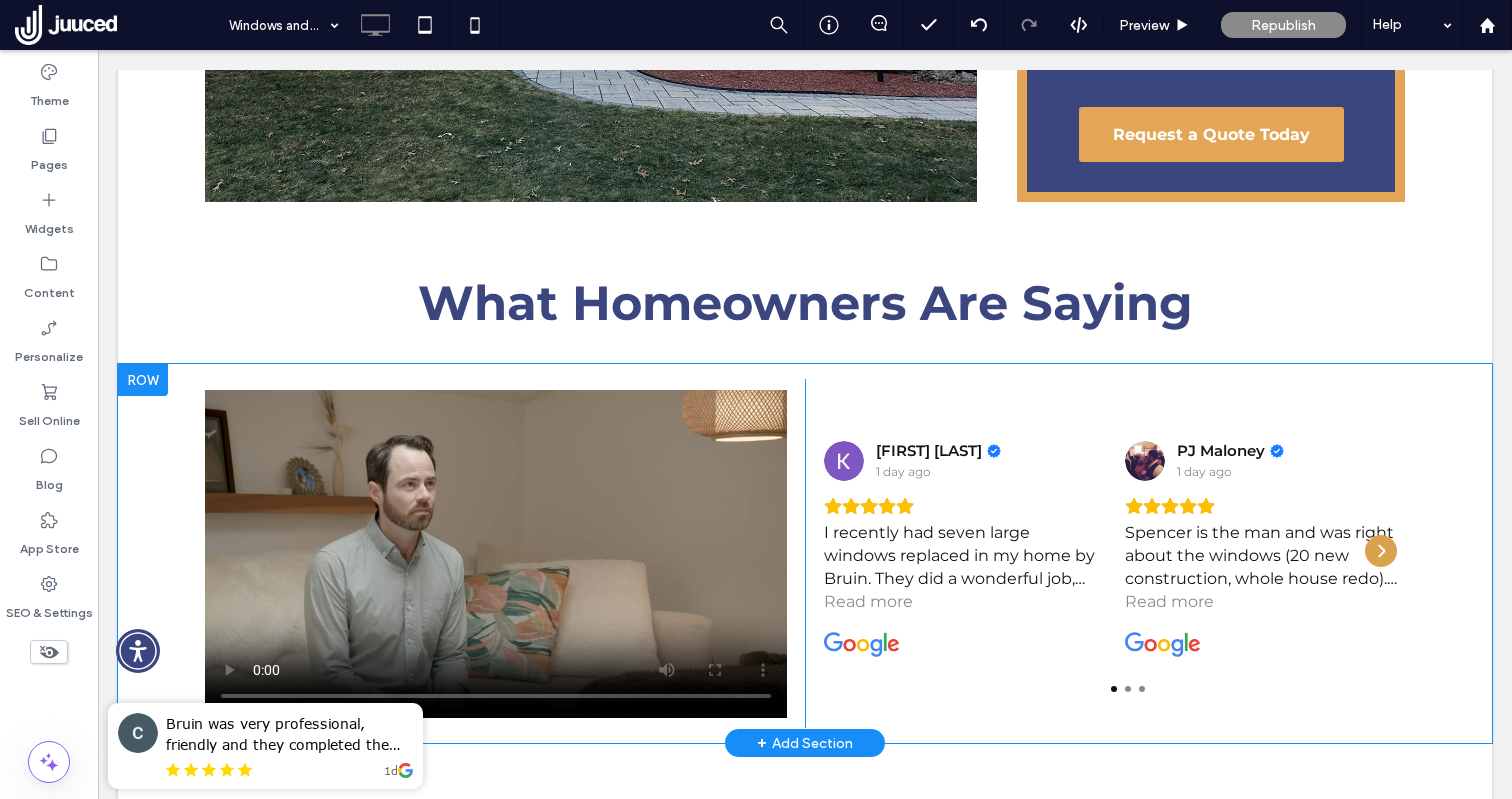 click at bounding box center [143, 380] 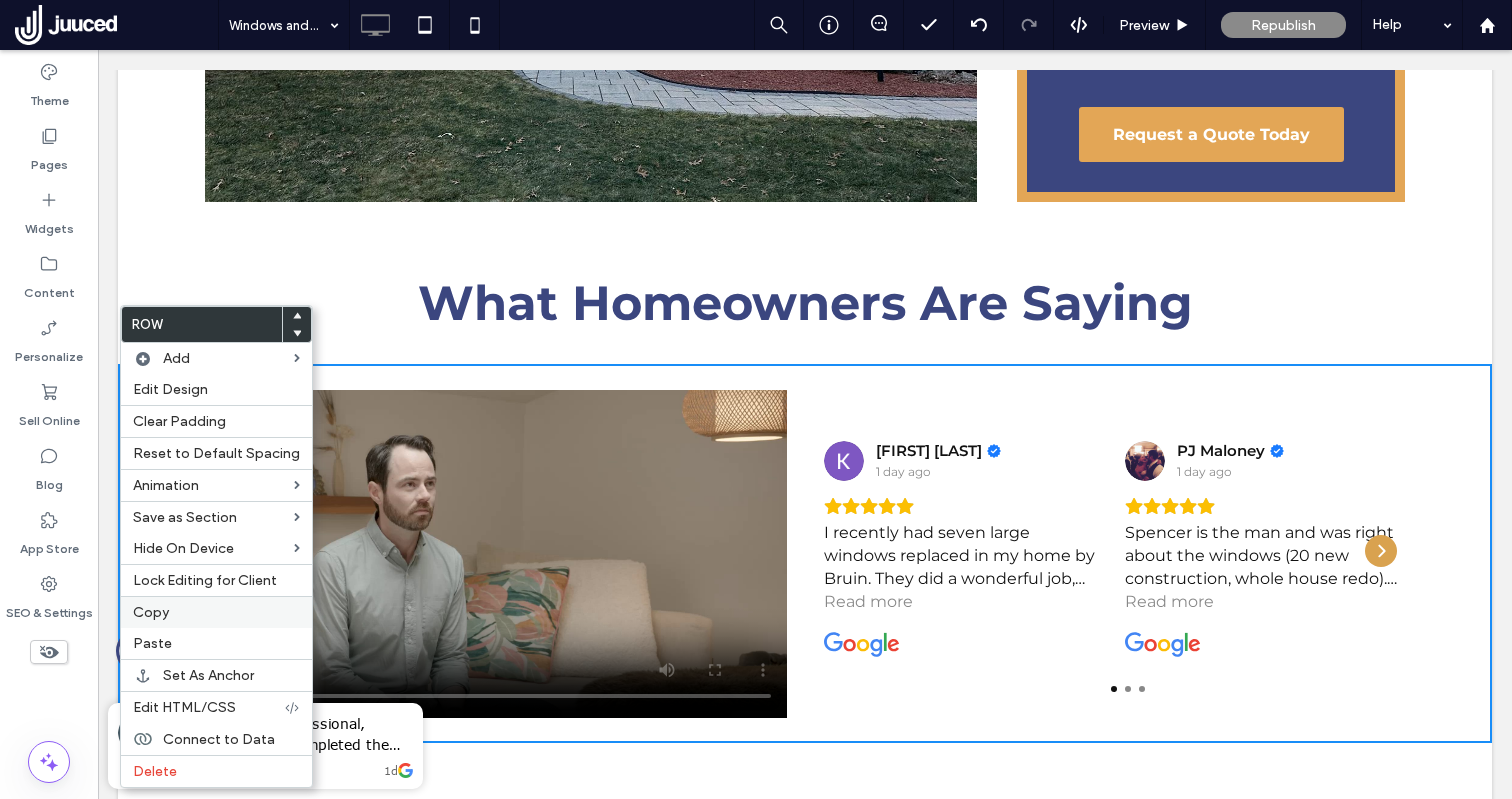 click on "Copy" at bounding box center [216, 612] 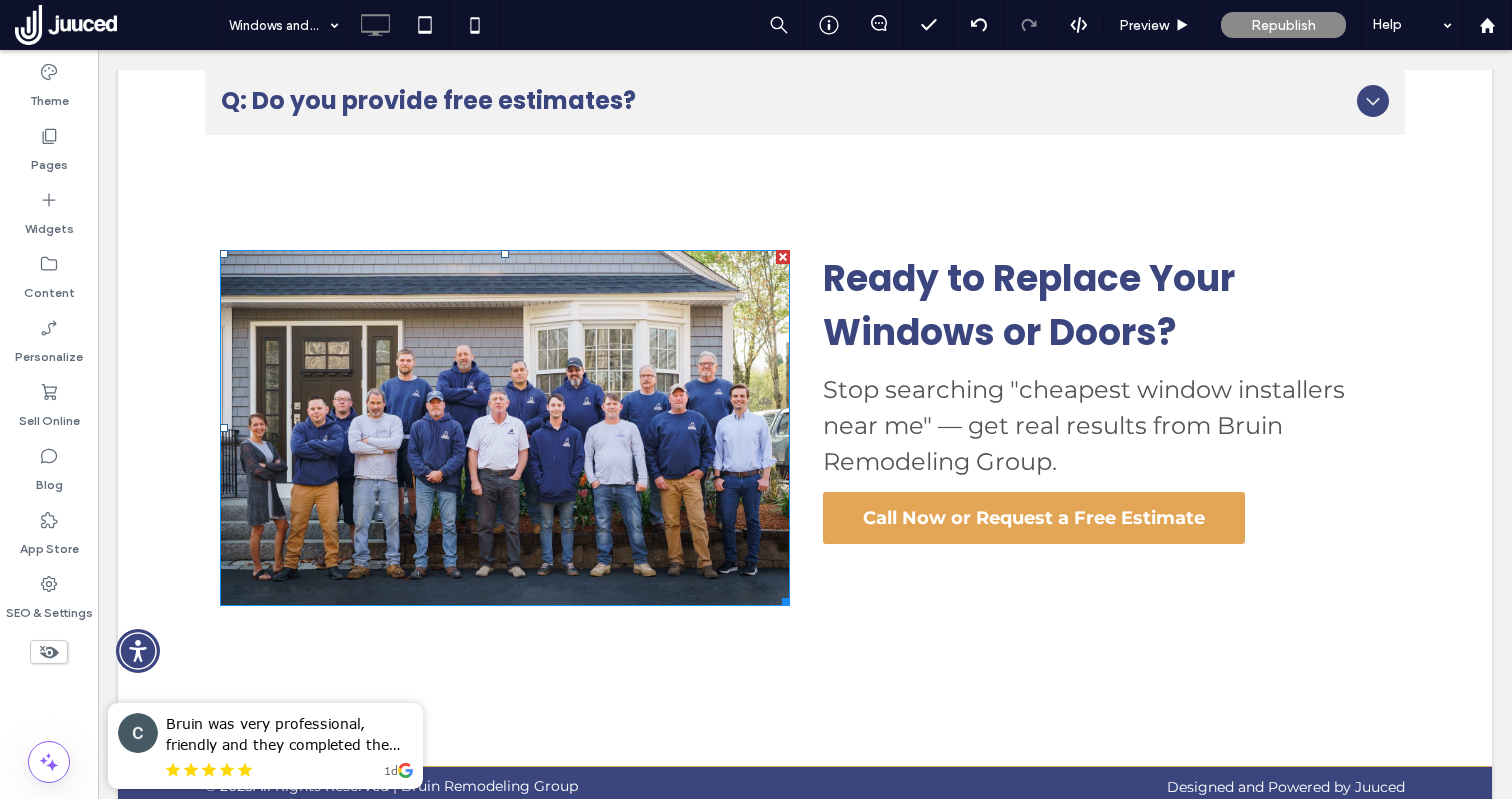 scroll, scrollTop: 3881, scrollLeft: 0, axis: vertical 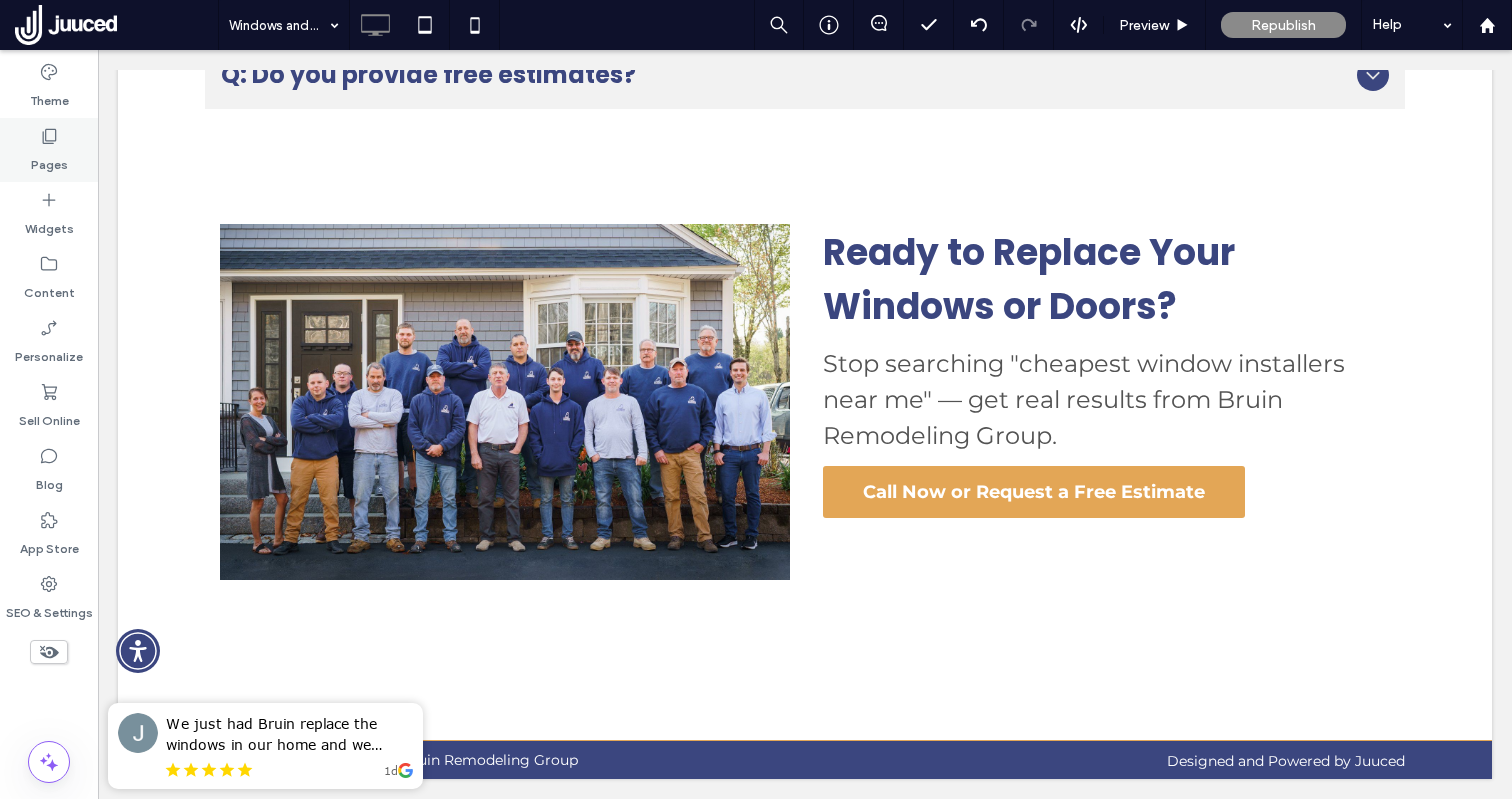 click 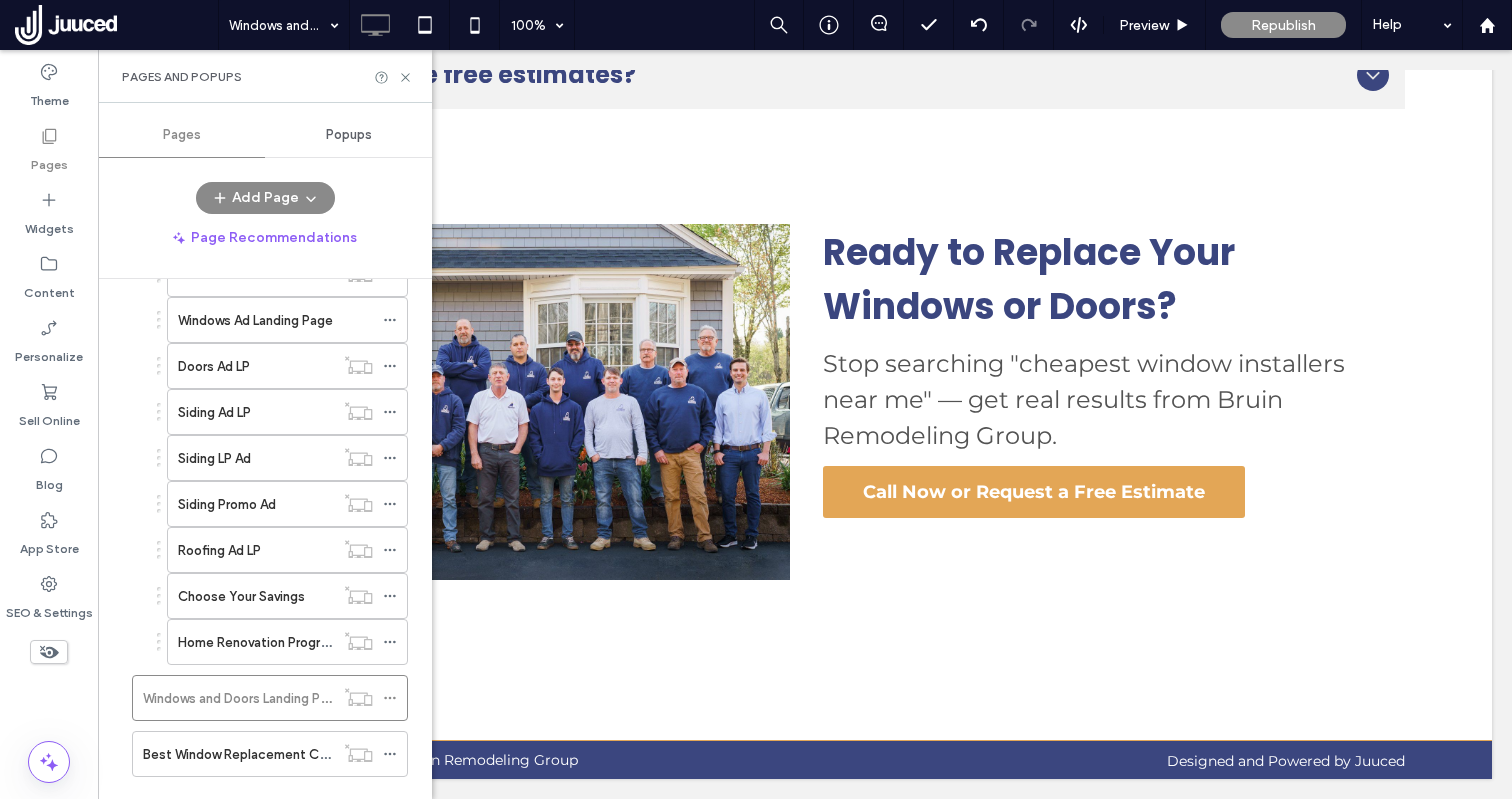 scroll, scrollTop: 1592, scrollLeft: 0, axis: vertical 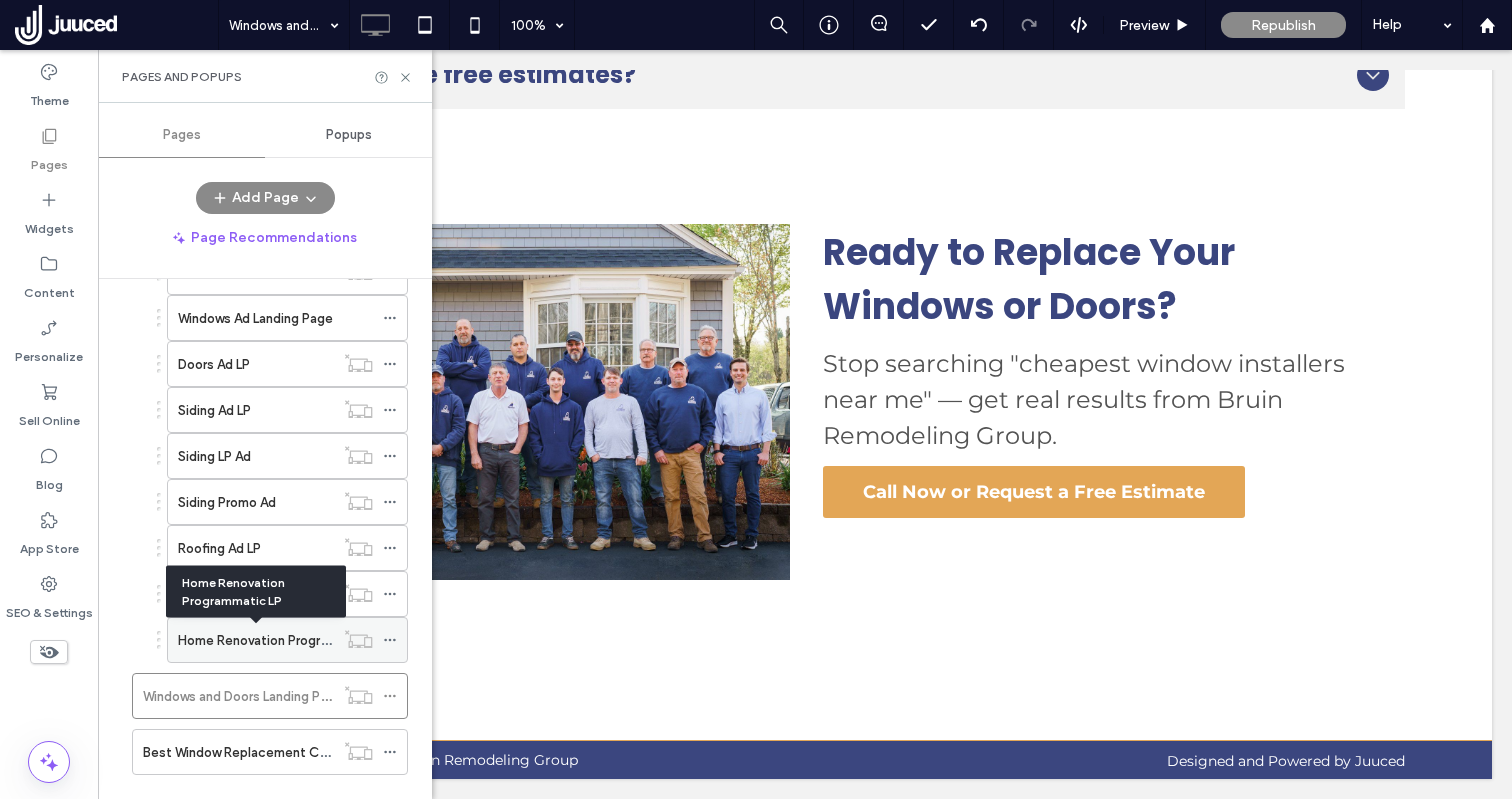 click on "Home Renovation Programmatic LP" at bounding box center (284, 640) 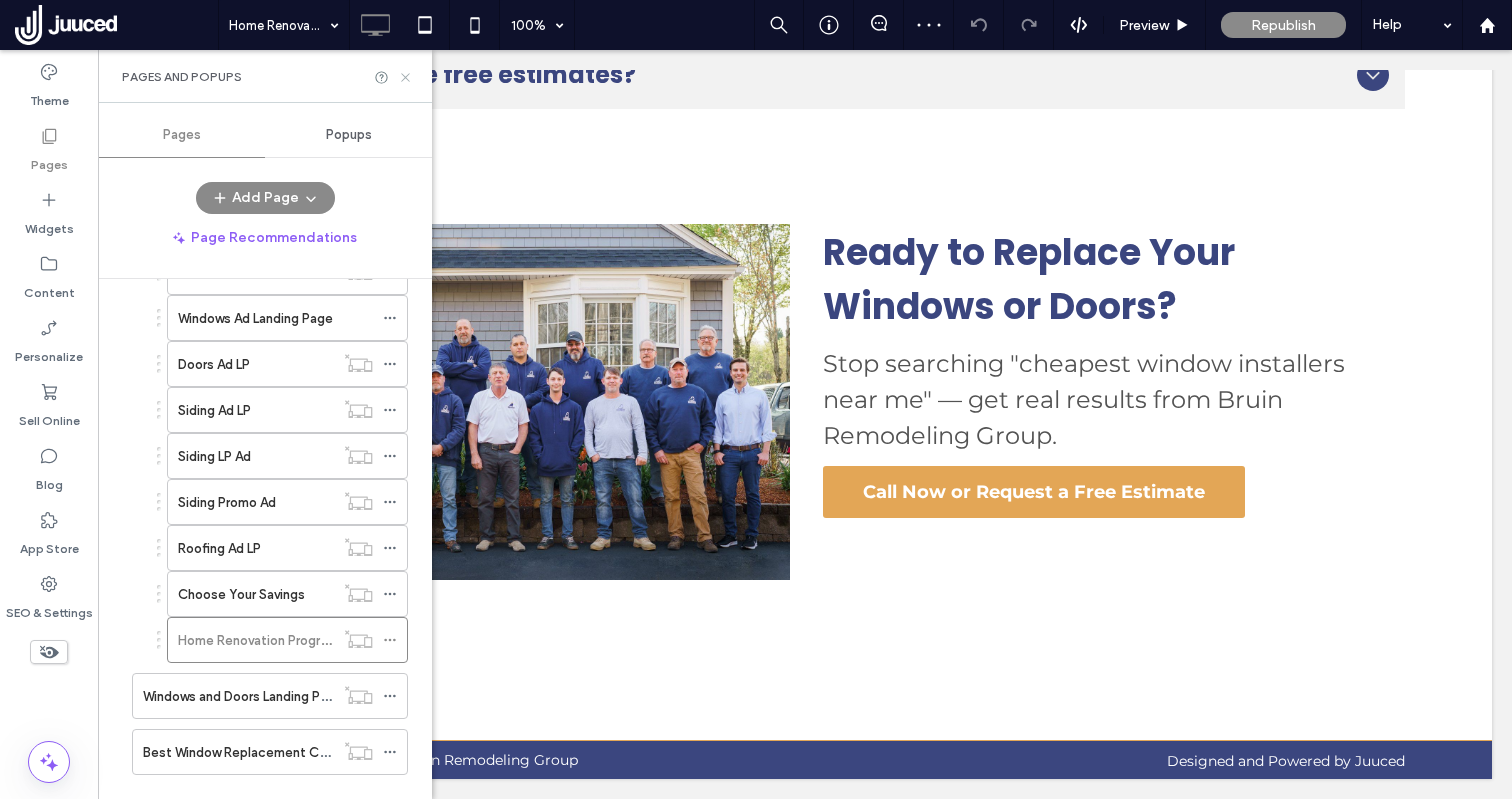 click 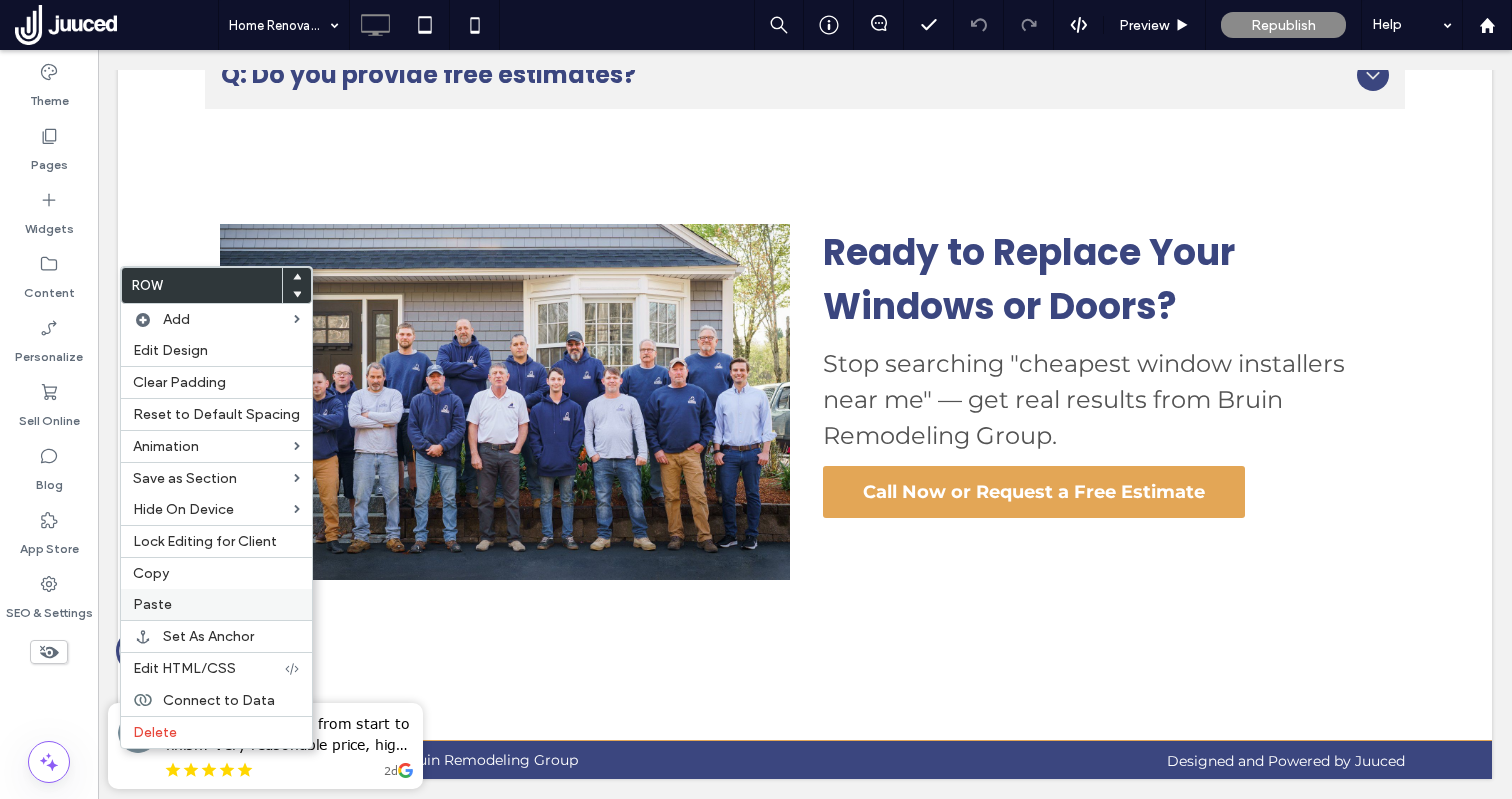 click on "Paste" at bounding box center [216, 604] 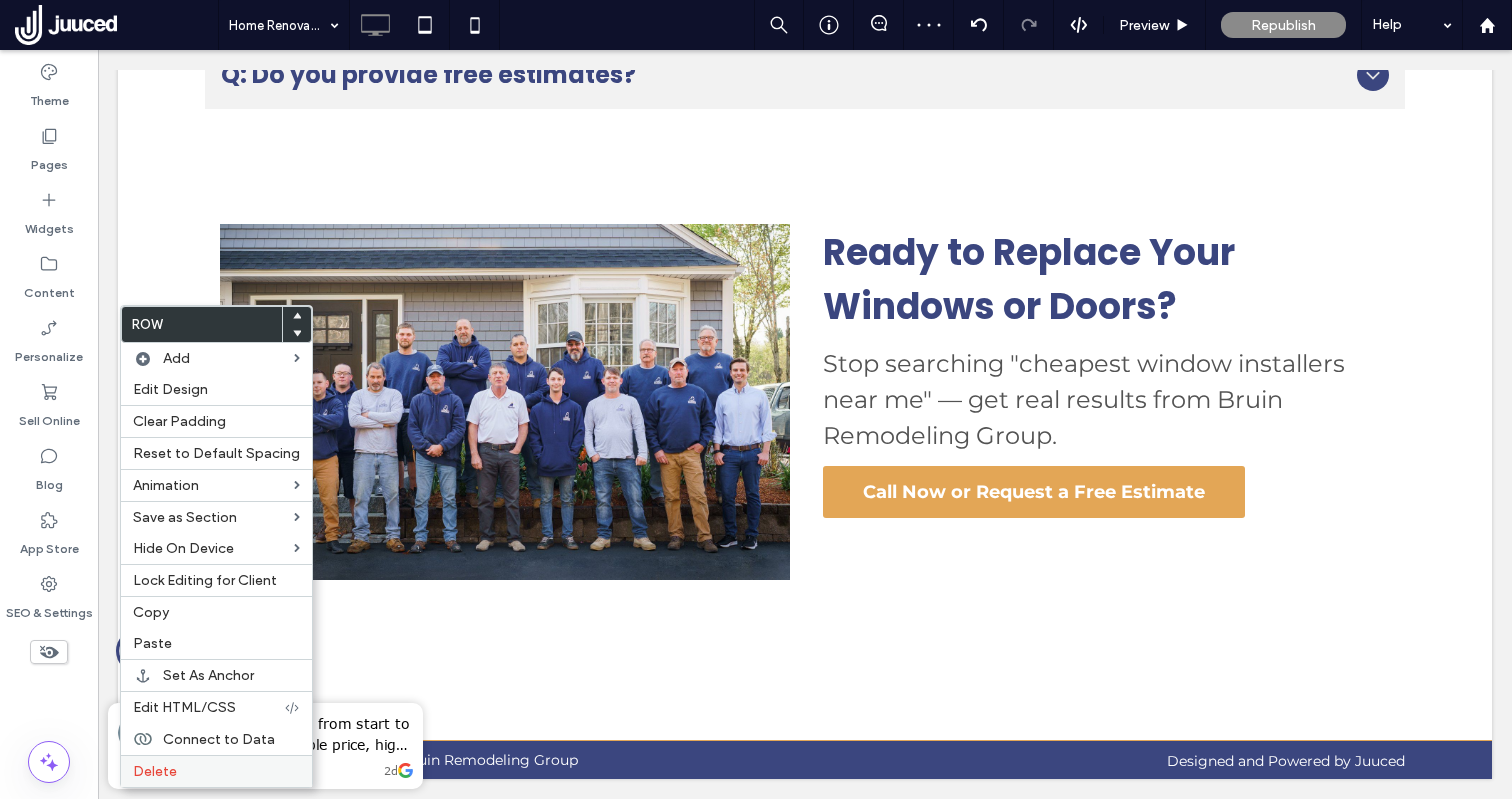 click on "Delete" at bounding box center (216, 771) 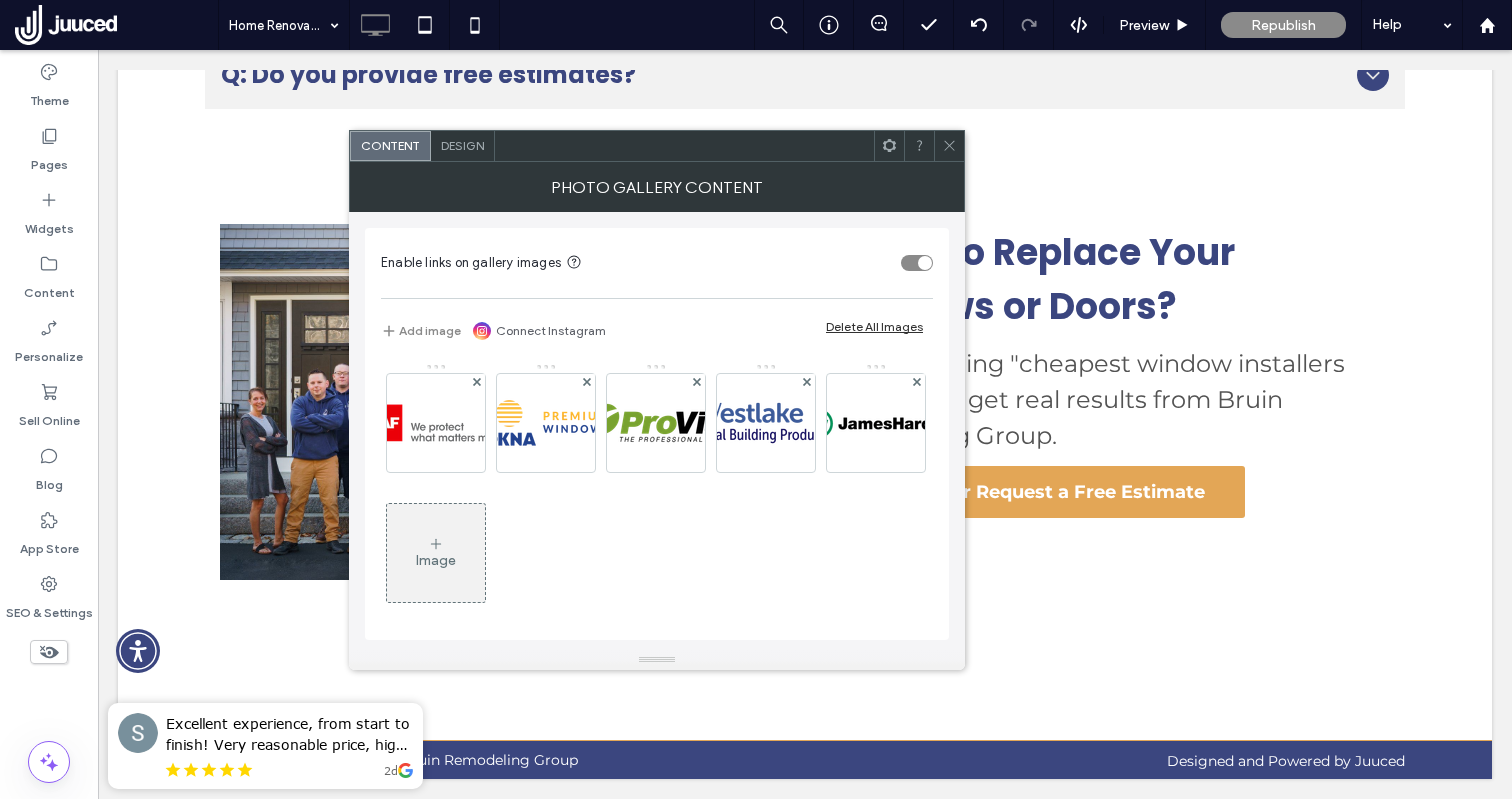 click on "Design" at bounding box center [462, 145] 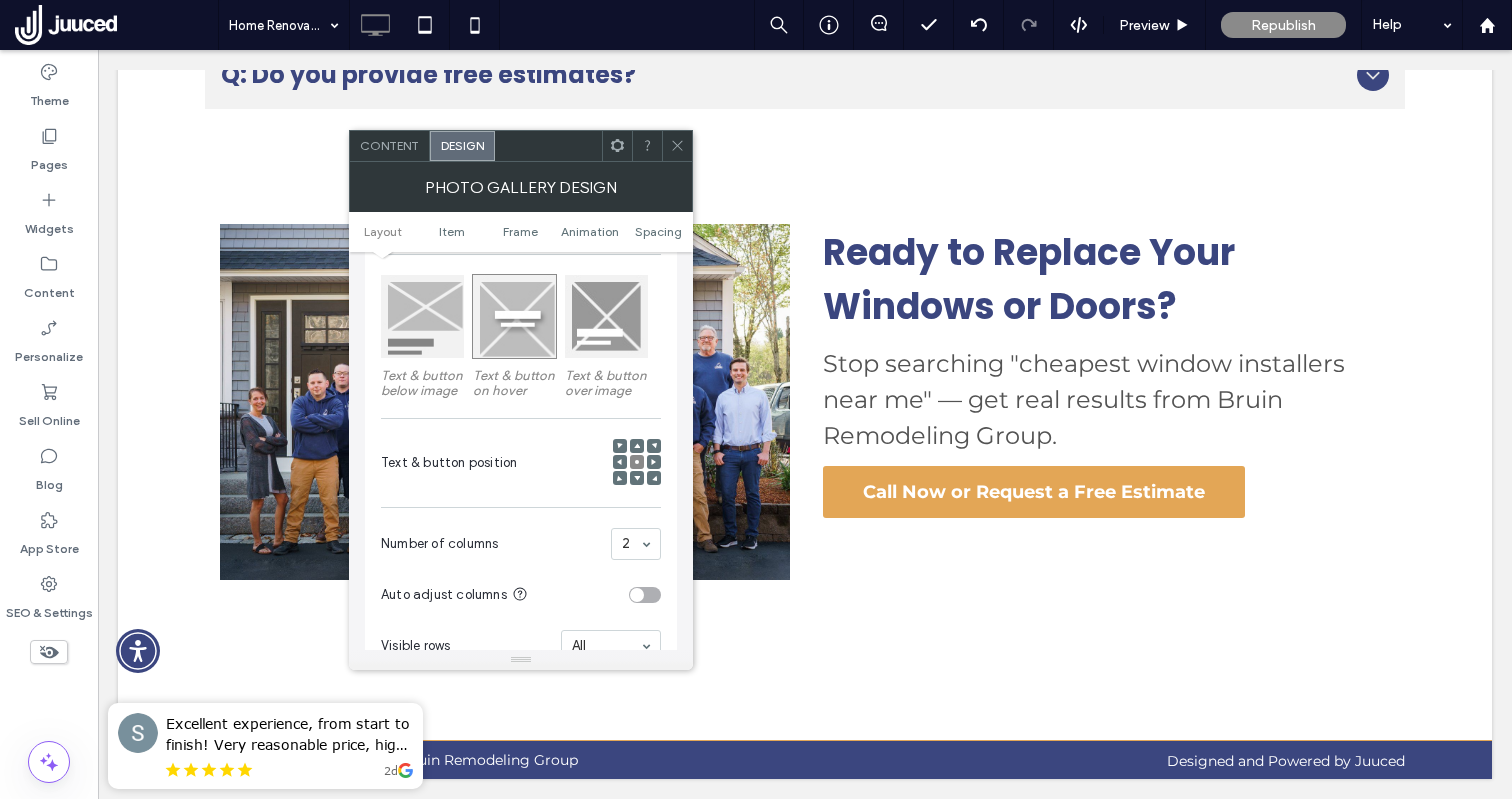 scroll, scrollTop: 293, scrollLeft: 0, axis: vertical 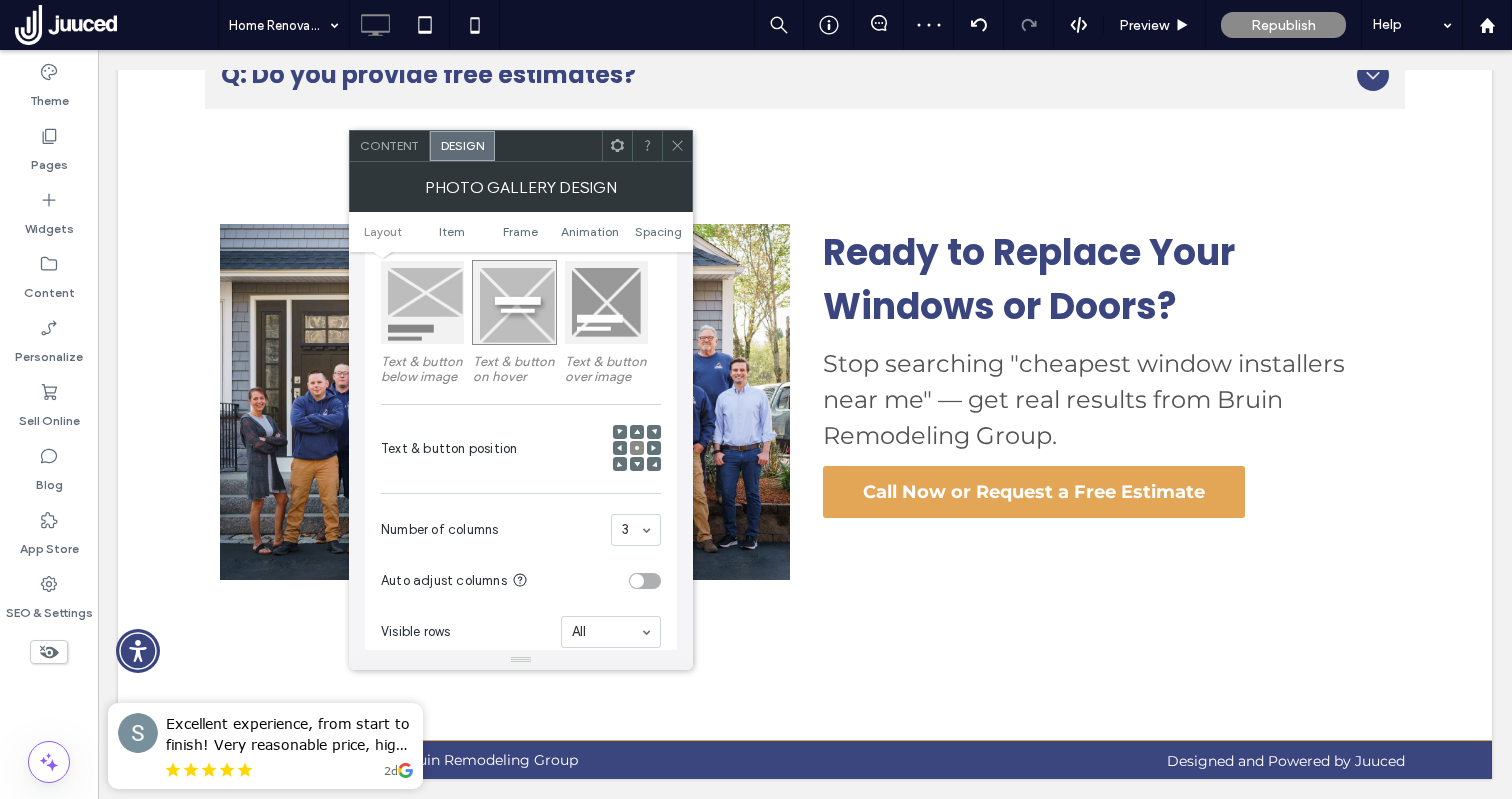 click at bounding box center [631, 530] 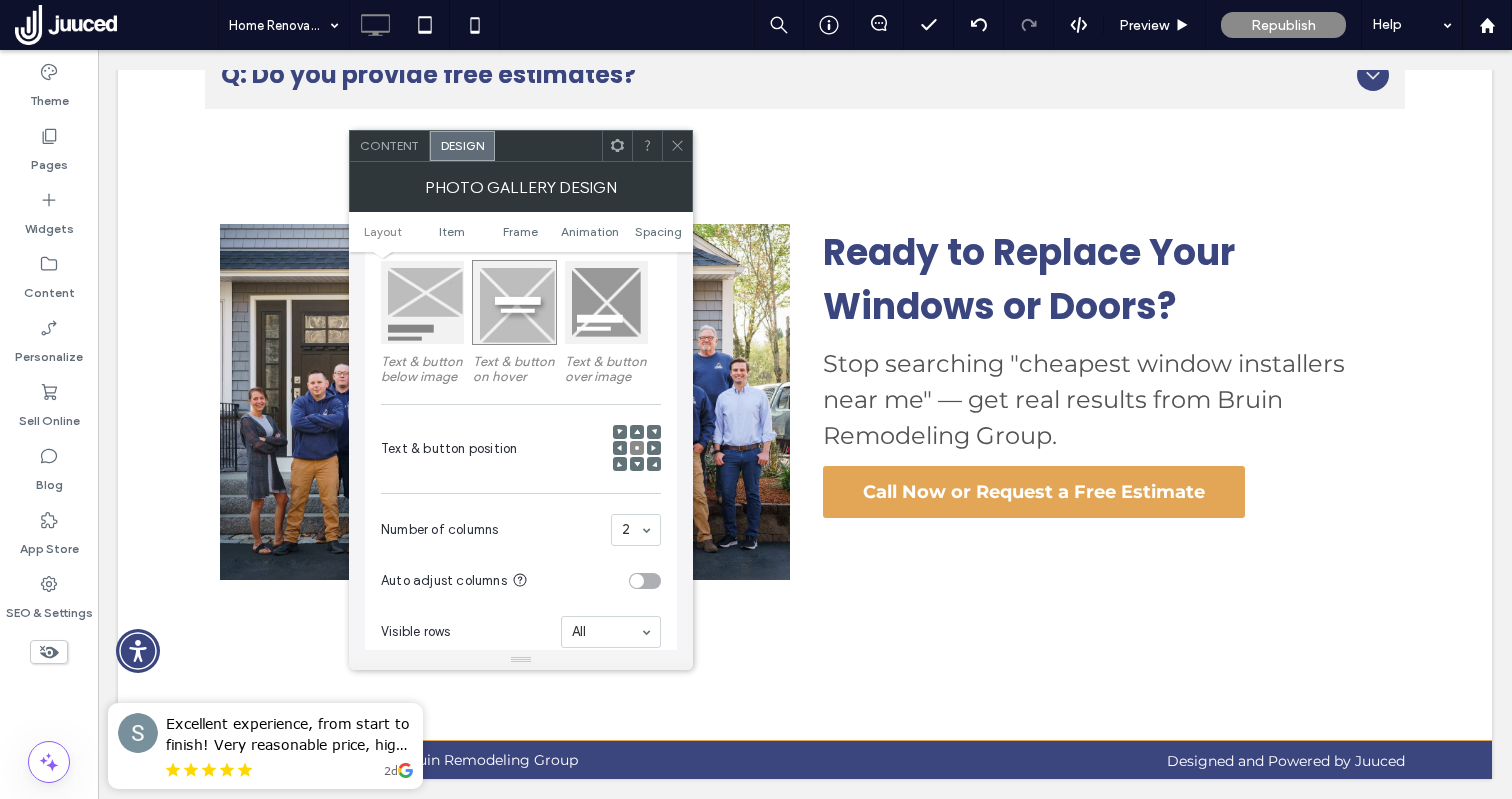 click on "2" at bounding box center [636, 530] 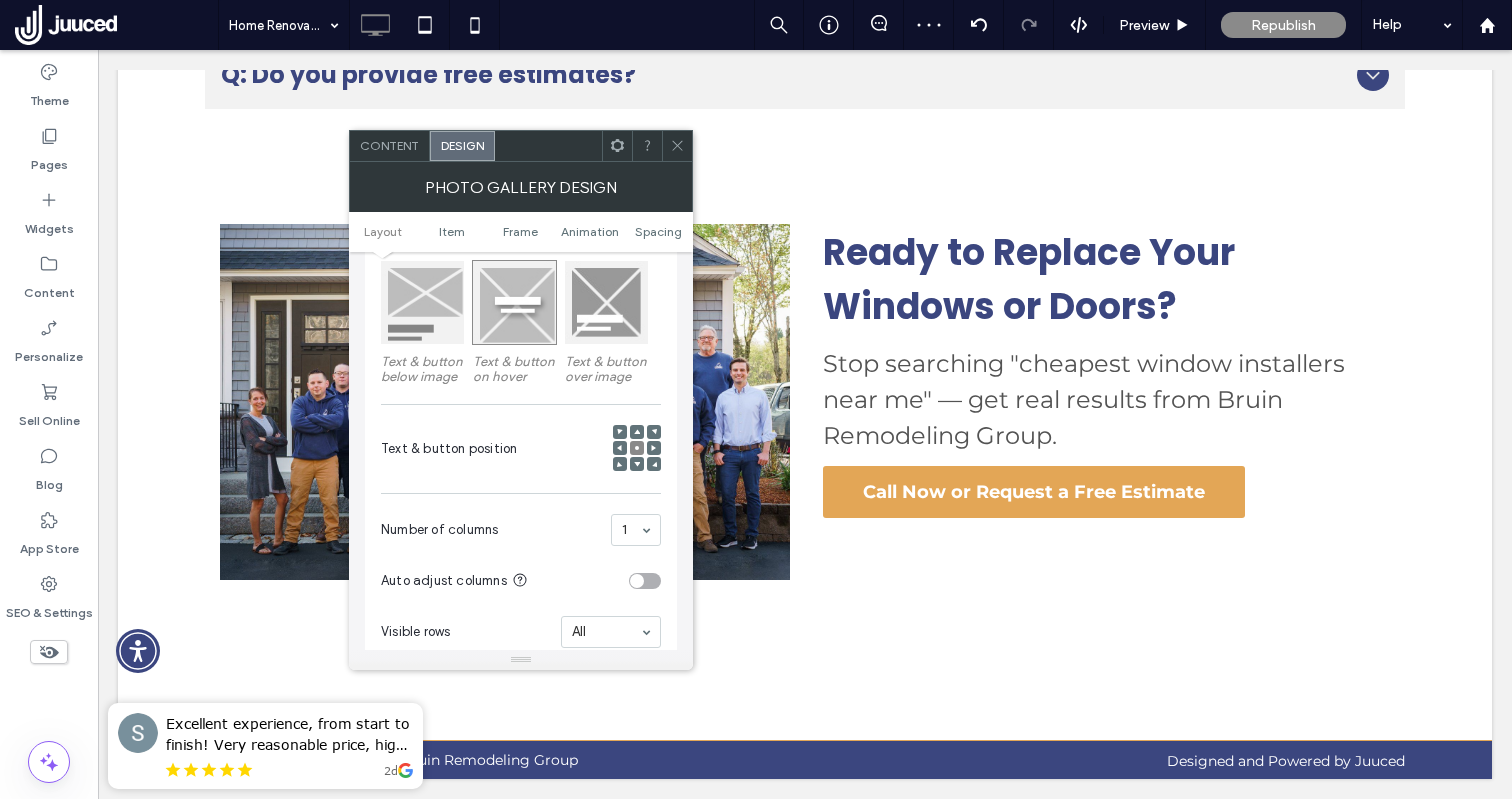 click 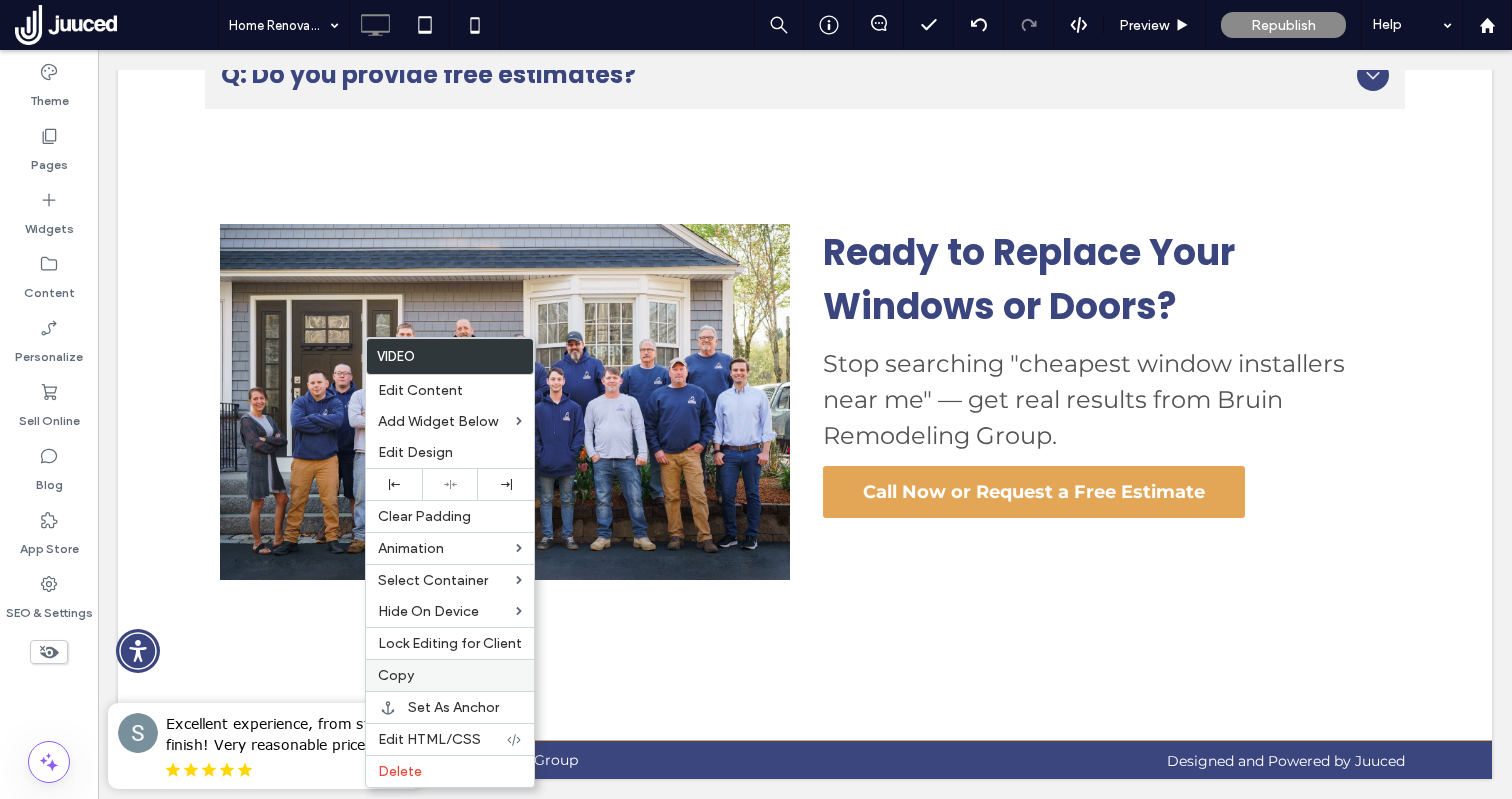 click on "Copy" at bounding box center [396, 675] 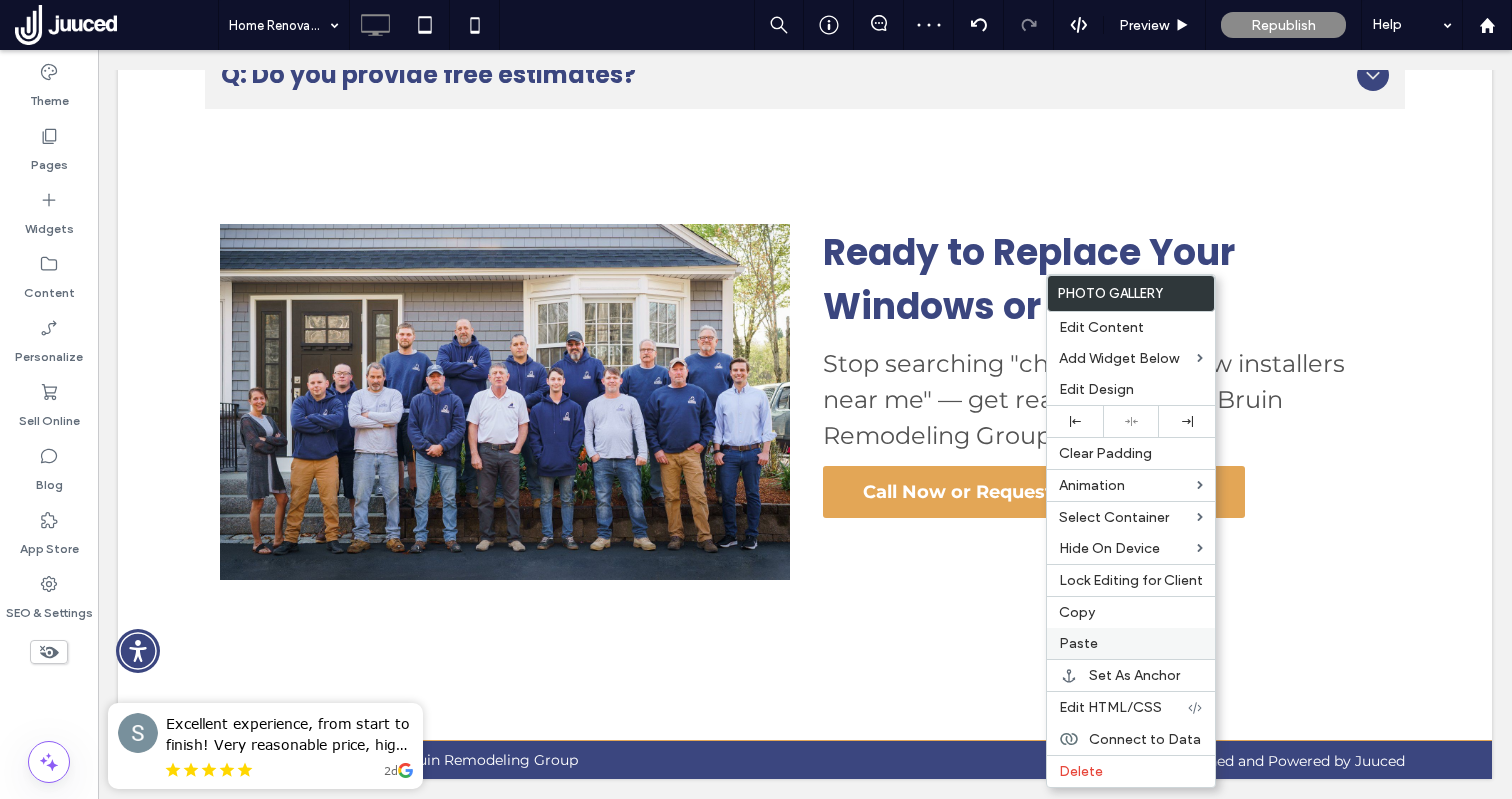 click on "Paste" at bounding box center (1078, 643) 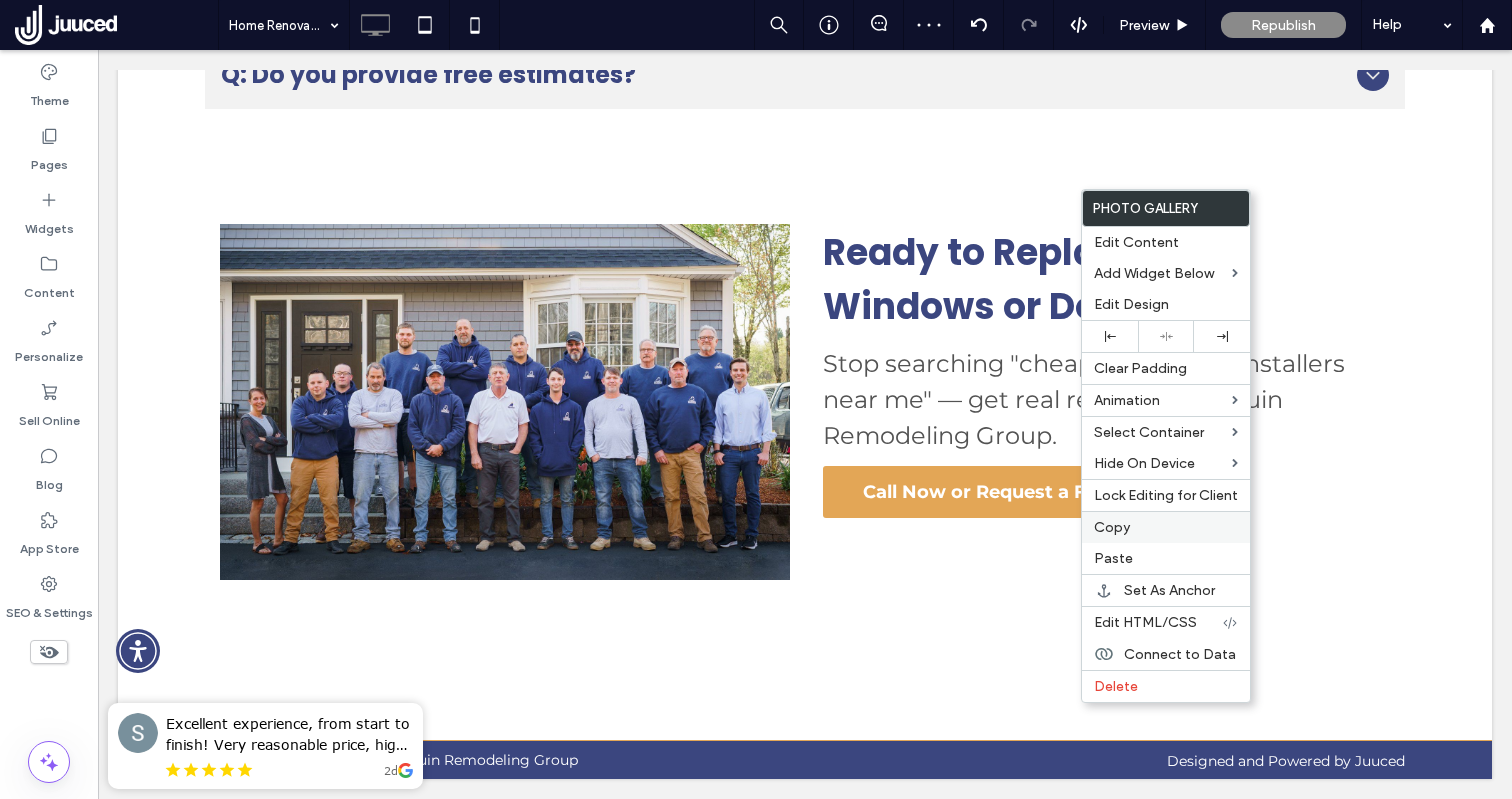 click on "Copy" at bounding box center [1112, 527] 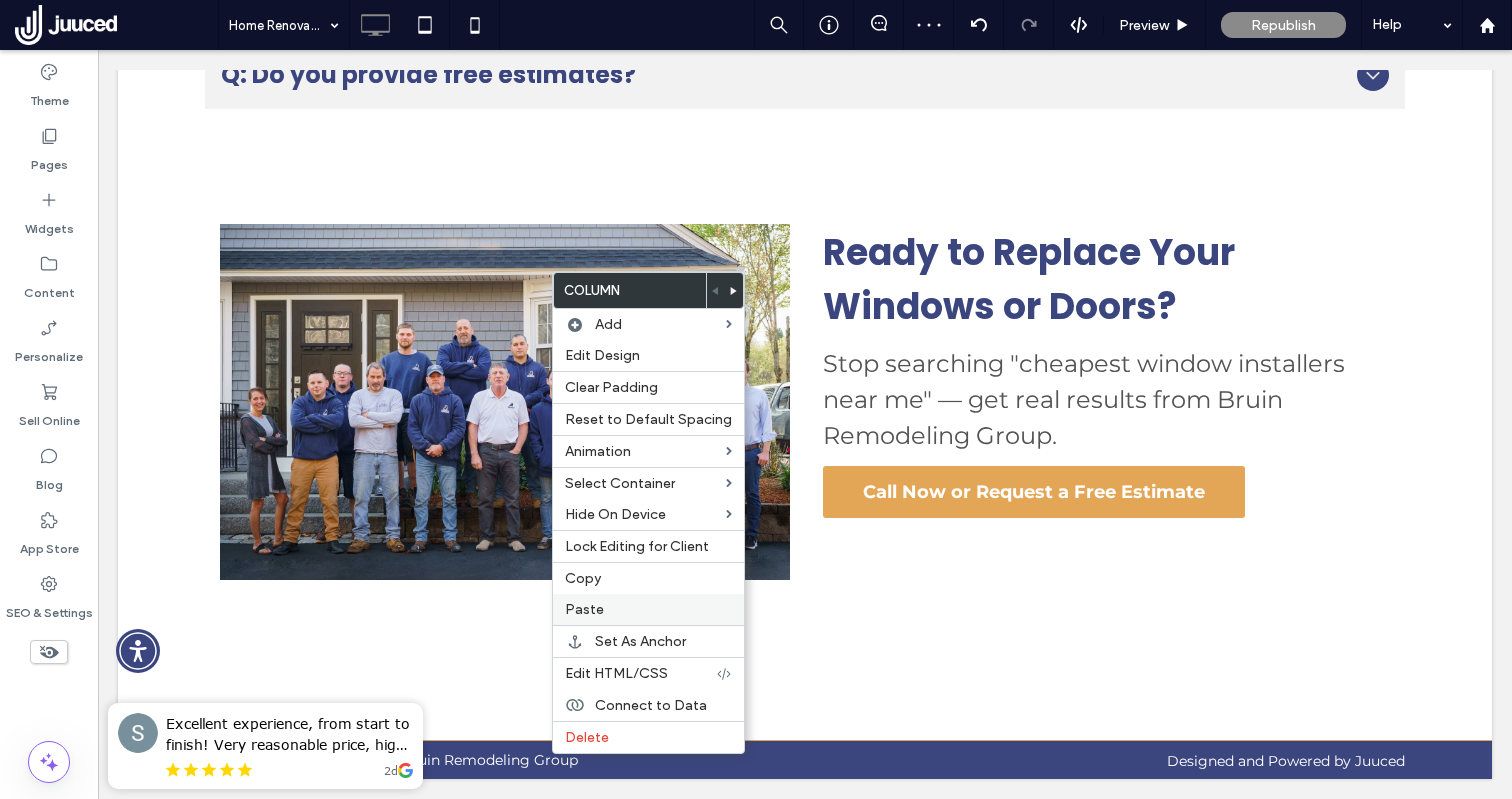 click on "Paste" at bounding box center [584, 609] 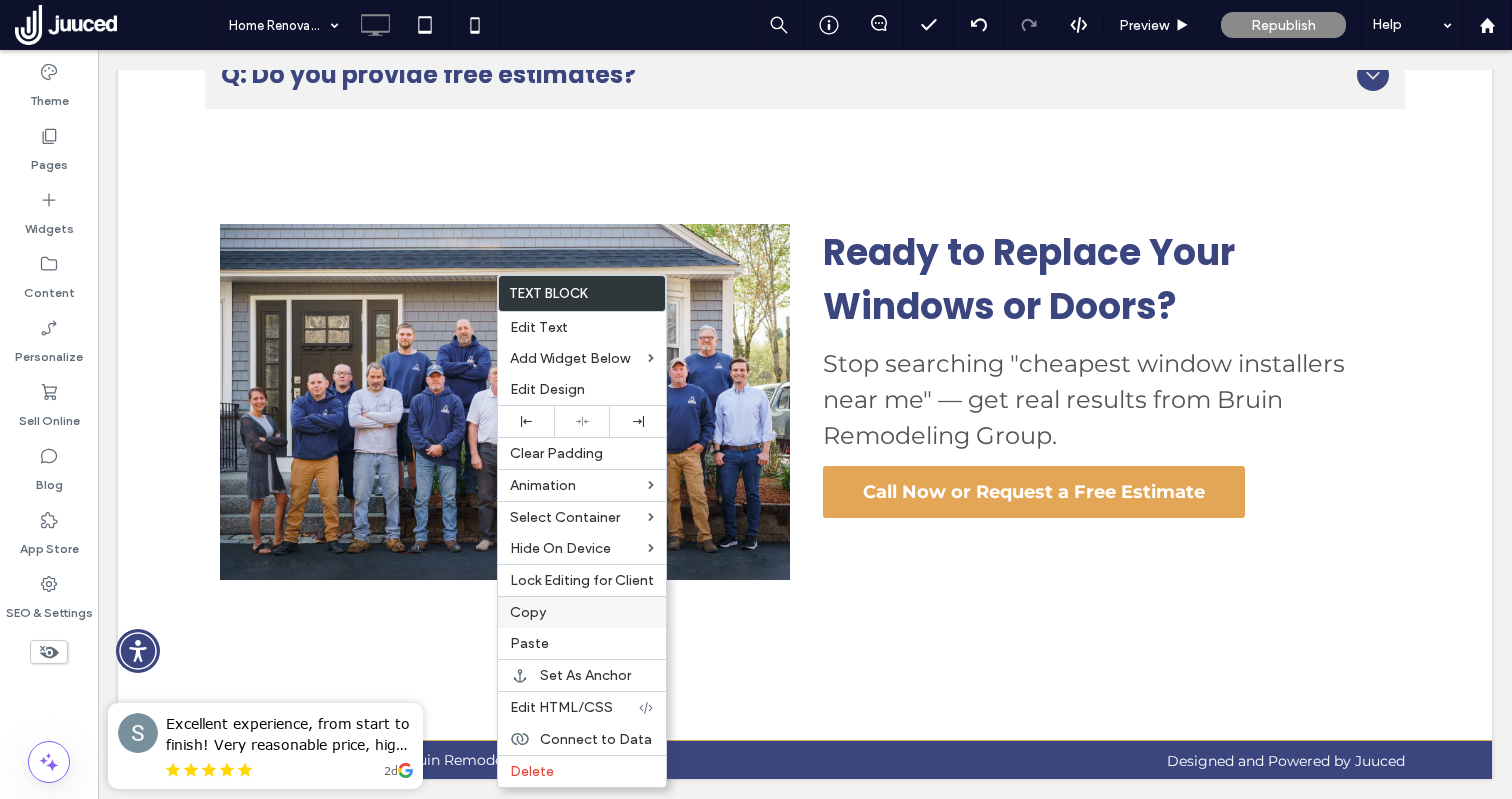 click on "Copy" at bounding box center (528, 612) 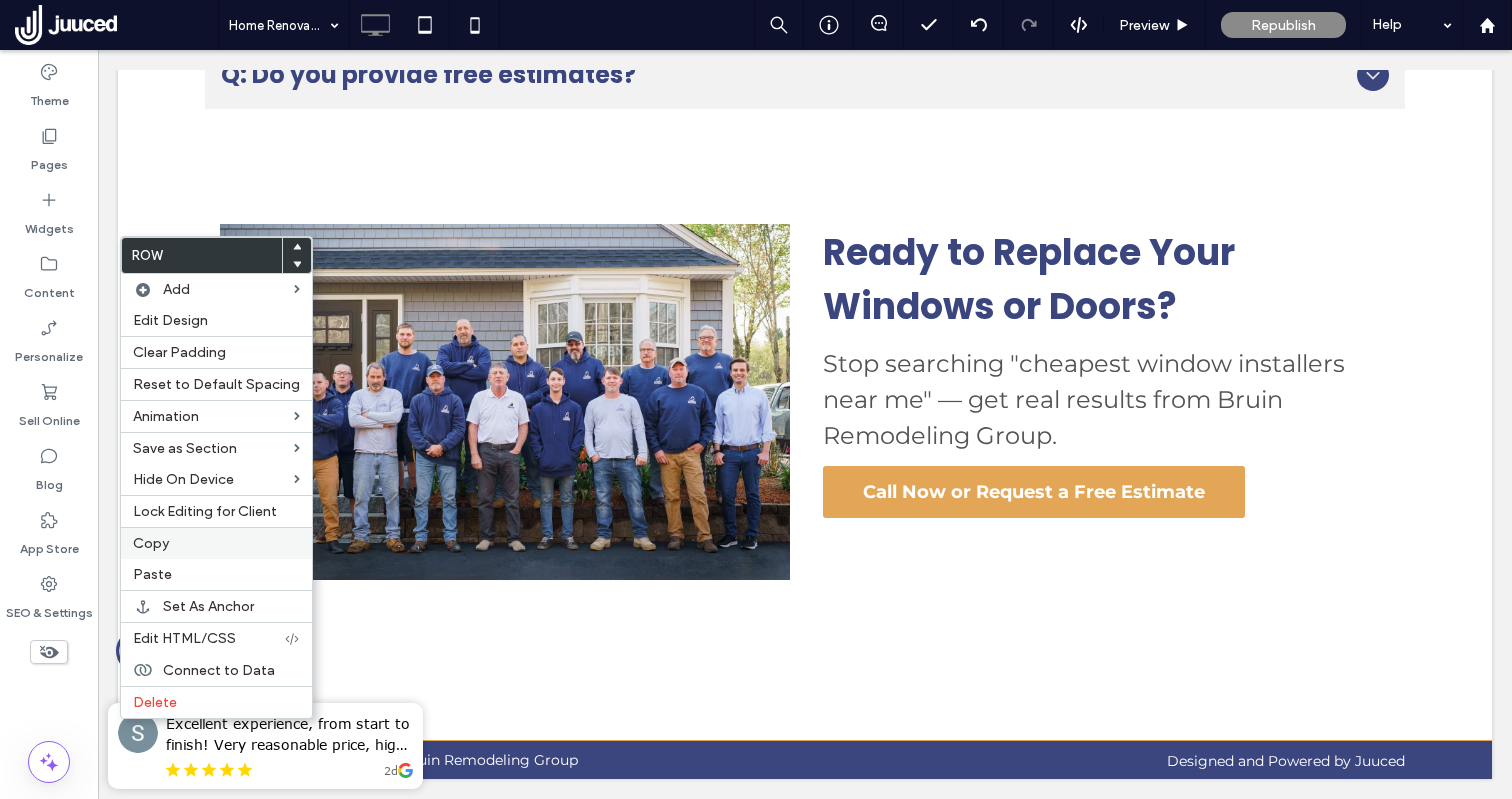 click on "Copy" at bounding box center (216, 543) 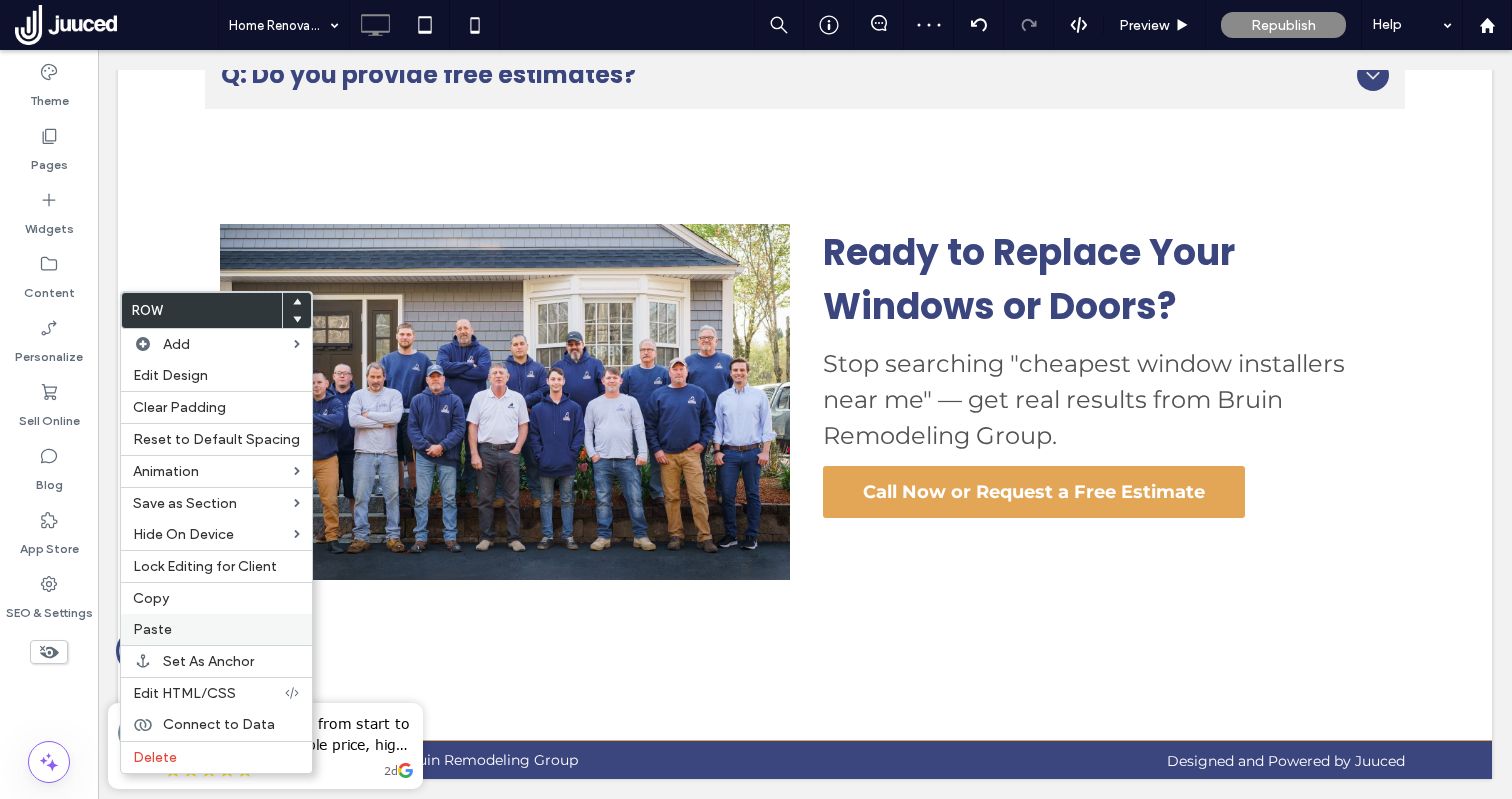 click on "Paste" at bounding box center (216, 629) 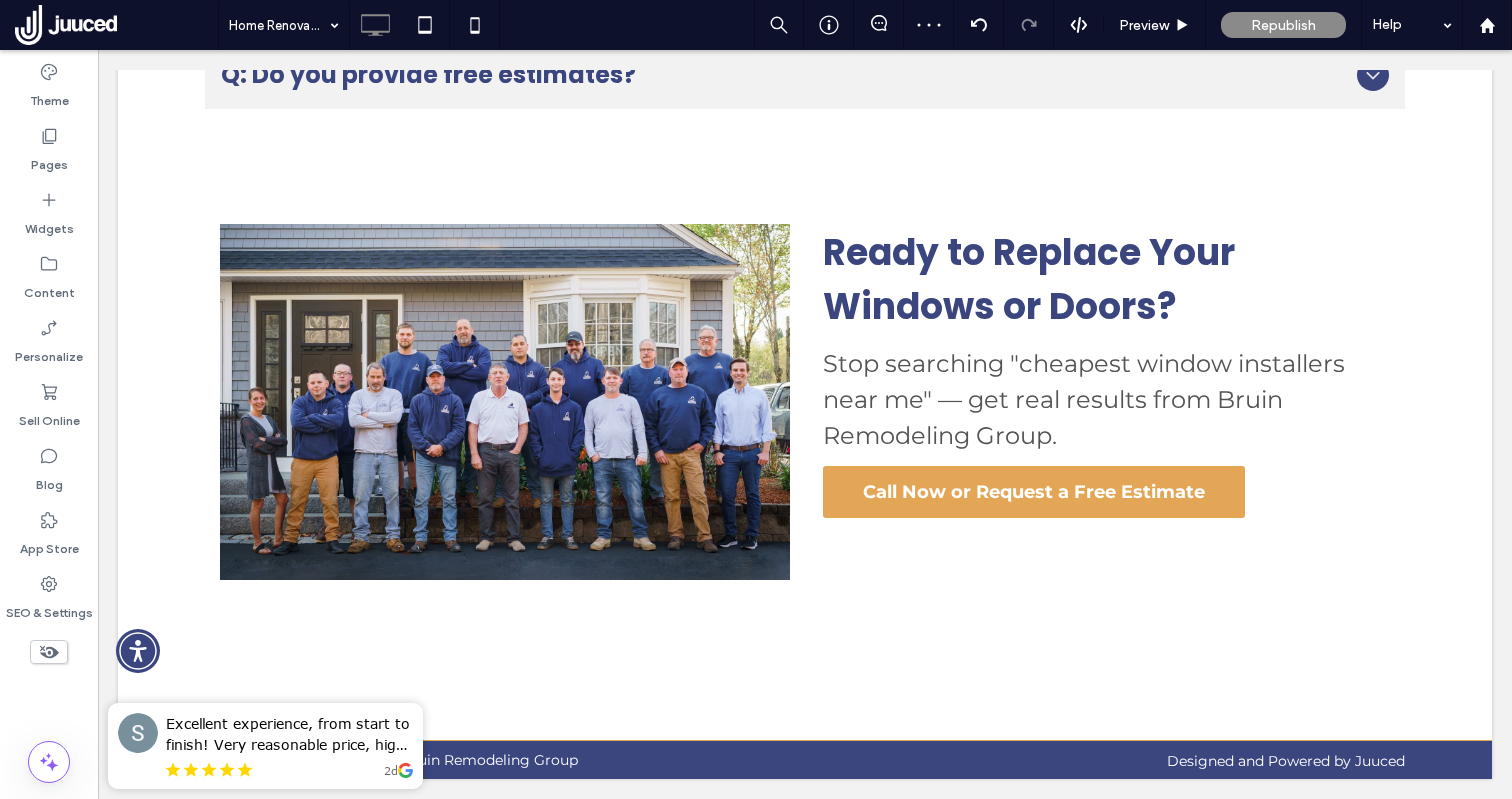 type on "*******" 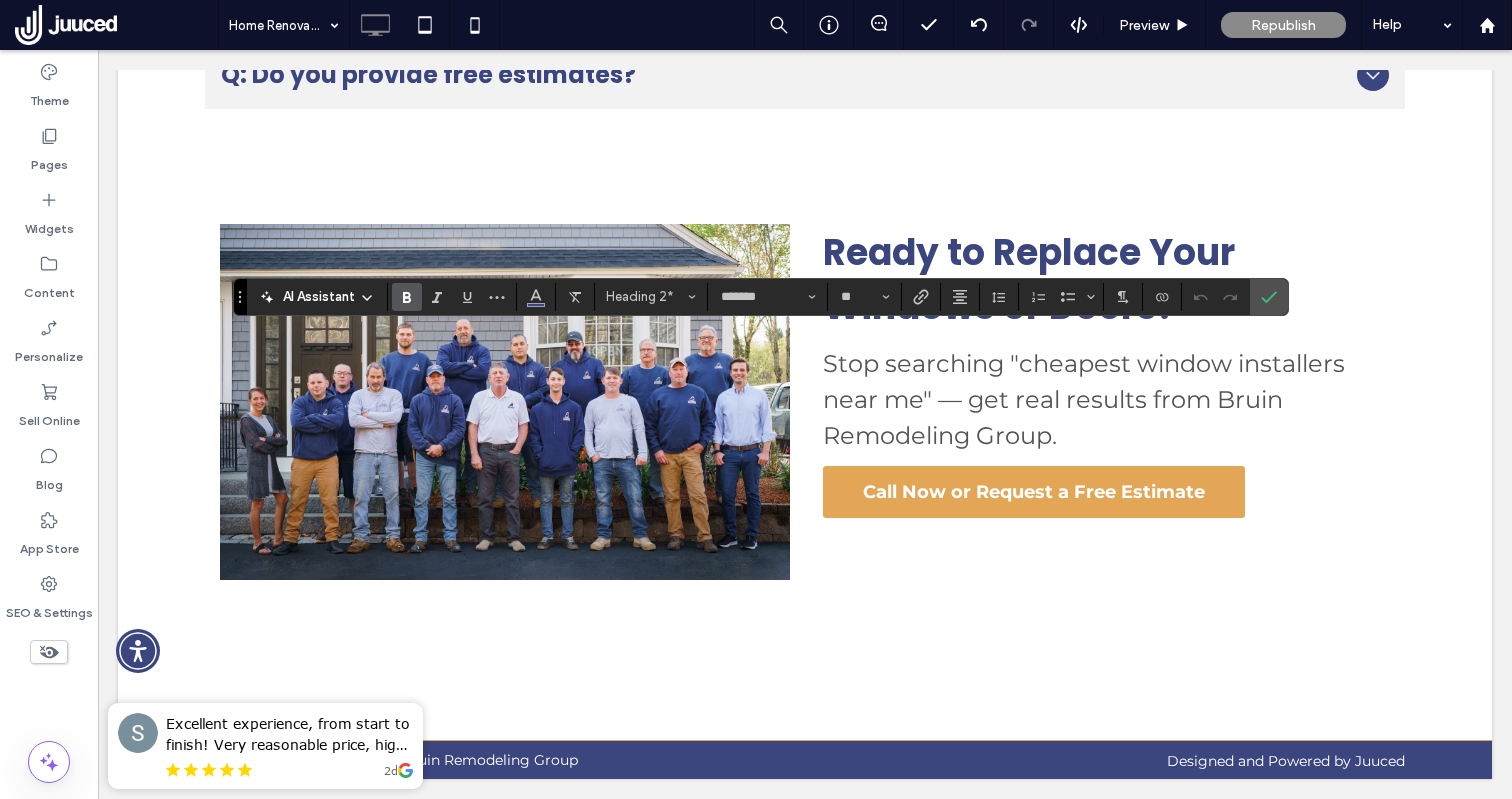 type on "**********" 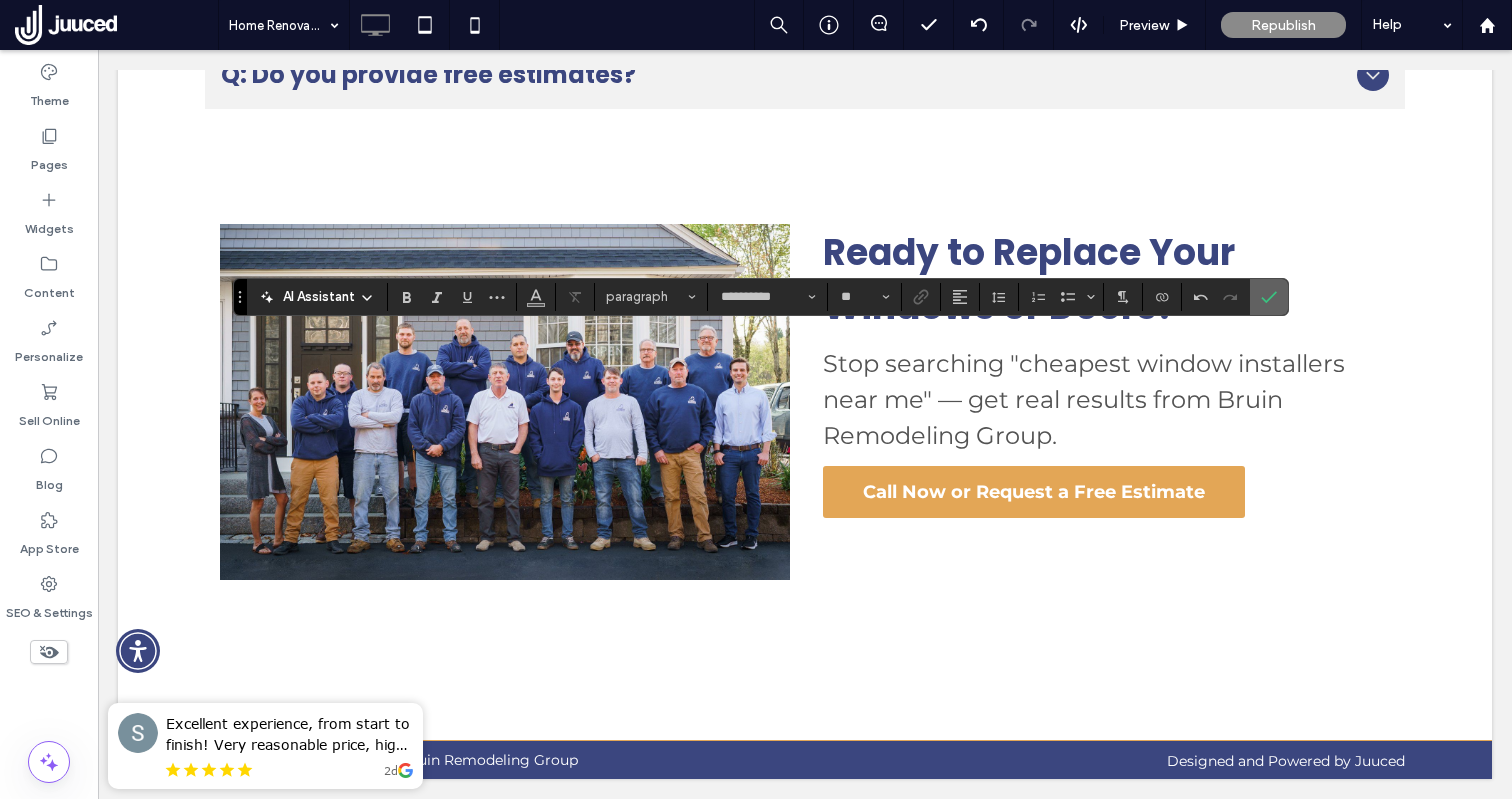 click at bounding box center (1269, 297) 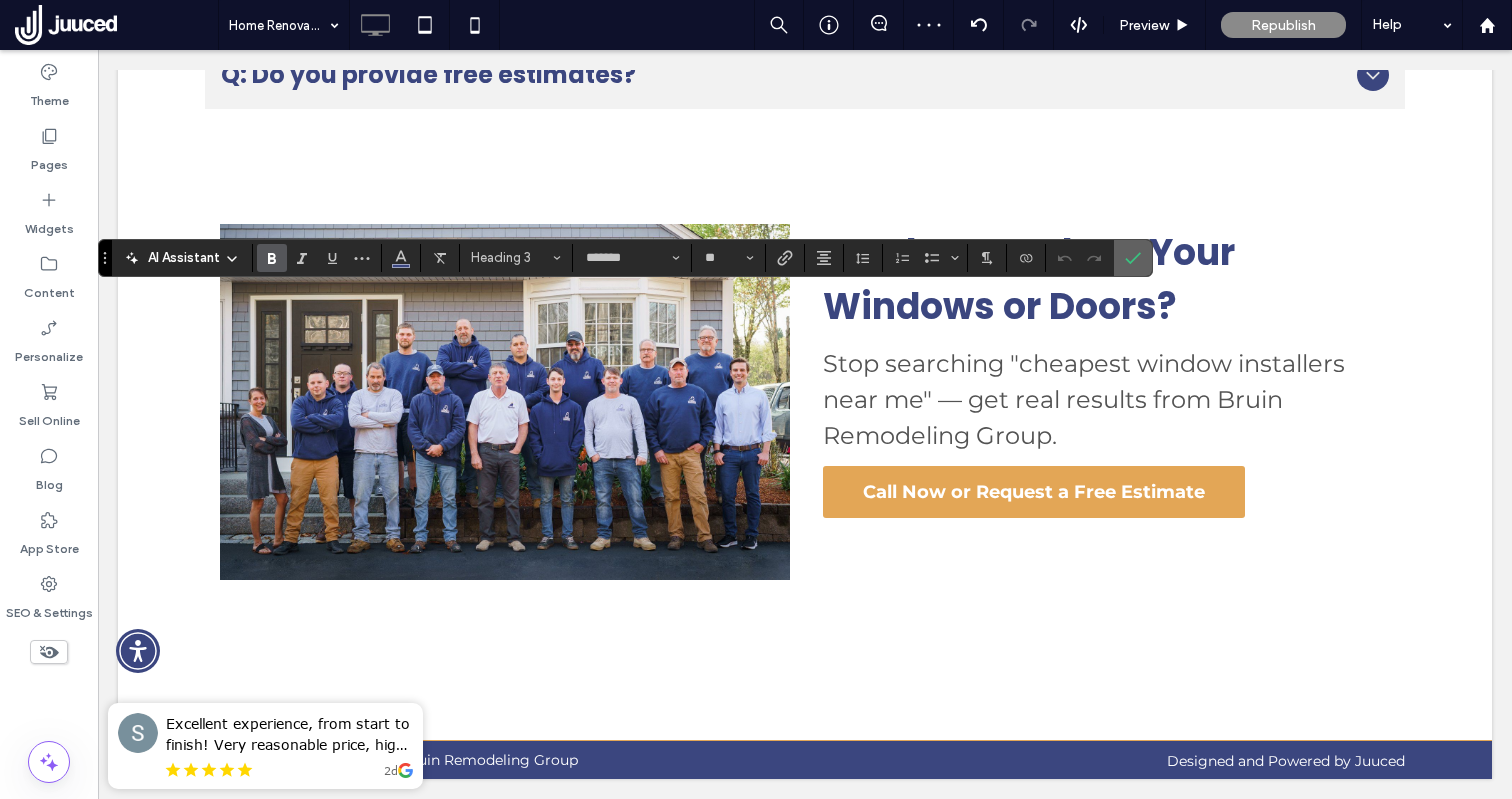 click 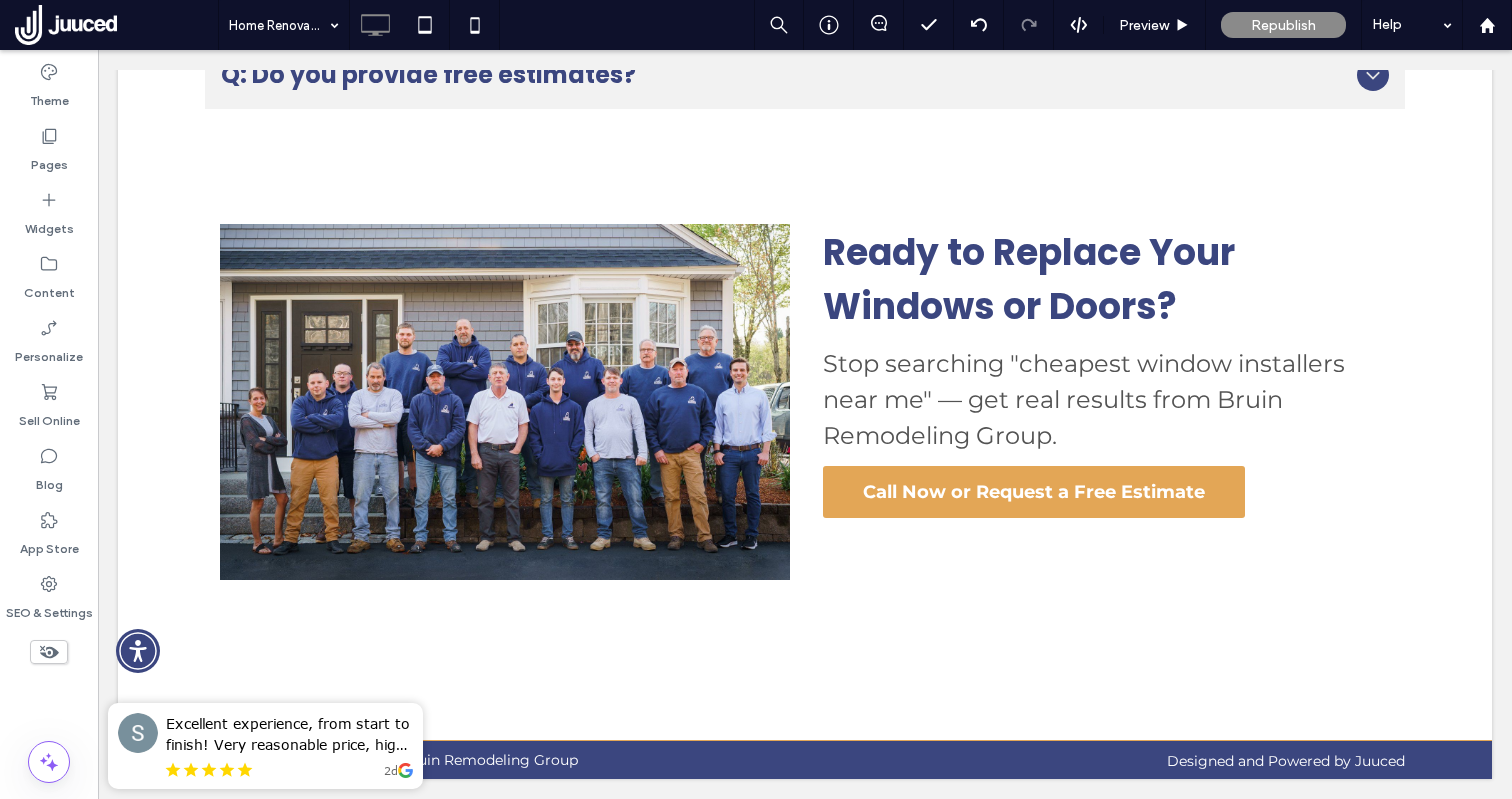 type on "**********" 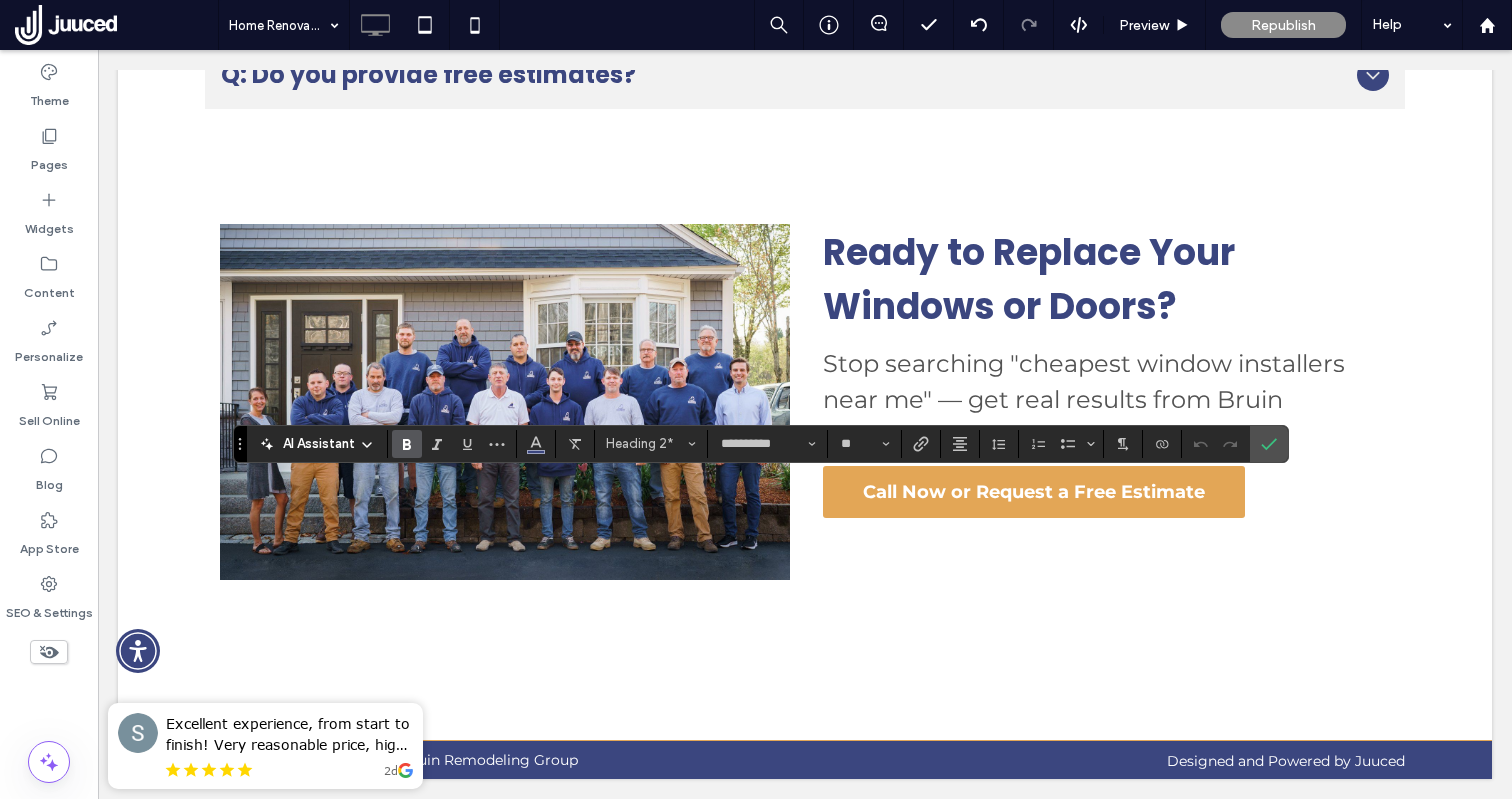 type on "**" 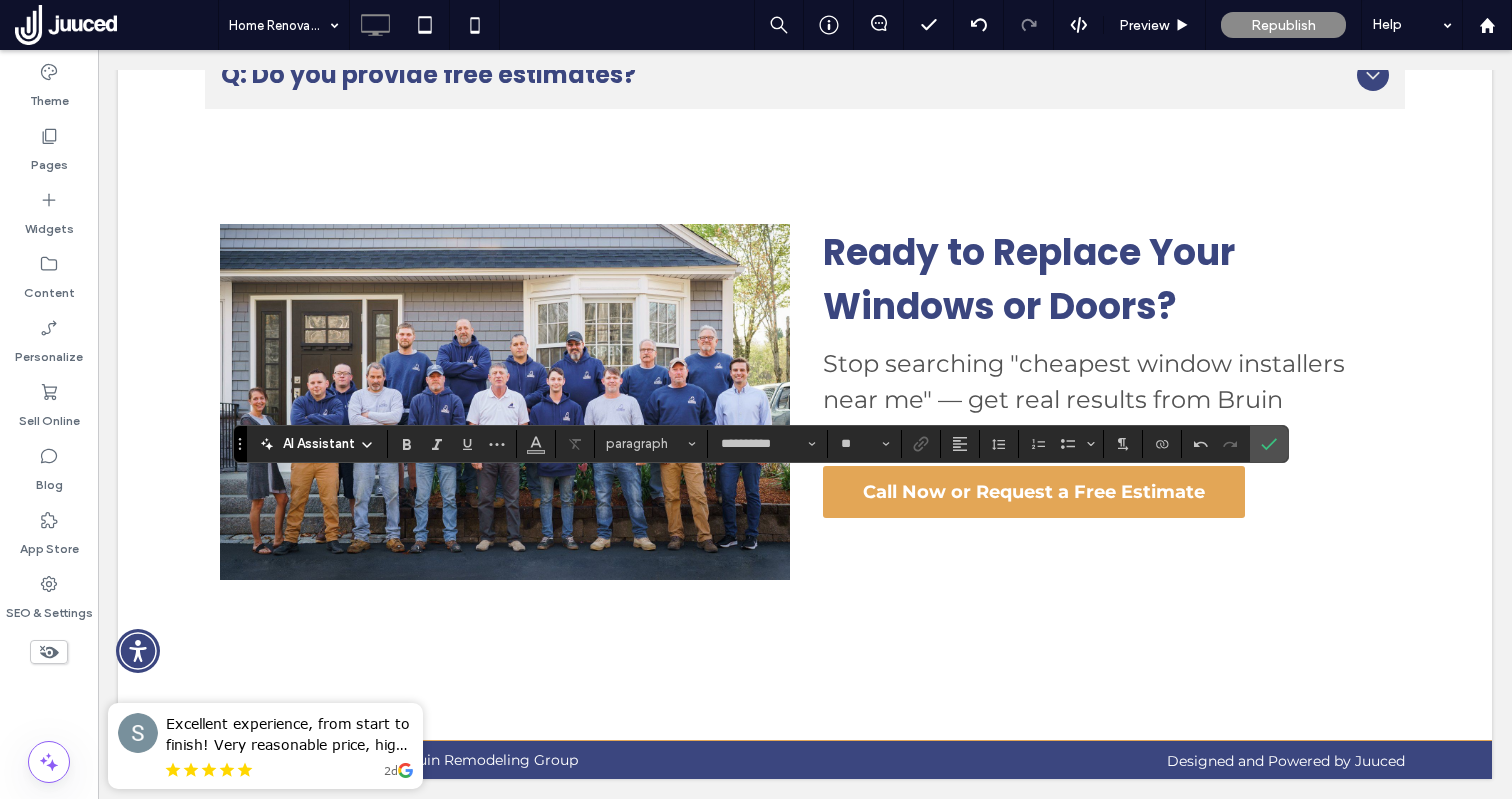 type on "*******" 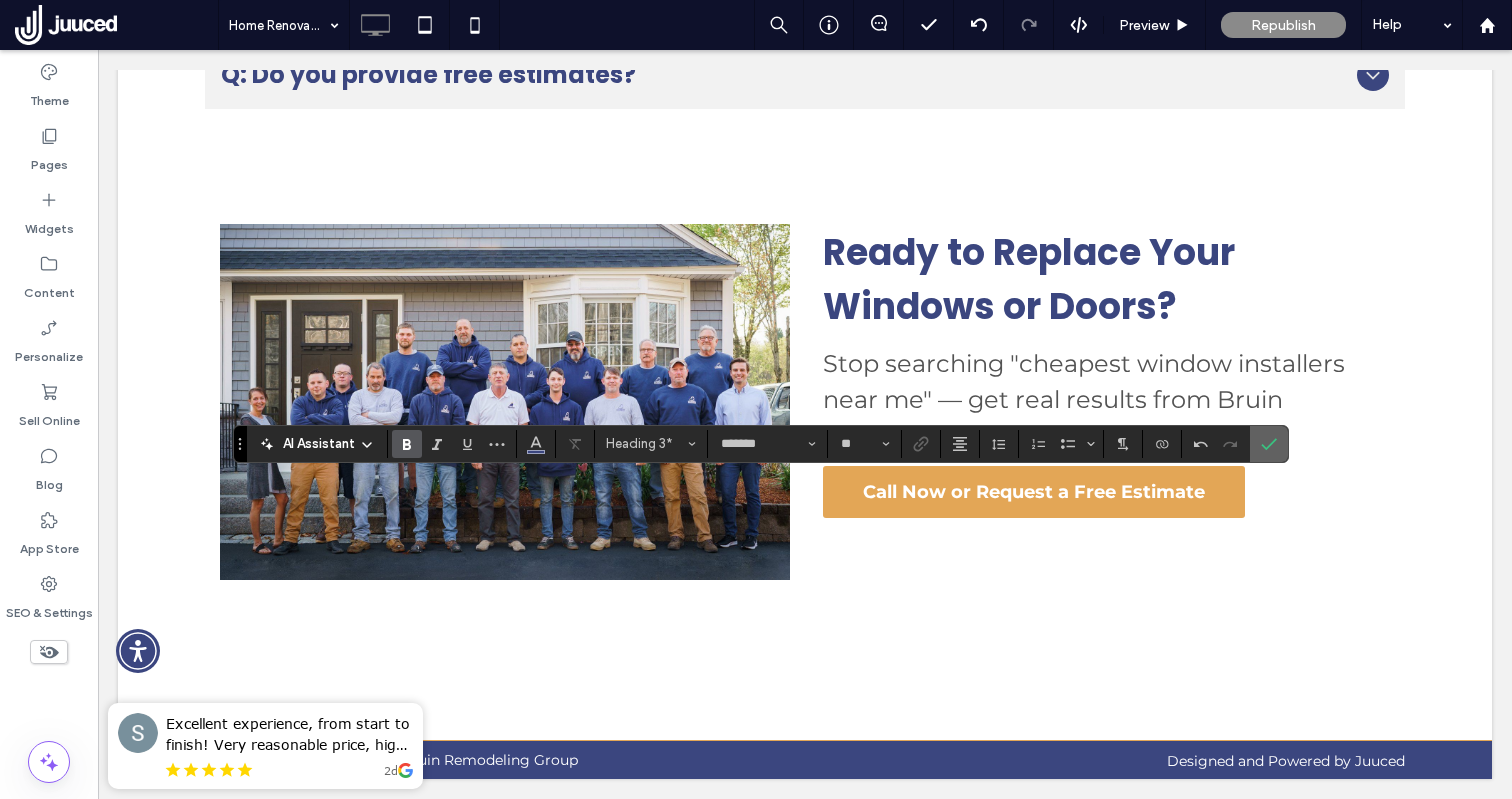 click 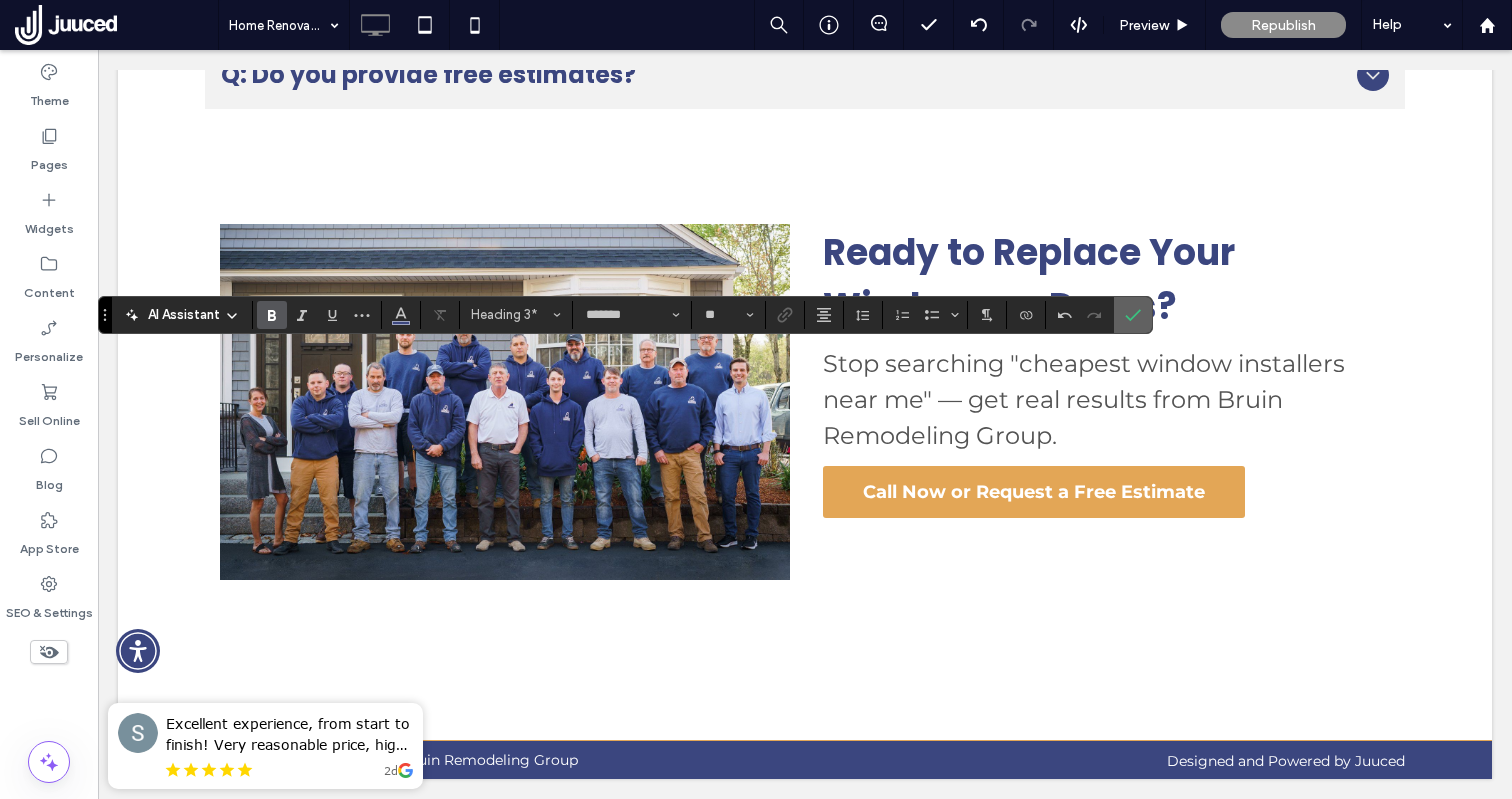 click 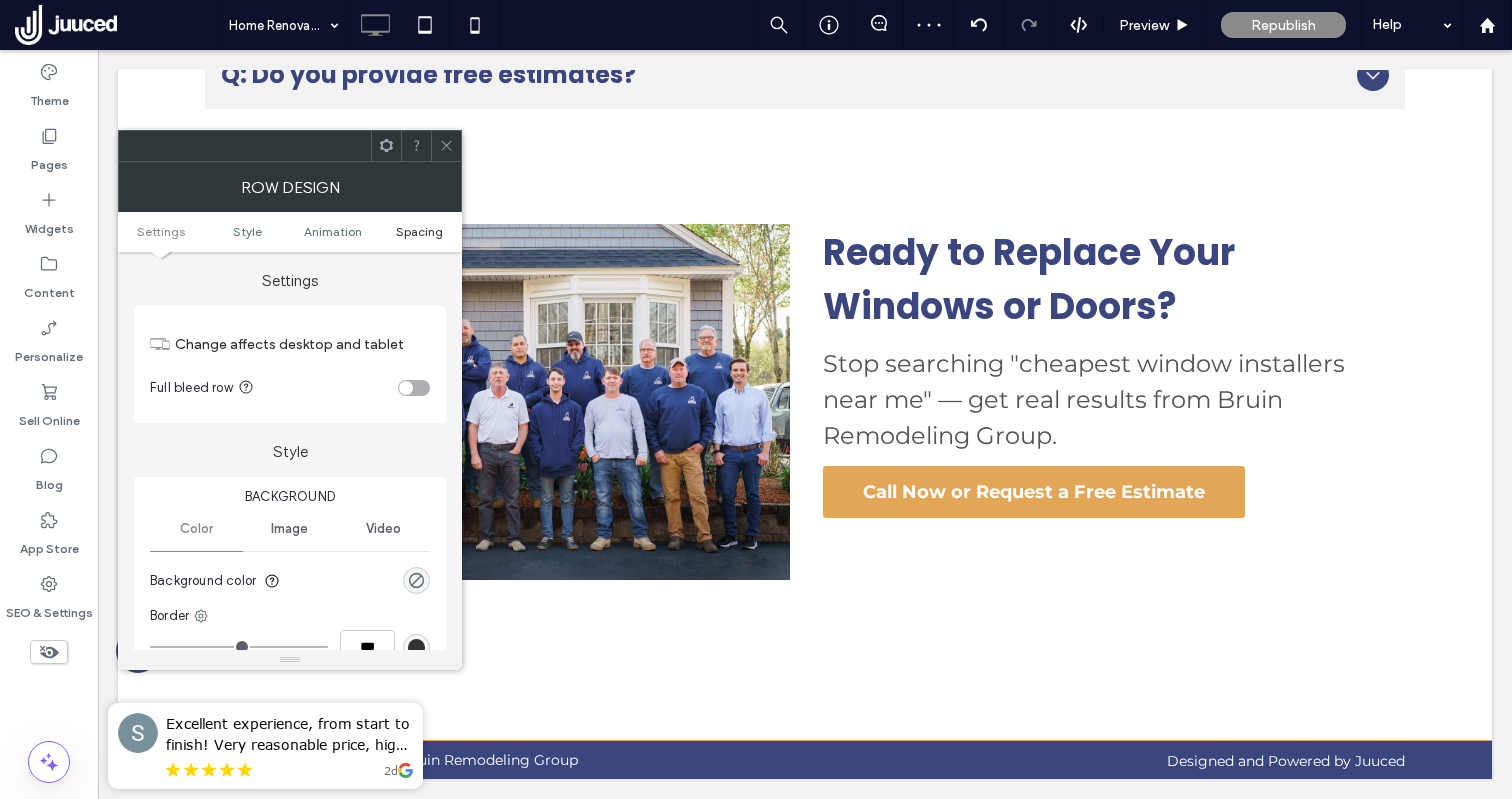 click on "Spacing" at bounding box center [419, 231] 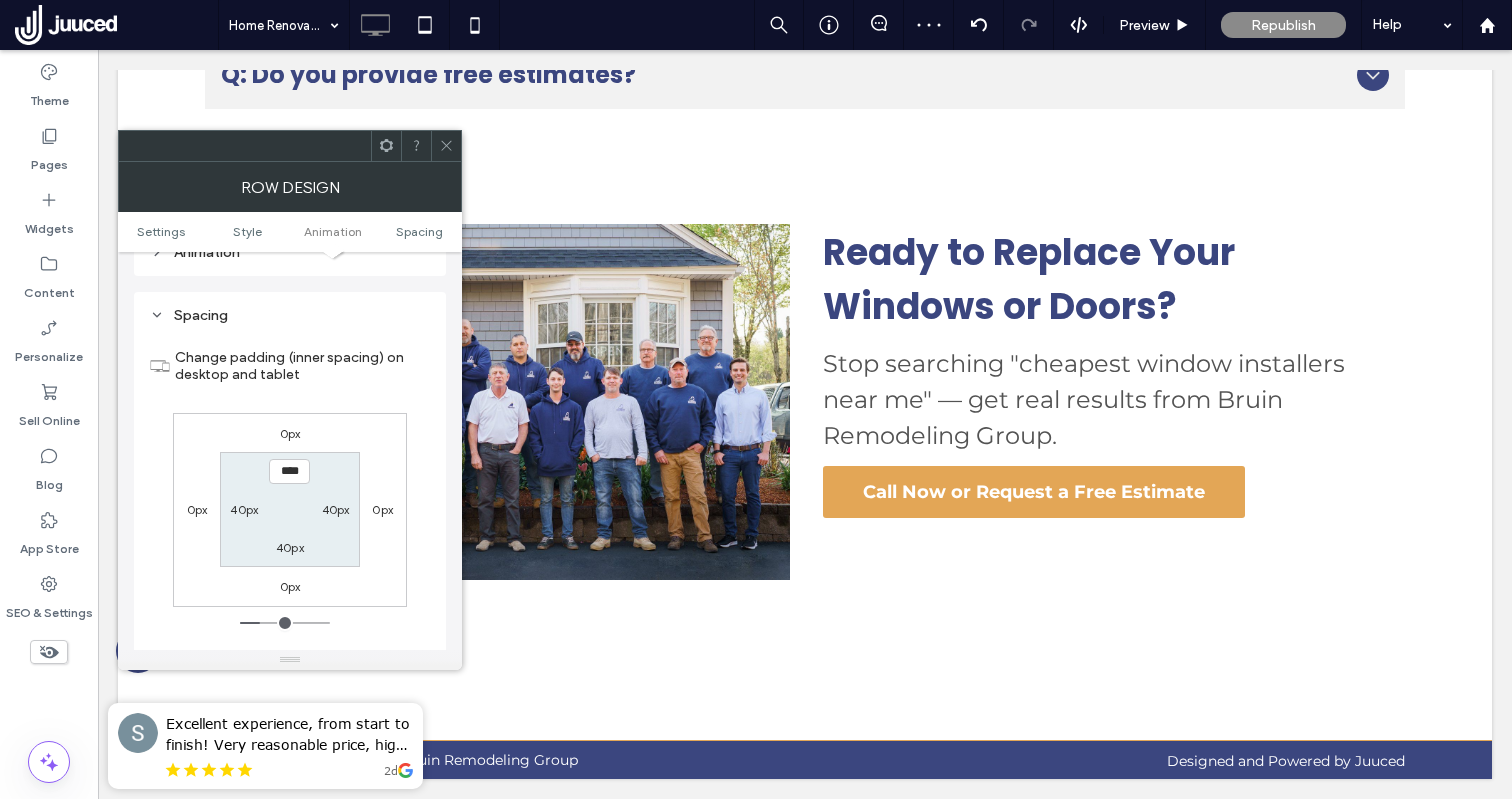 scroll, scrollTop: 566, scrollLeft: 0, axis: vertical 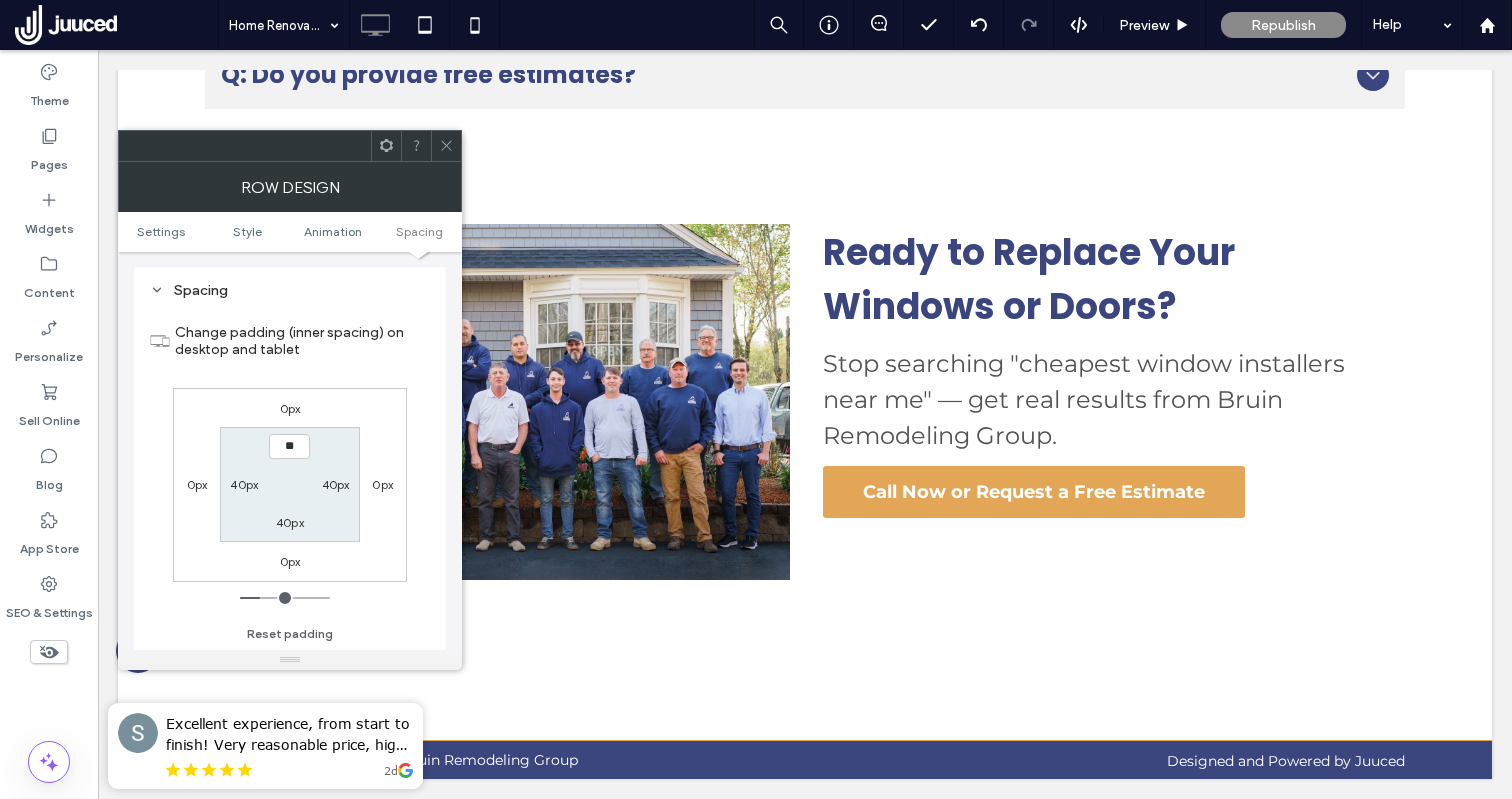 type on "****" 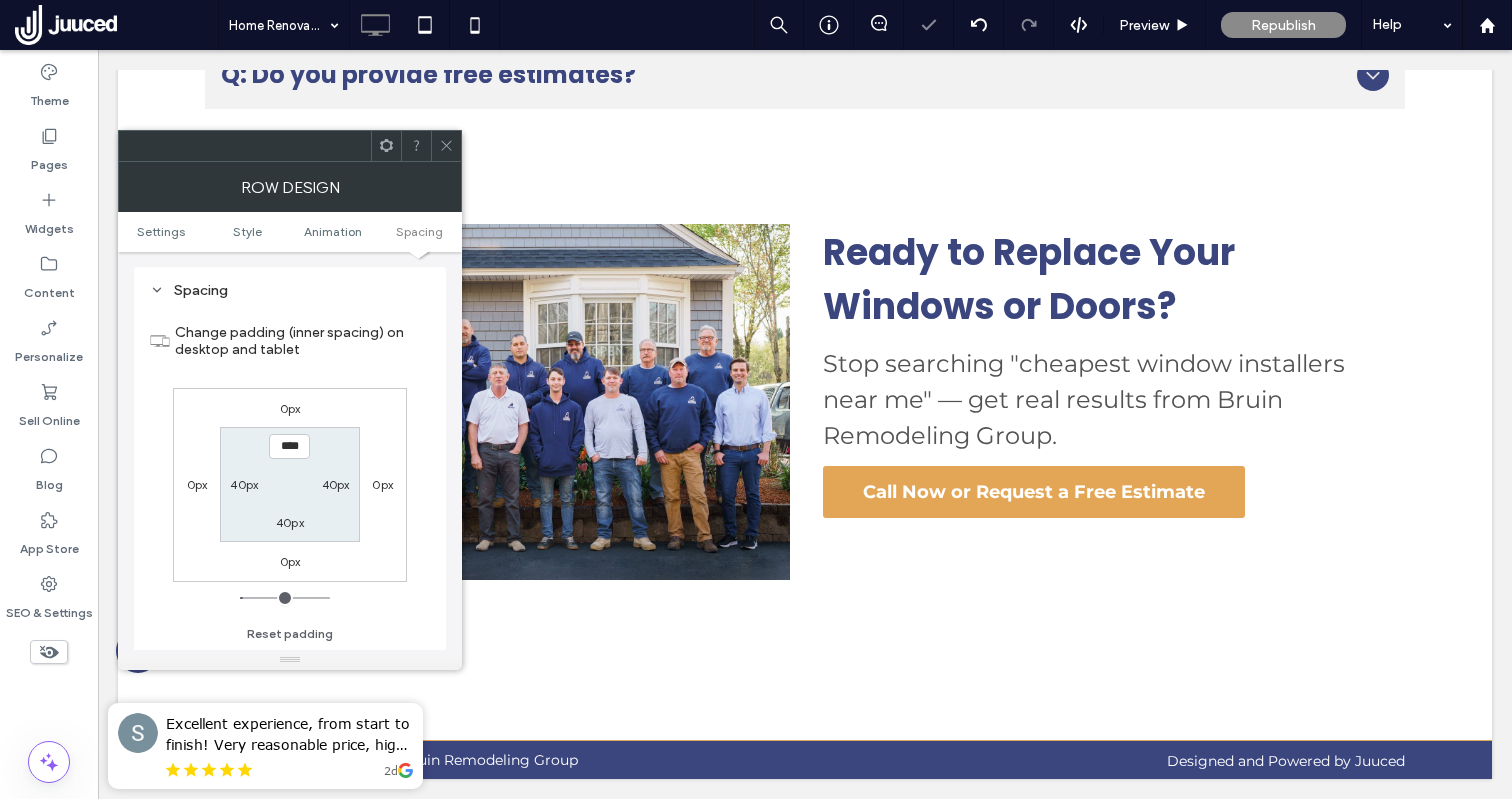 click 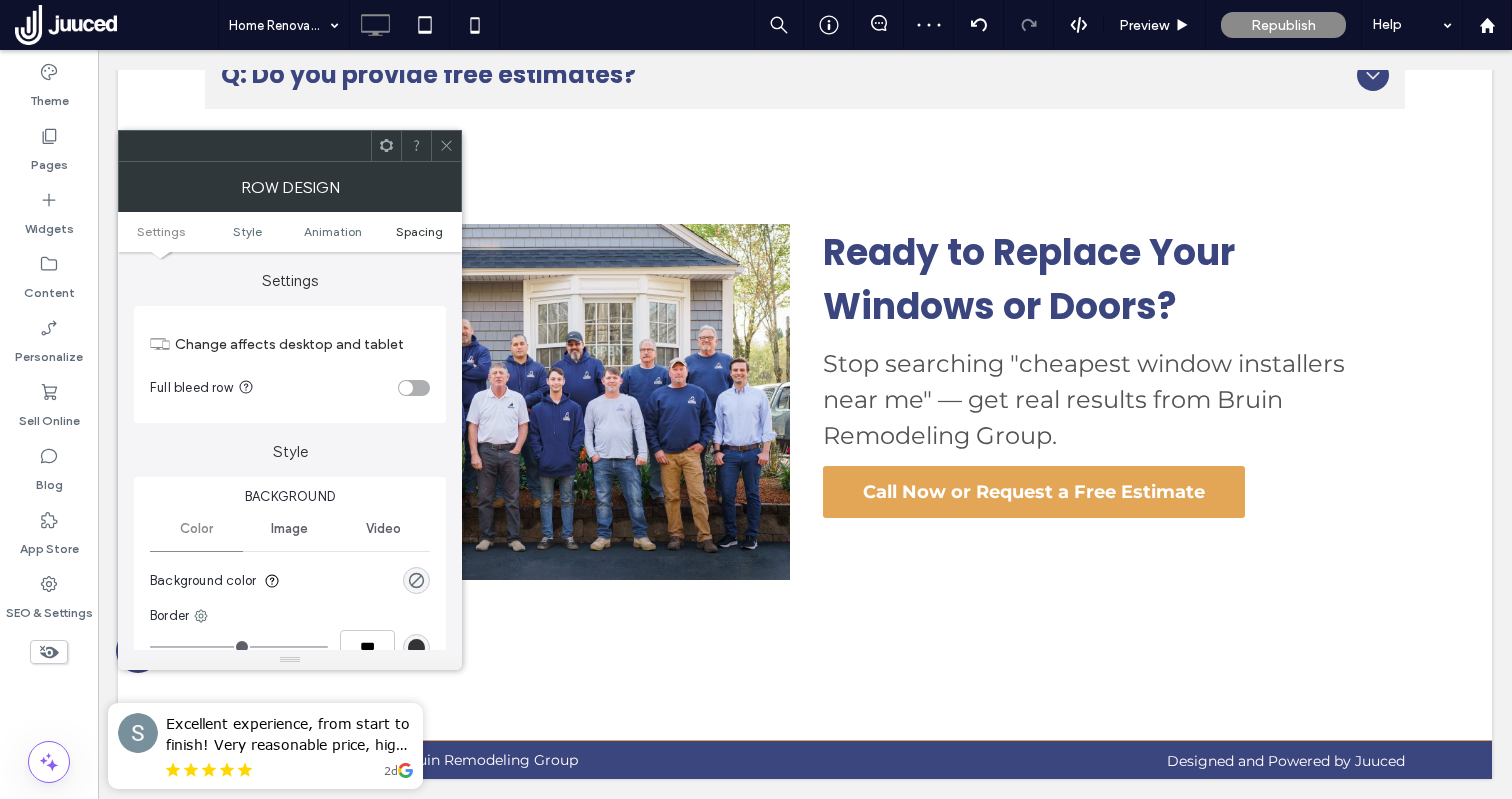click on "Spacing" at bounding box center (419, 231) 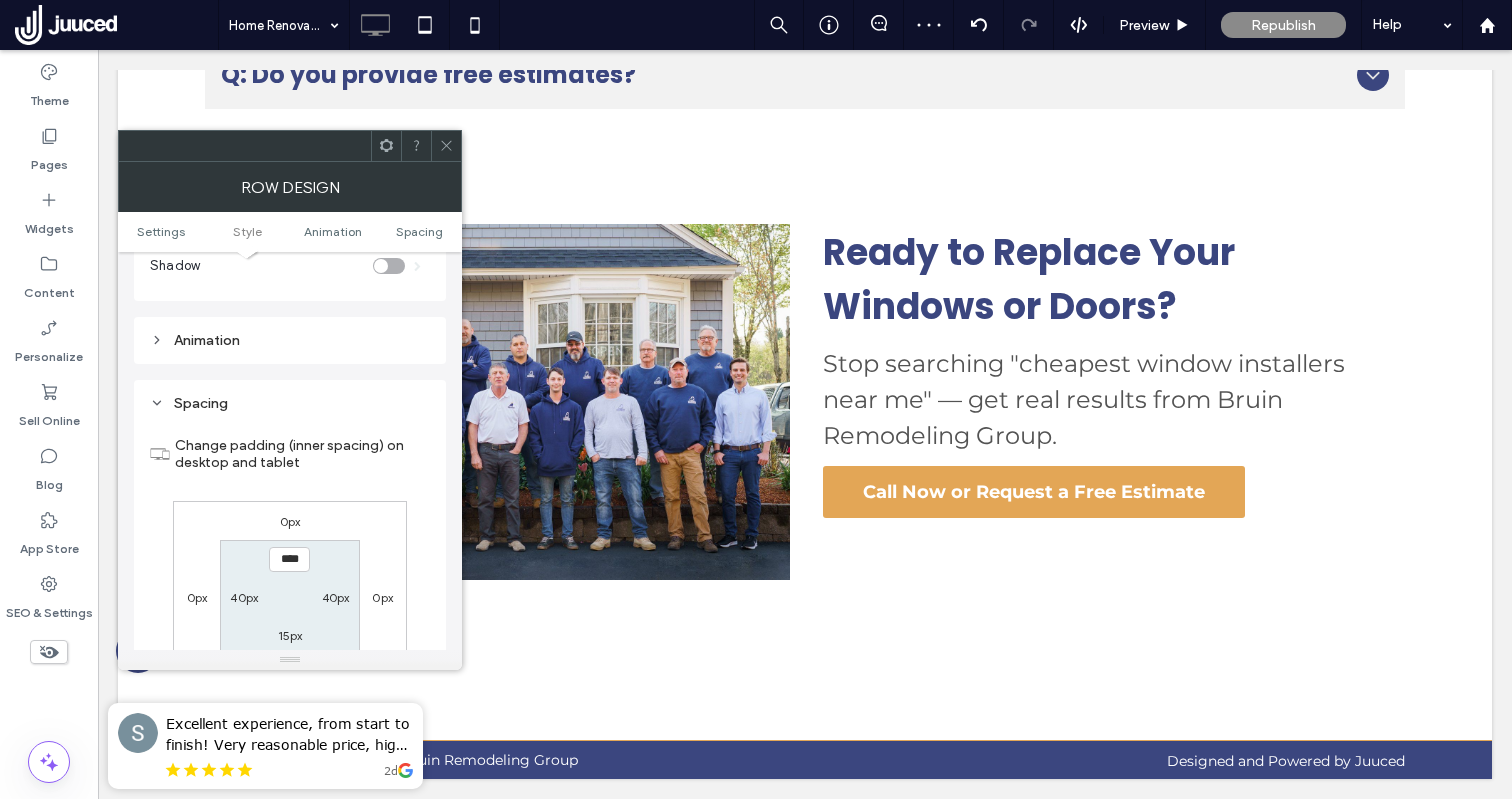scroll, scrollTop: 566, scrollLeft: 0, axis: vertical 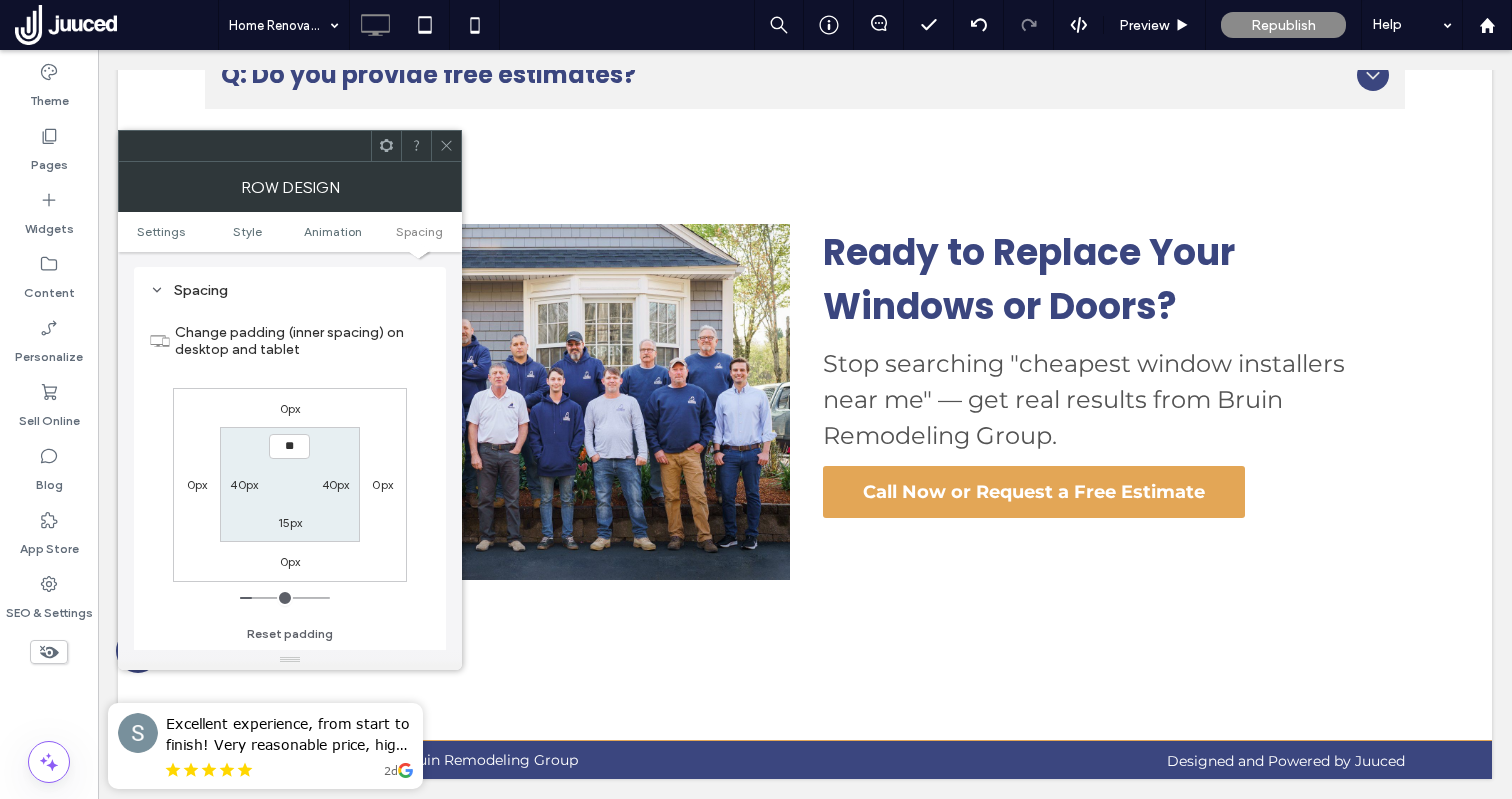 type on "****" 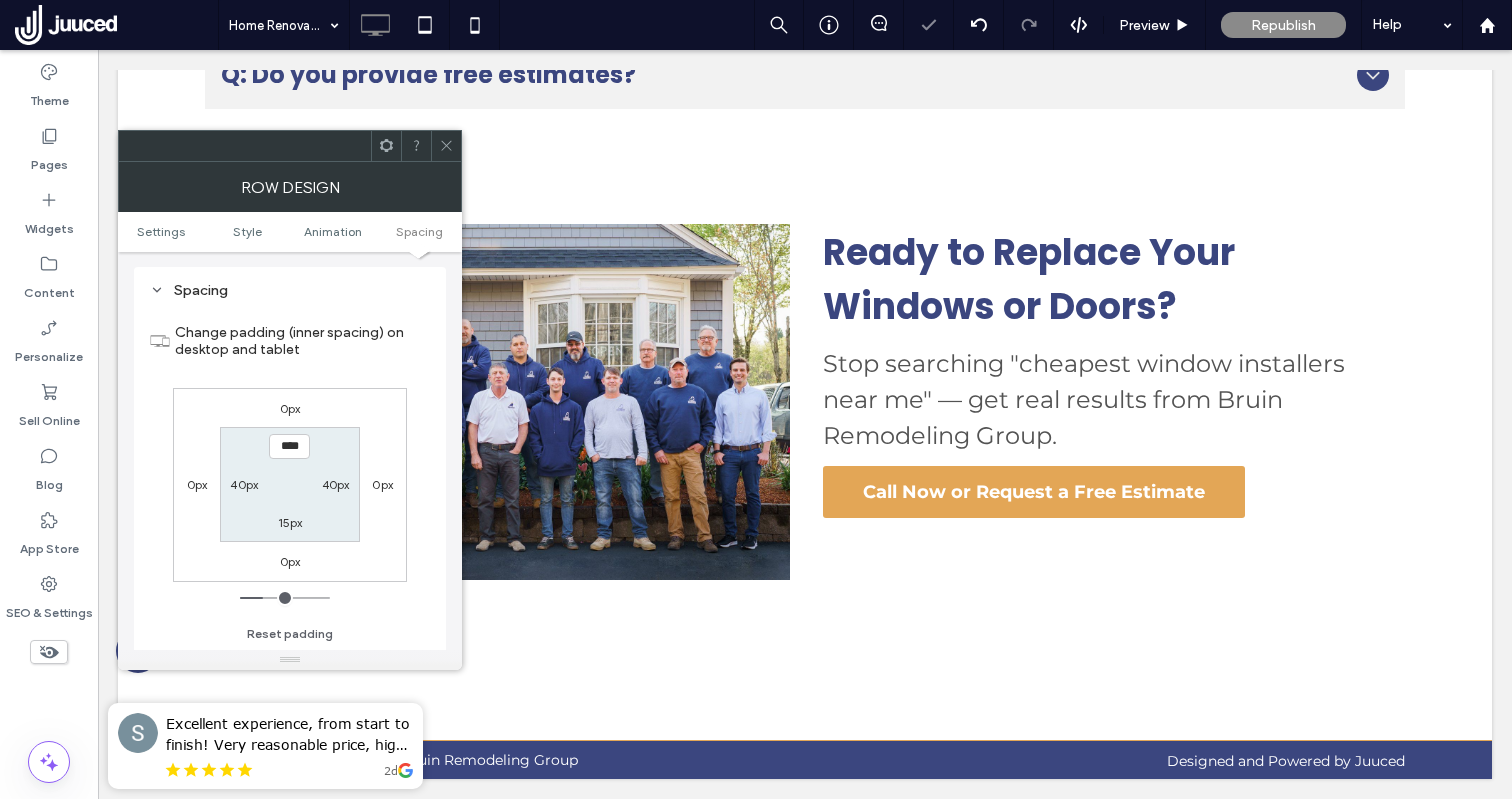 click 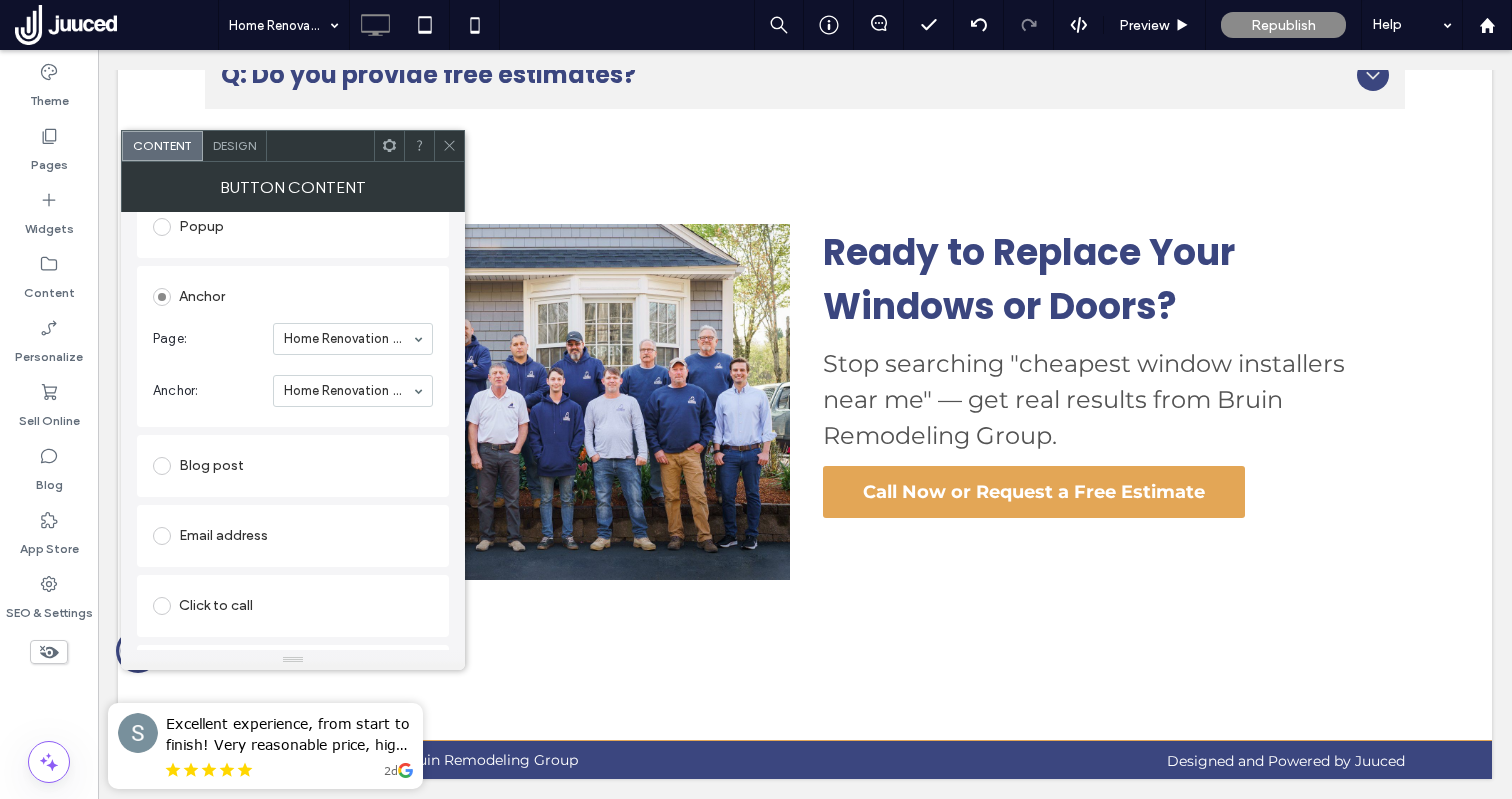scroll, scrollTop: 430, scrollLeft: 0, axis: vertical 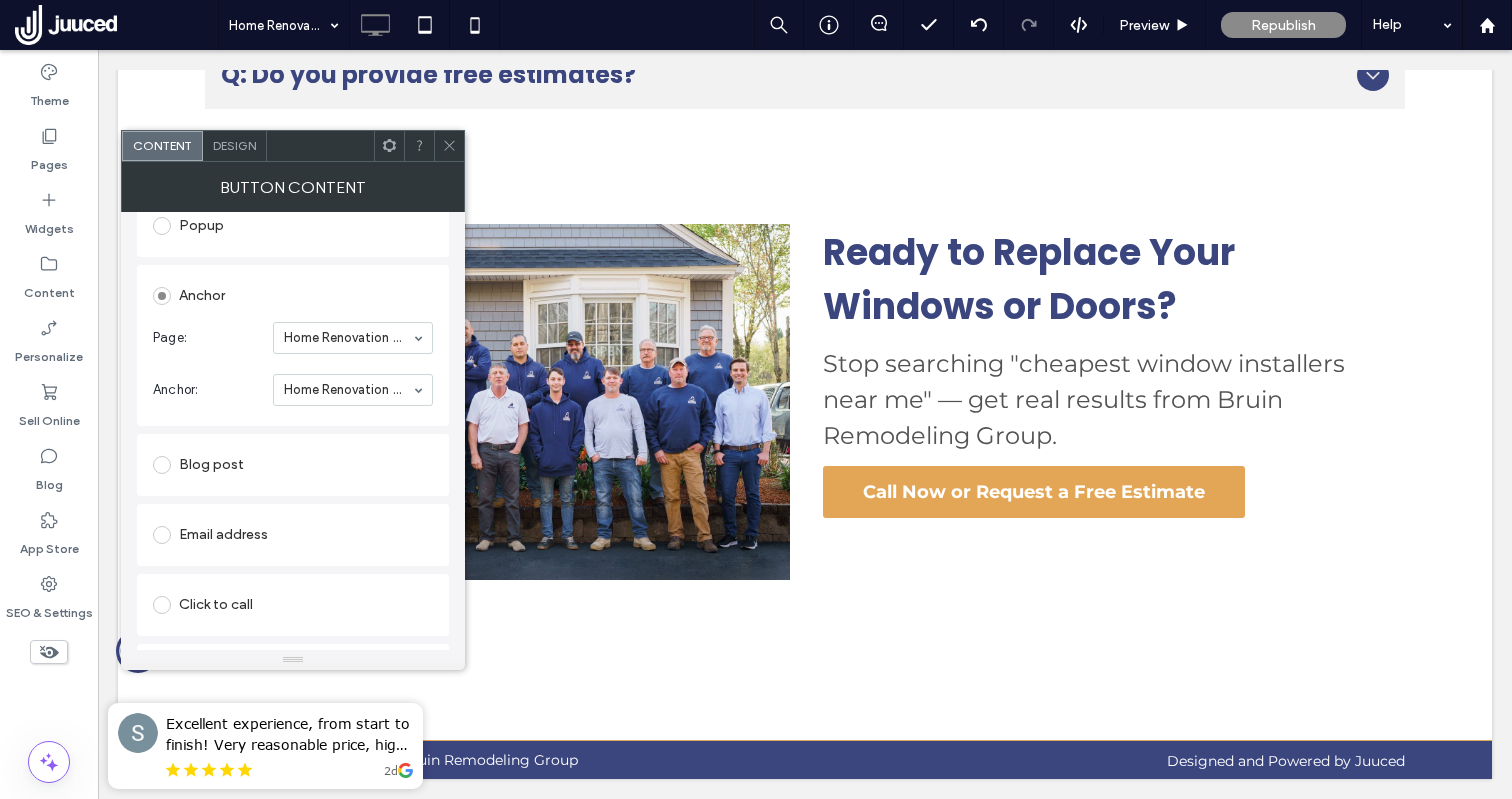 click 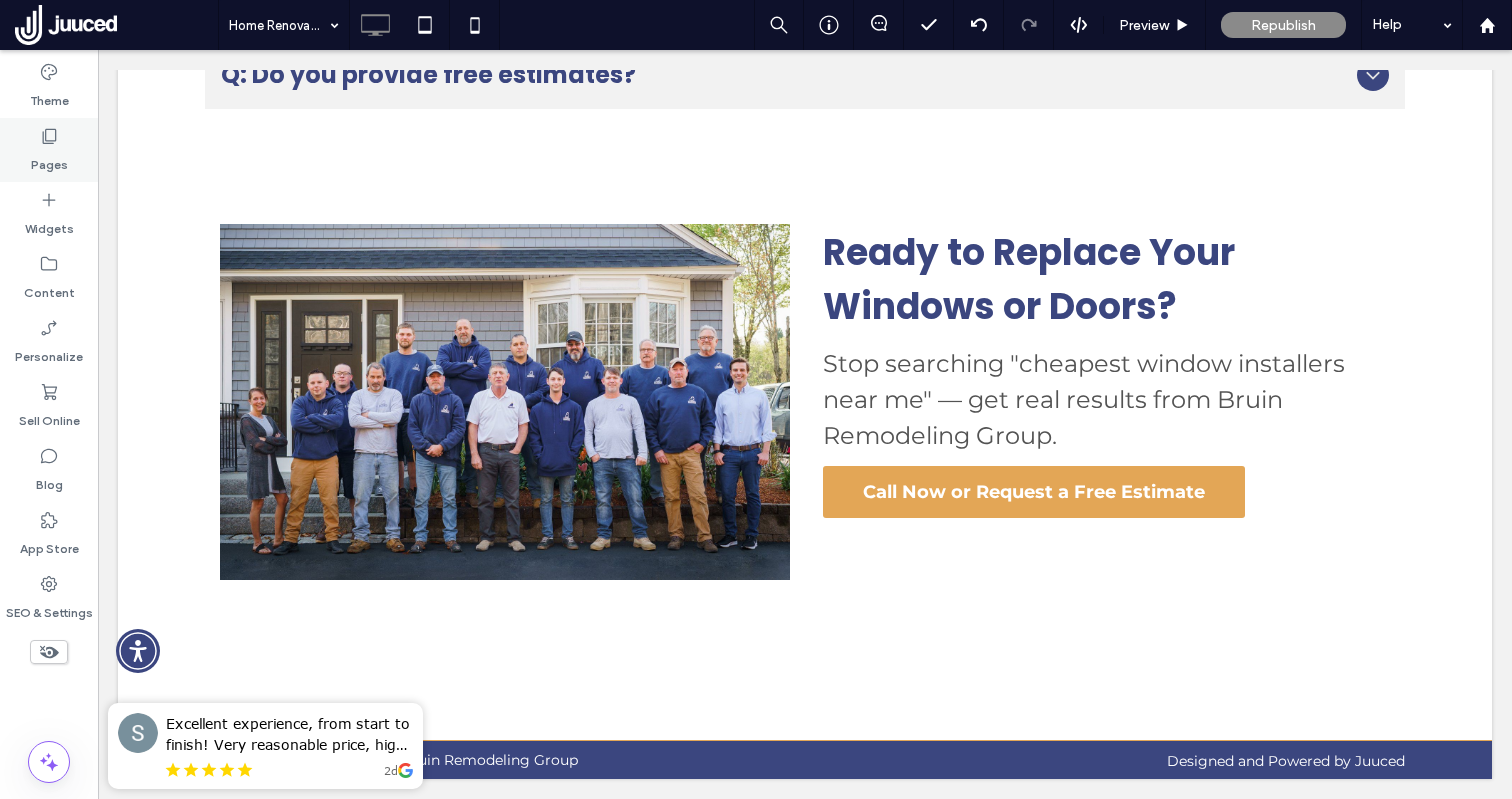 click 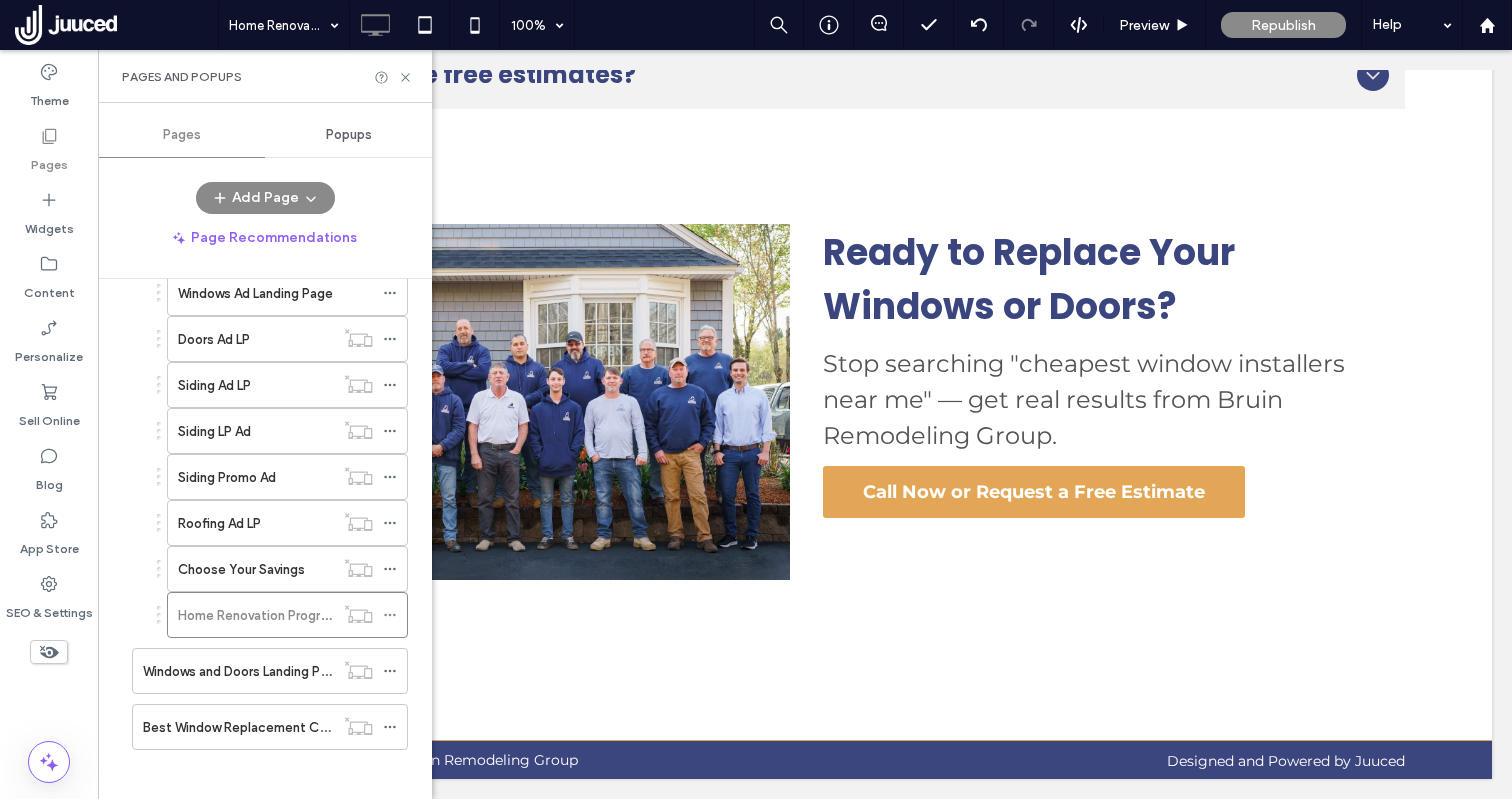 scroll, scrollTop: 1628, scrollLeft: 0, axis: vertical 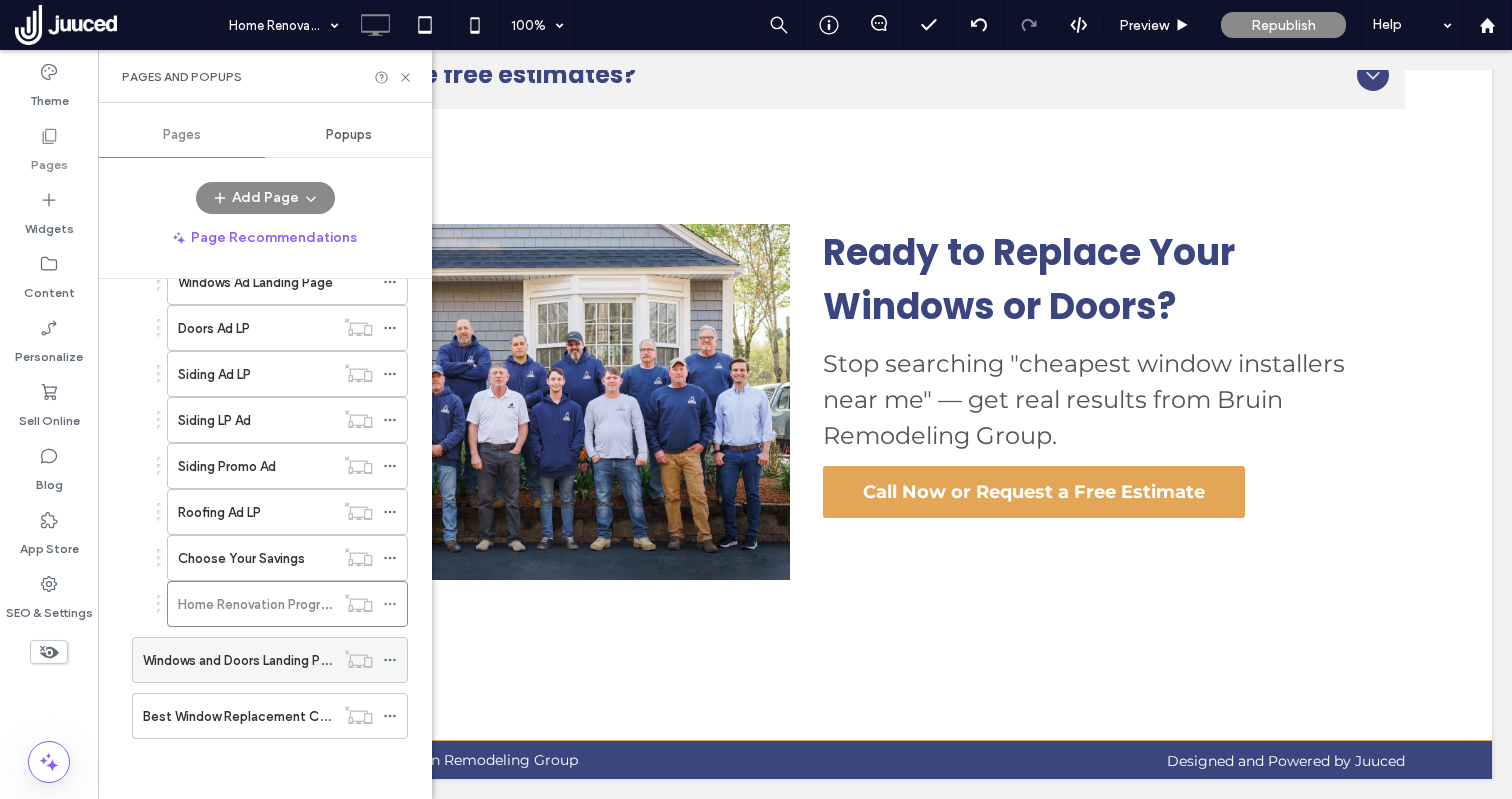click on "Windows and Doors Landing Page" at bounding box center (243, 660) 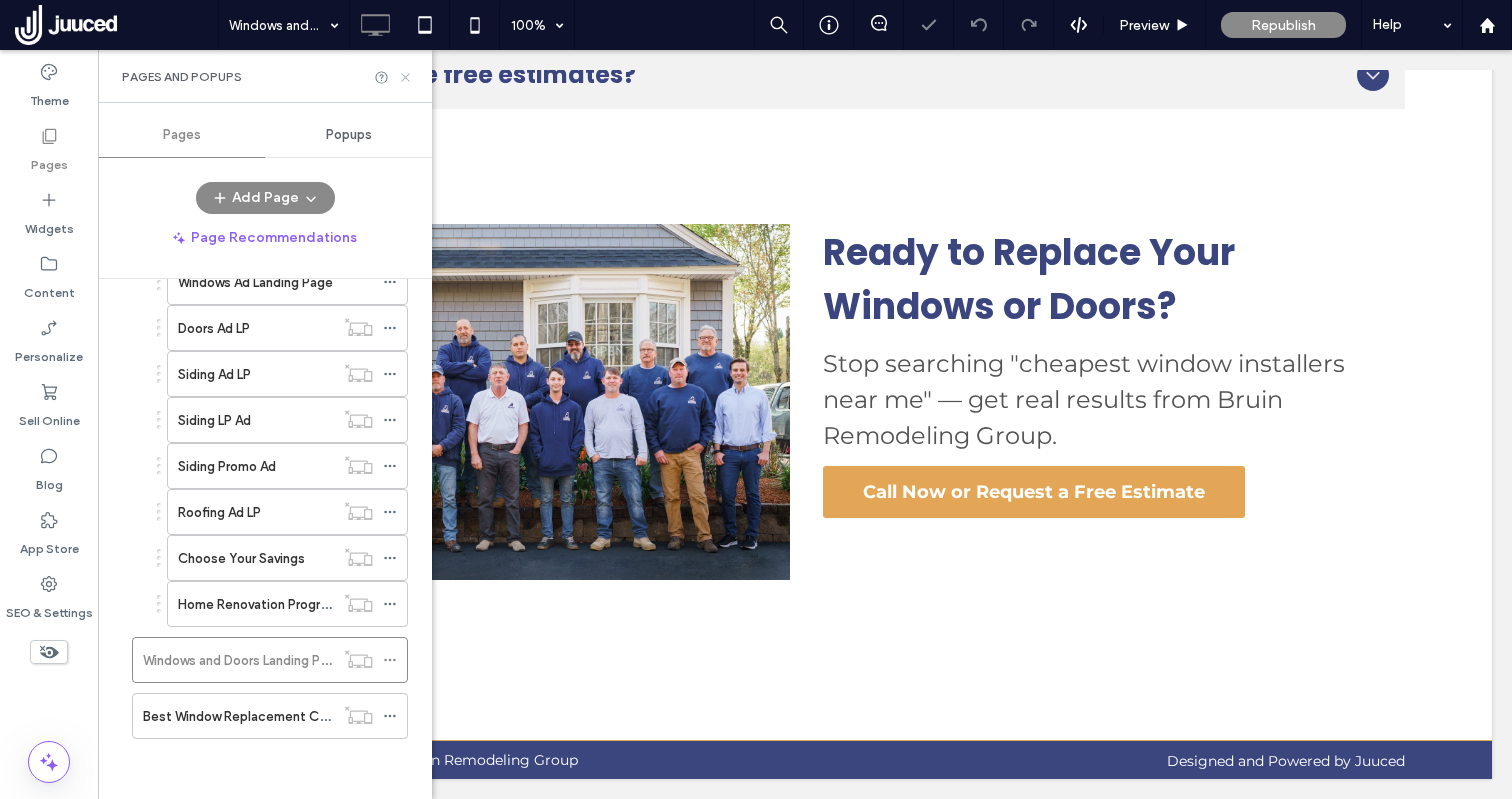 click 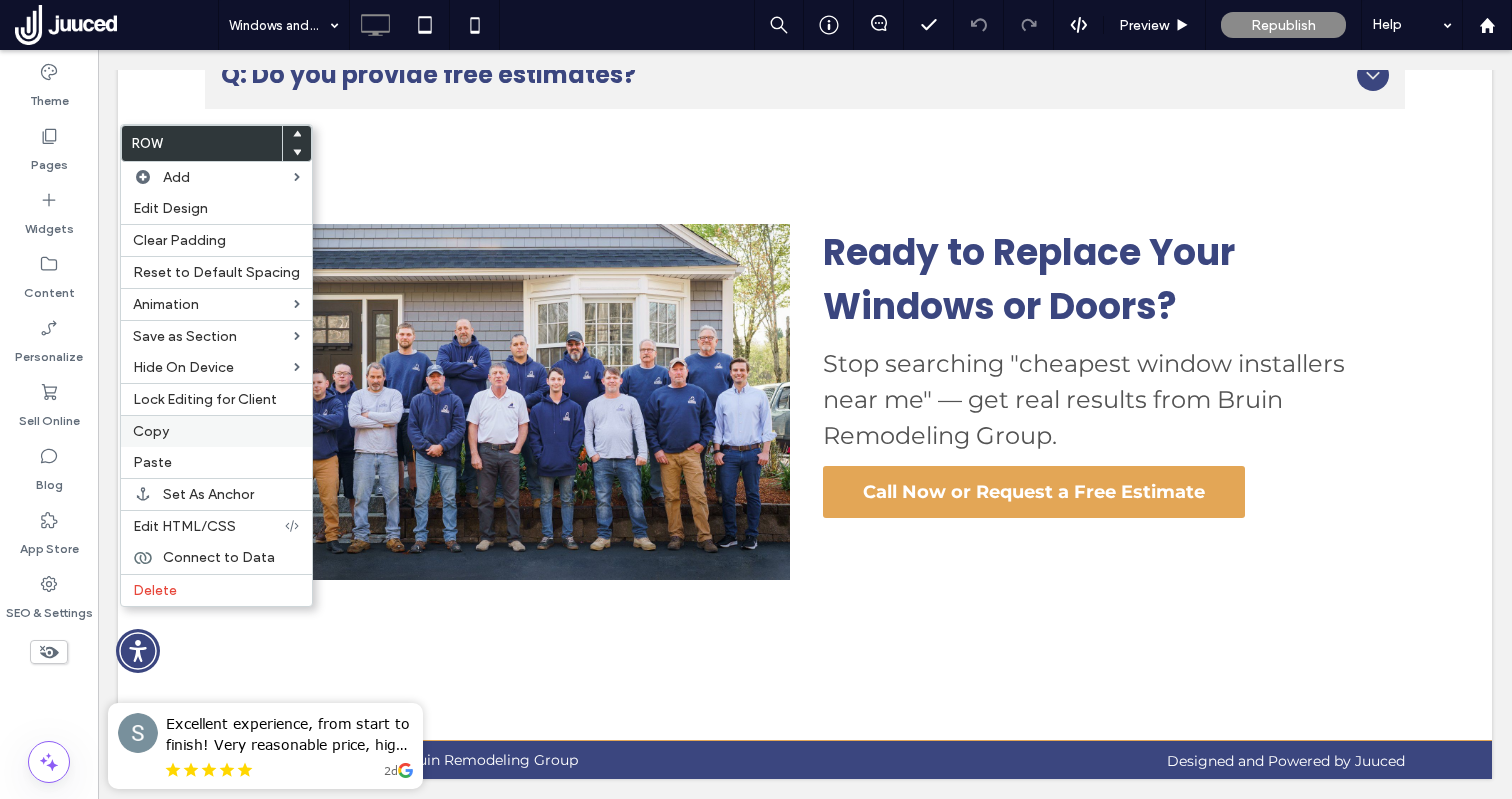 click on "Copy" at bounding box center [216, 431] 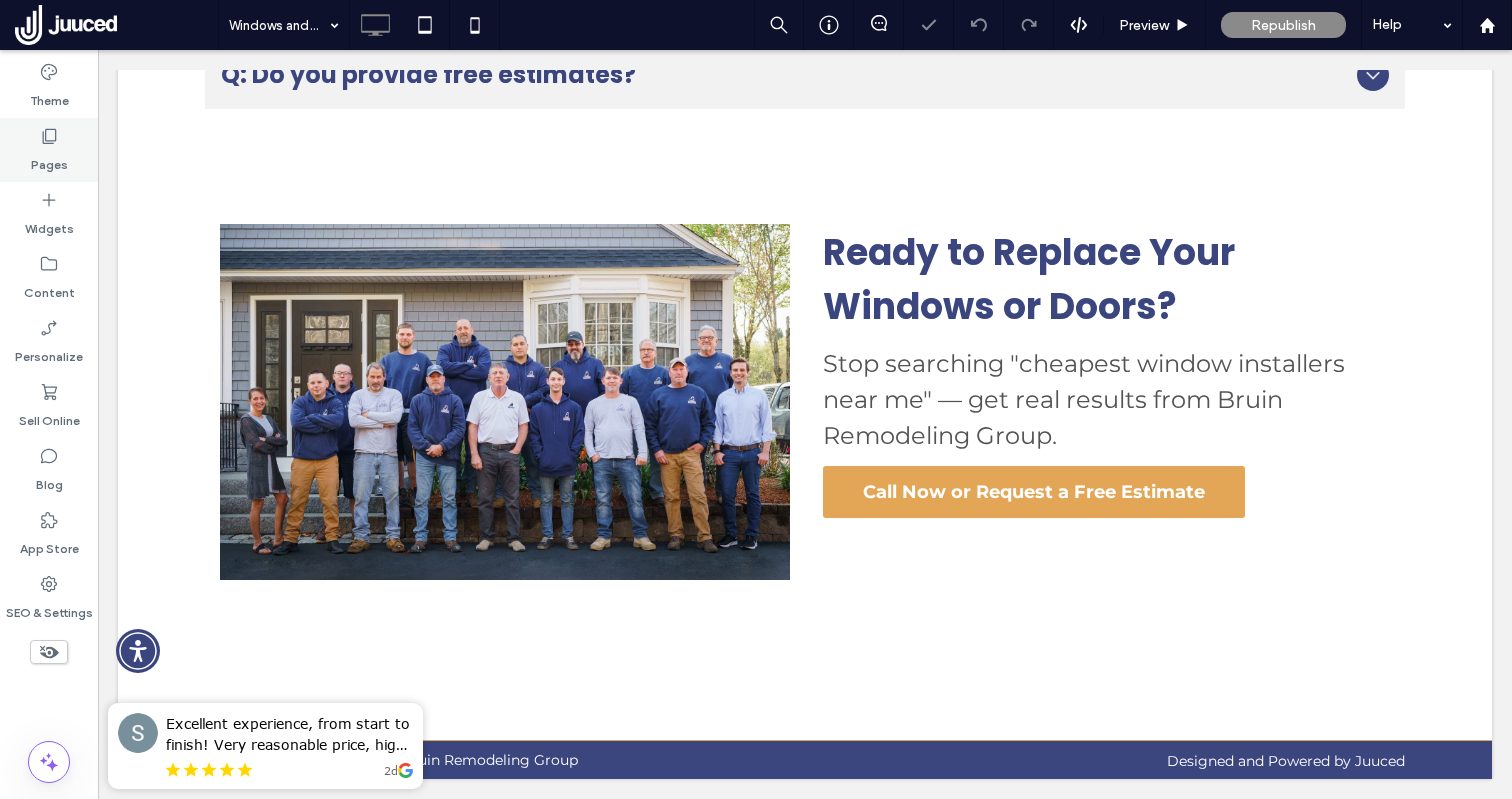click 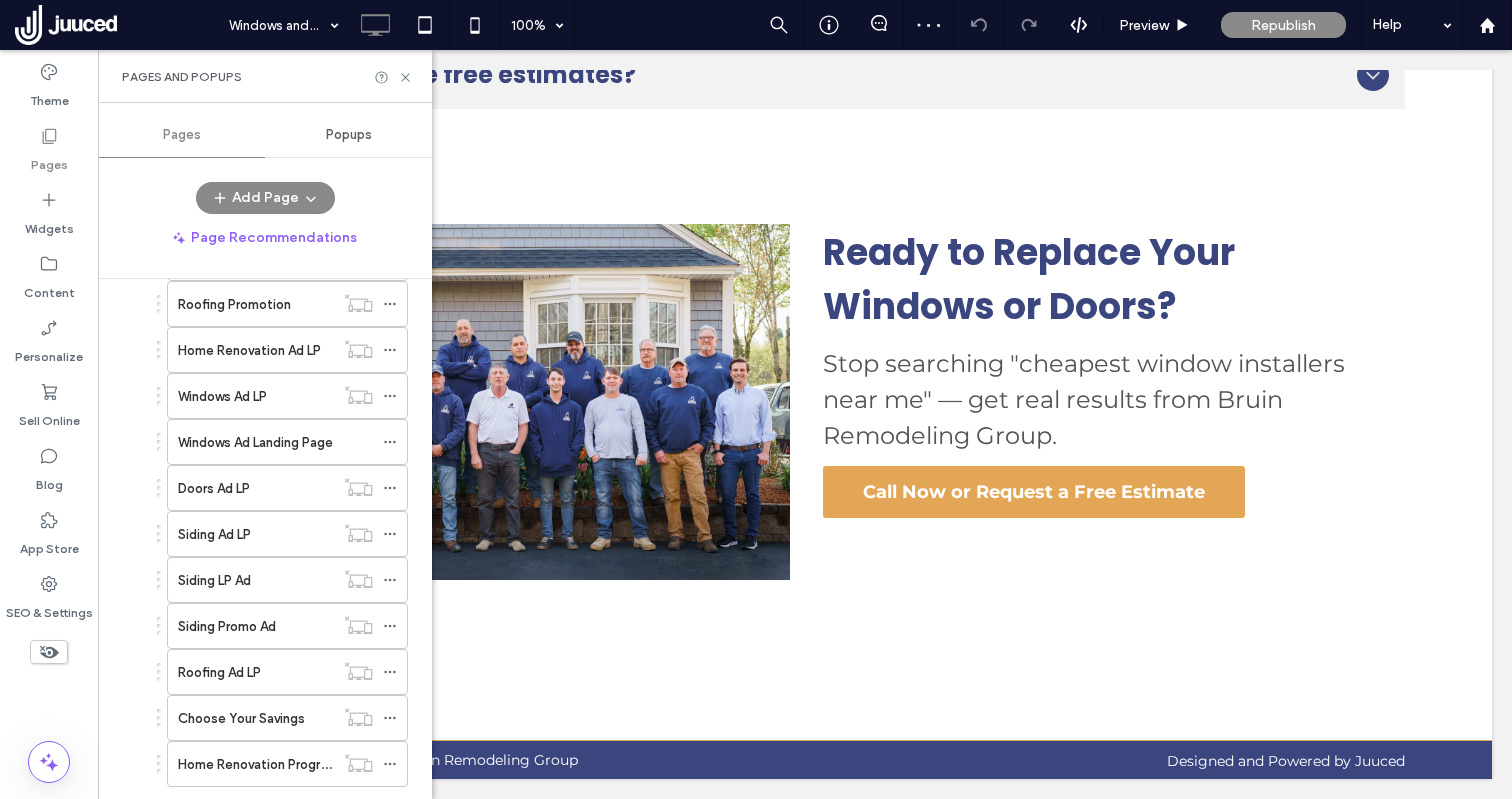 scroll, scrollTop: 1628, scrollLeft: 0, axis: vertical 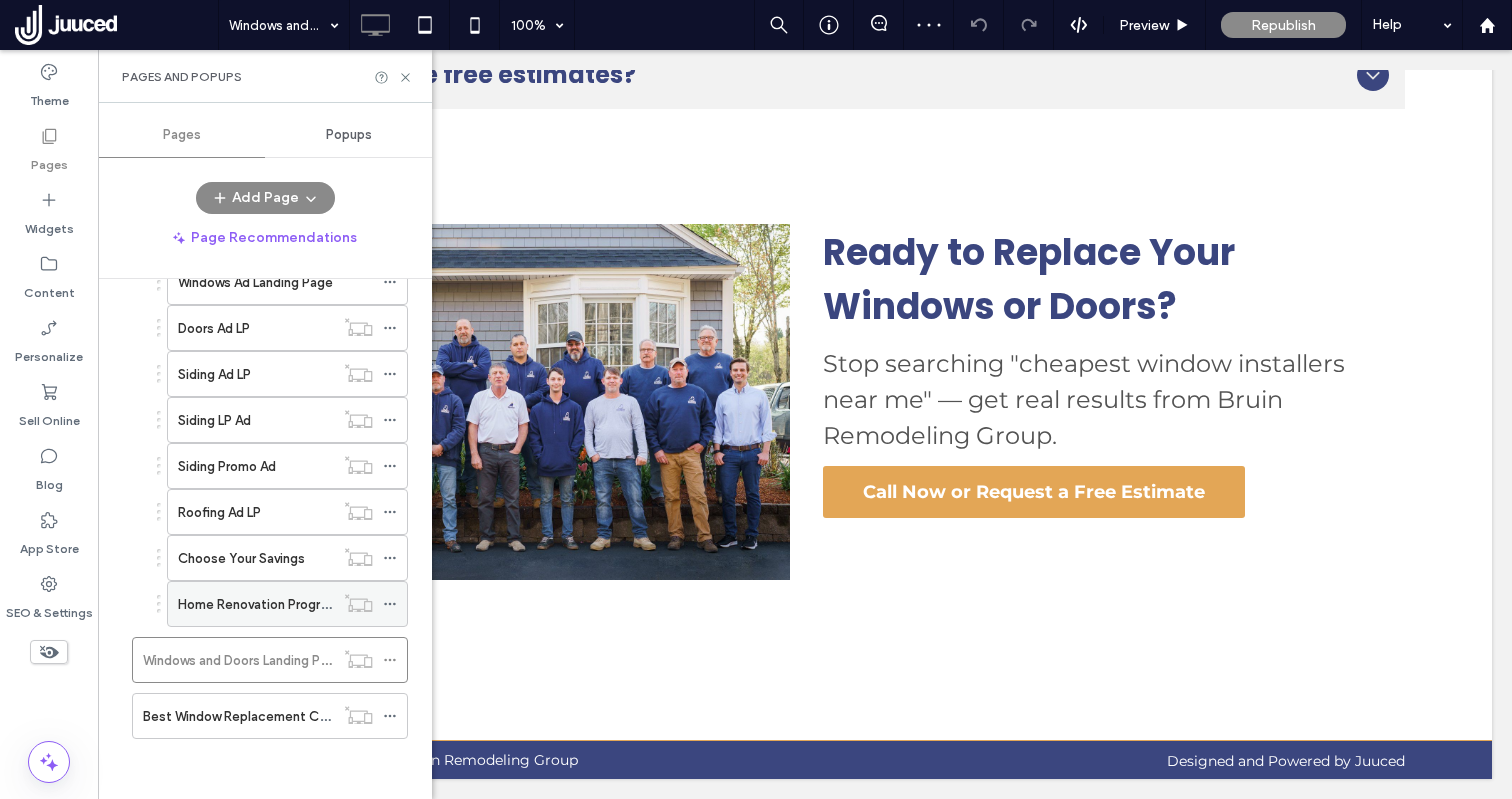 click on "Home Renovation Programmatic LP" at bounding box center [284, 604] 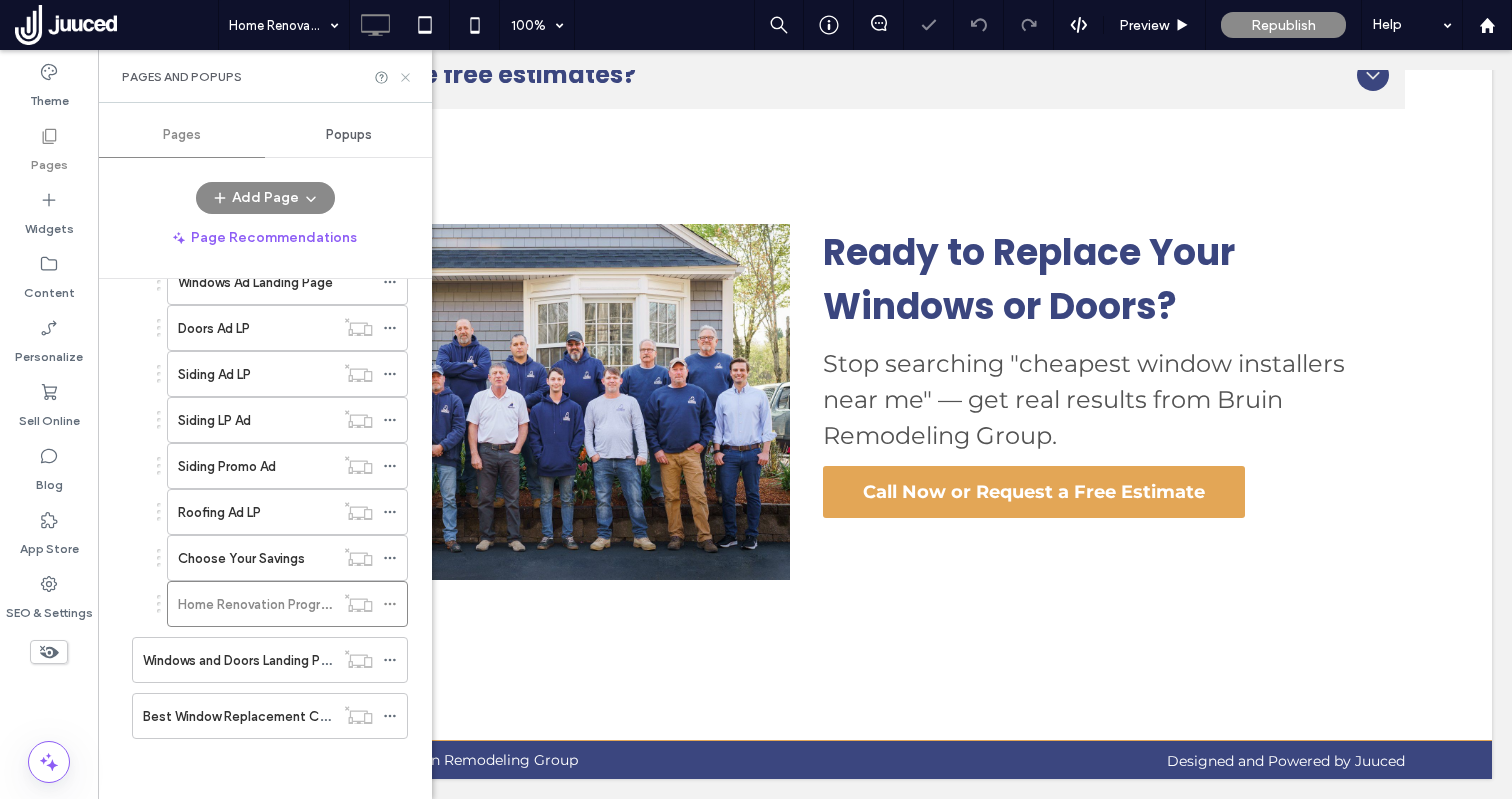 click 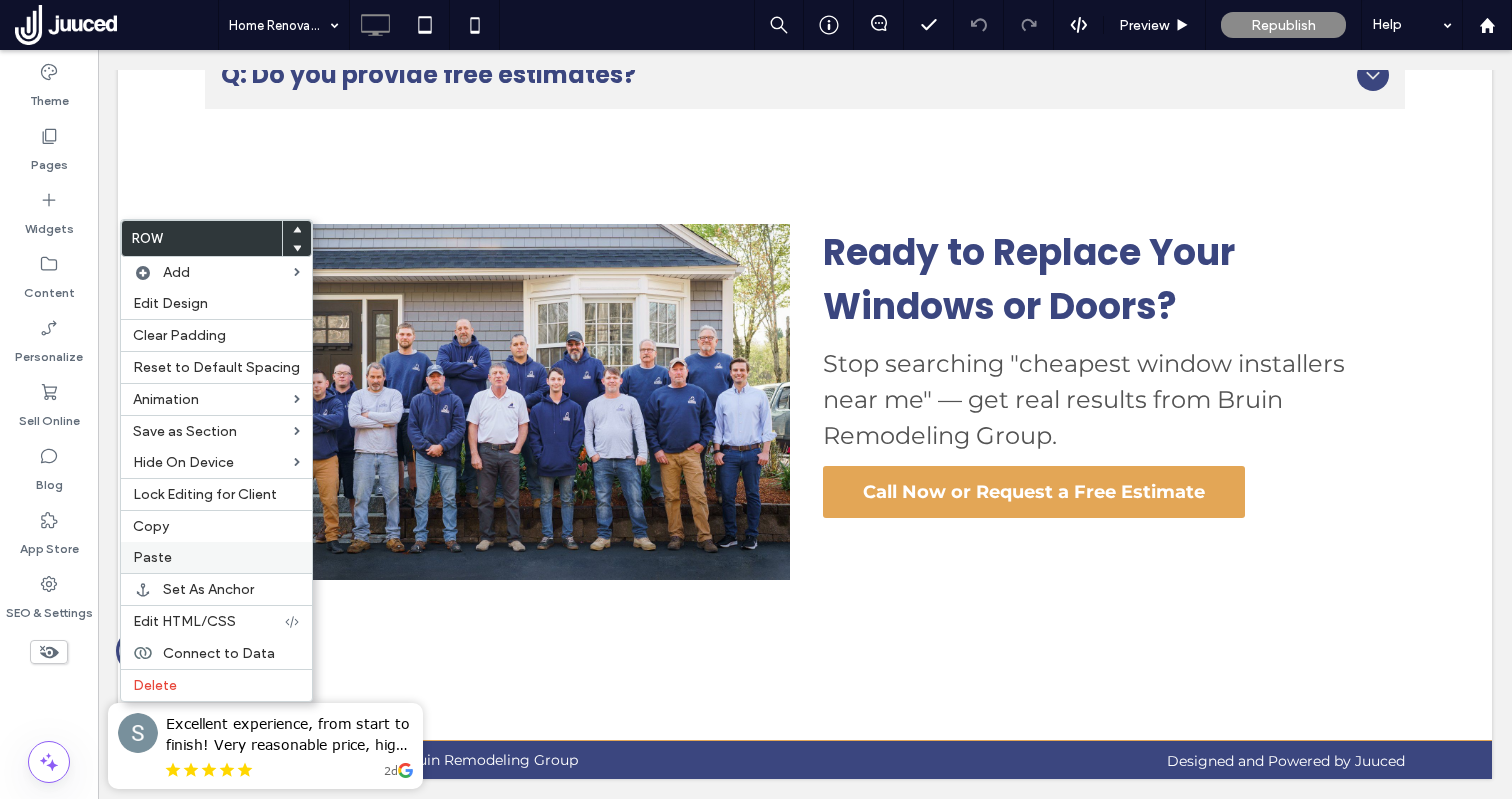click on "Paste" at bounding box center [216, 557] 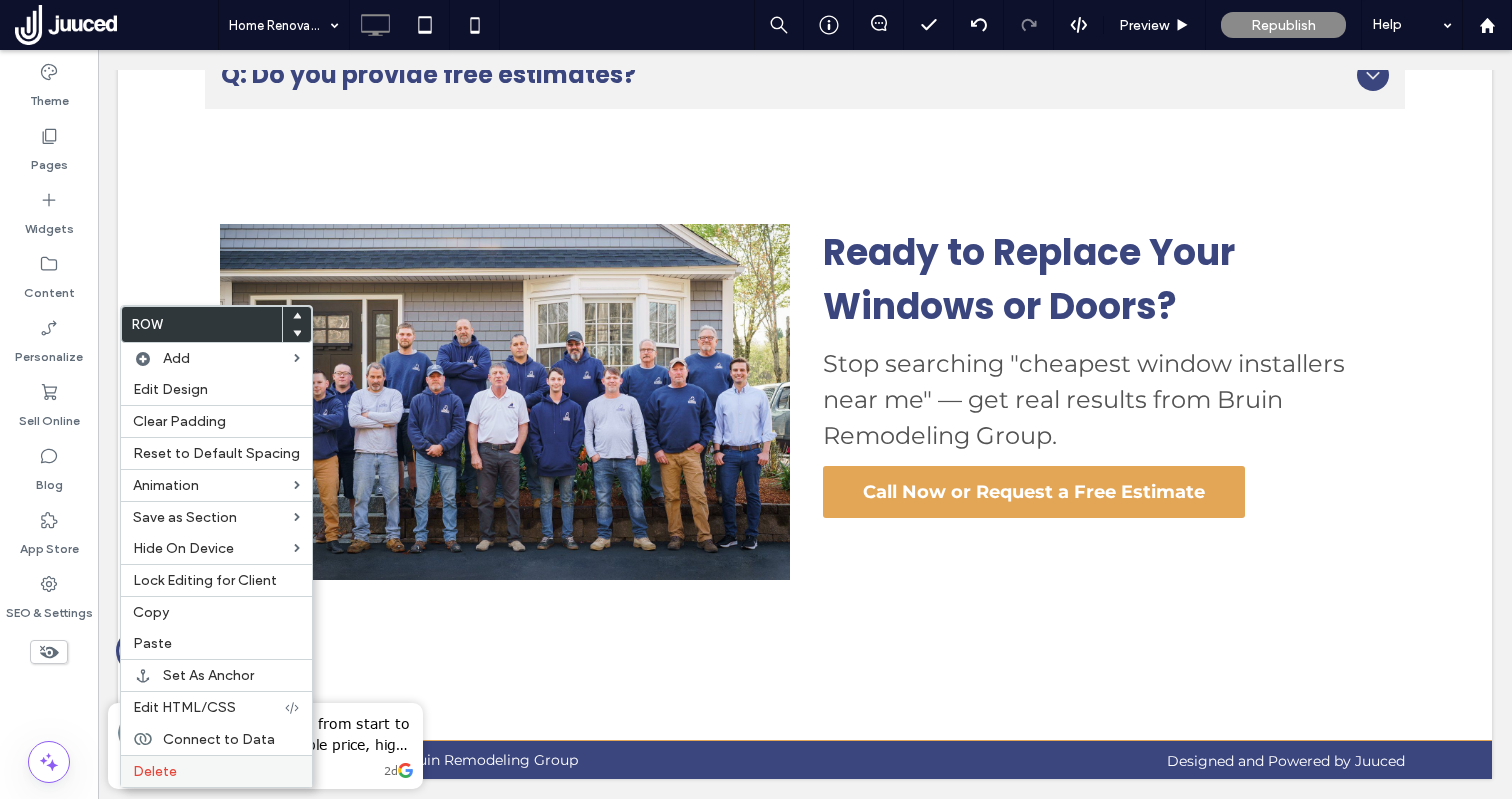 click on "Delete" at bounding box center (216, 771) 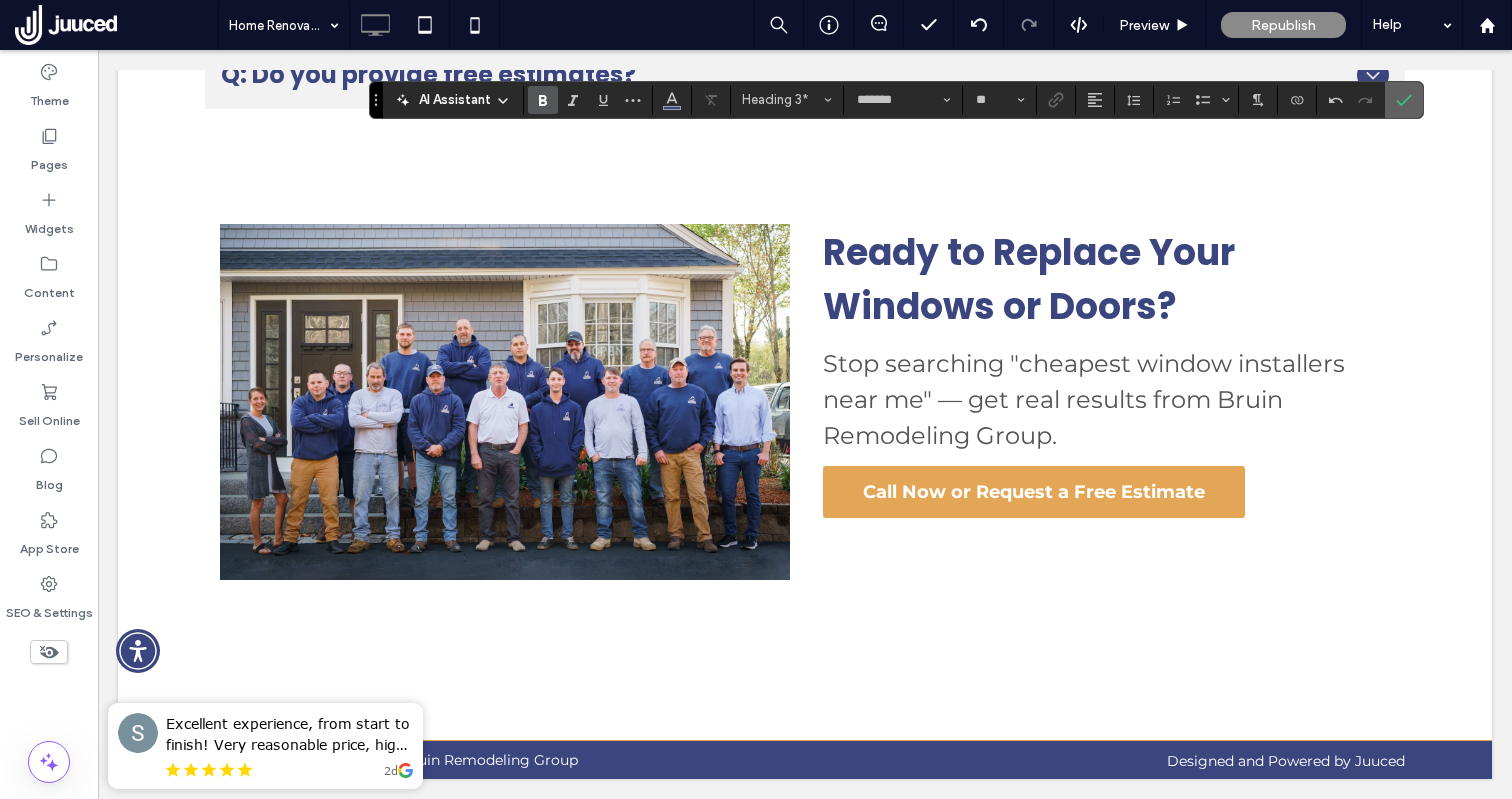 click 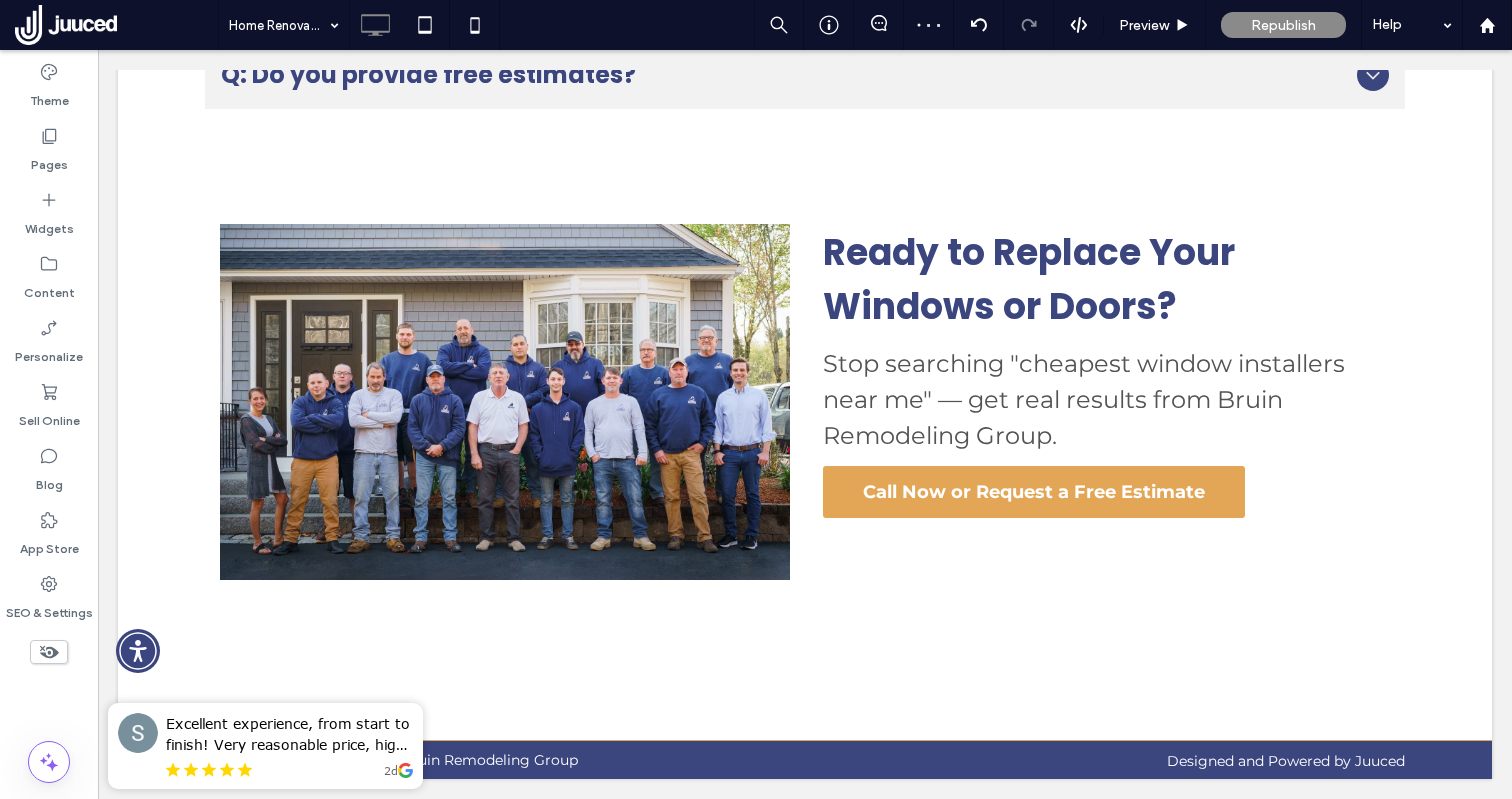 type on "**********" 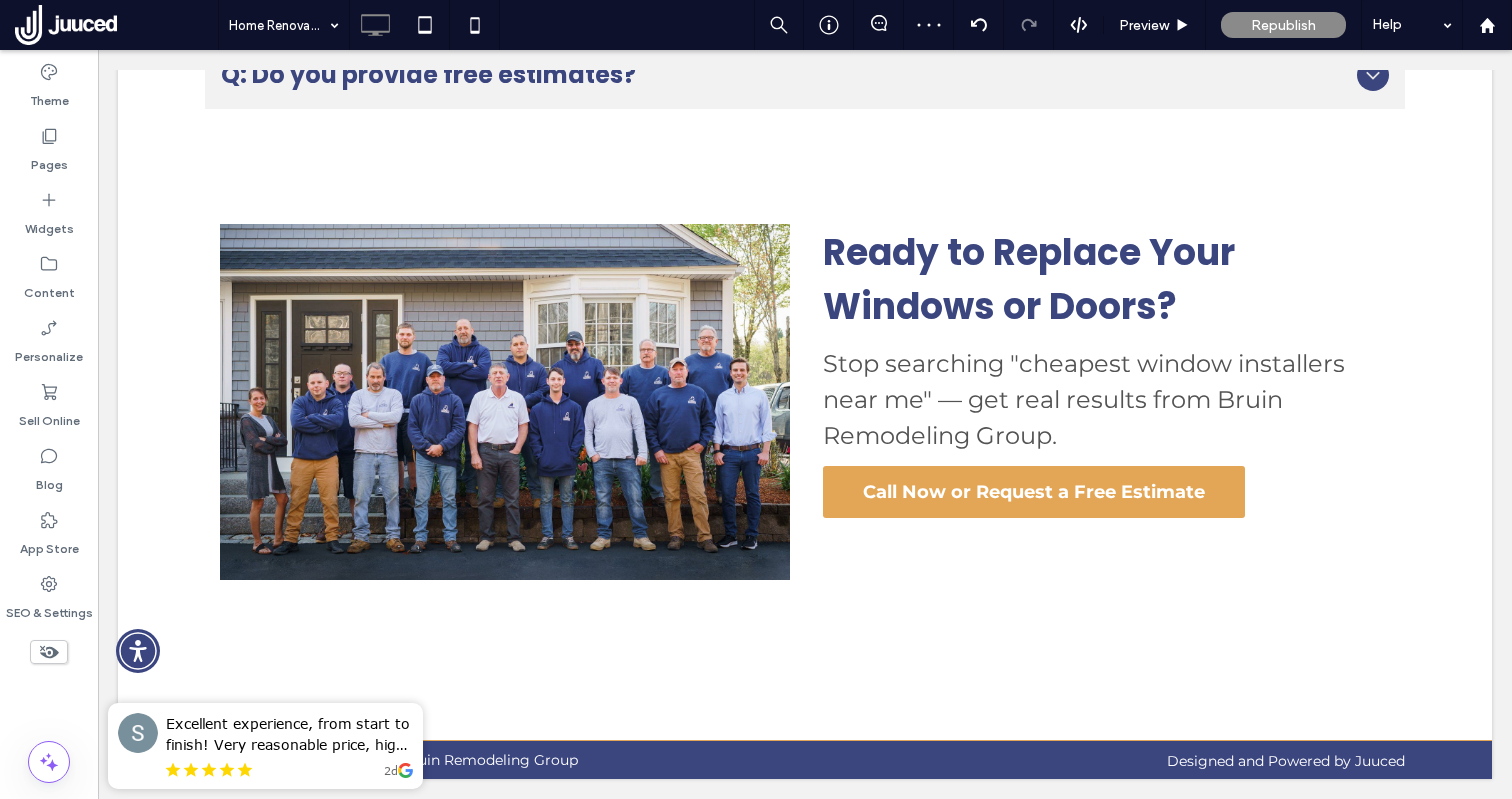 type on "**" 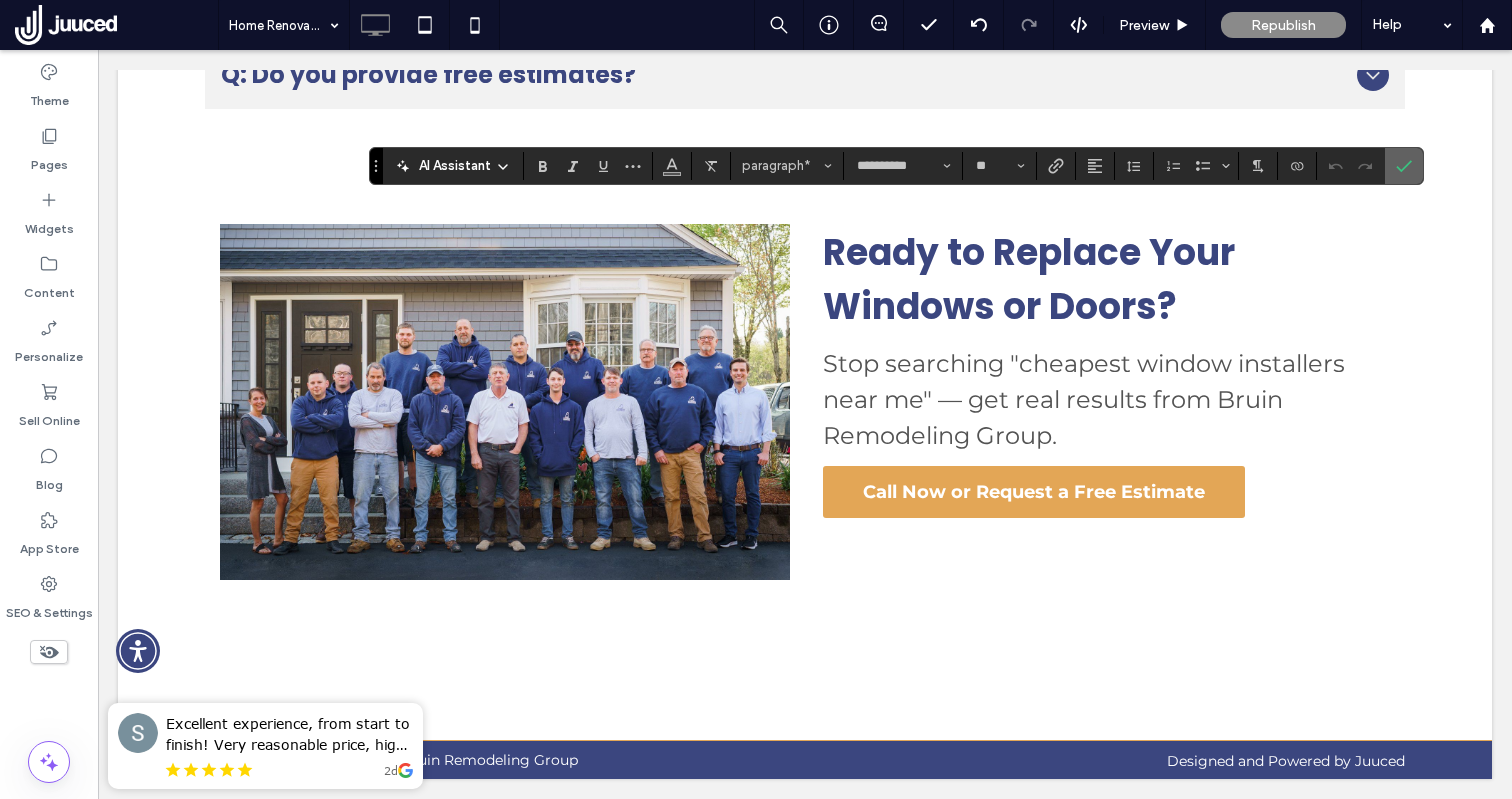 click 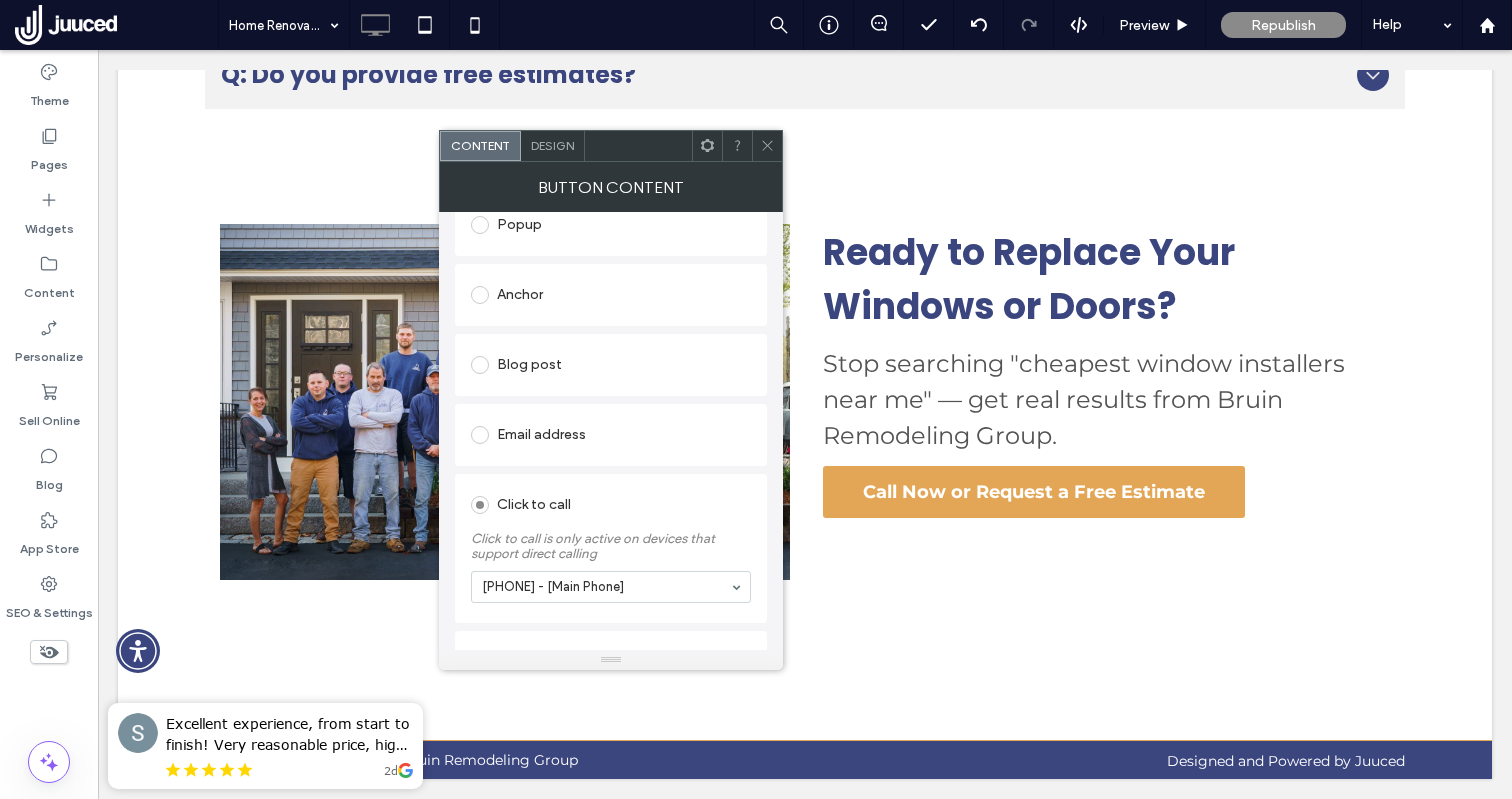 scroll, scrollTop: 479, scrollLeft: 0, axis: vertical 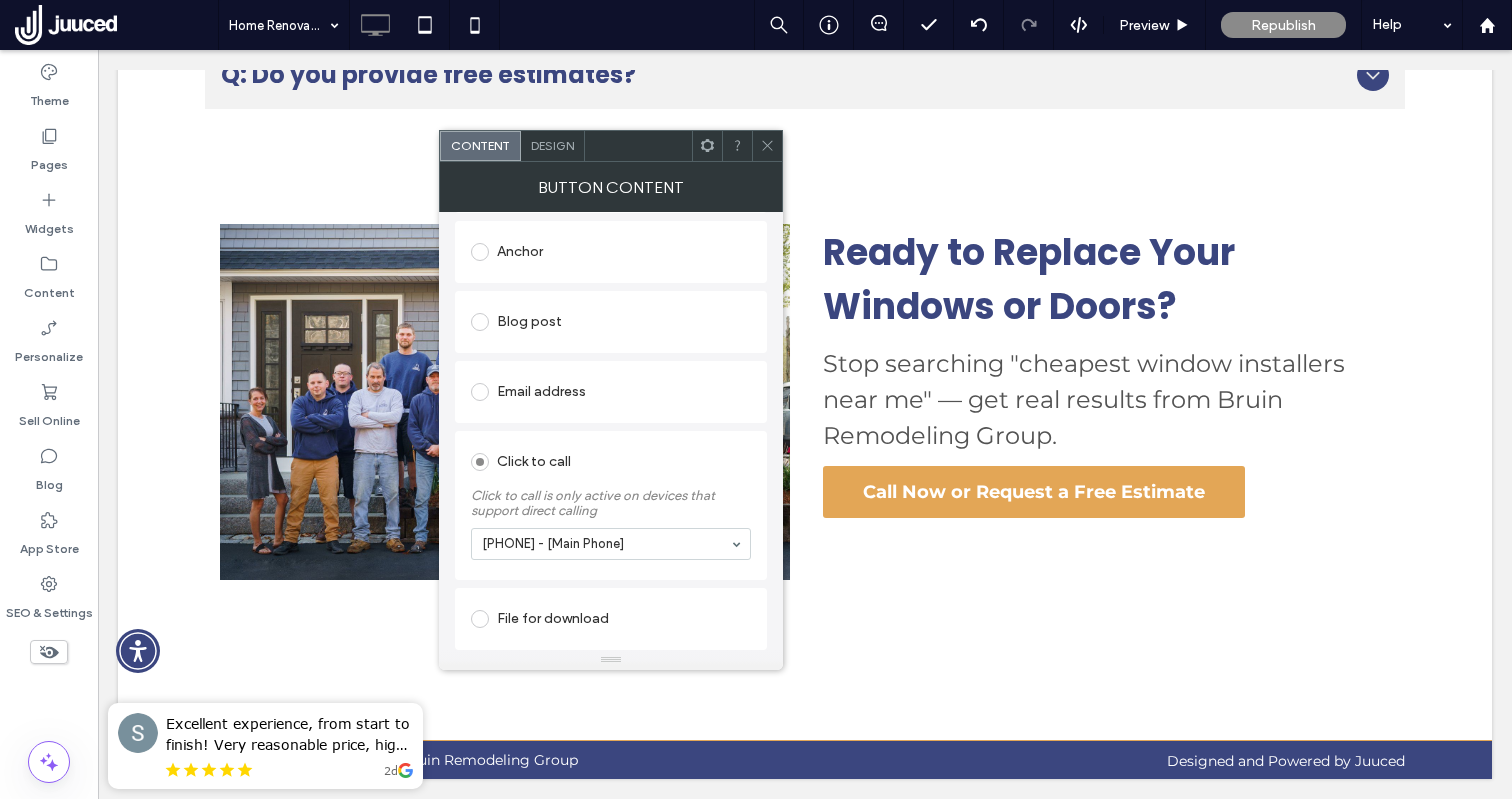 click 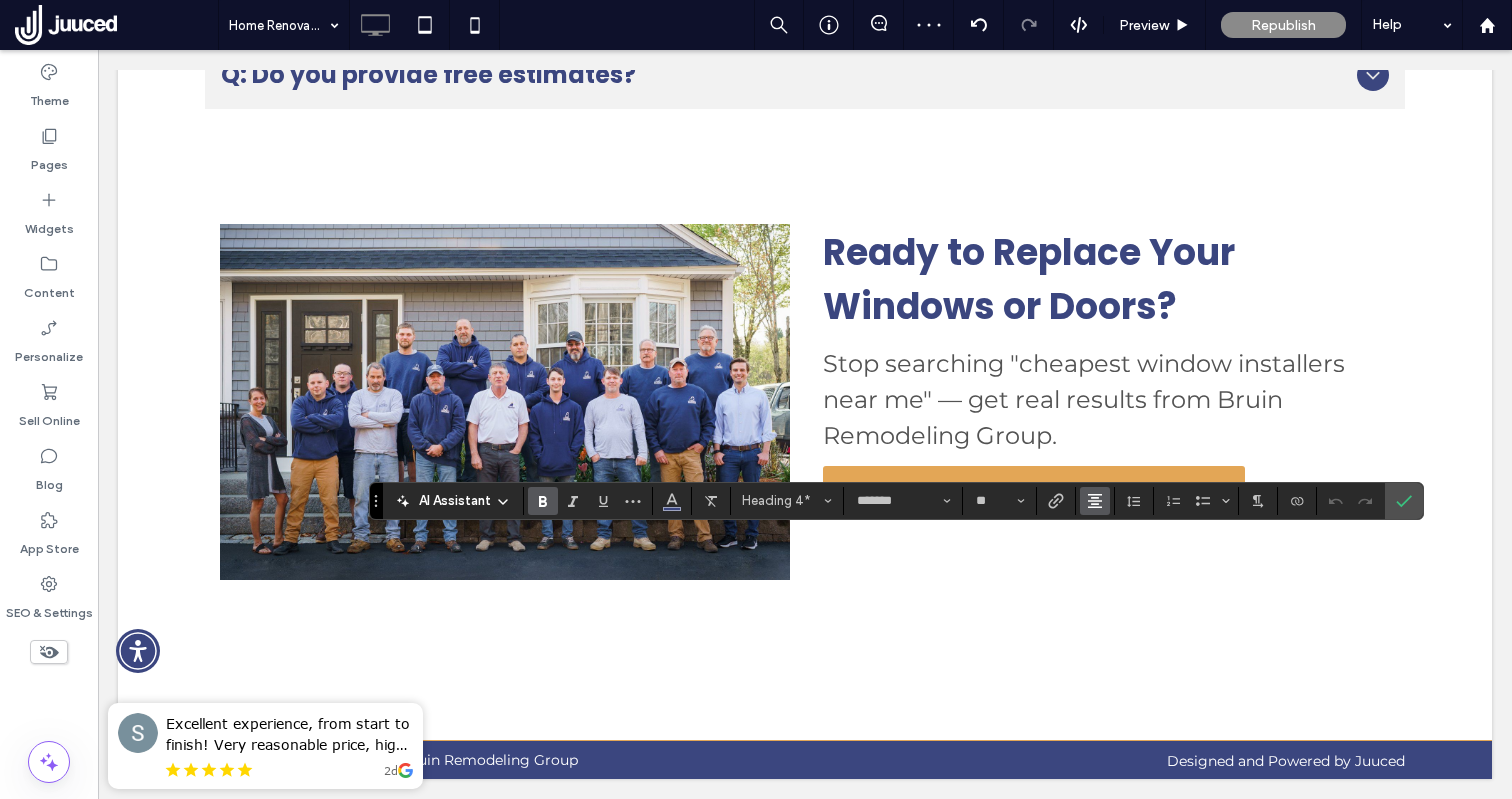 click 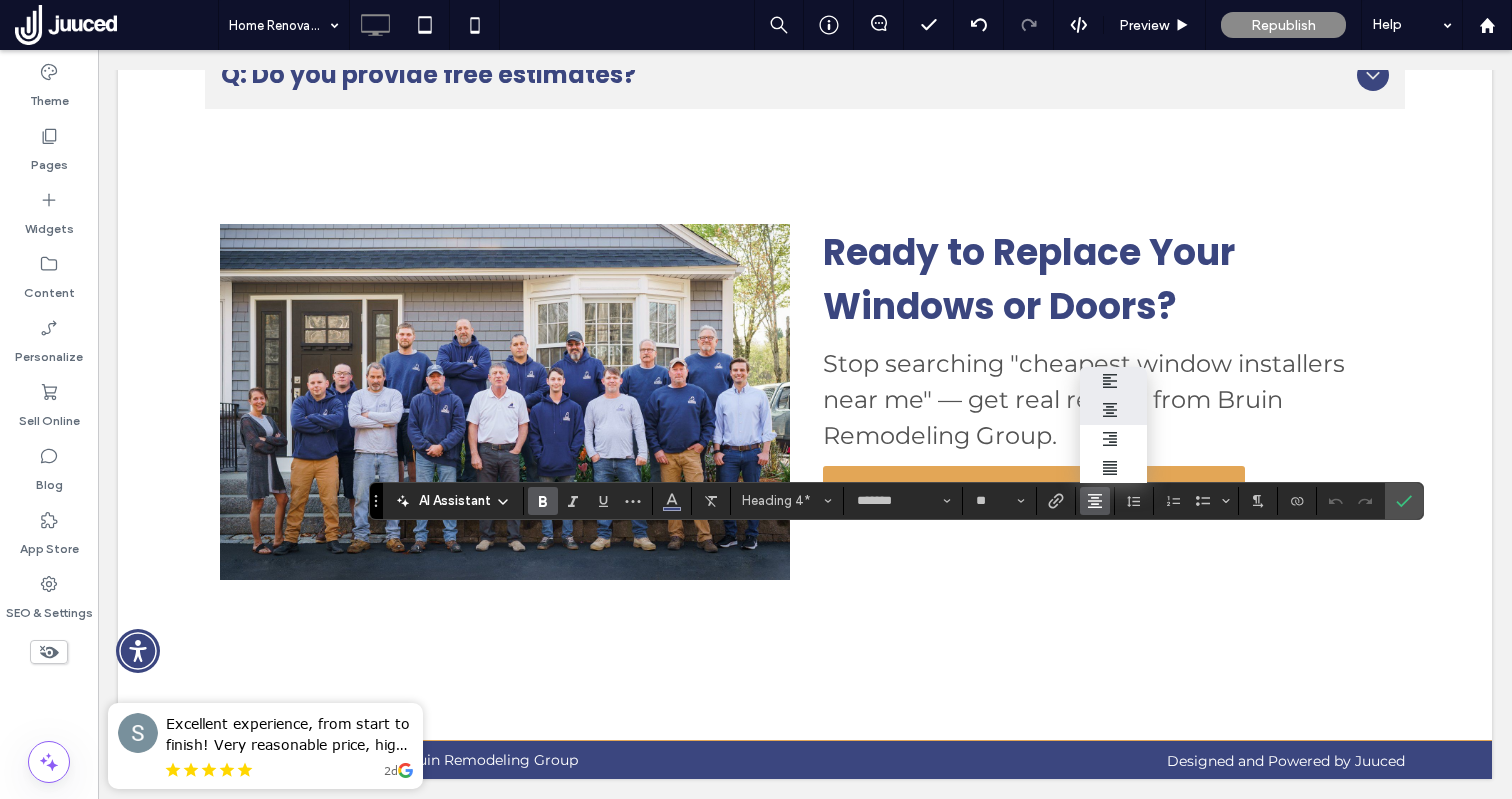 click 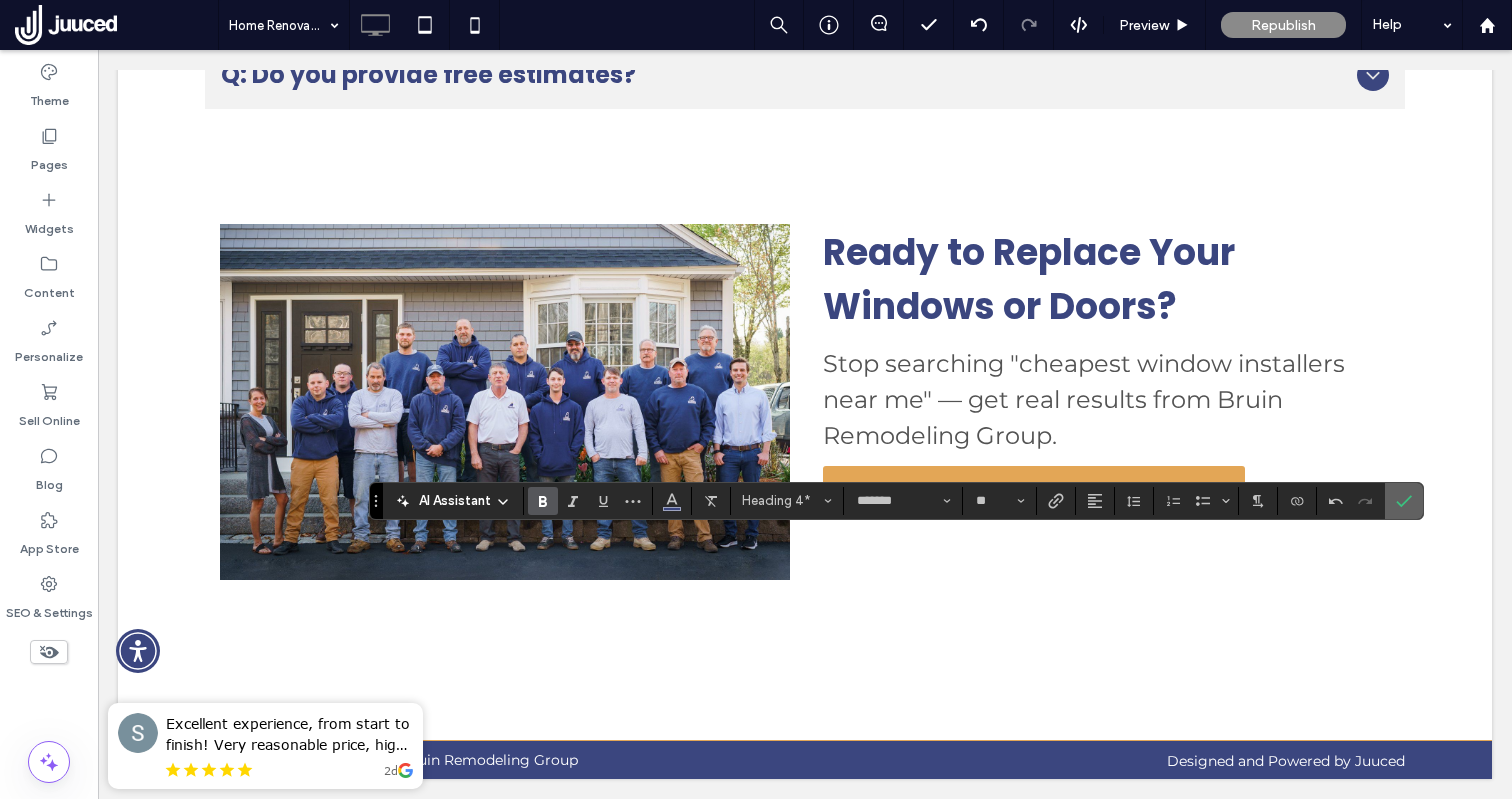 click 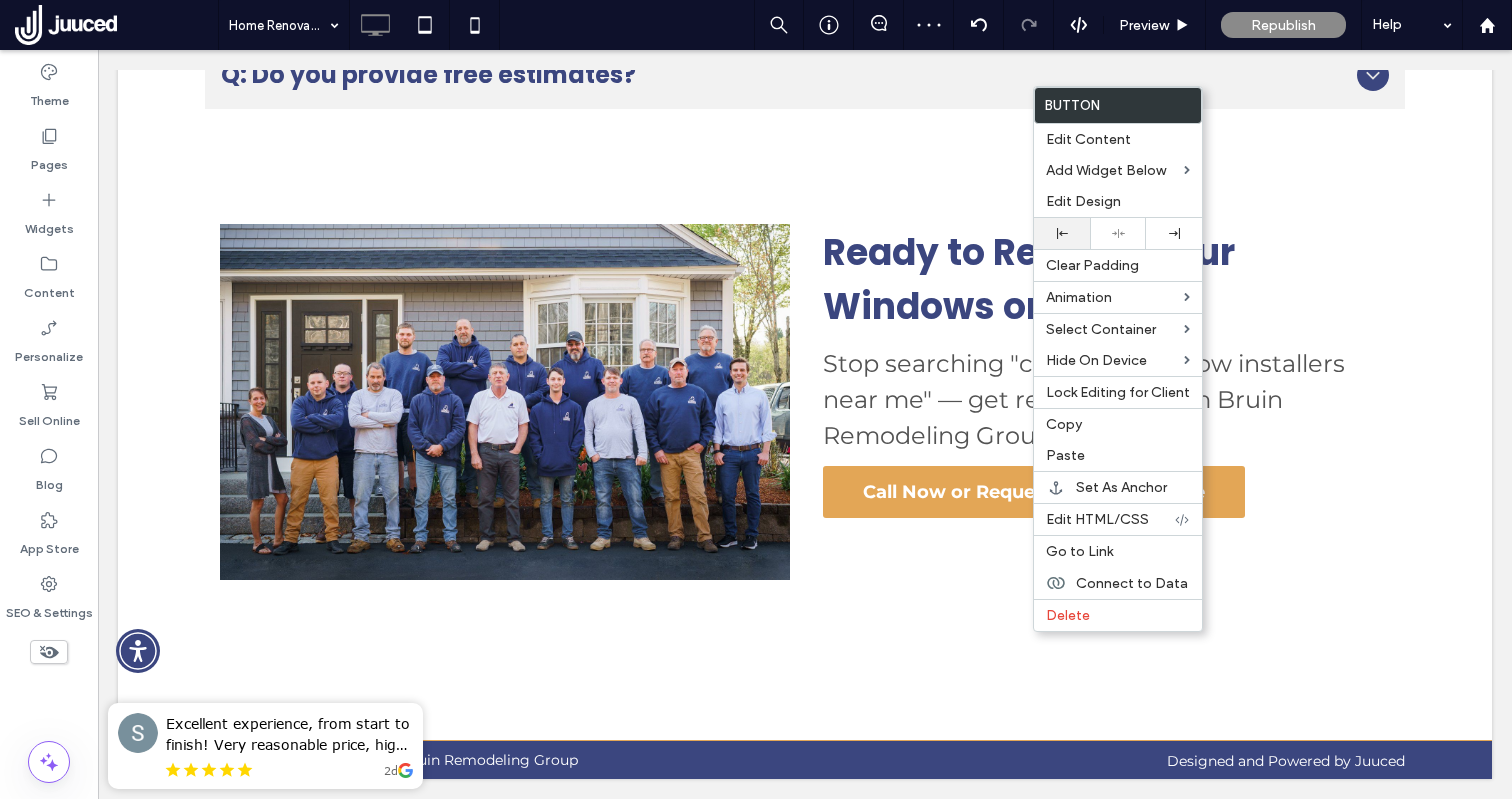 click 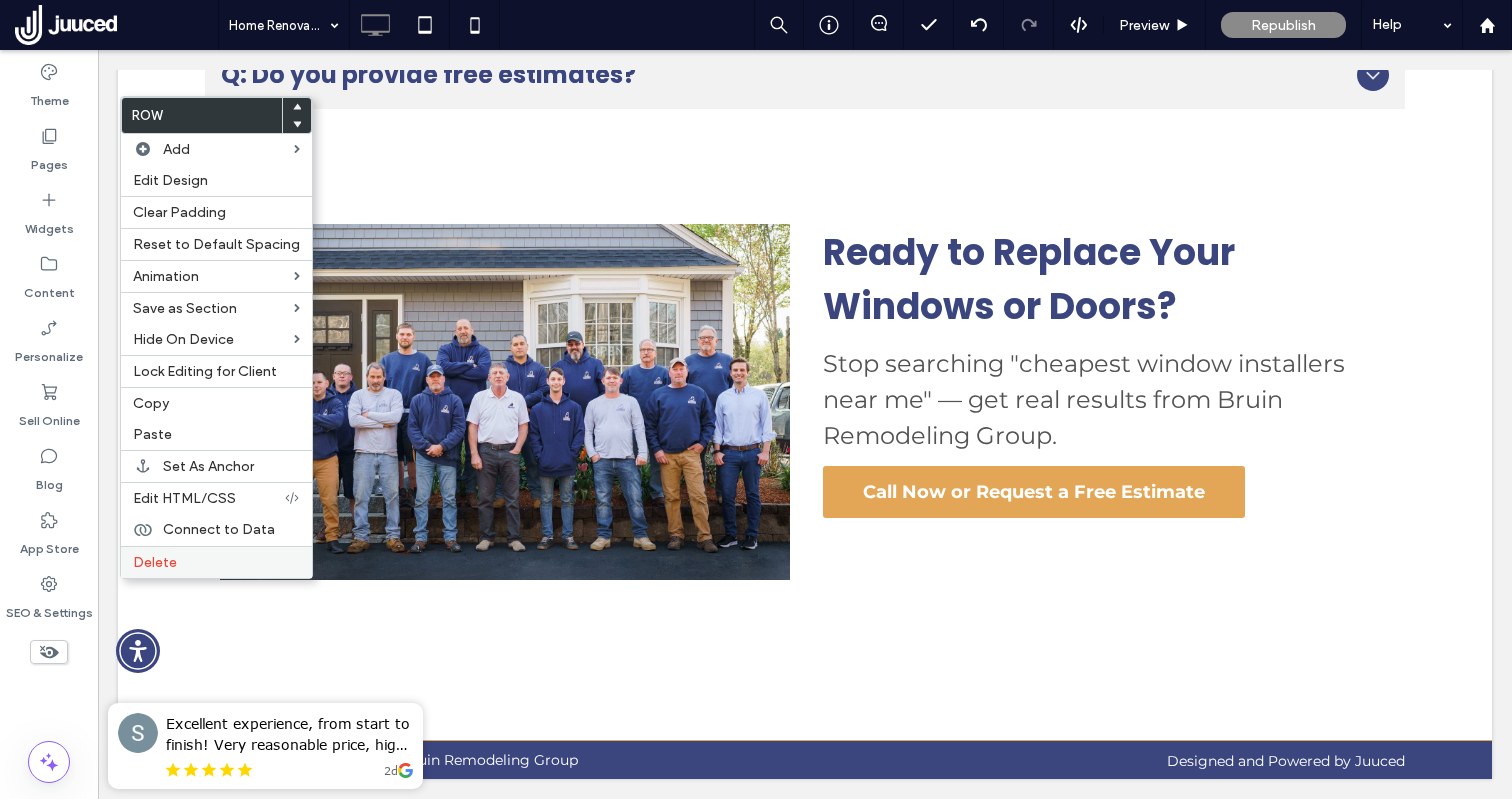 click on "Delete" at bounding box center [216, 562] 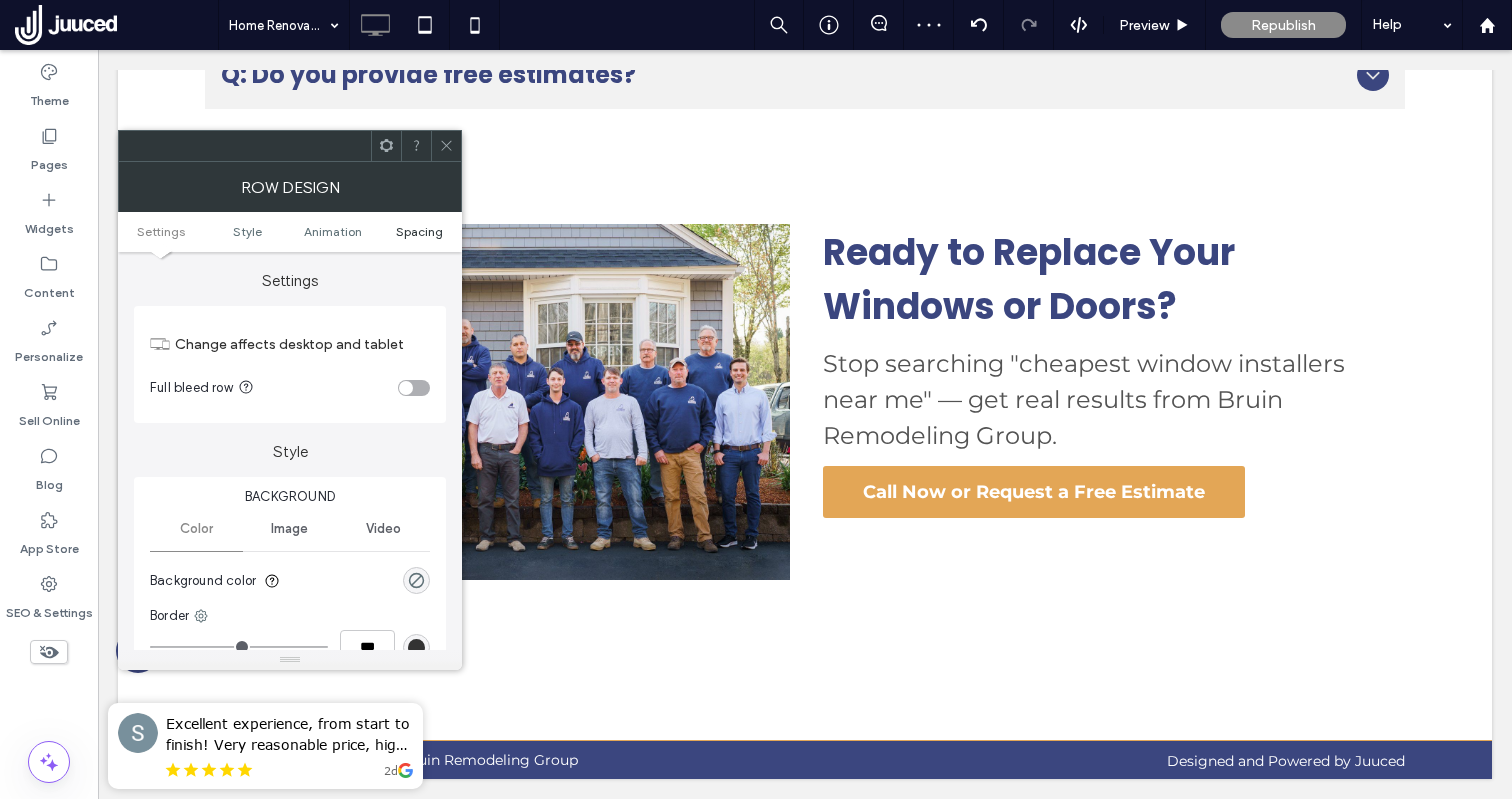 click on "Spacing" at bounding box center (419, 231) 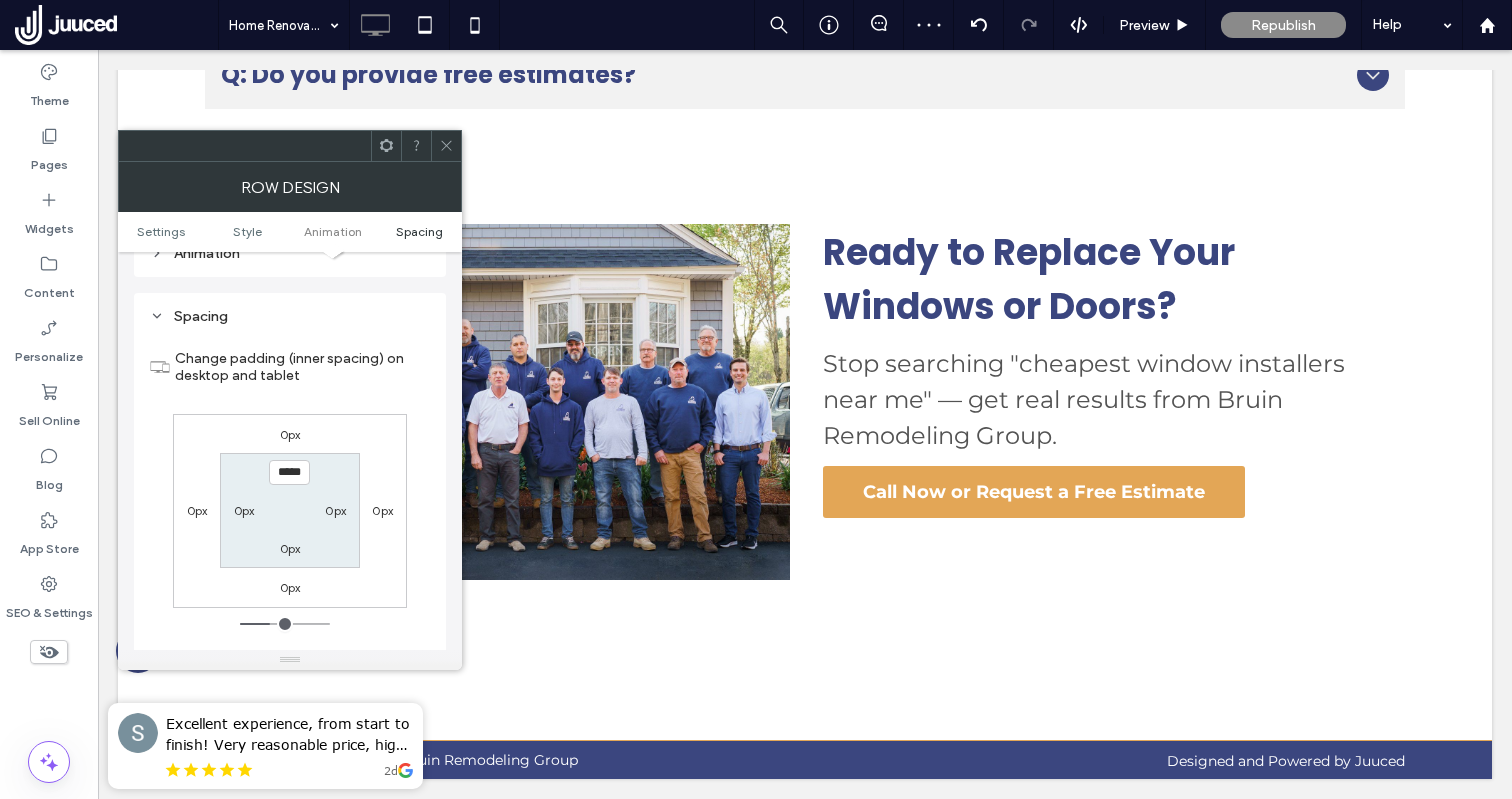 scroll, scrollTop: 566, scrollLeft: 0, axis: vertical 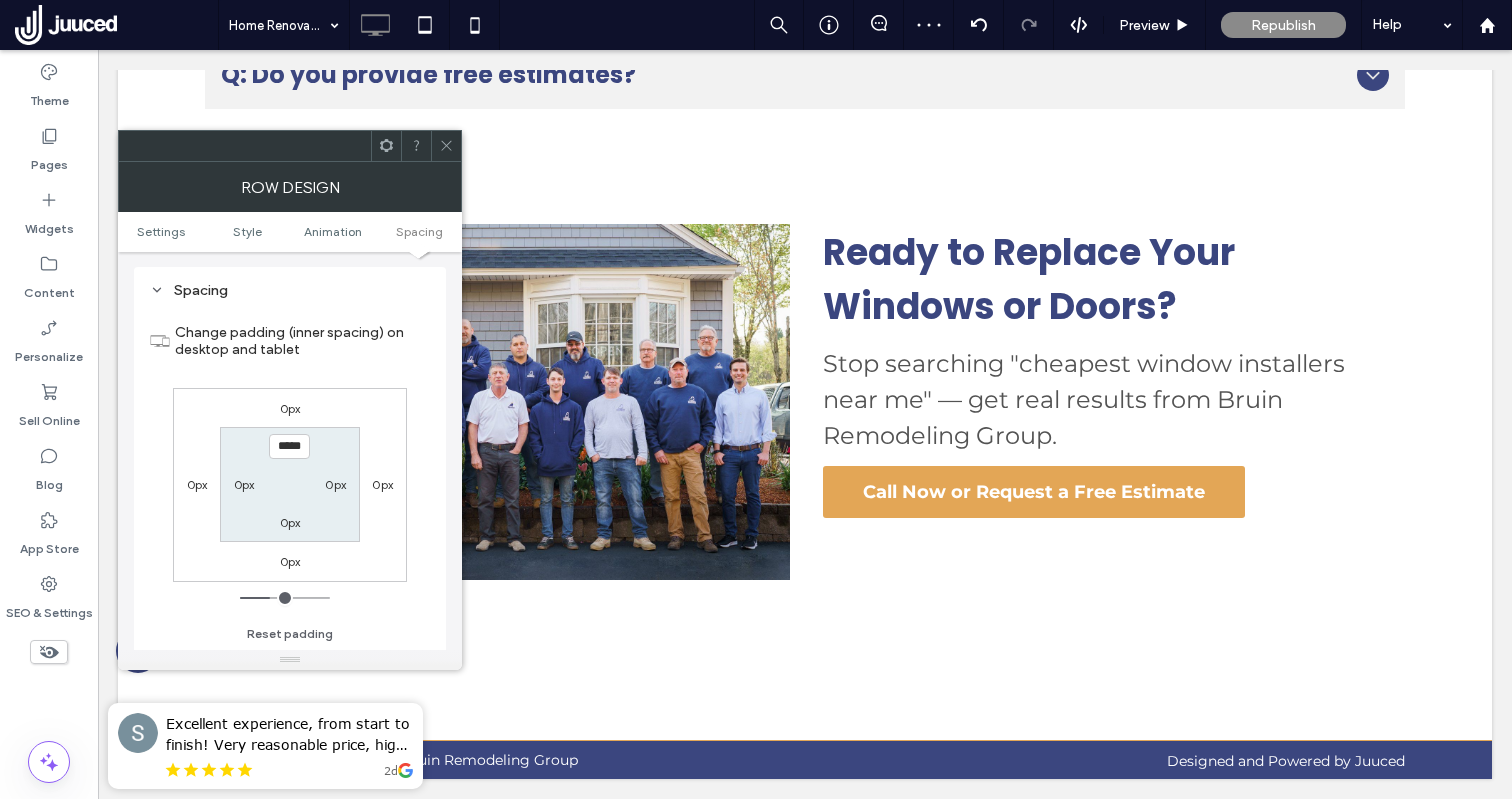 click on "0px" at bounding box center [290, 522] 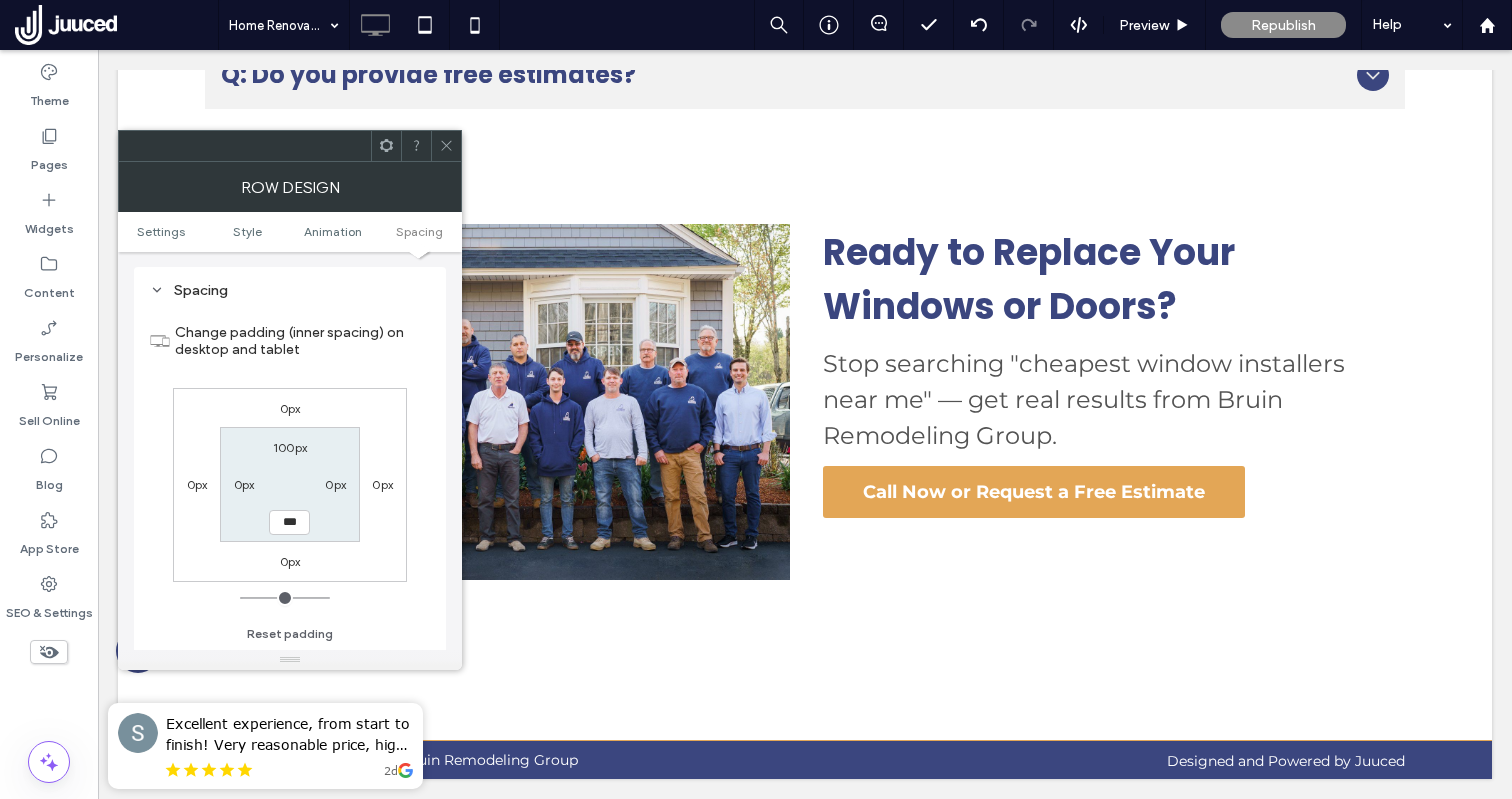 type on "***" 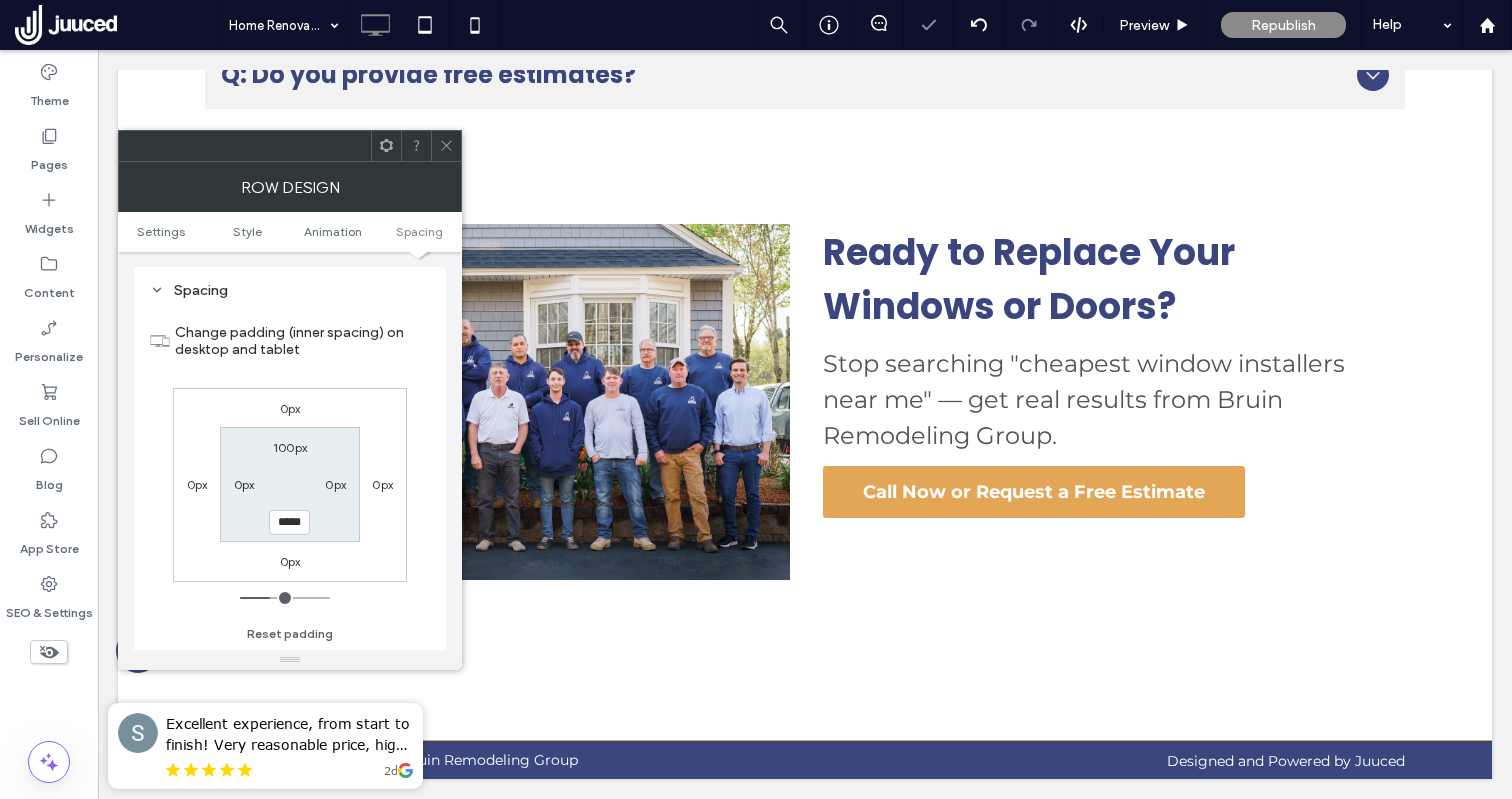 click on "100px" at bounding box center [290, 447] 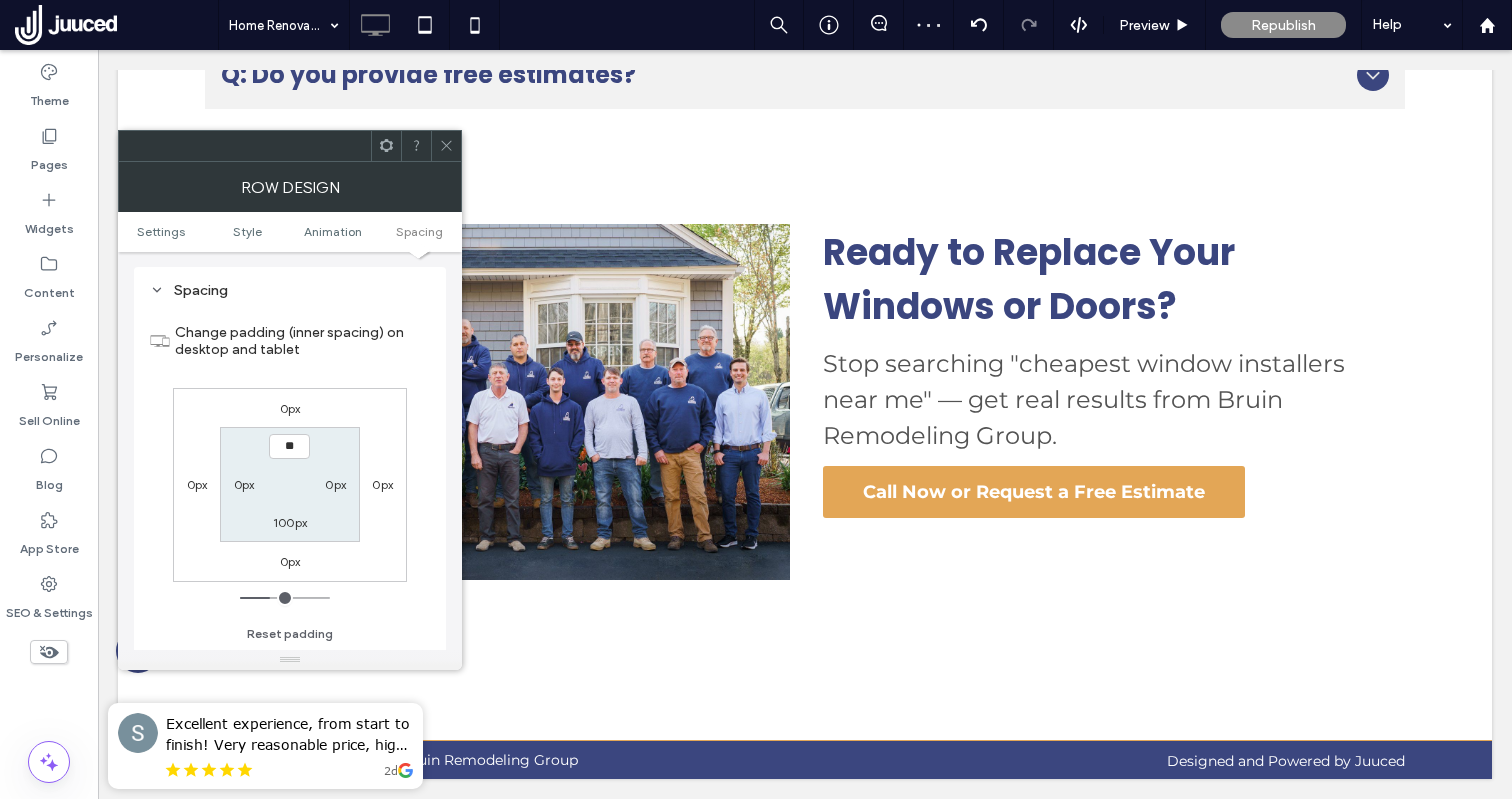 type on "**" 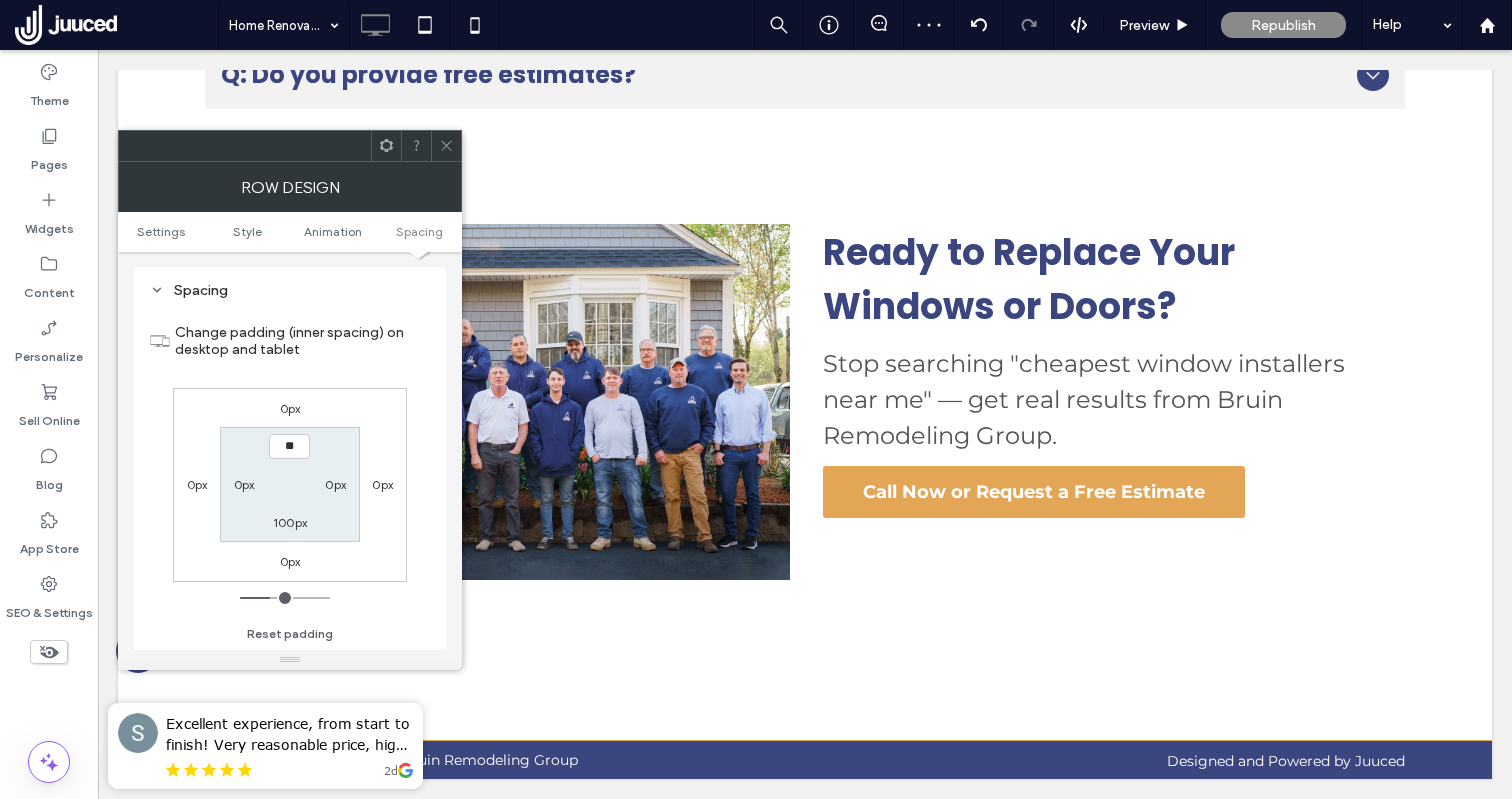 type on "**" 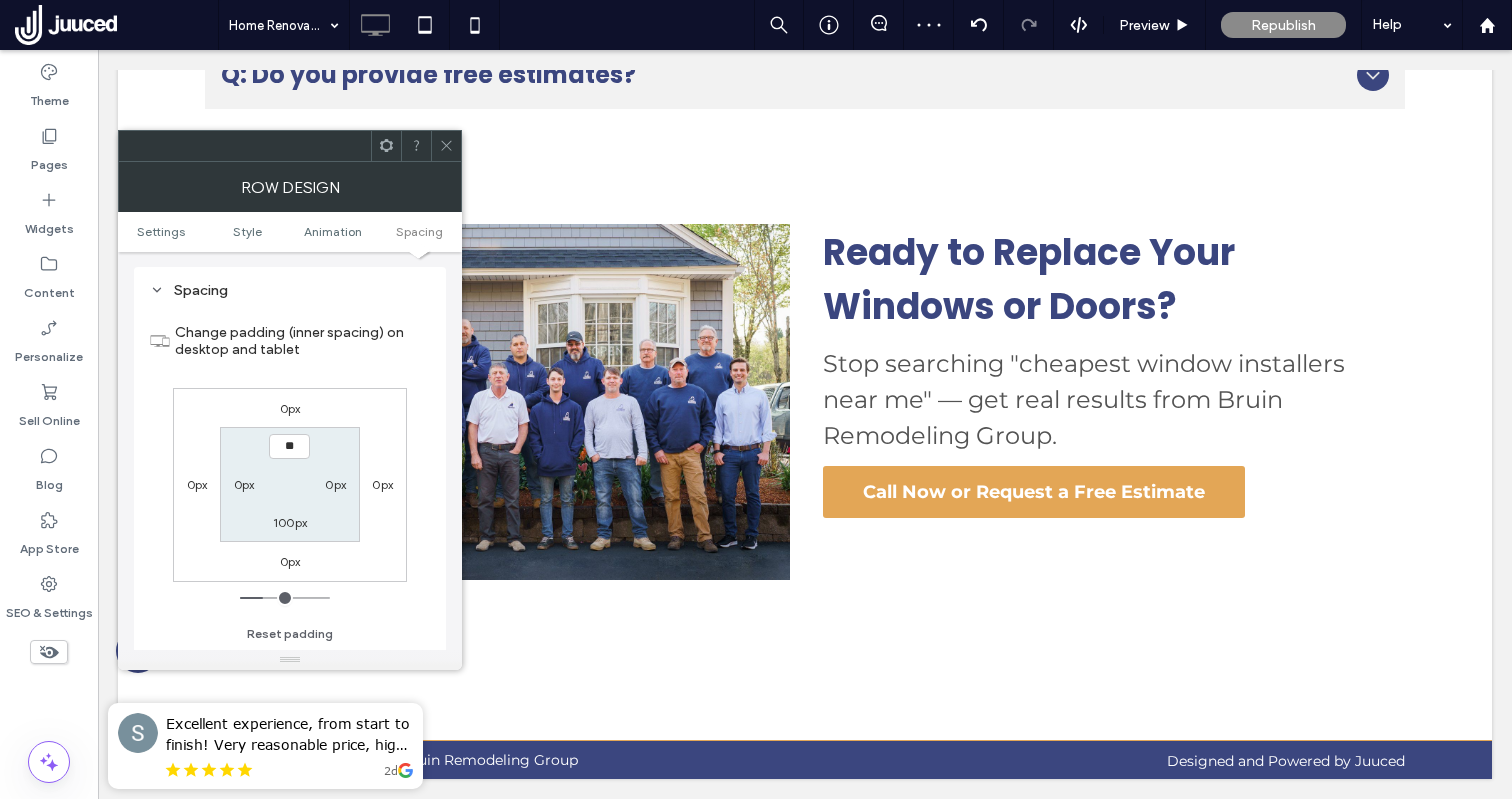 type on "*" 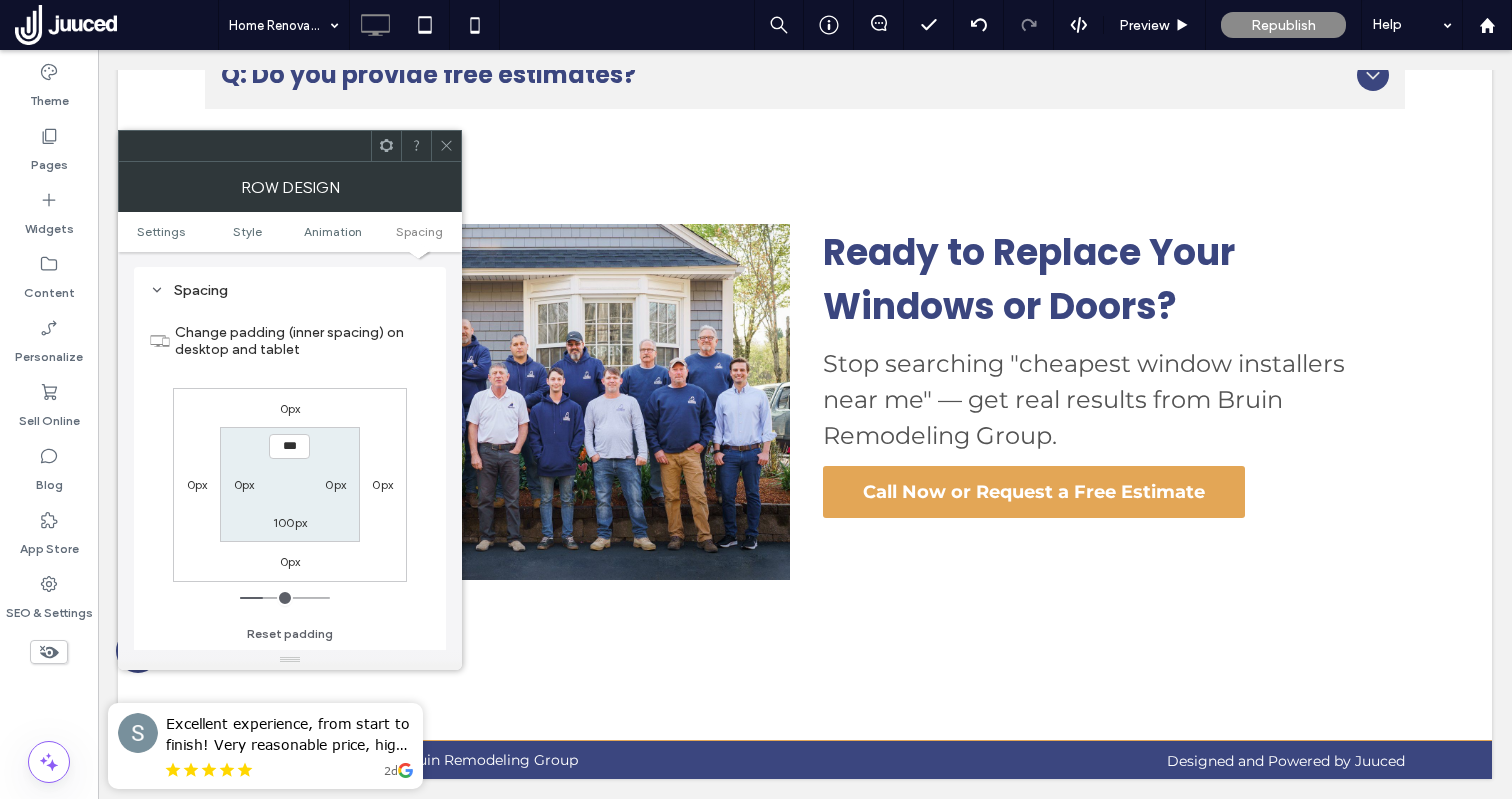 type on "***" 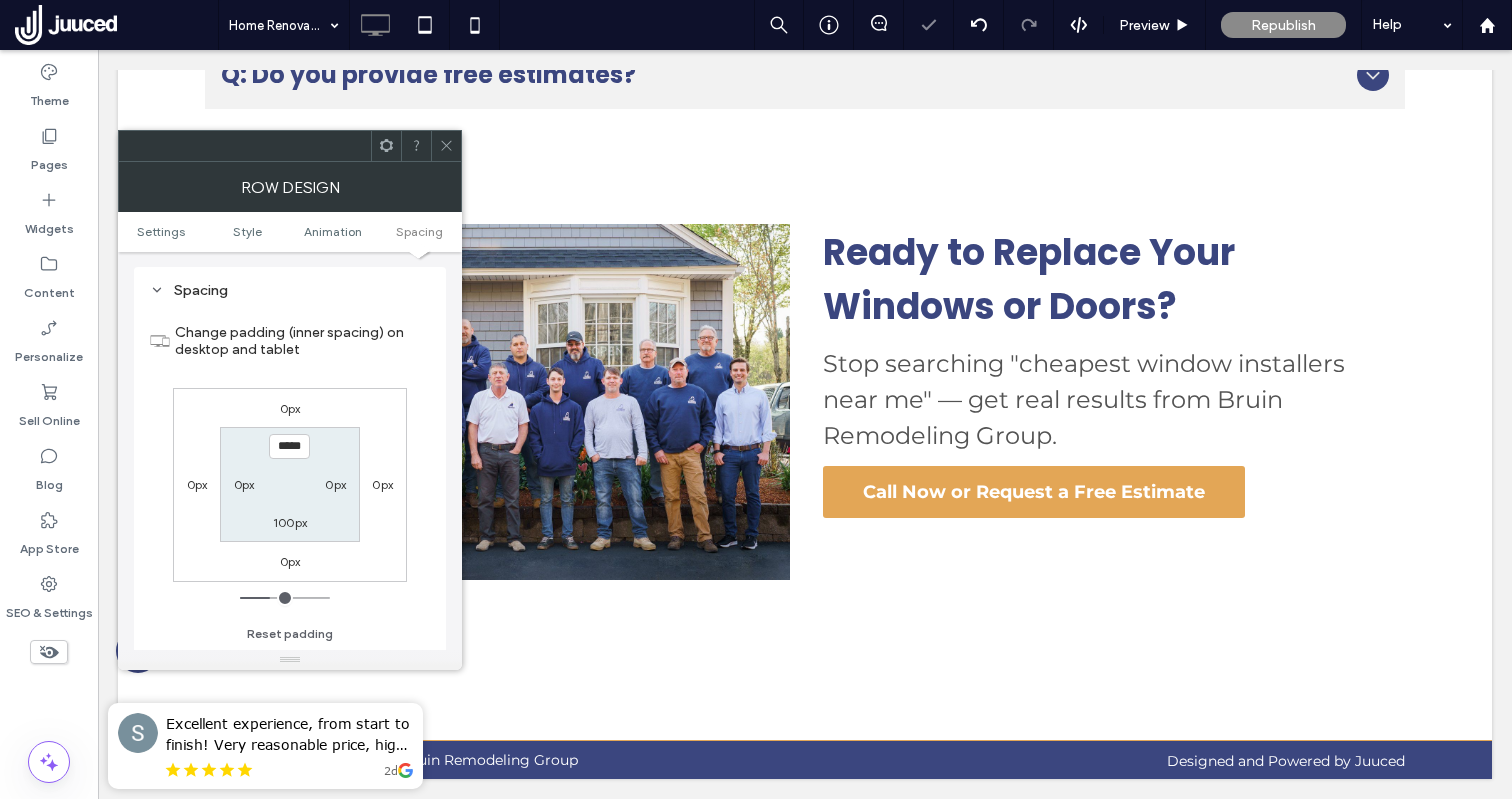 click on "100px" at bounding box center [290, 522] 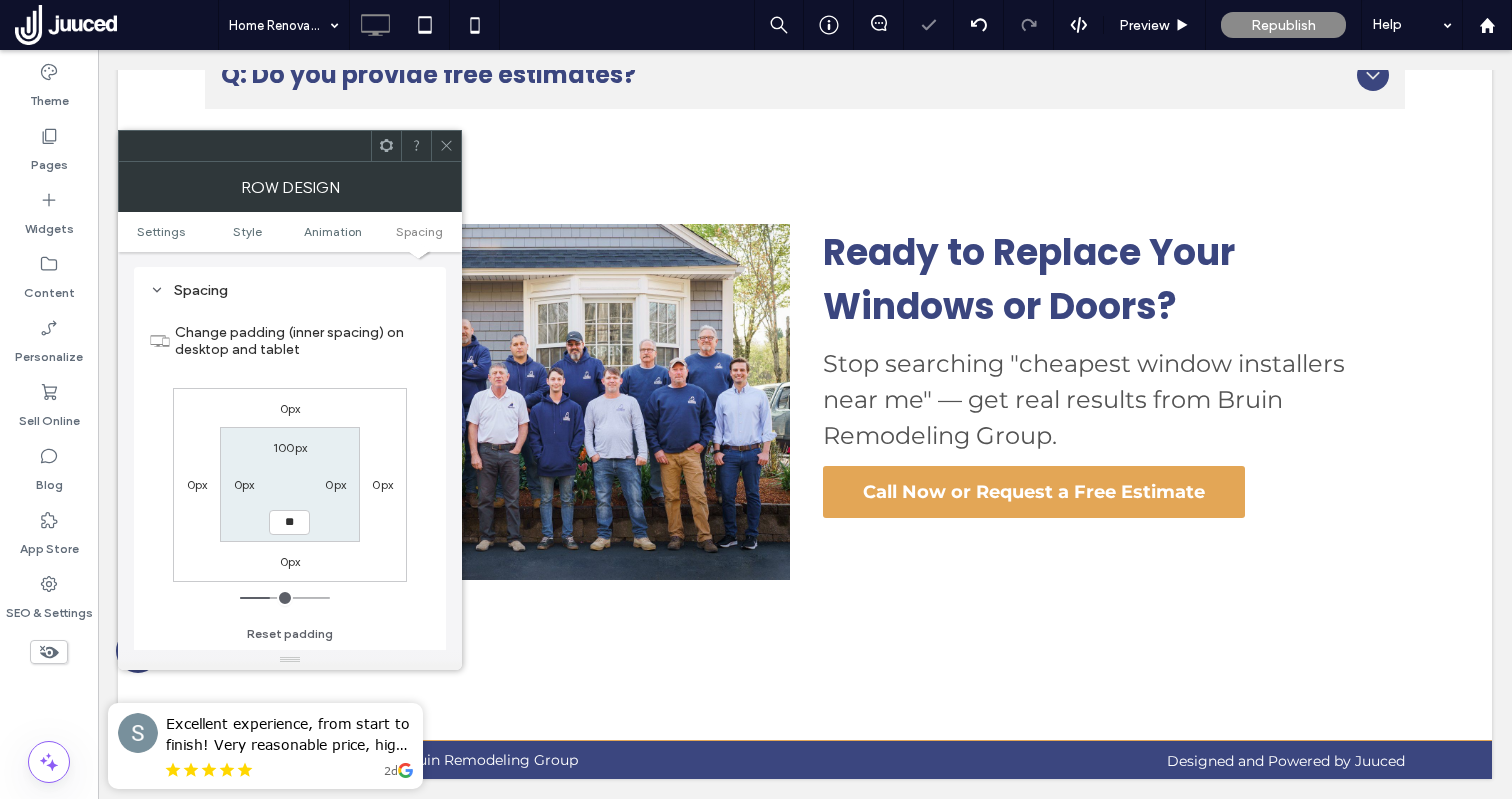 type on "**" 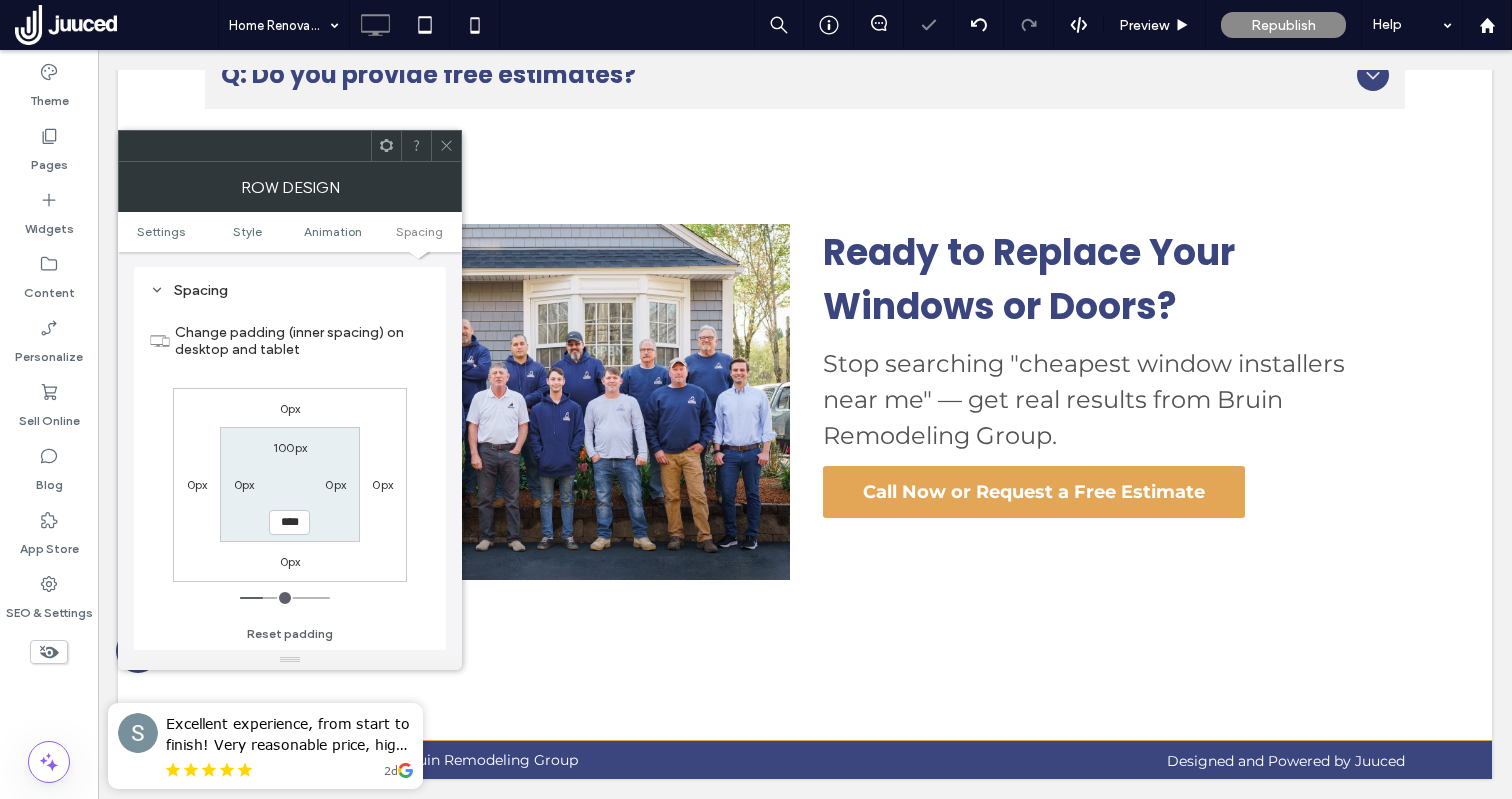 click 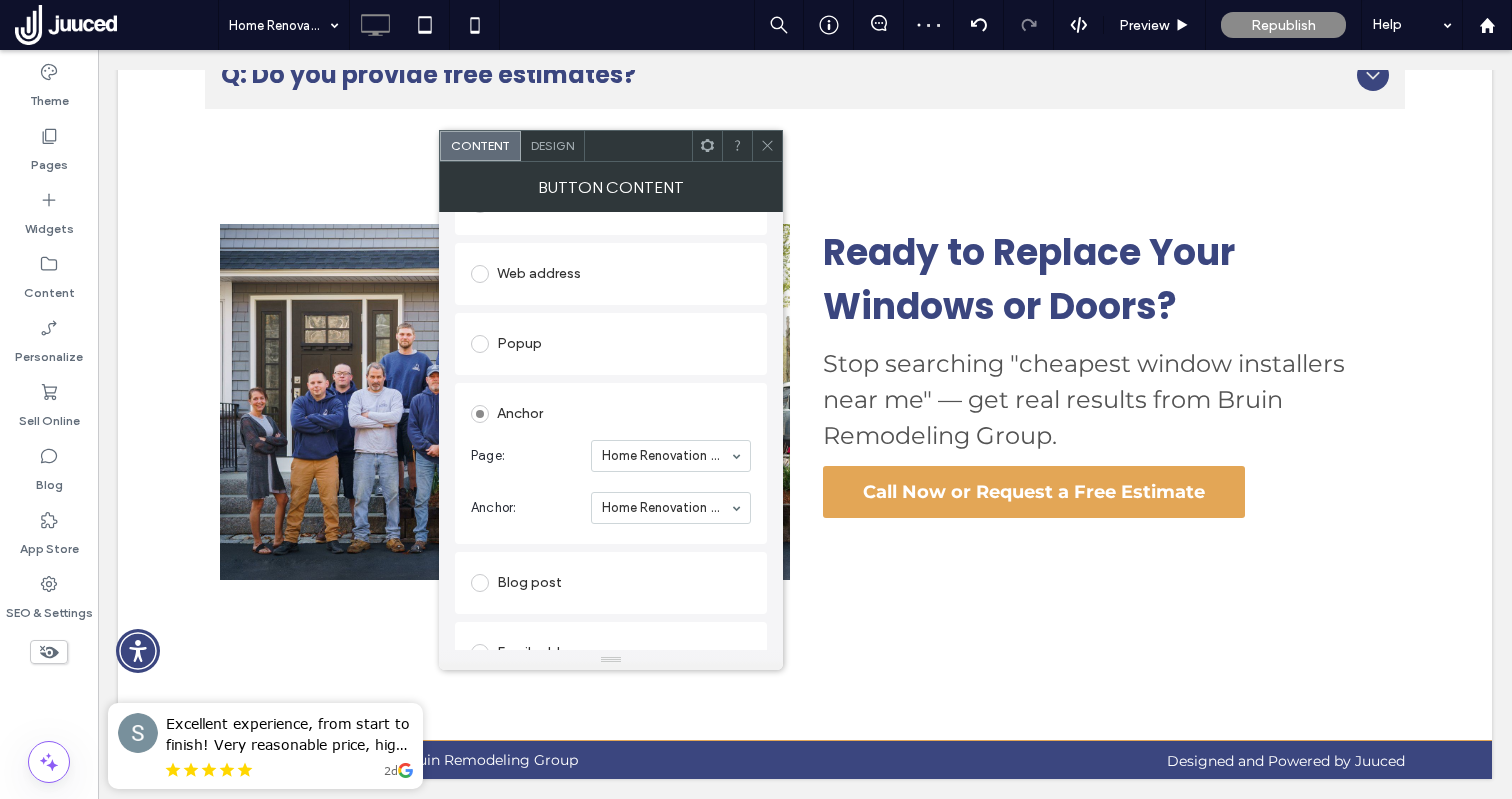 scroll, scrollTop: 489, scrollLeft: 0, axis: vertical 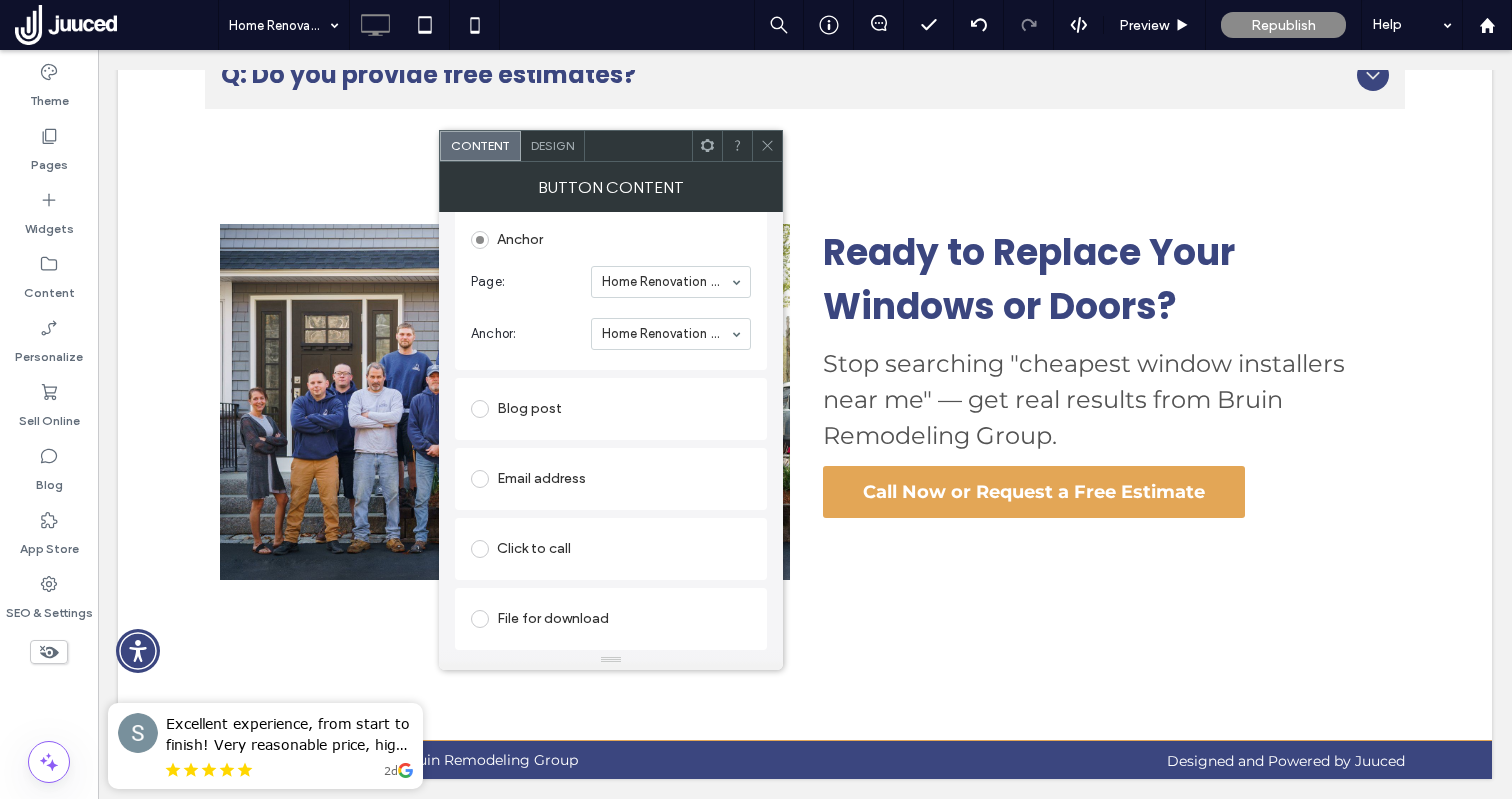 click 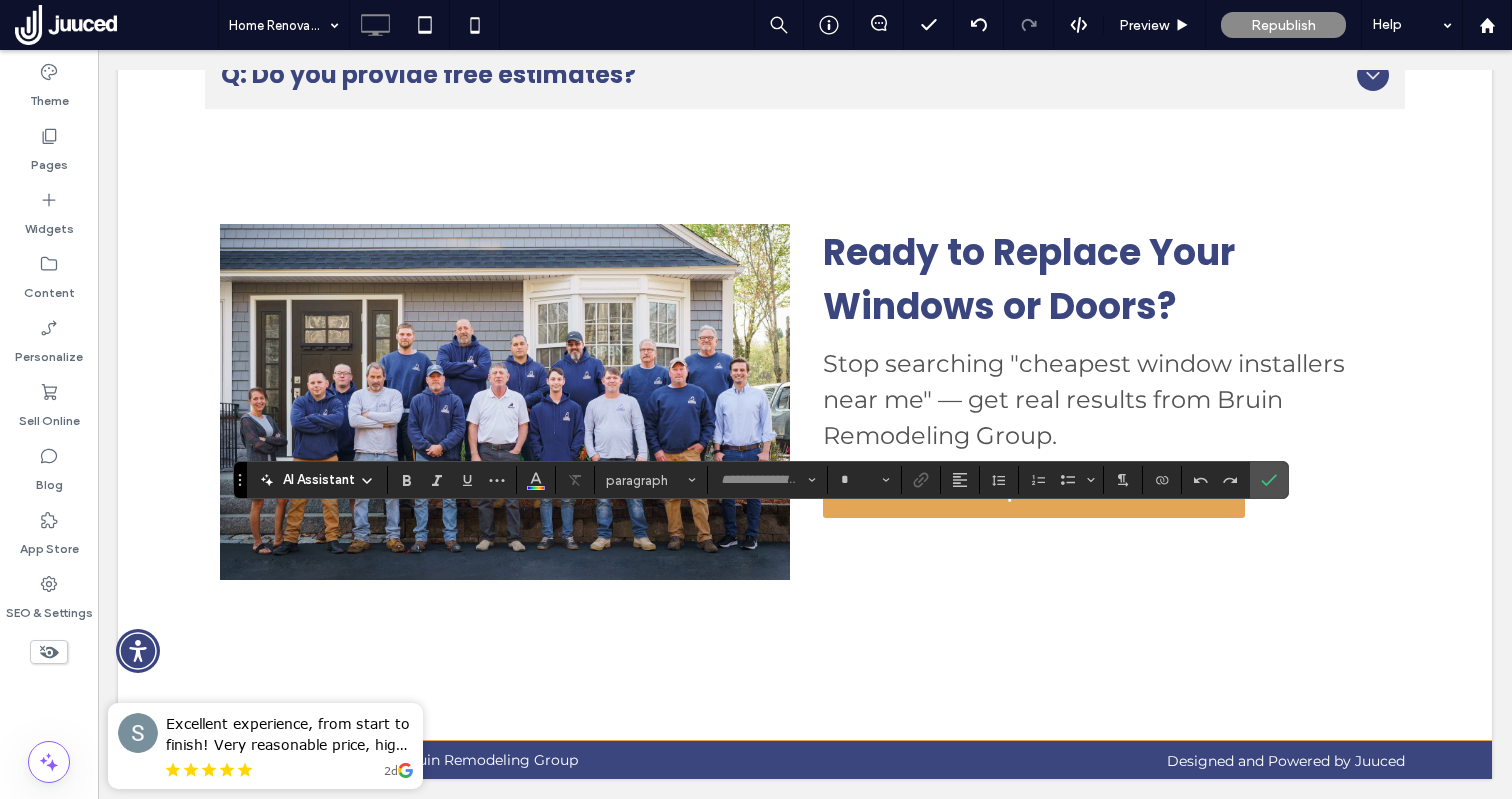 type on "*******" 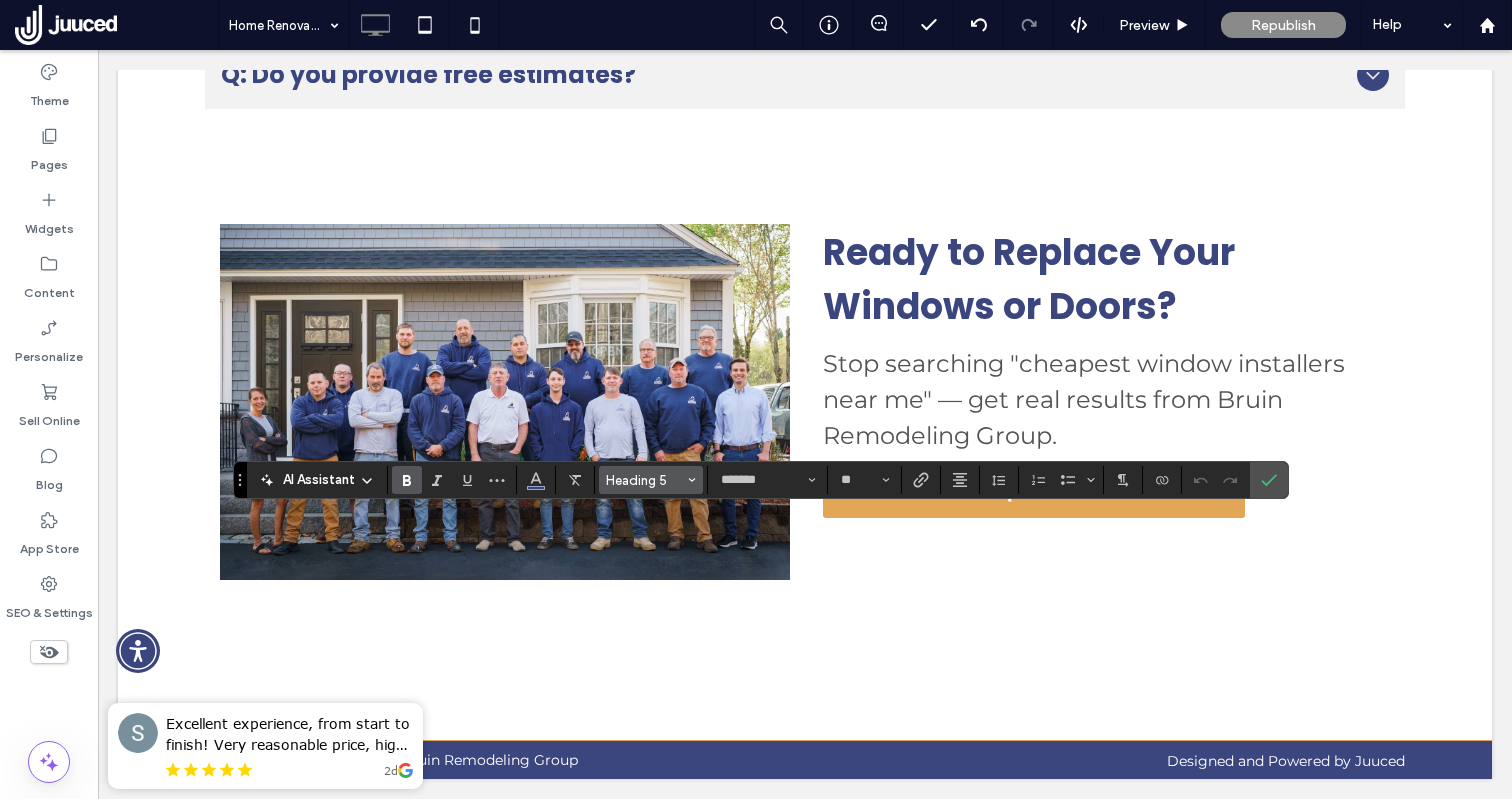 click on "Heading 5" at bounding box center [645, 480] 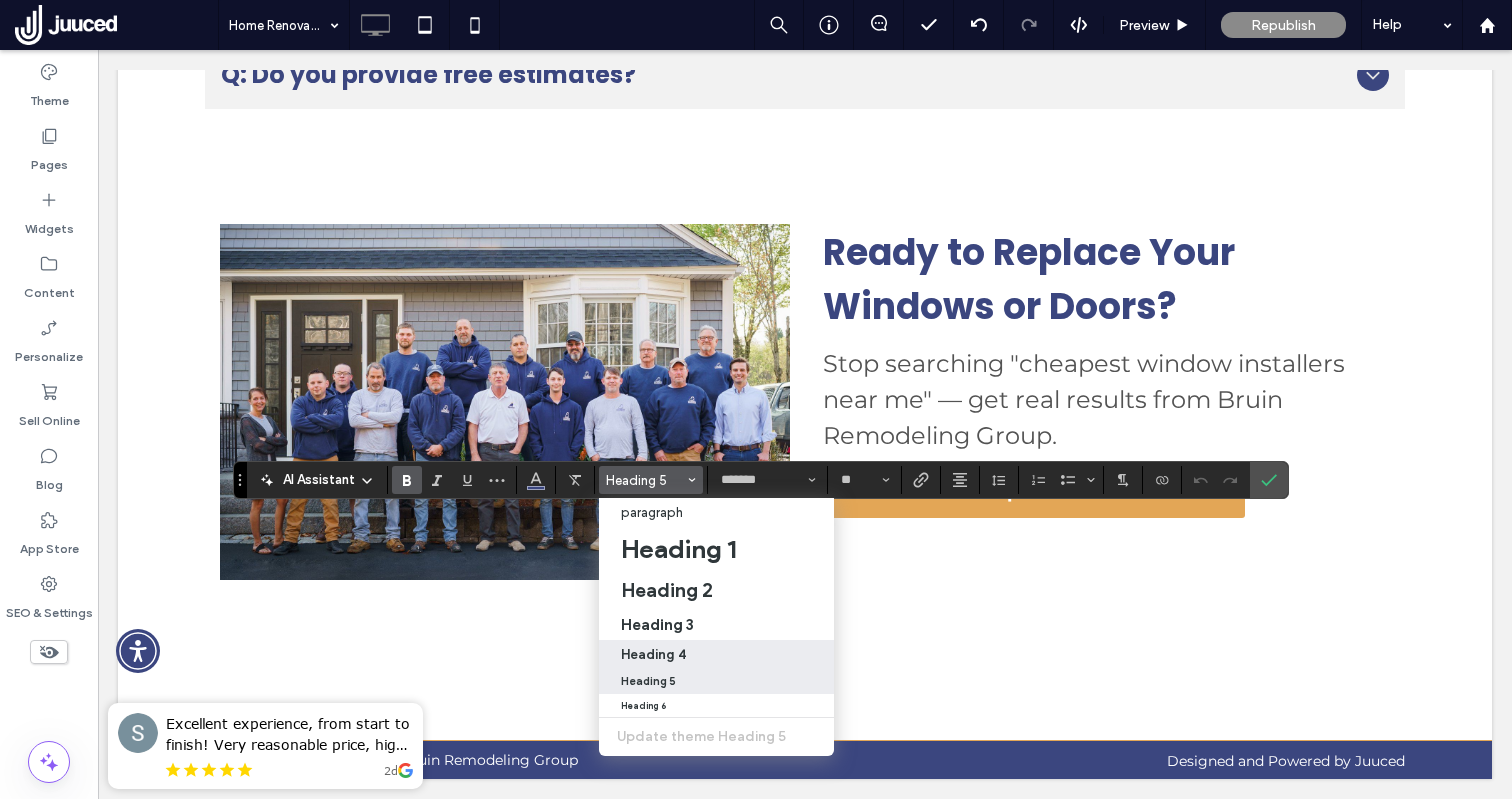 click on "Heading 4" at bounding box center [653, 654] 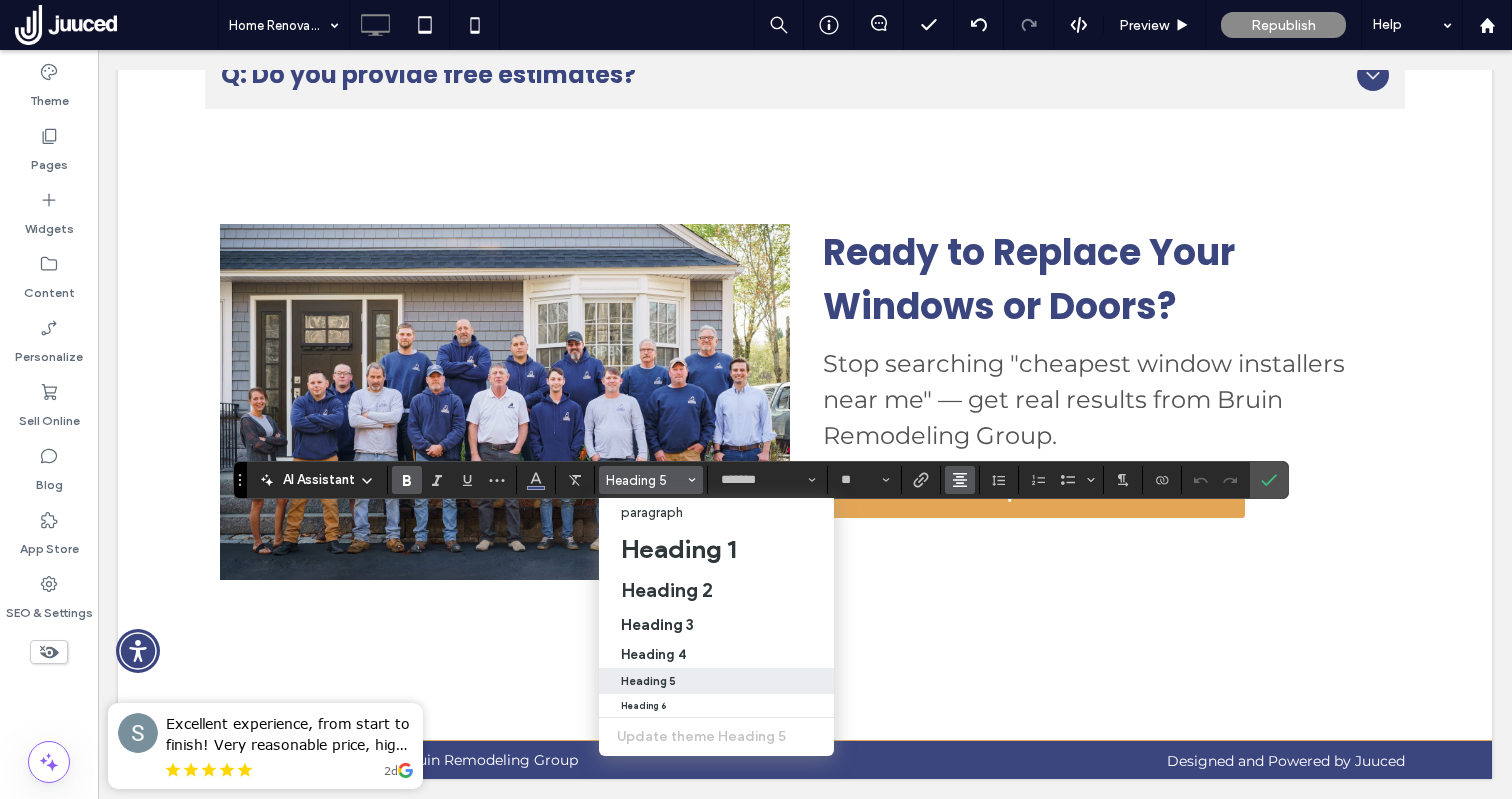 click at bounding box center [960, 480] 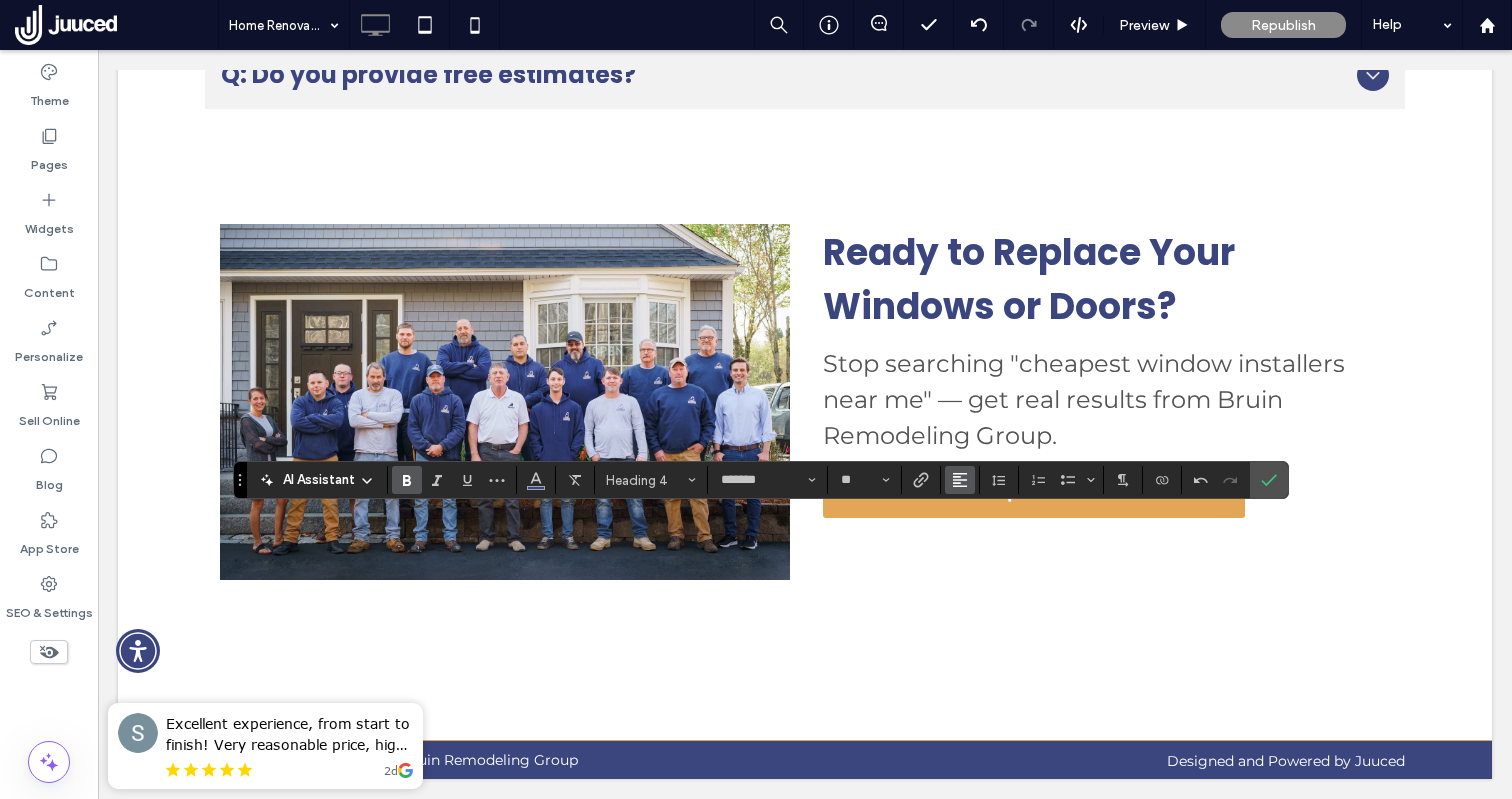 type on "**" 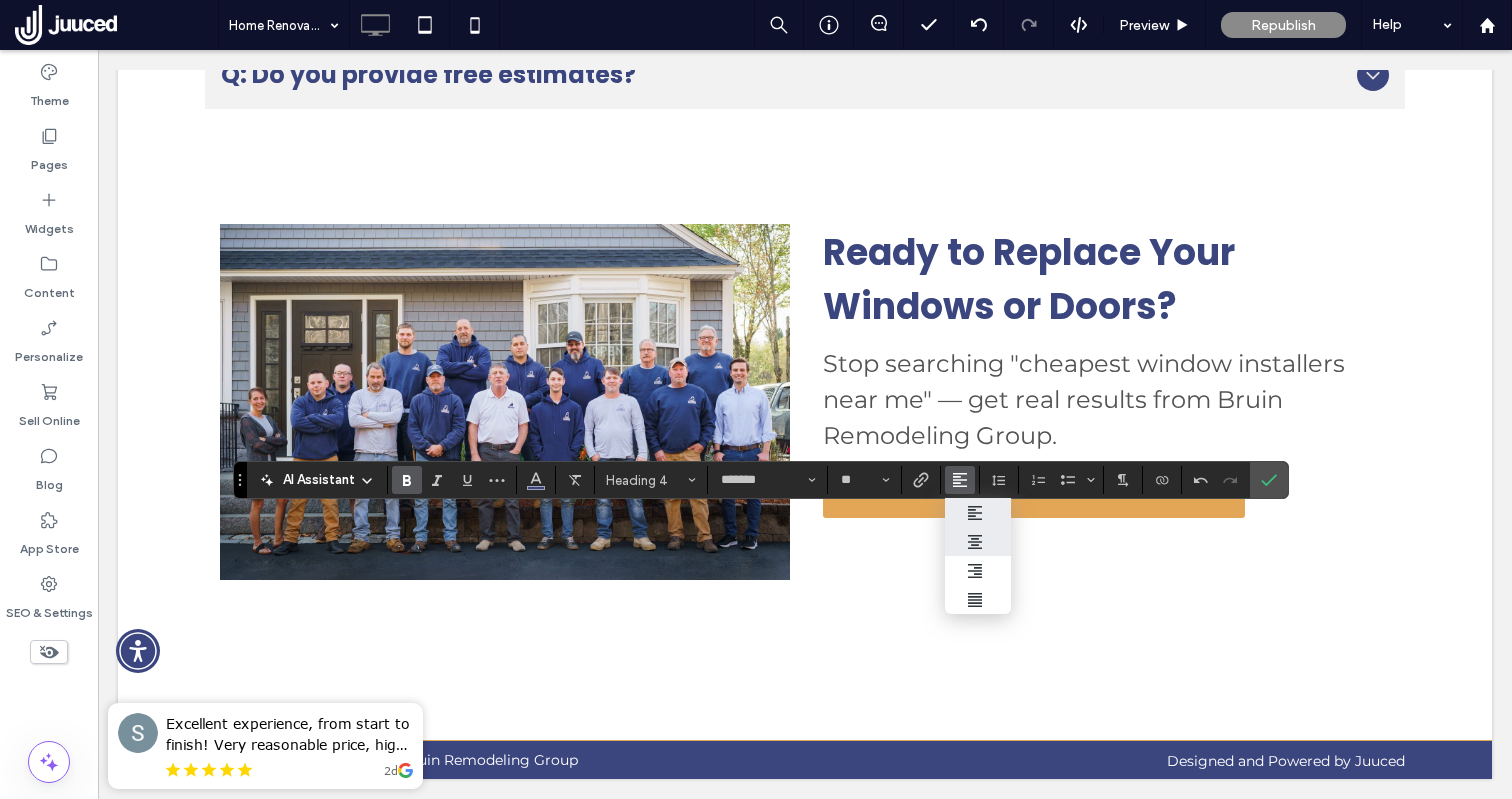 click 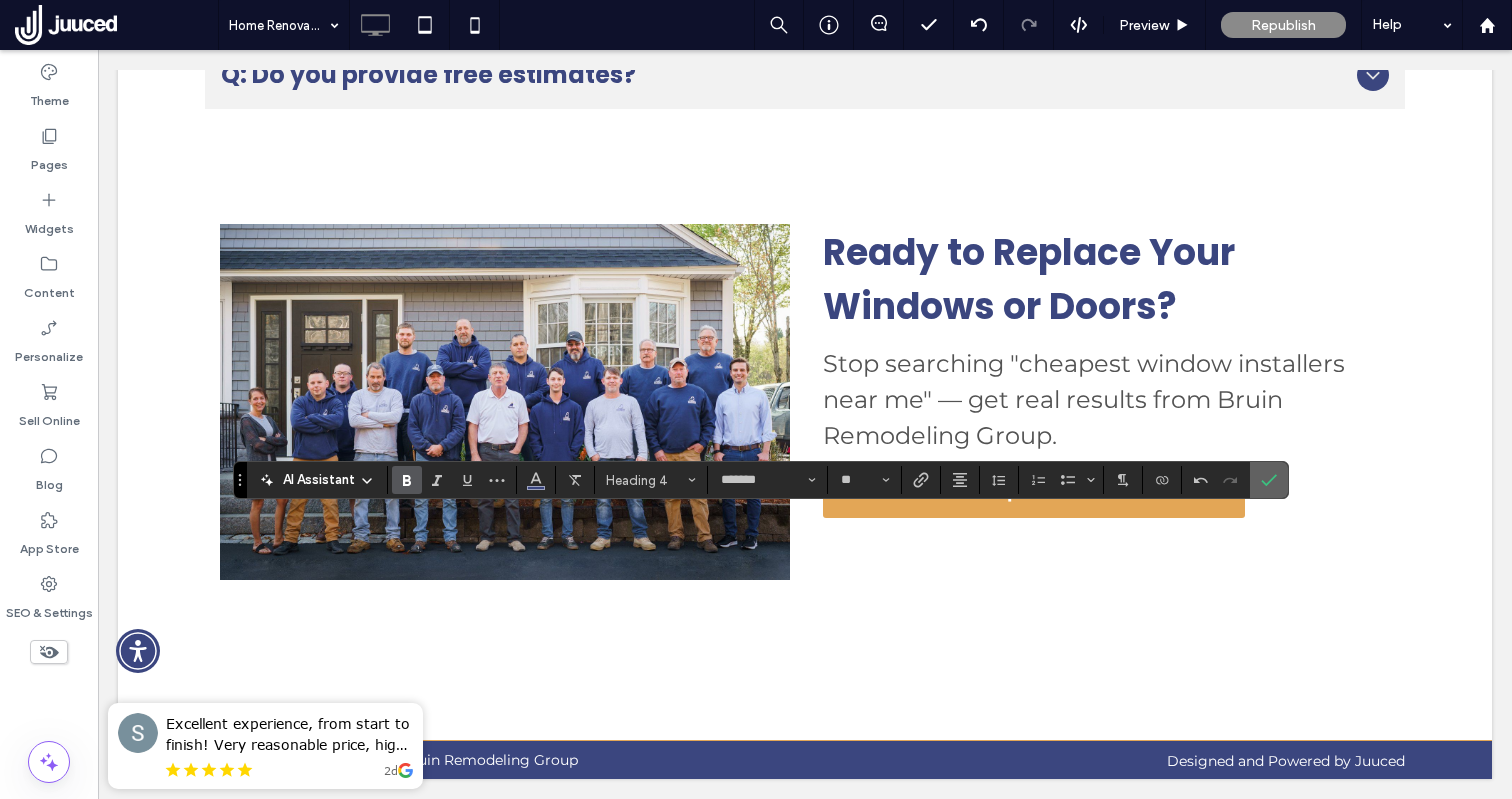 click 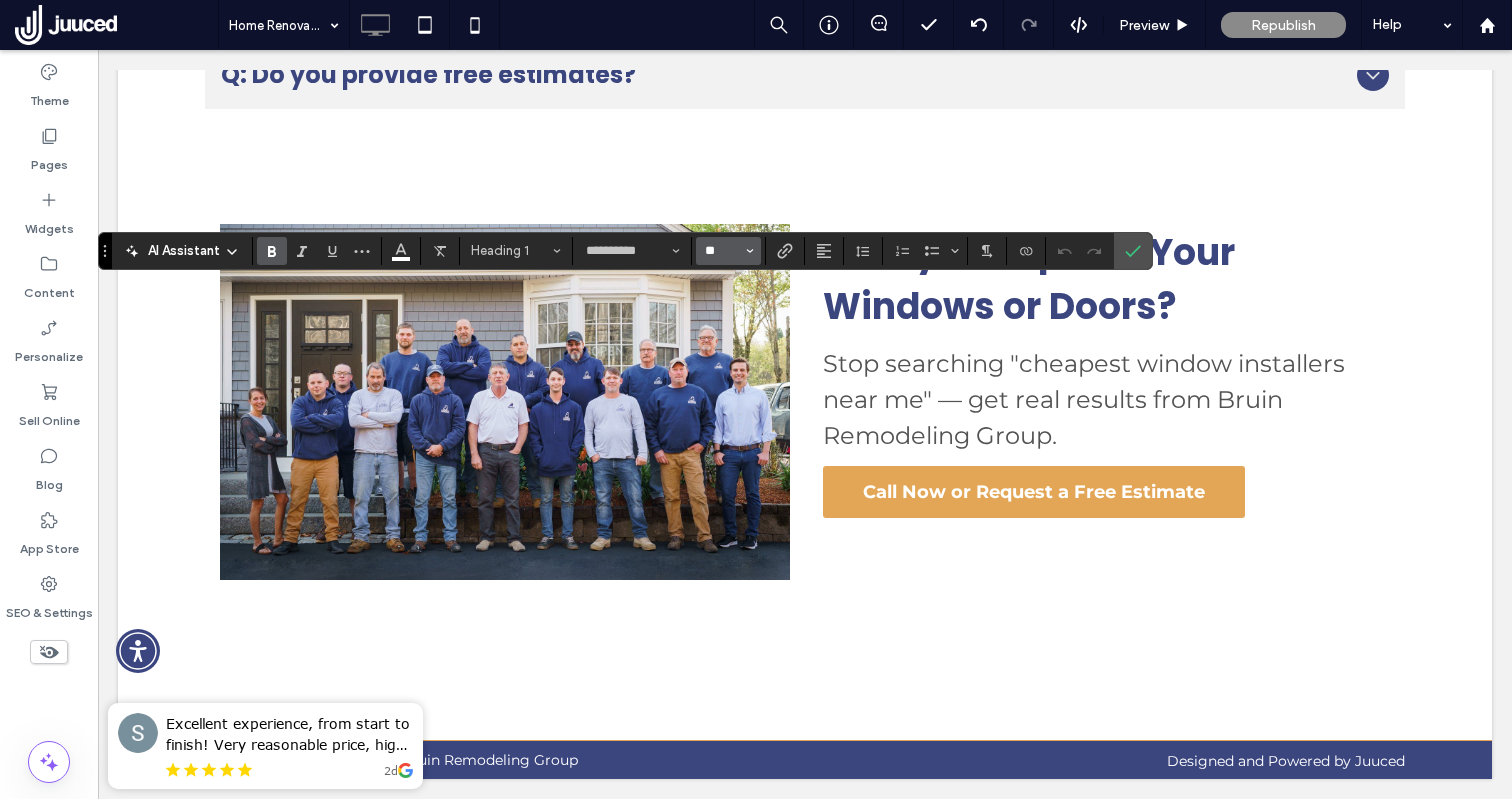click on "**" at bounding box center (722, 251) 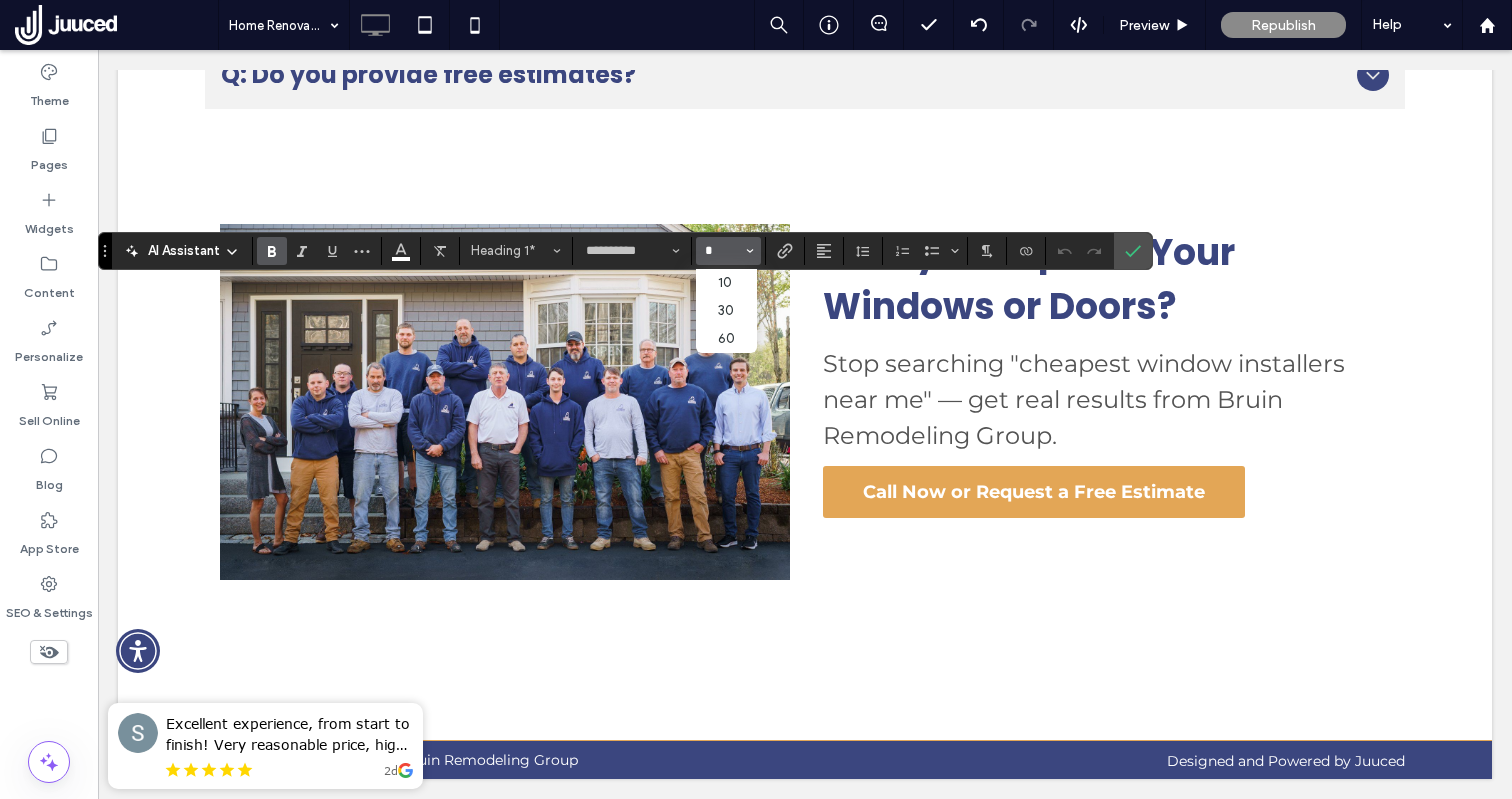 type on "*" 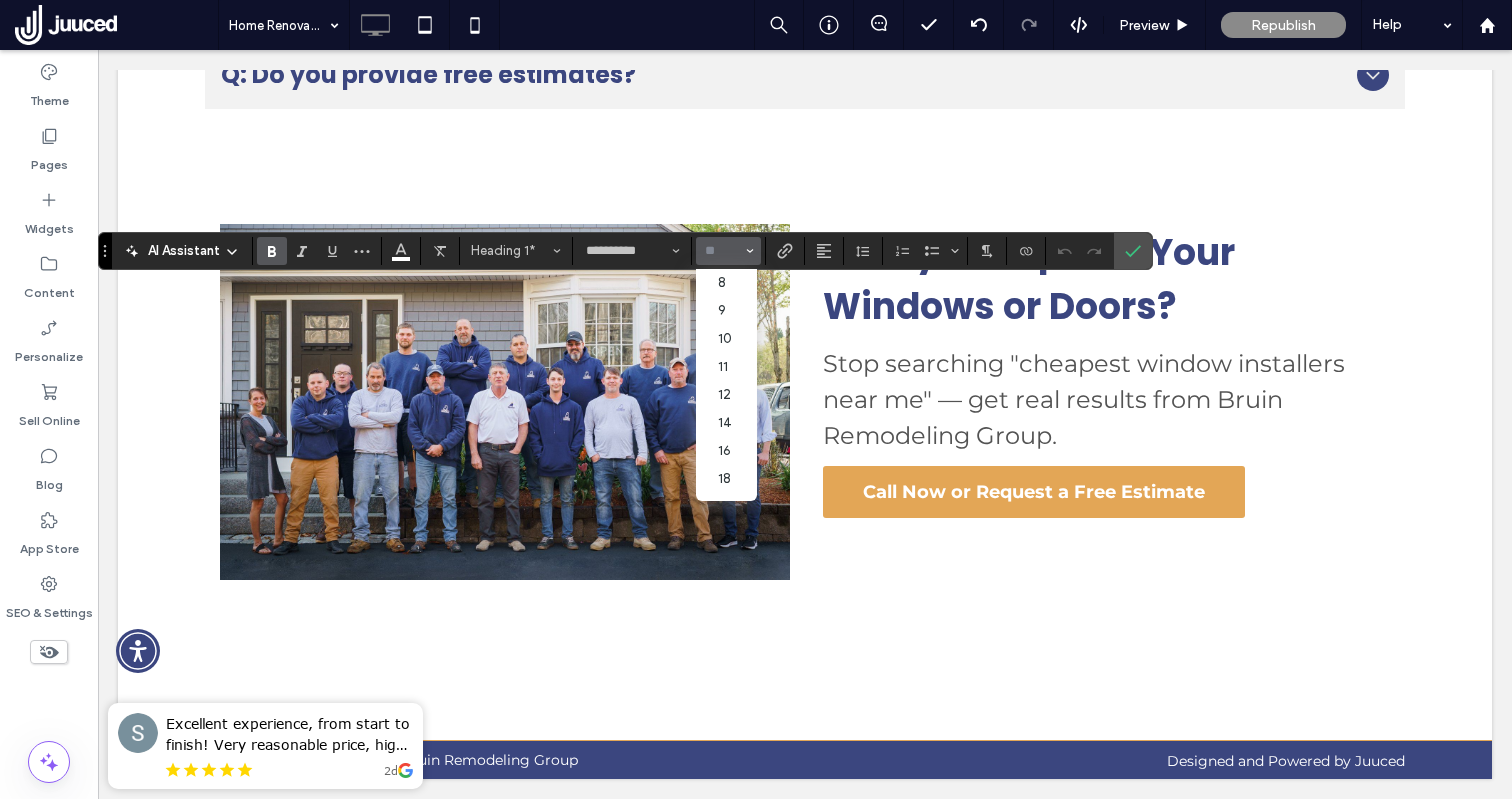 click at bounding box center [722, 251] 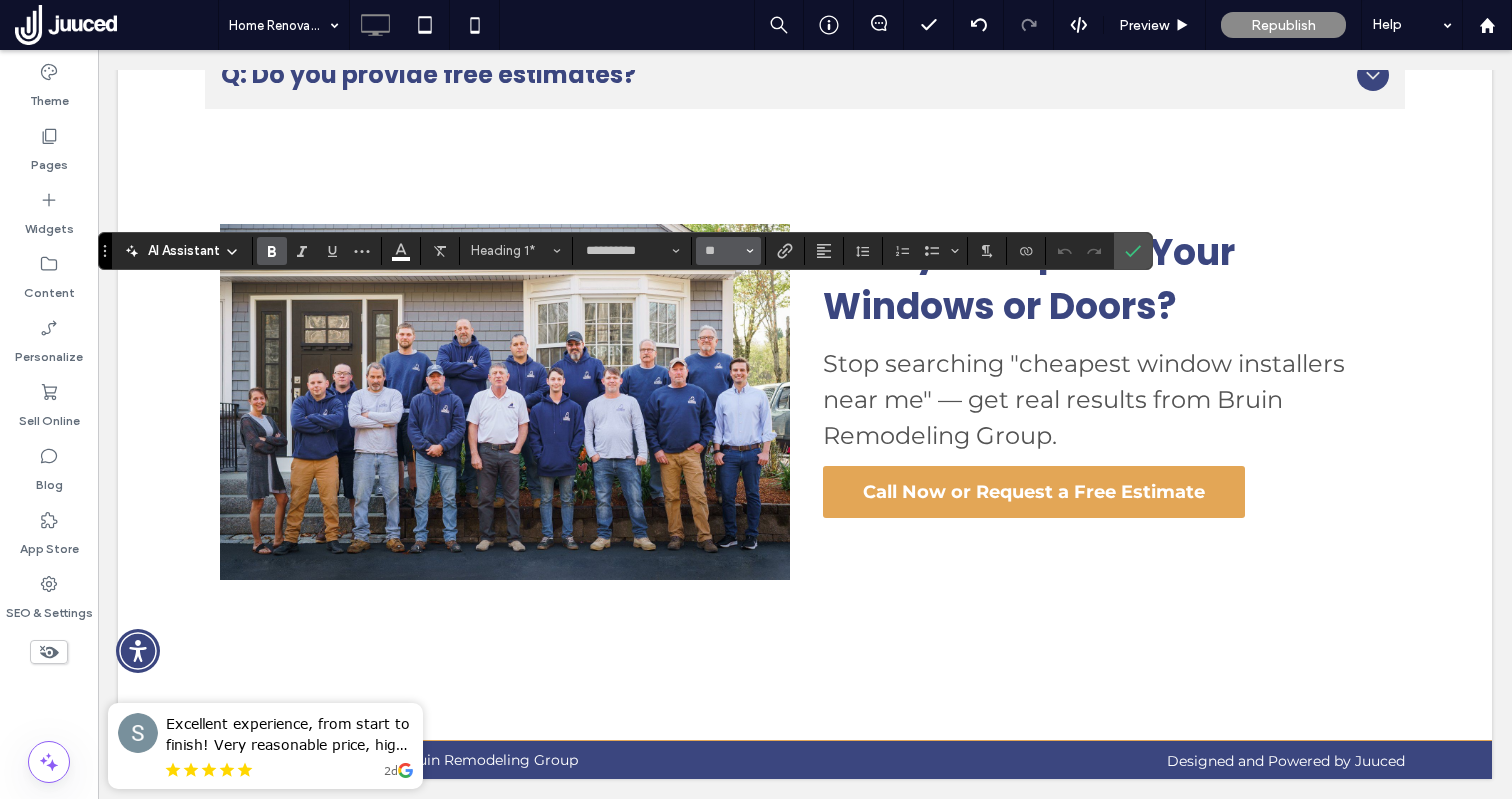type on "**" 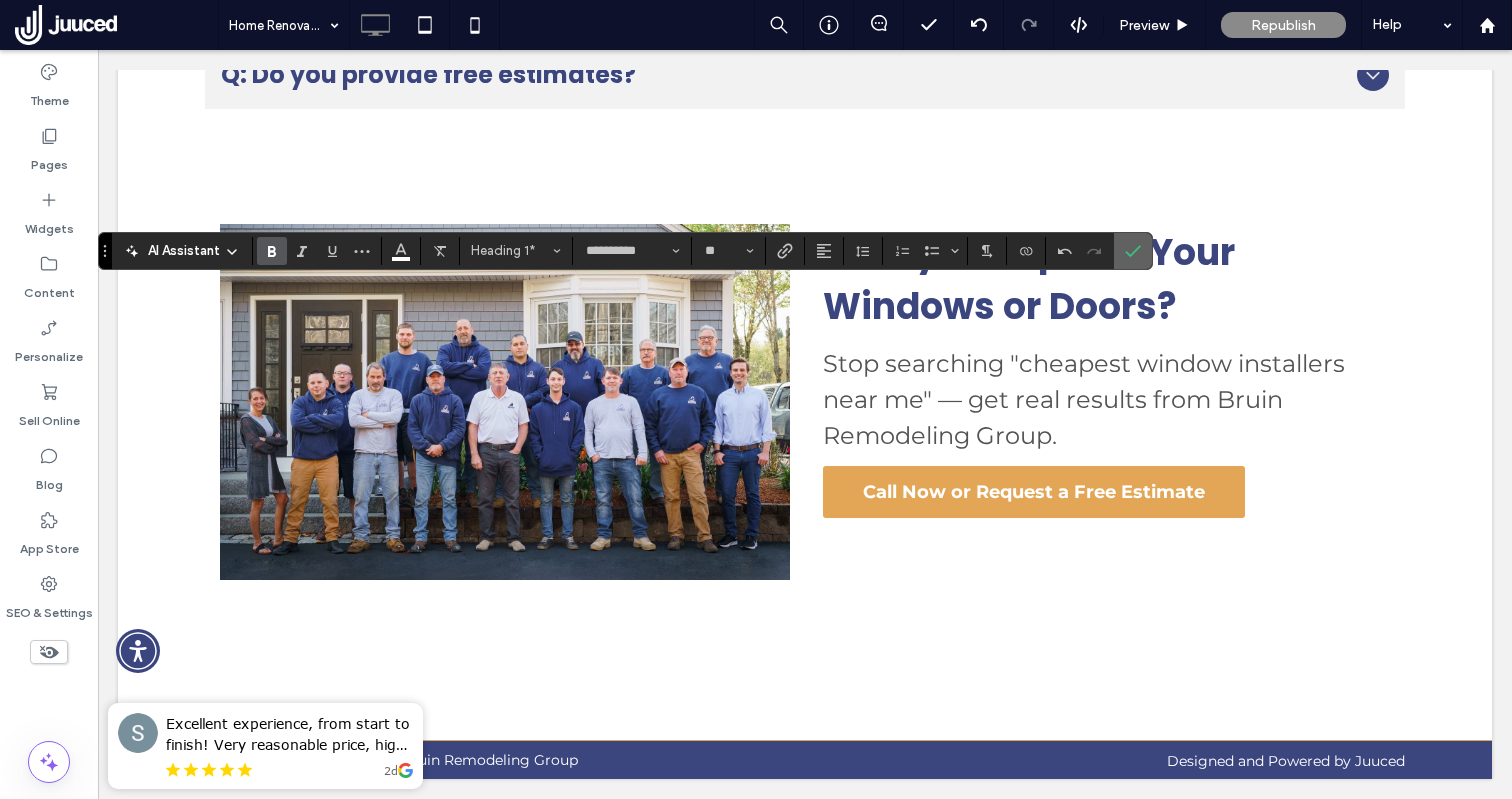click 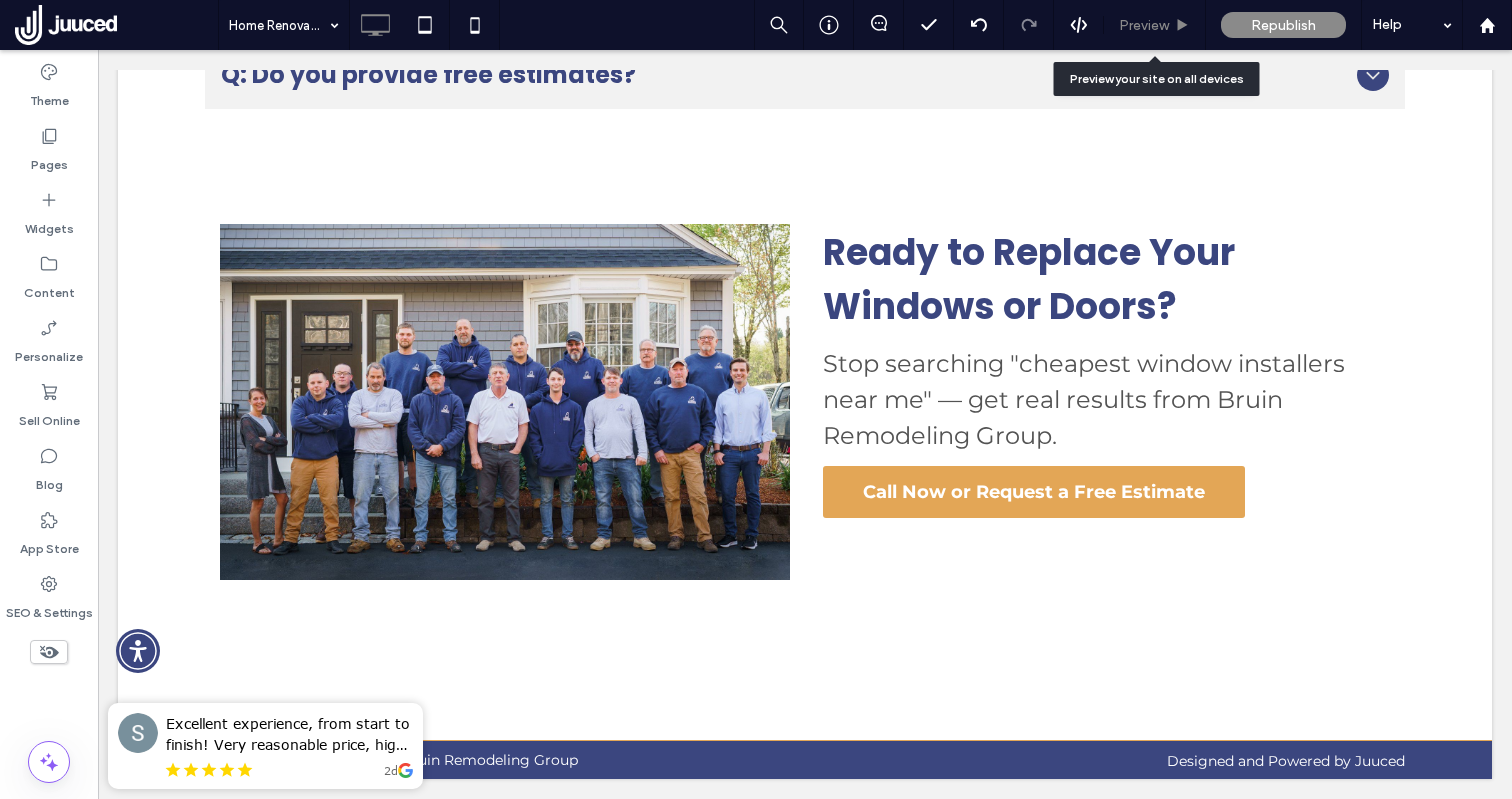 click on "Preview" at bounding box center [1144, 25] 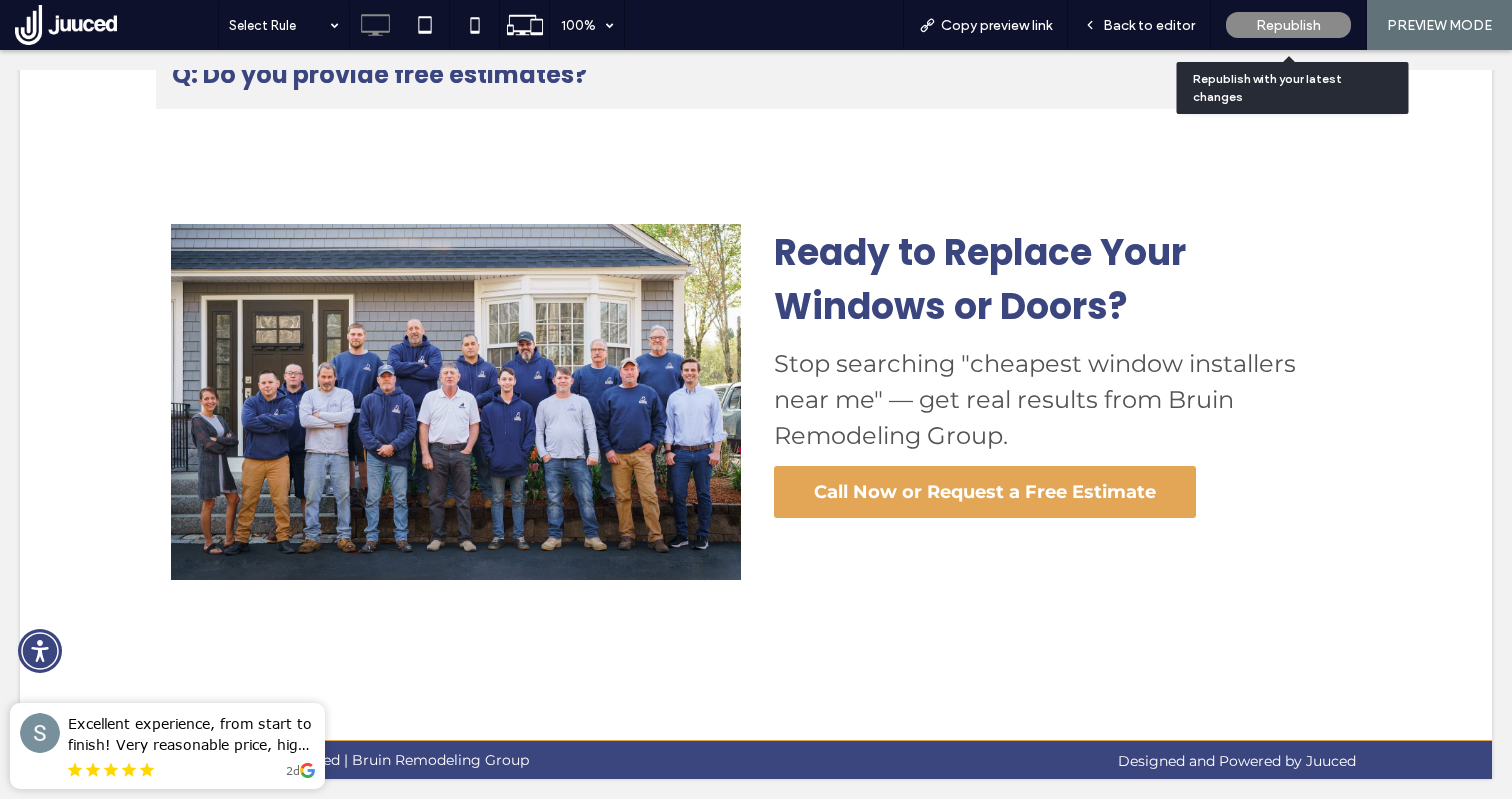 click on "Republish" at bounding box center (1288, 25) 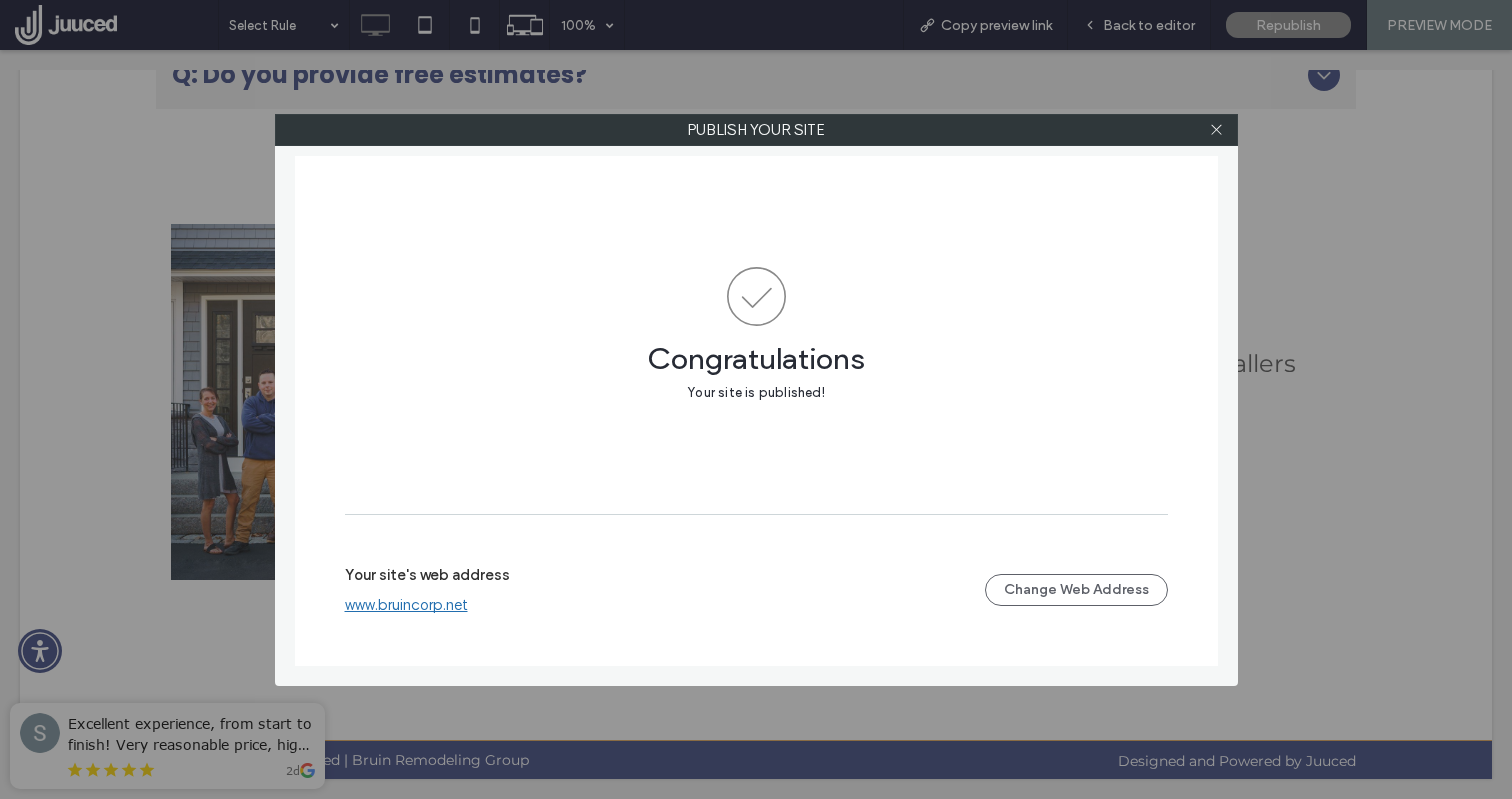 click on "www.bruincorp.net" at bounding box center [406, 605] 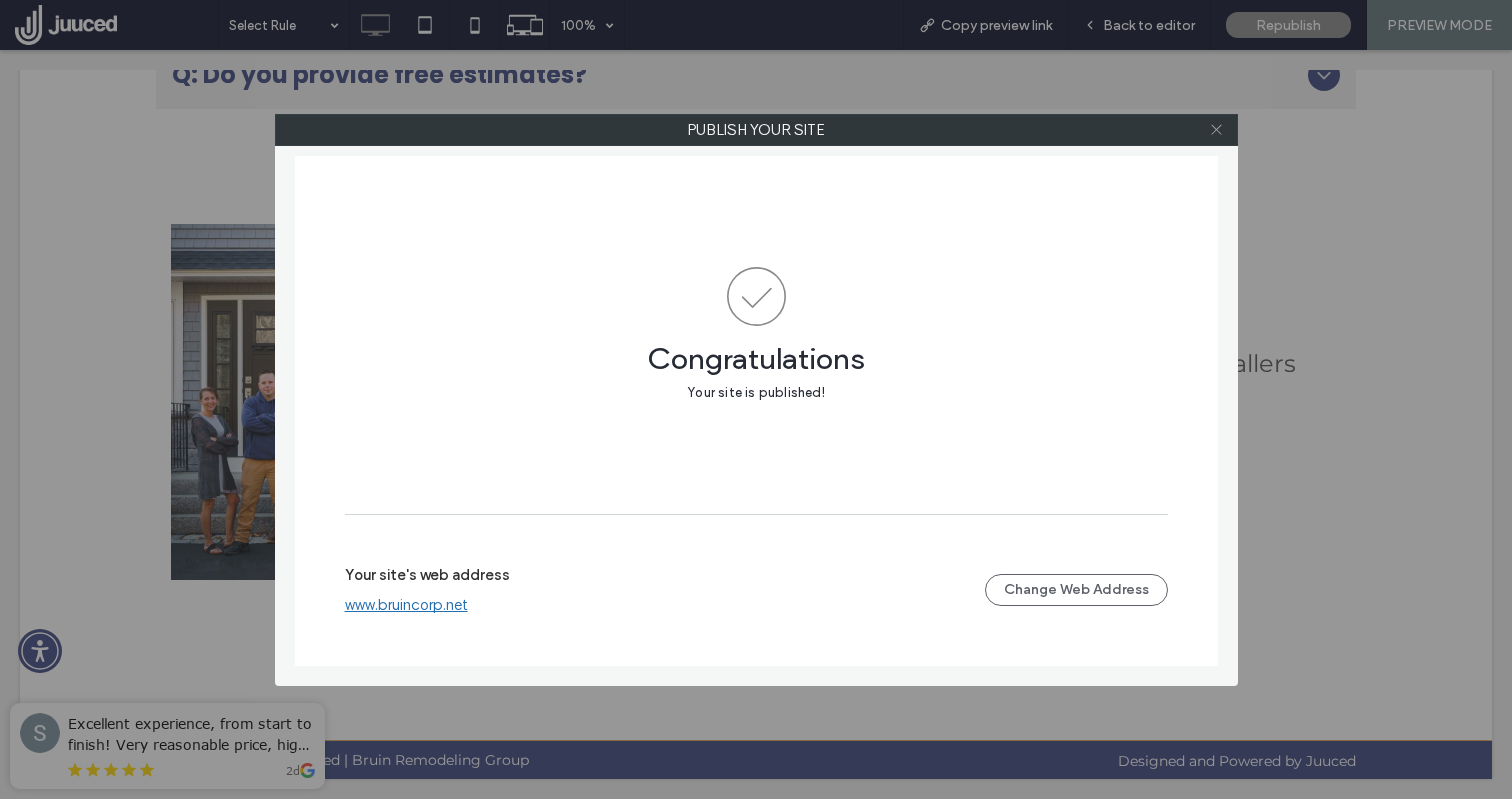 click 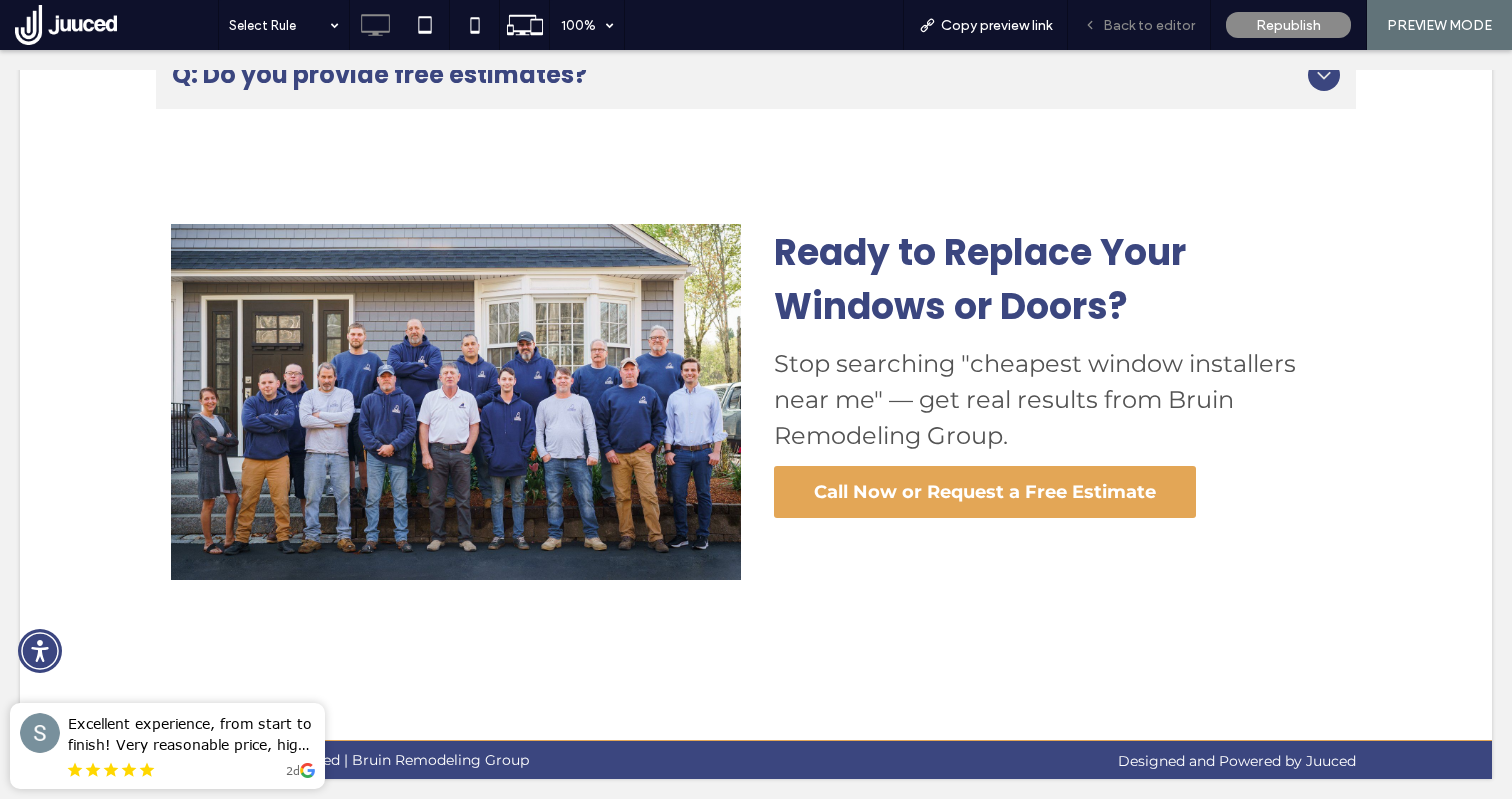 click on "Back to editor" at bounding box center [1149, 25] 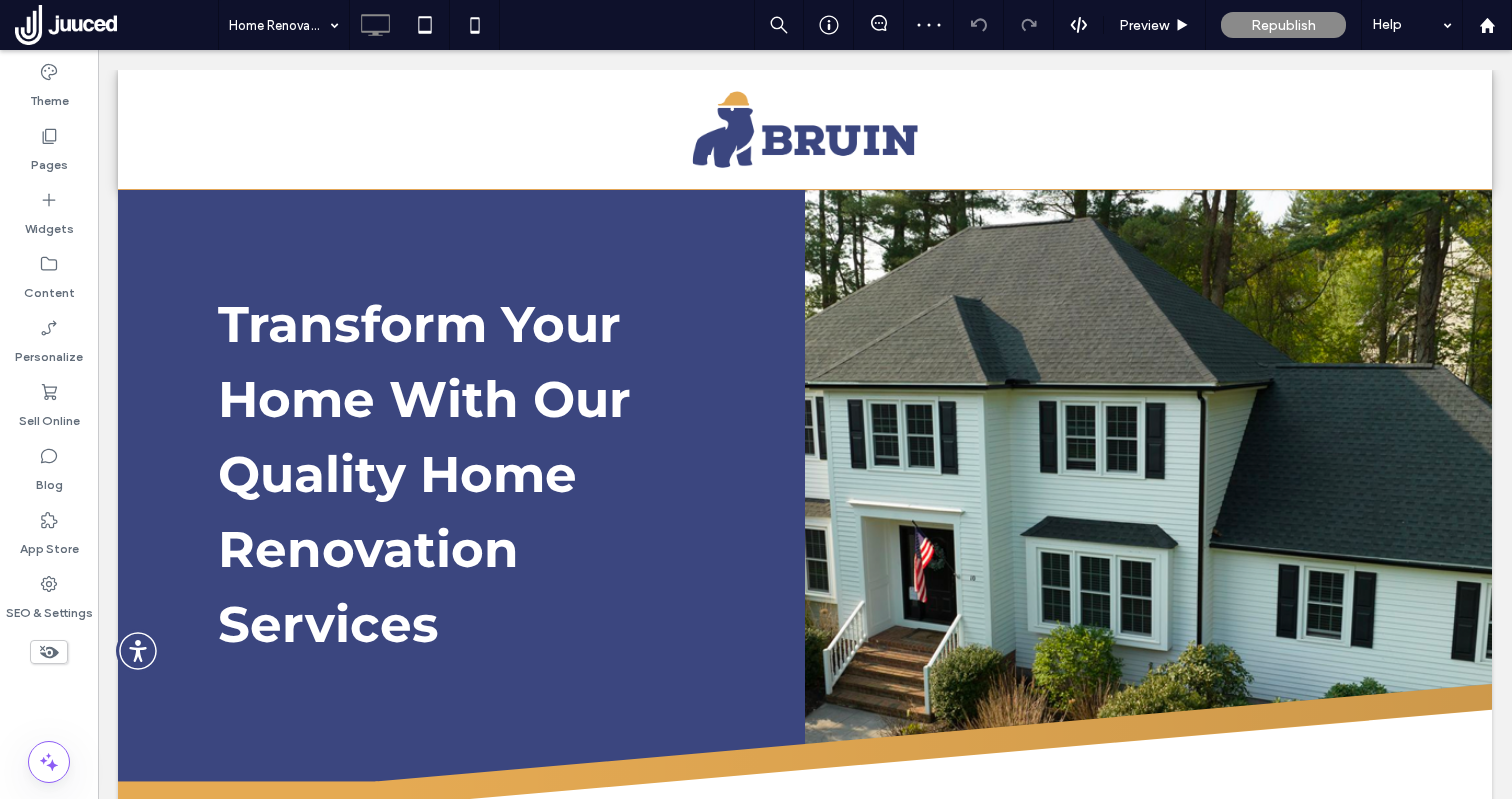 scroll, scrollTop: 0, scrollLeft: 0, axis: both 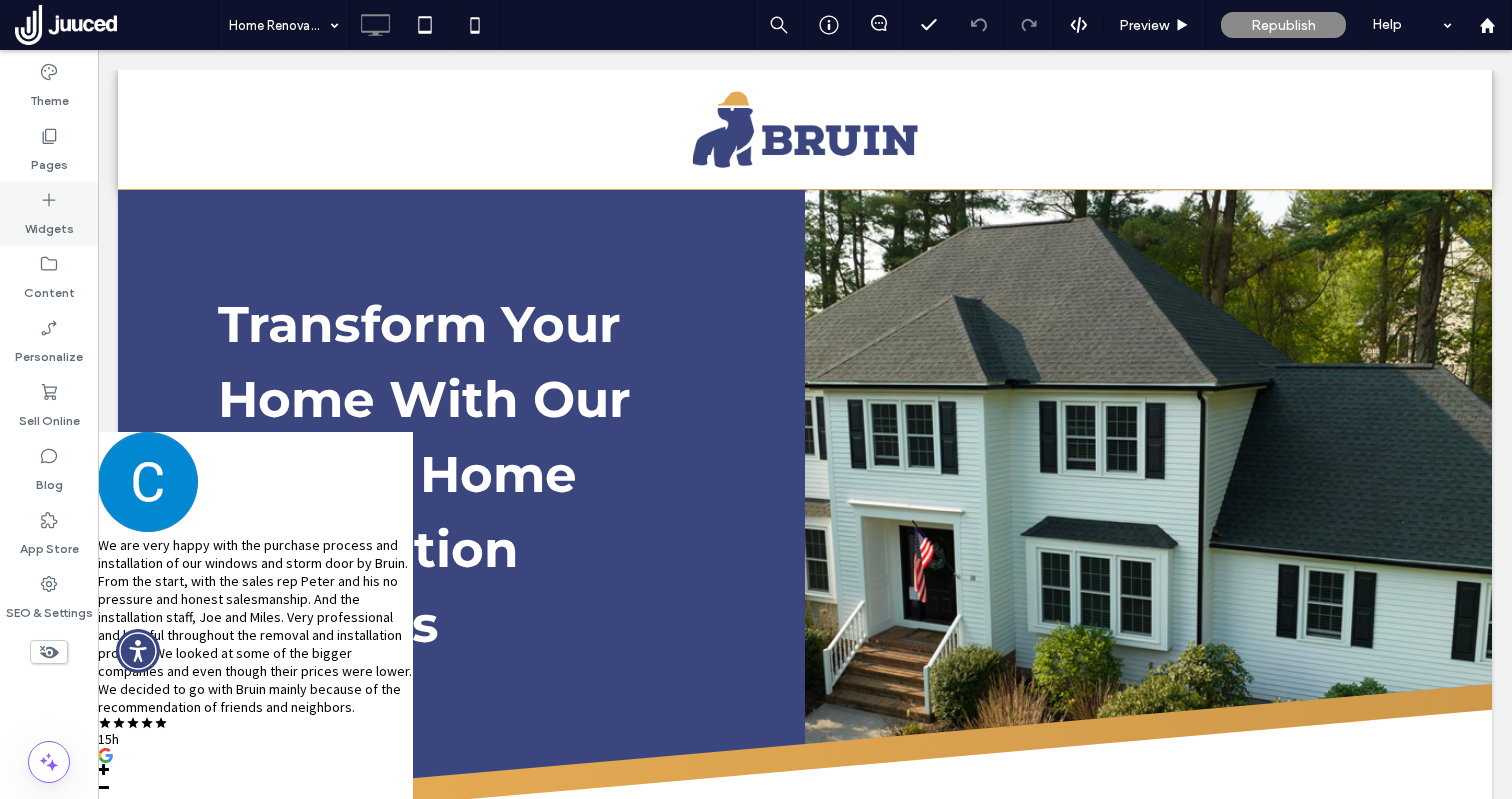 drag, startPoint x: 57, startPoint y: 148, endPoint x: 85, endPoint y: 218, distance: 75.39231 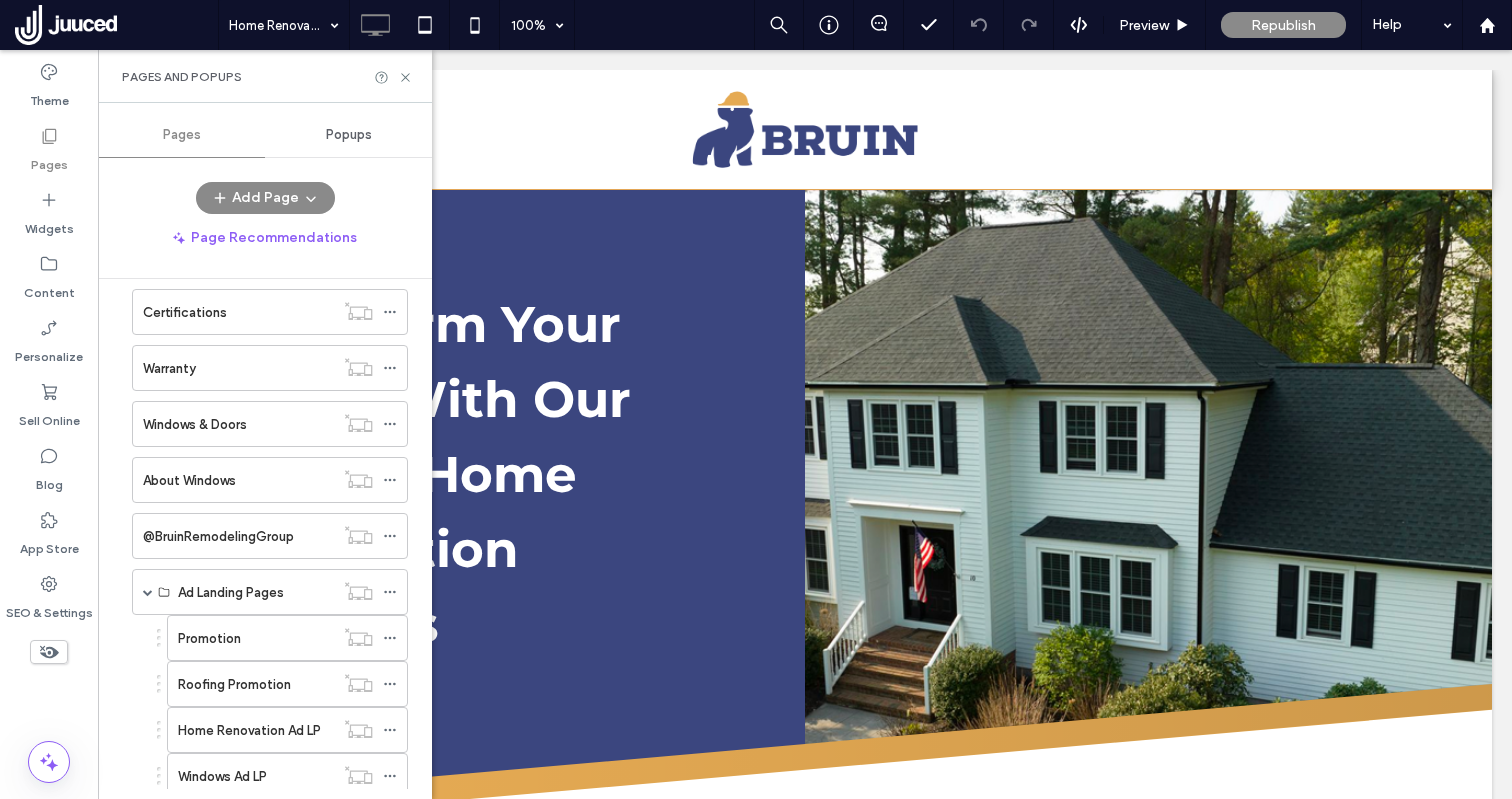 scroll, scrollTop: 1628, scrollLeft: 0, axis: vertical 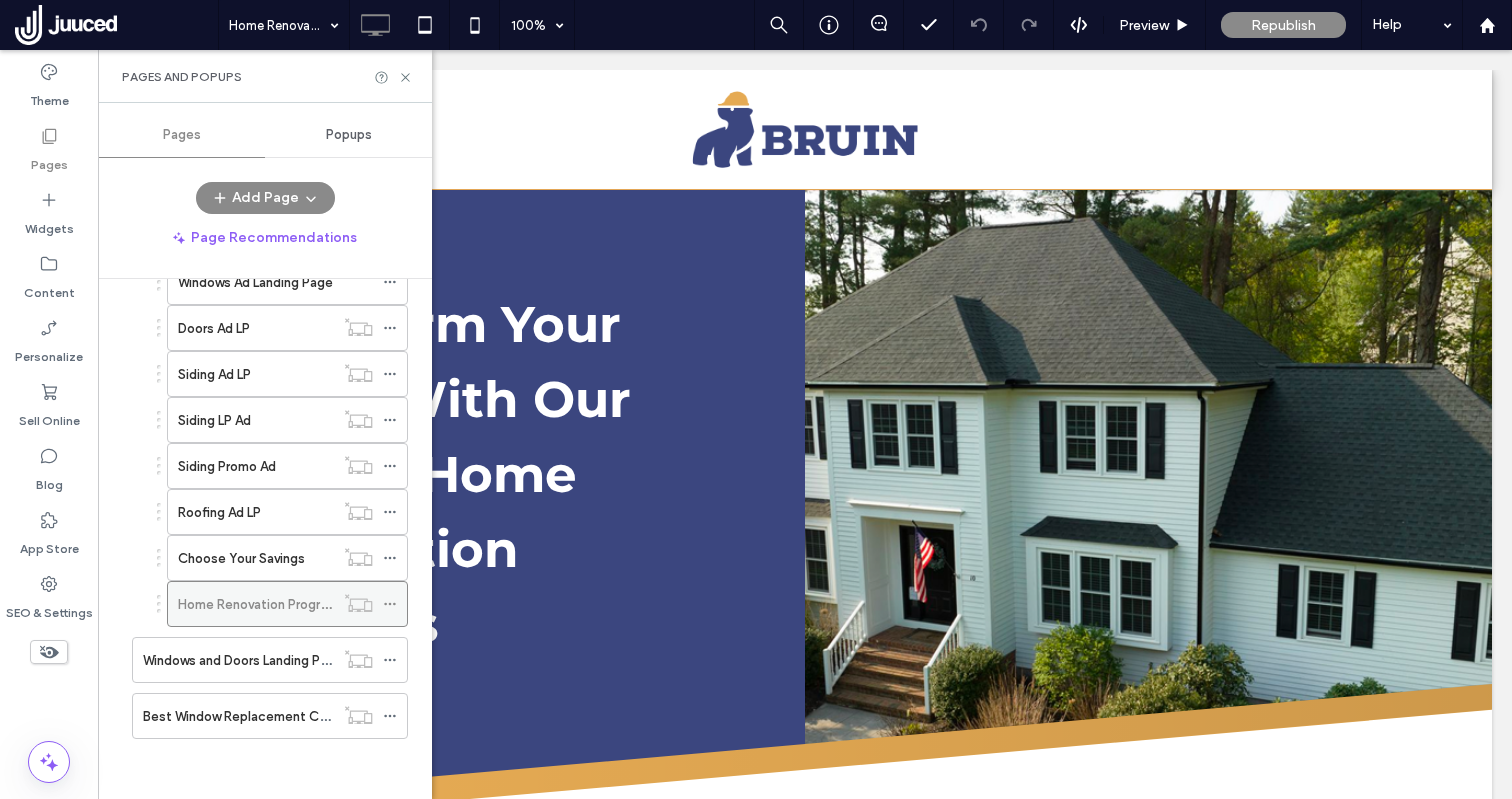 click 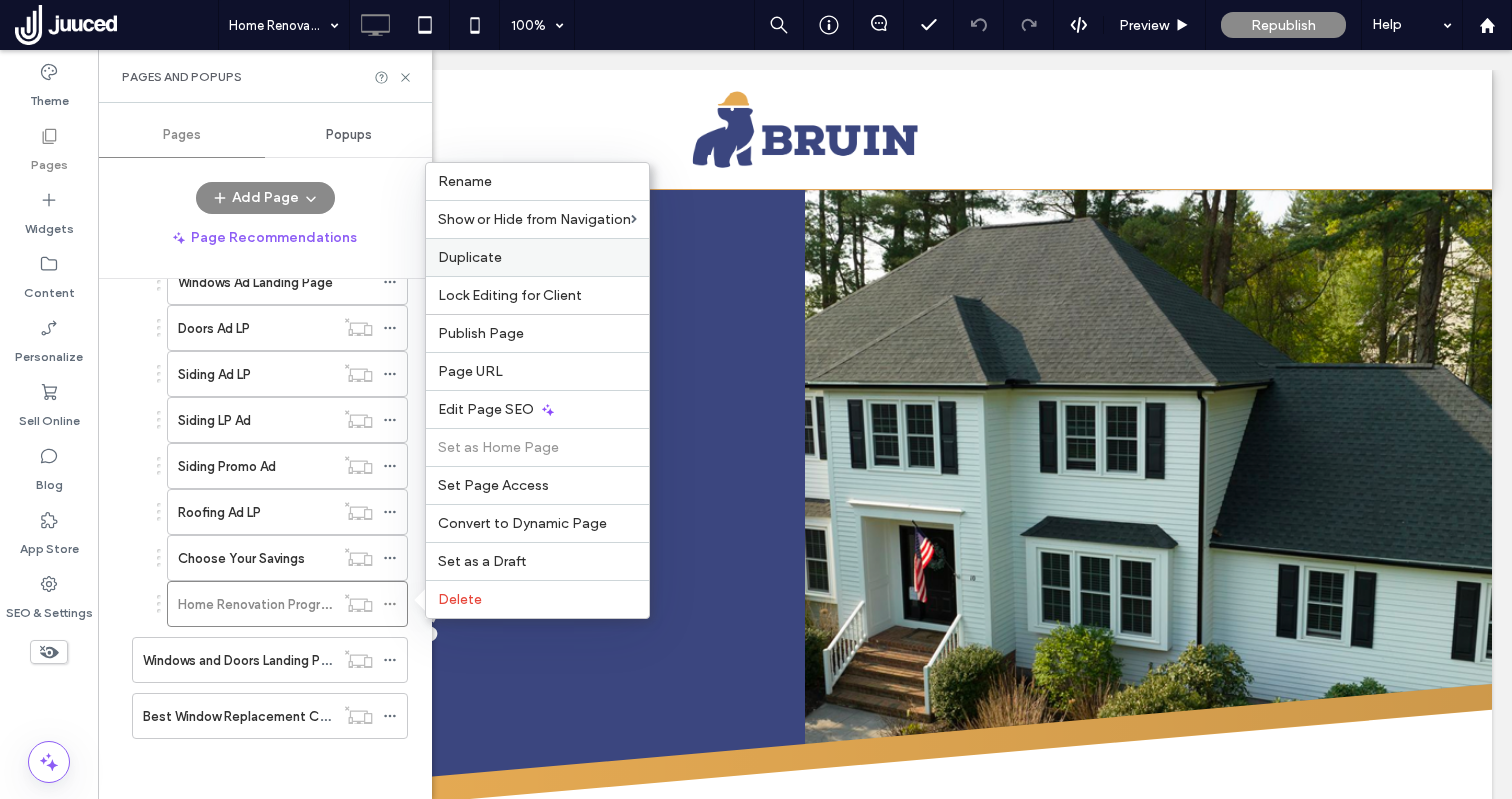 click on "Duplicate" at bounding box center (537, 257) 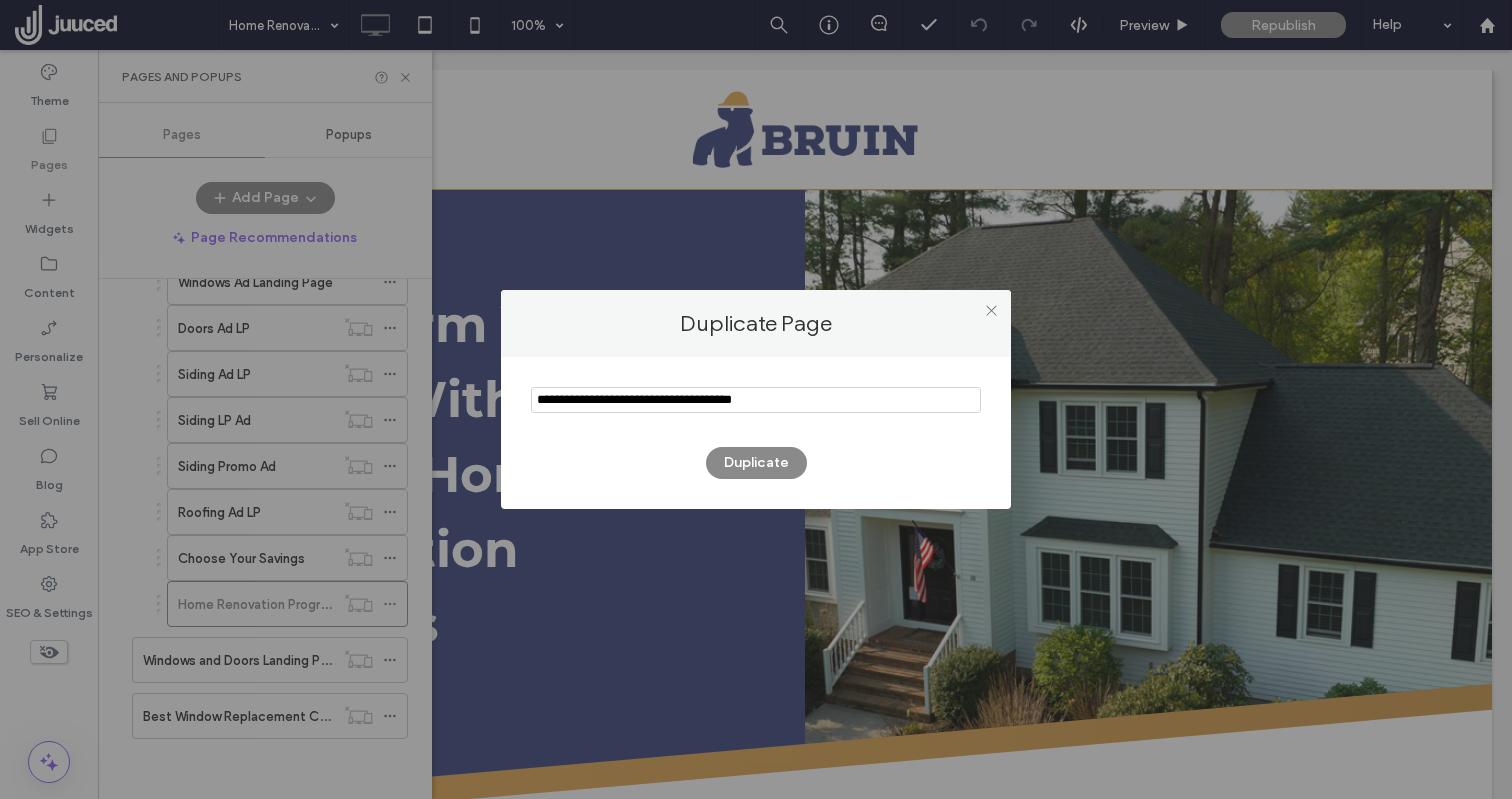 drag, startPoint x: 817, startPoint y: 401, endPoint x: 529, endPoint y: 396, distance: 288.0434 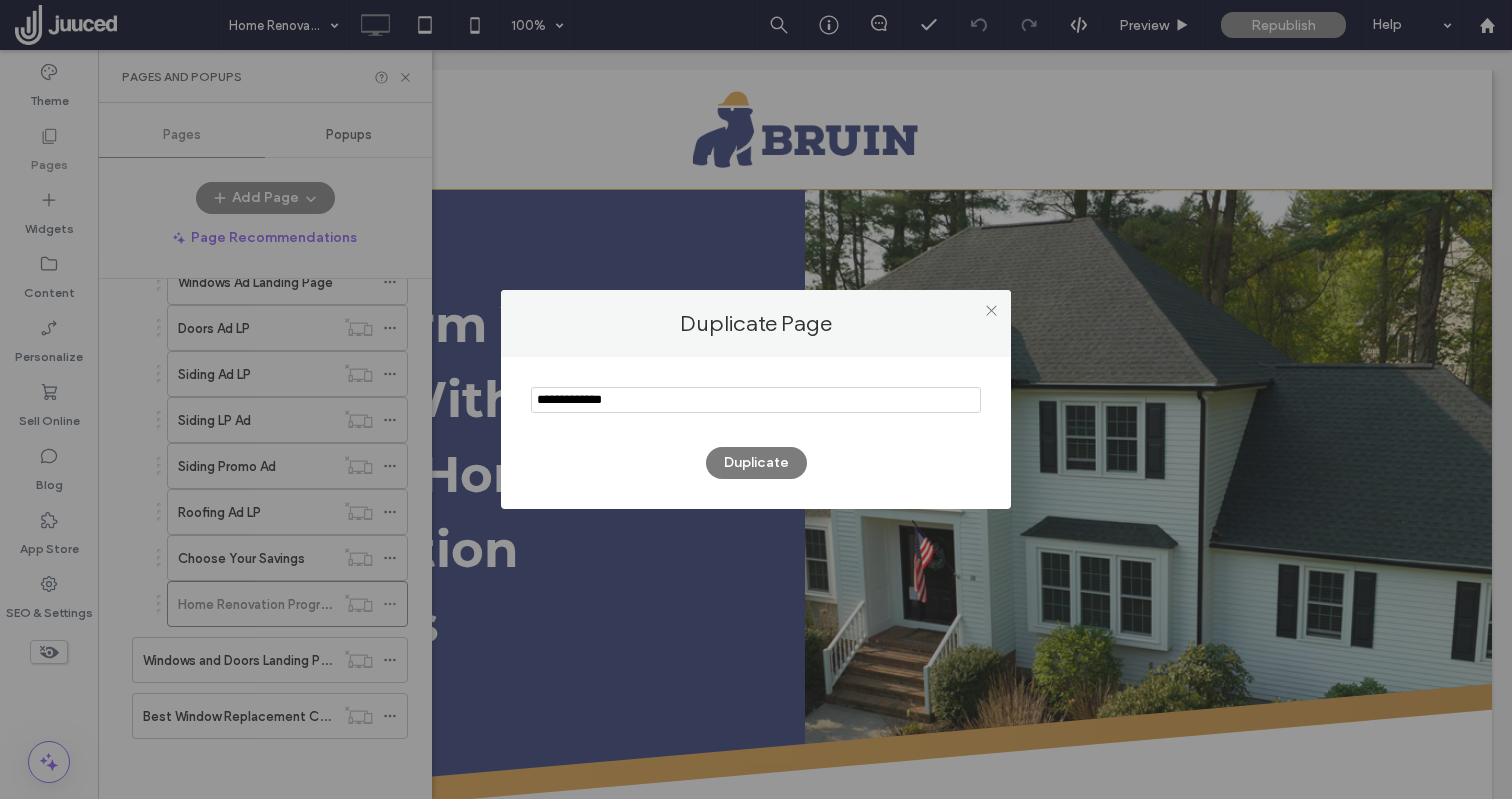 type on "**********" 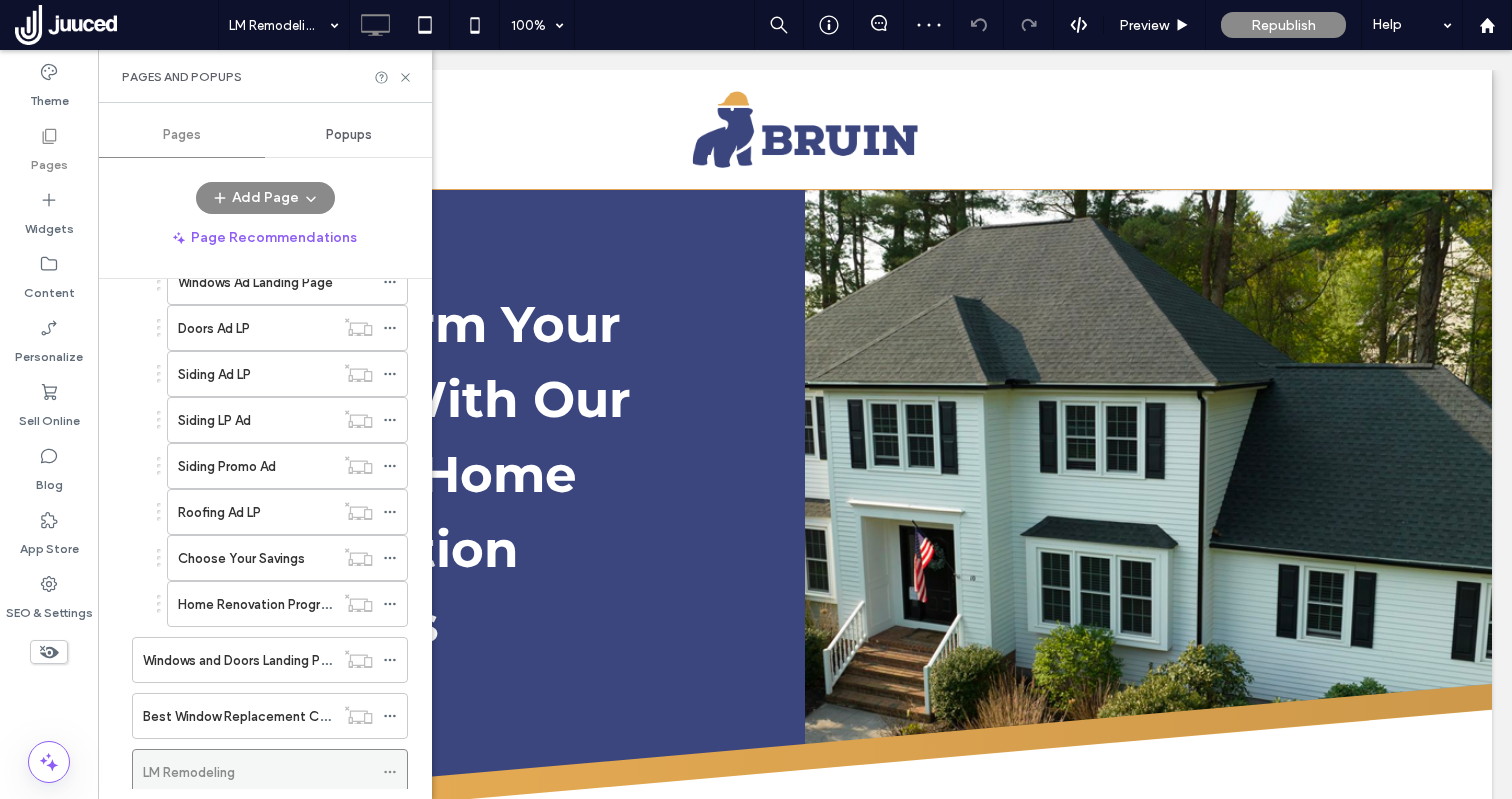 scroll, scrollTop: 0, scrollLeft: 0, axis: both 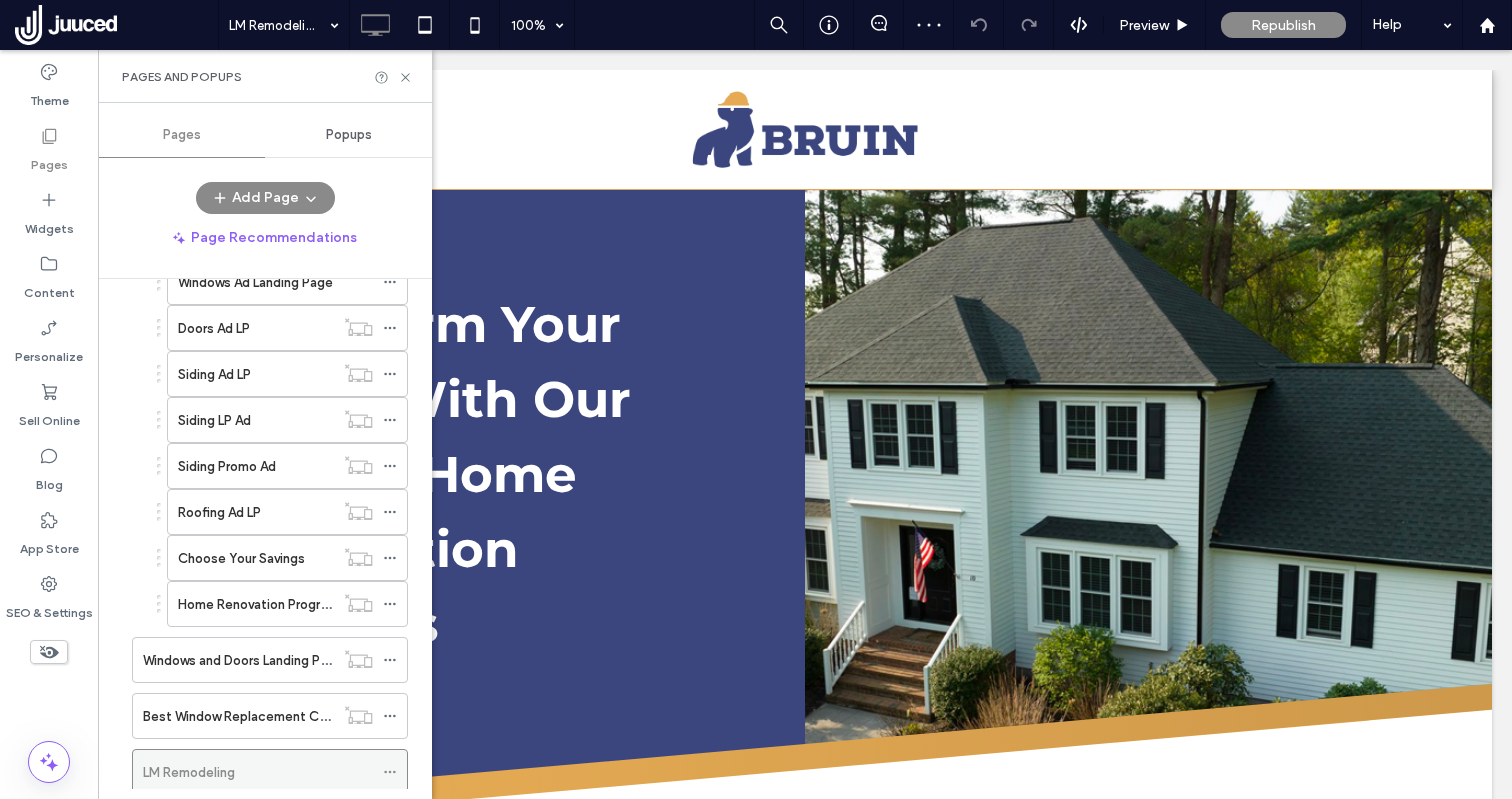 click 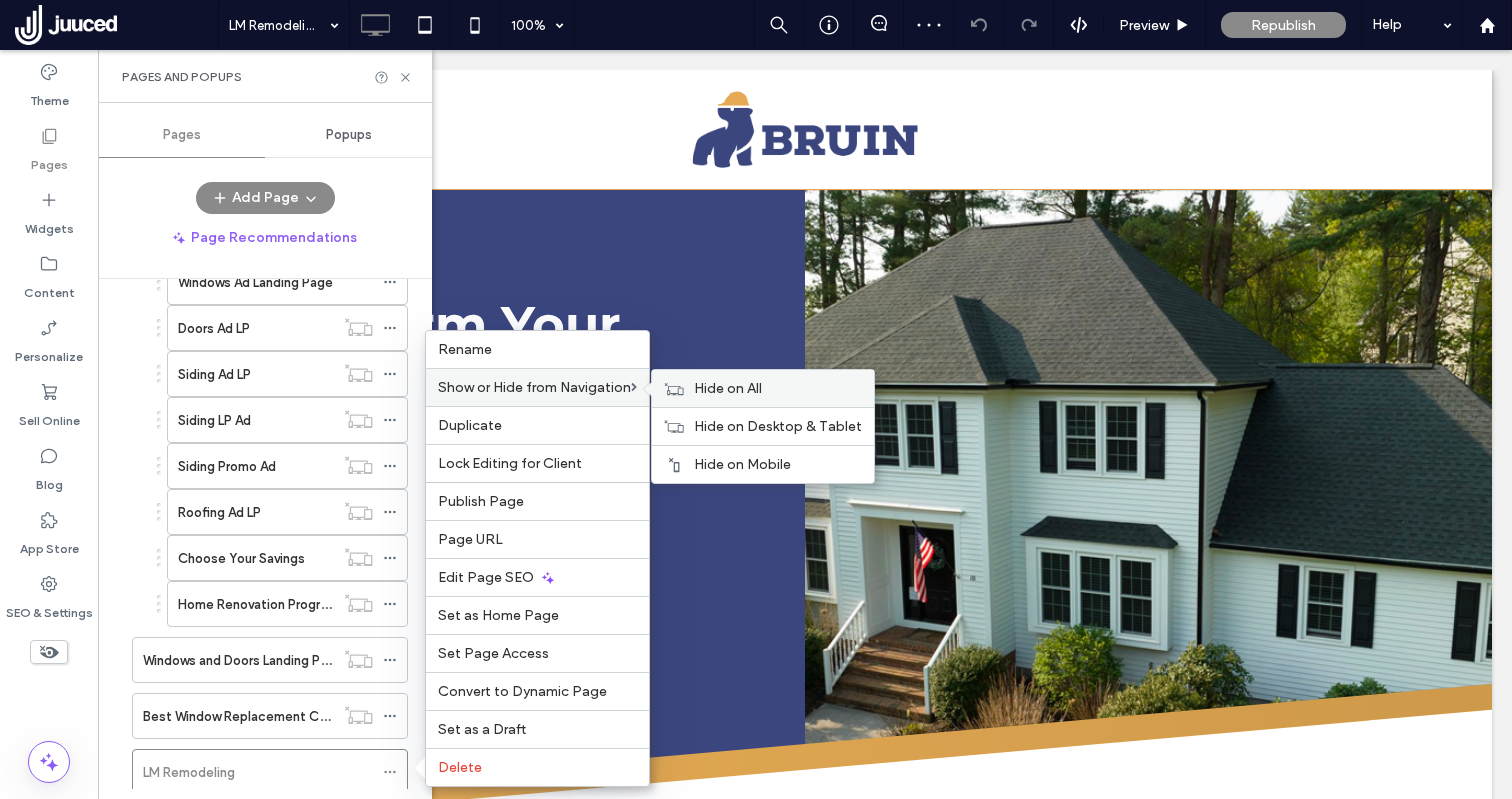 click on "Hide on All" at bounding box center [728, 388] 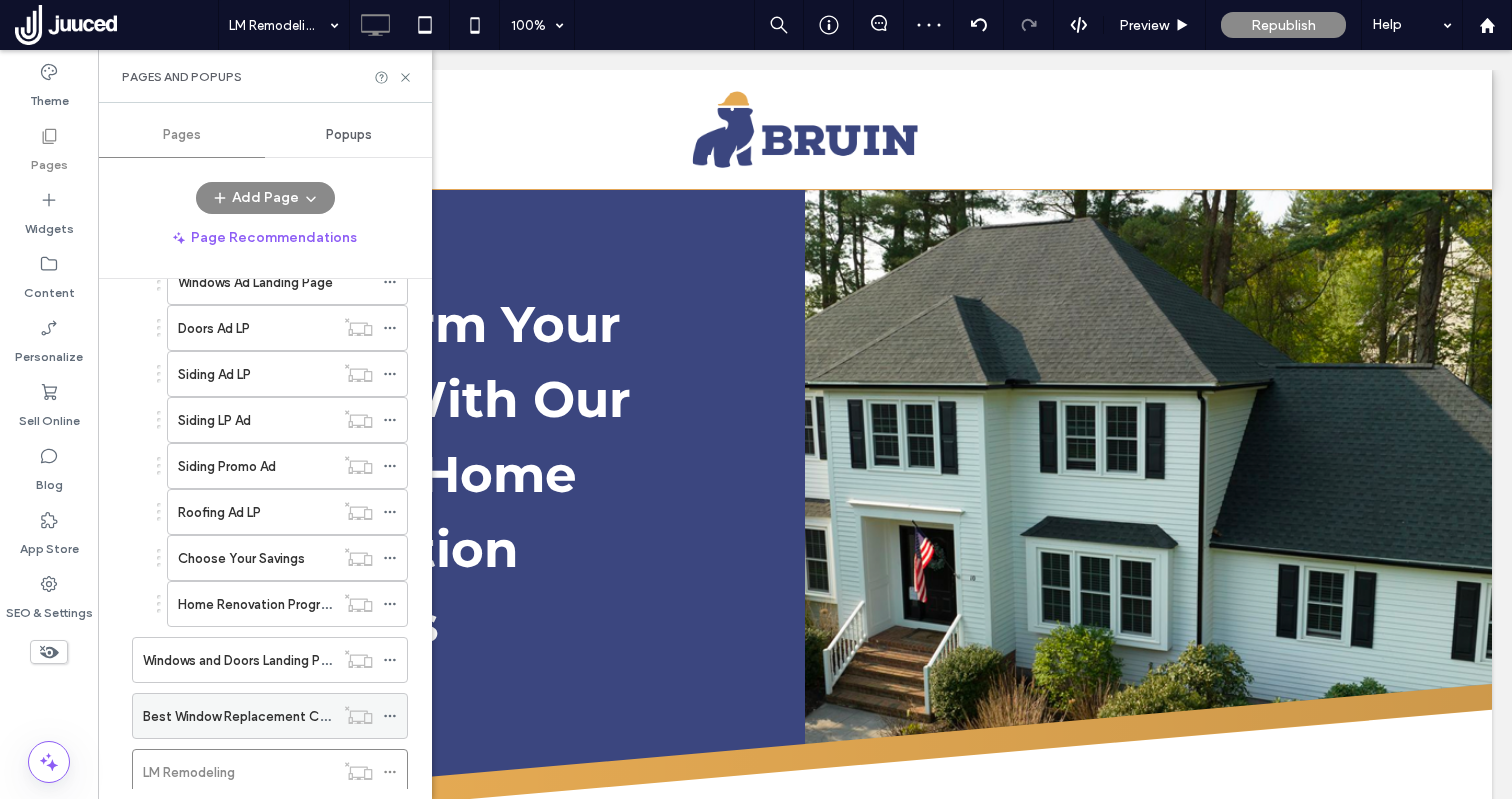 scroll, scrollTop: 1648, scrollLeft: 0, axis: vertical 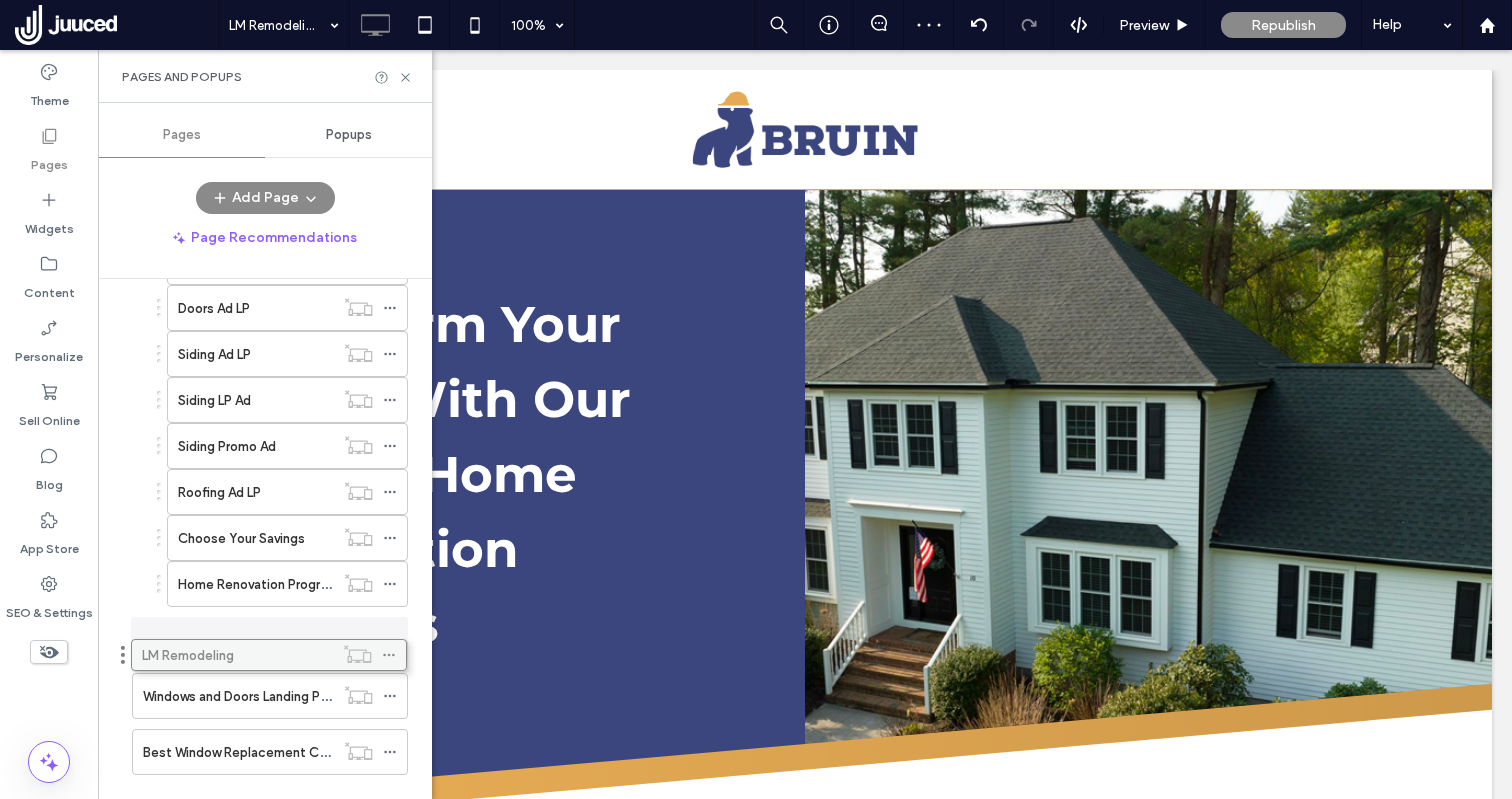 drag, startPoint x: 252, startPoint y: 776, endPoint x: 251, endPoint y: 666, distance: 110.00455 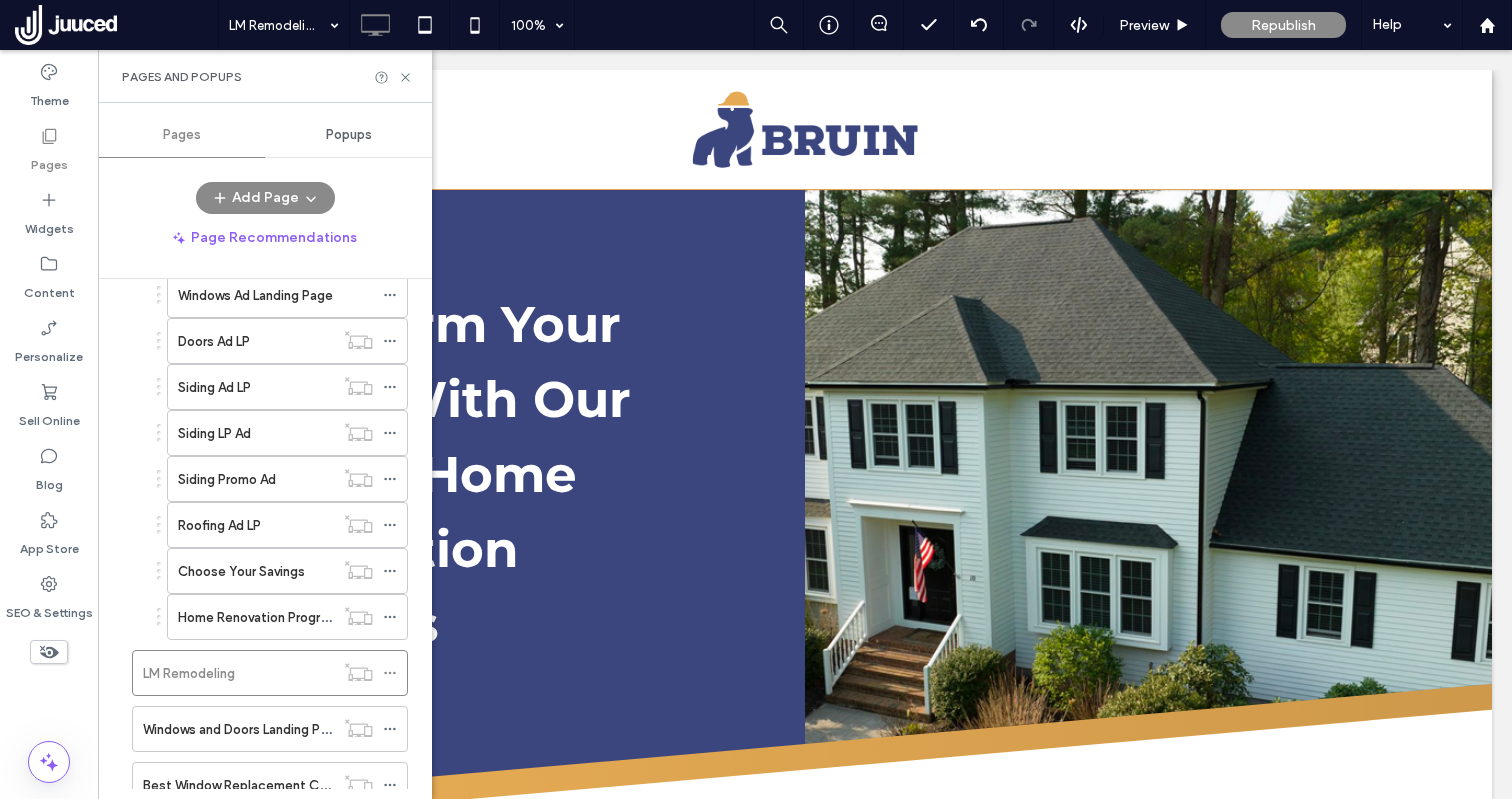 scroll, scrollTop: 1684, scrollLeft: 0, axis: vertical 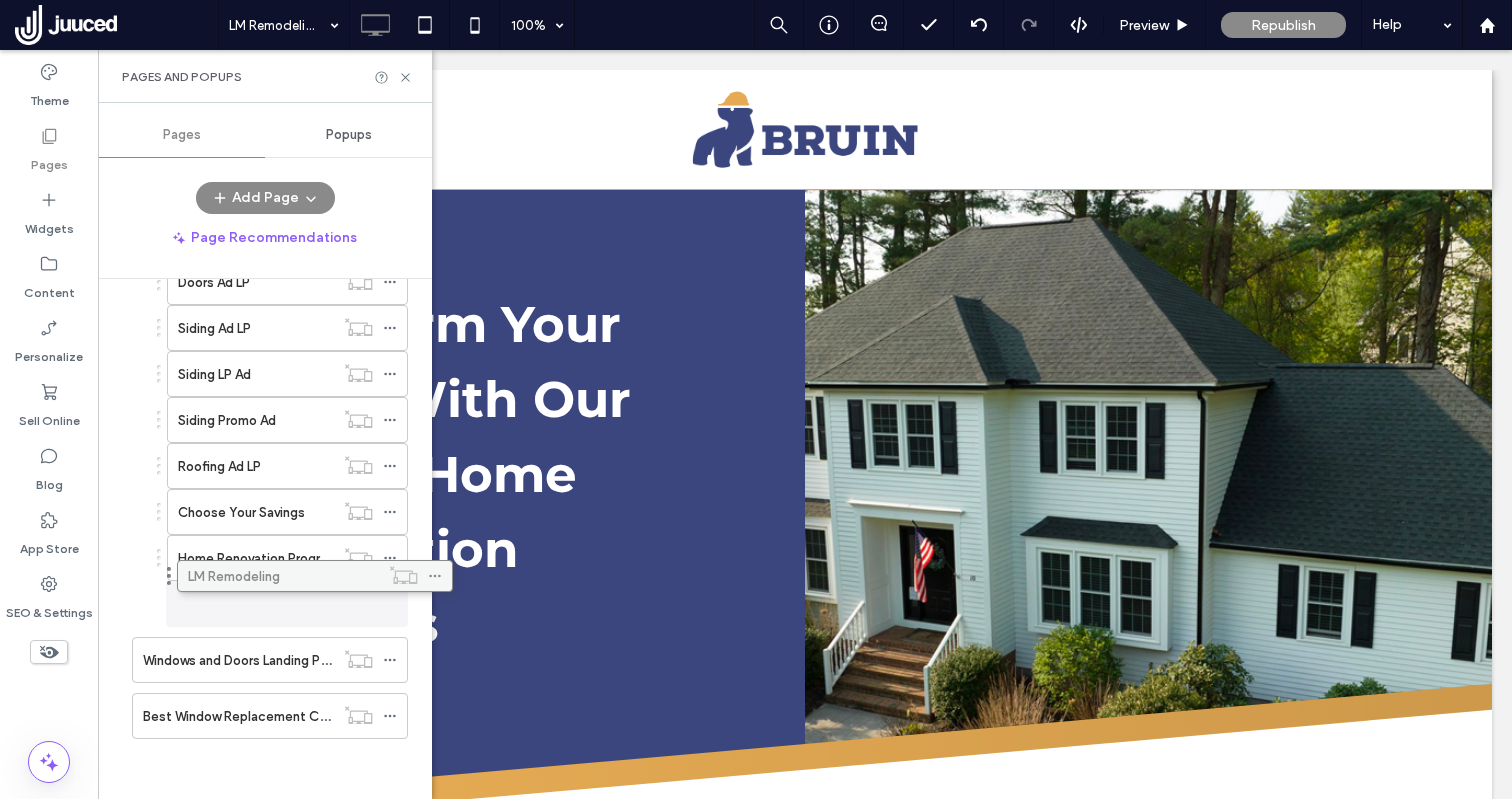 drag, startPoint x: 171, startPoint y: 605, endPoint x: 216, endPoint y: 584, distance: 49.658836 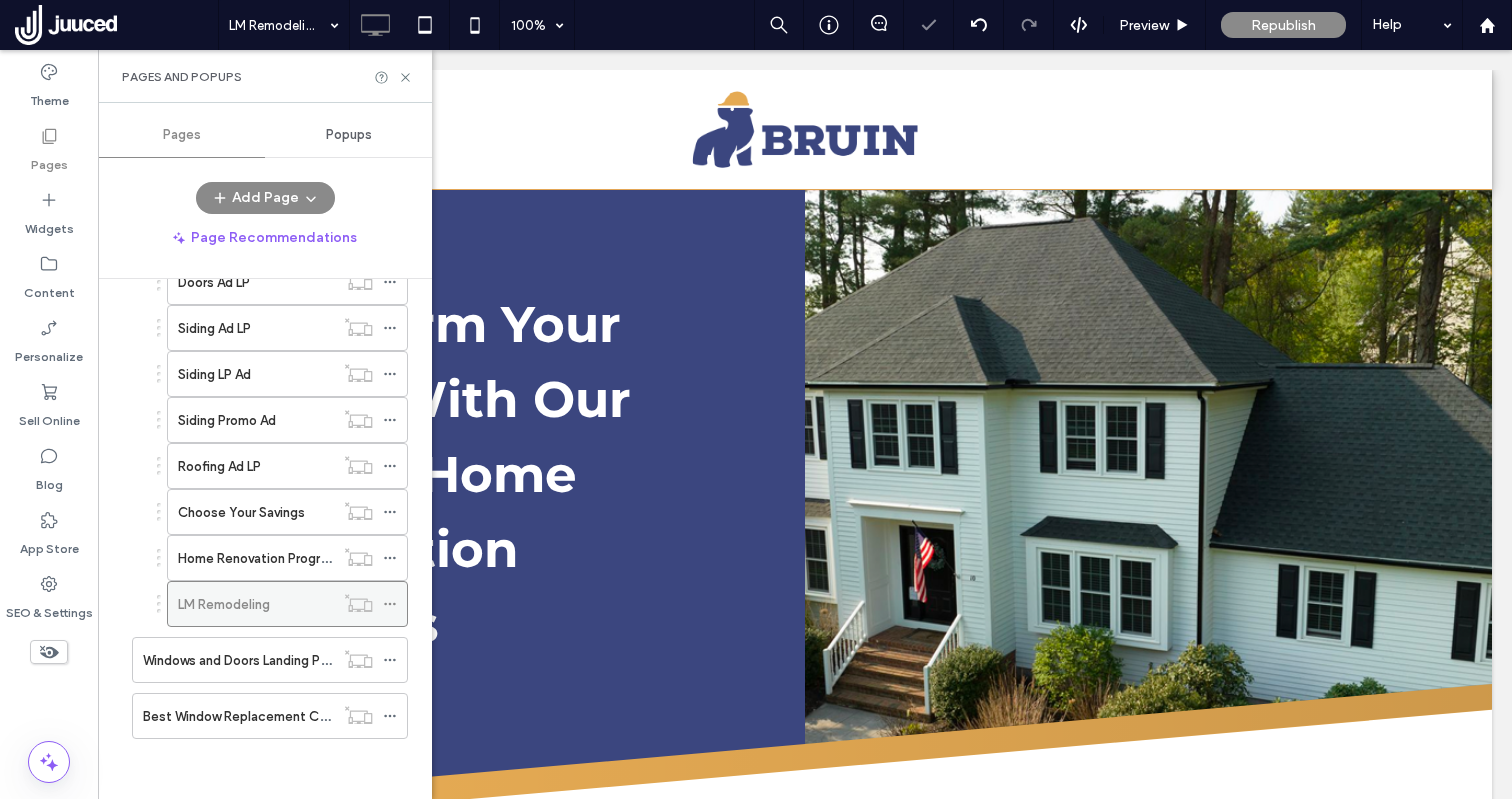 click 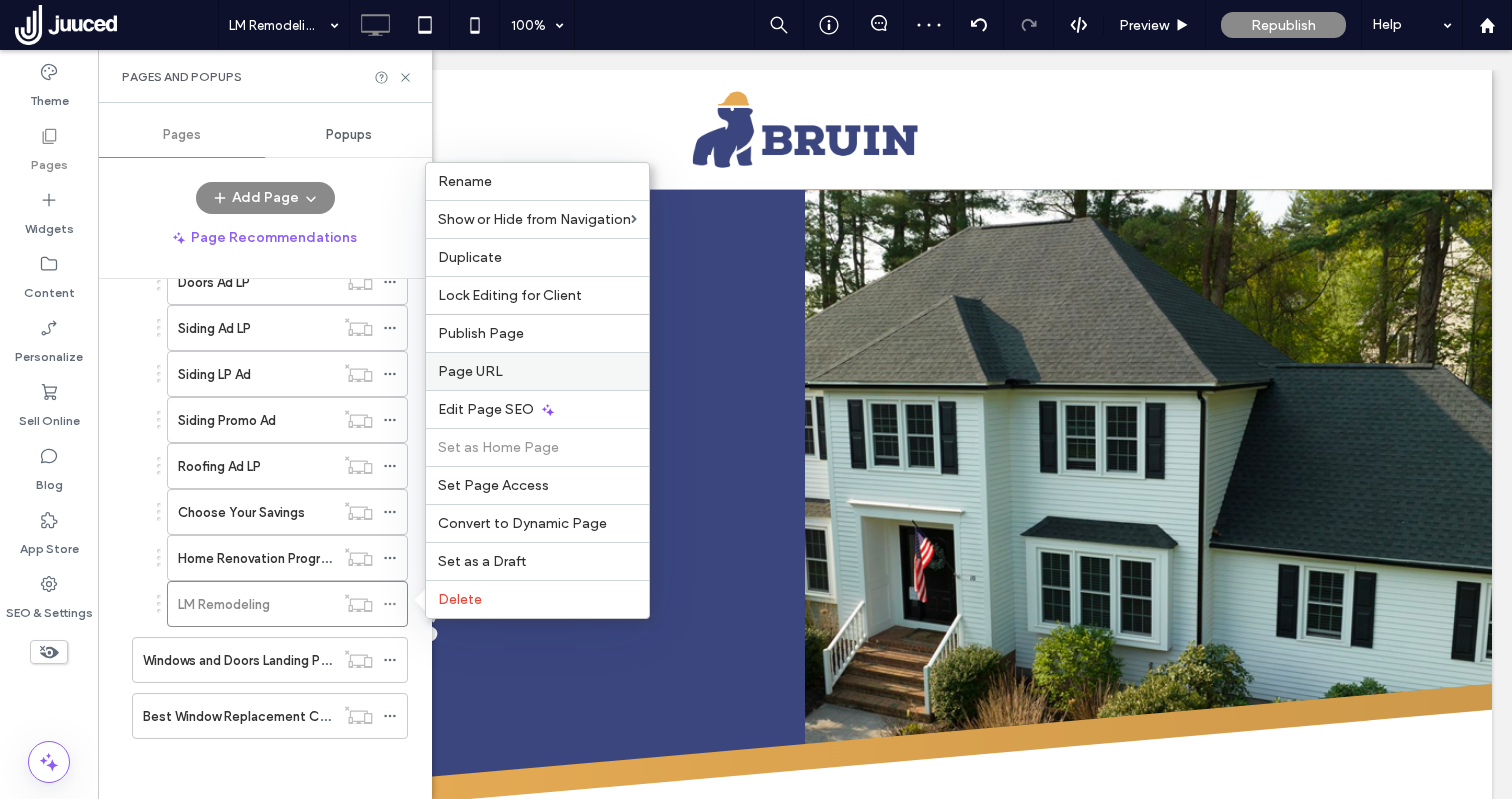 click on "Page URL" at bounding box center [470, 371] 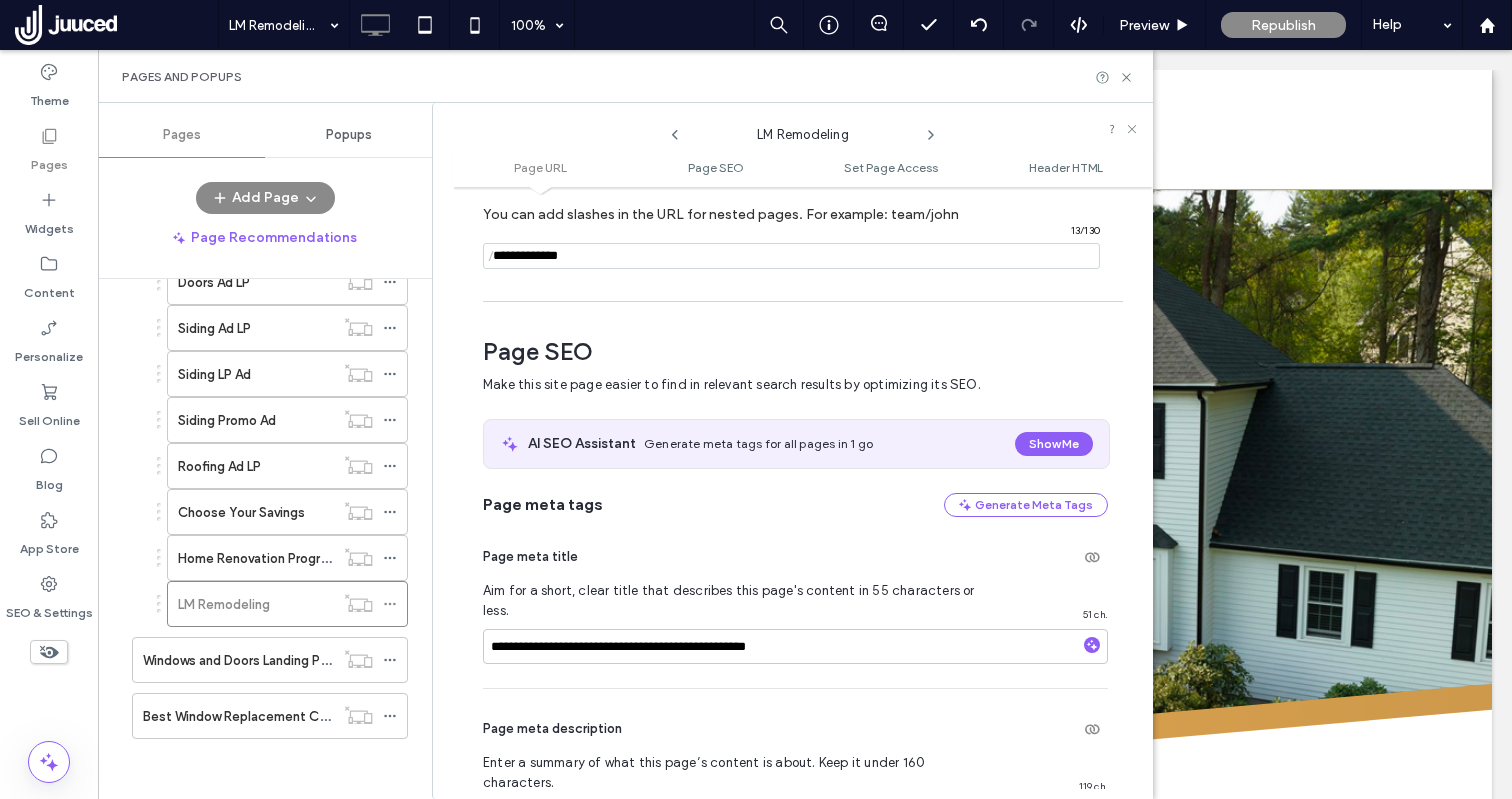 scroll, scrollTop: 215, scrollLeft: 0, axis: vertical 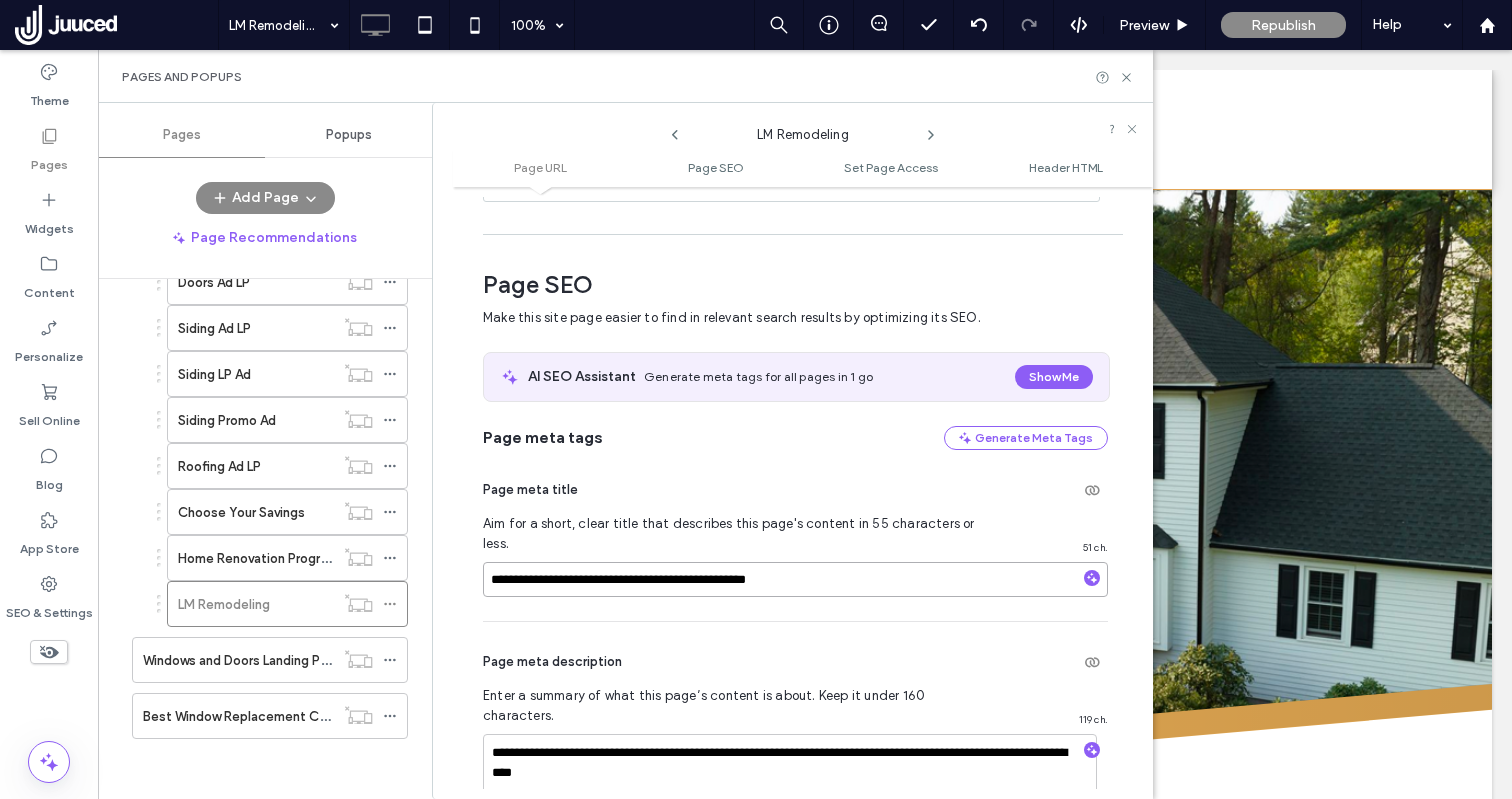 drag, startPoint x: 579, startPoint y: 562, endPoint x: 481, endPoint y: 560, distance: 98.02041 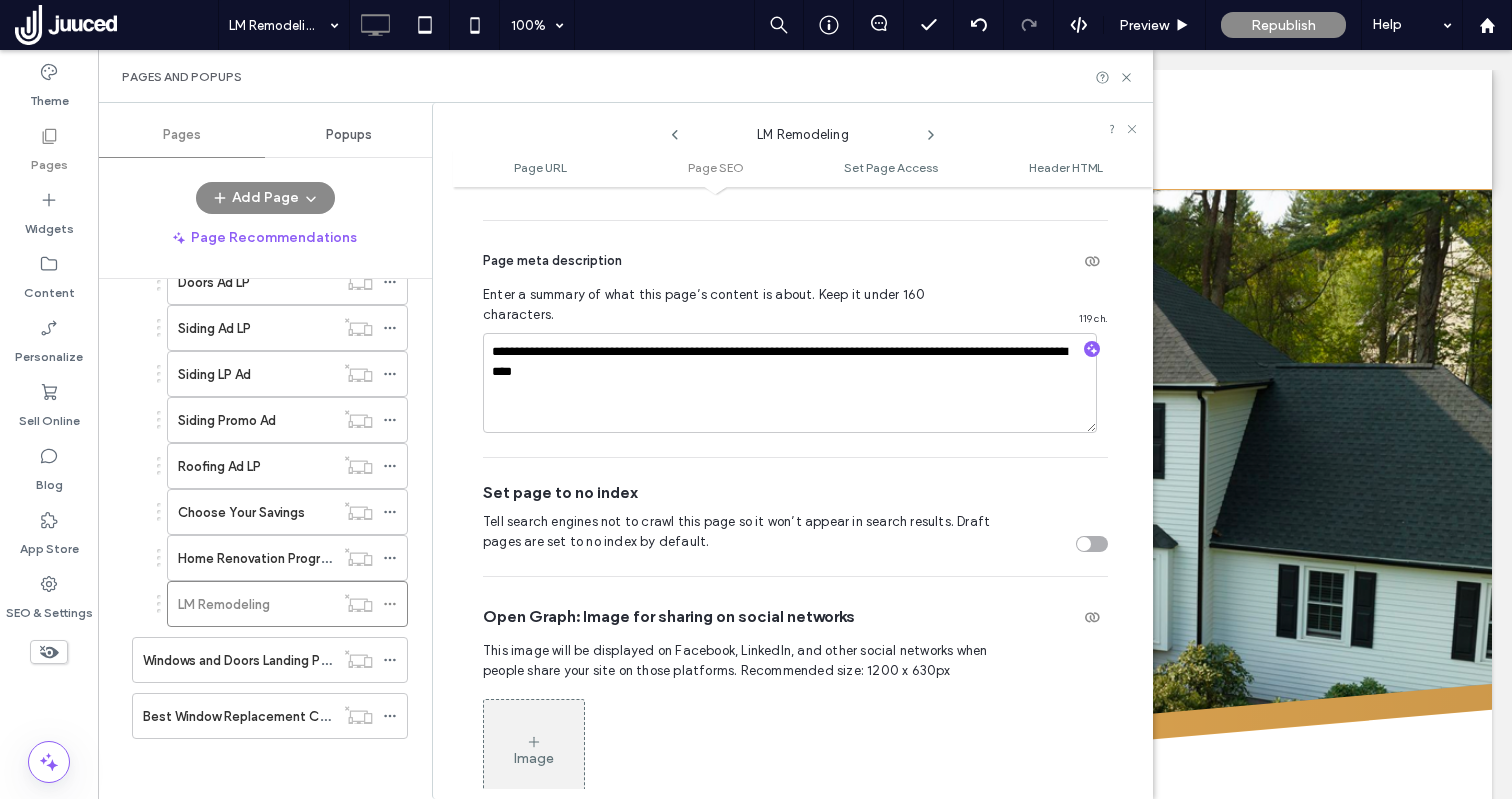 scroll, scrollTop: 677, scrollLeft: 0, axis: vertical 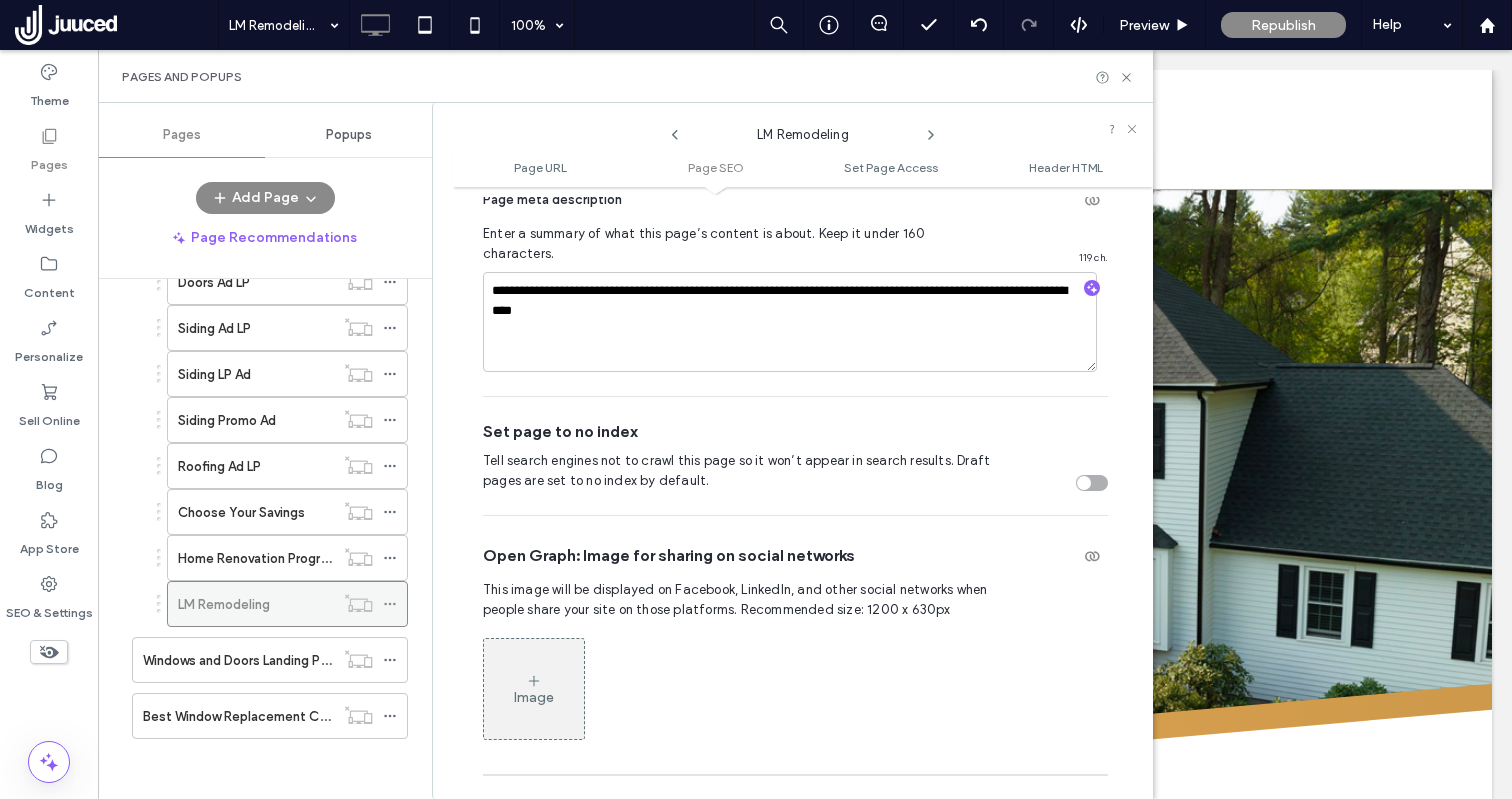 click 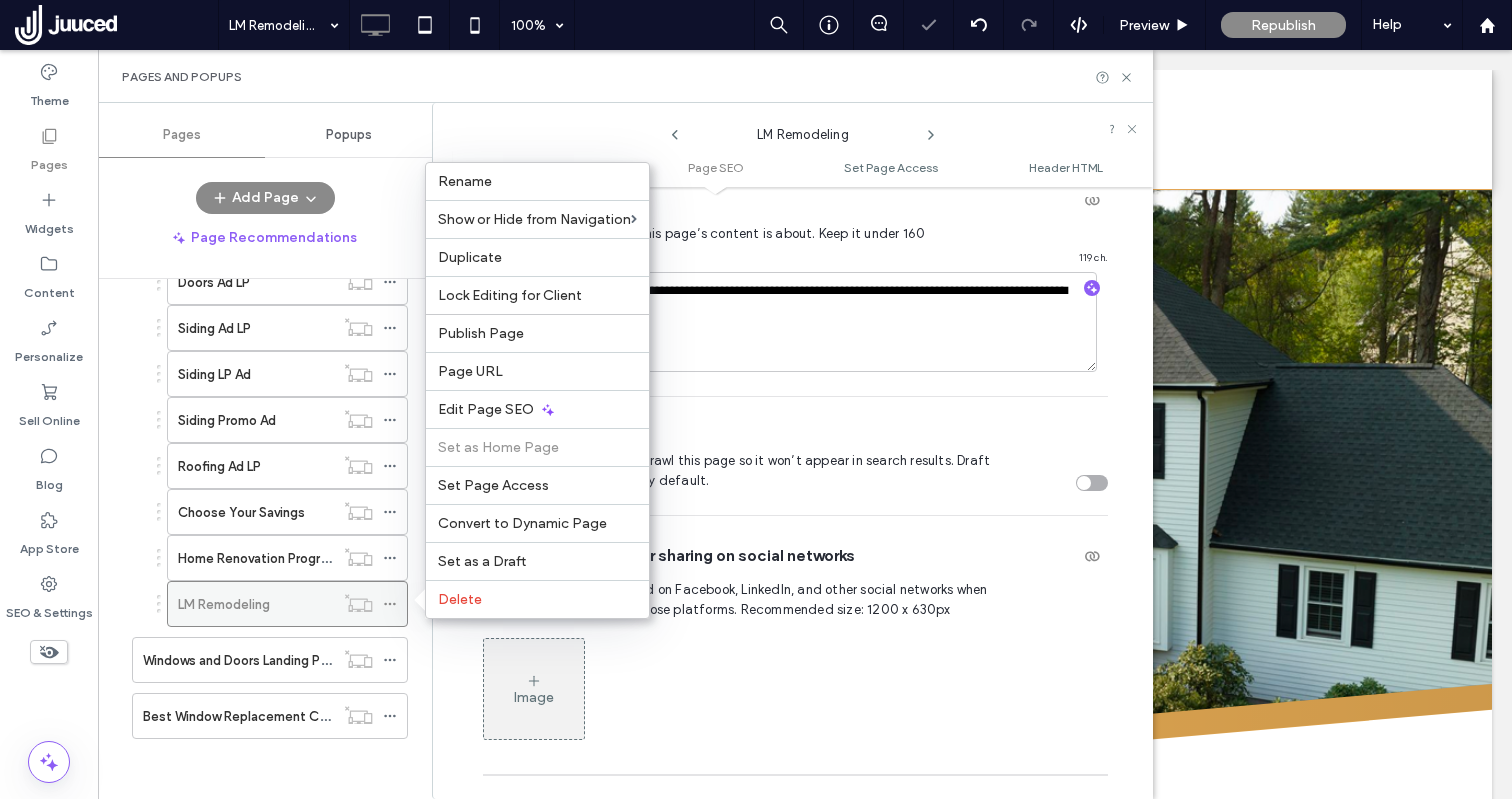 click on "LM Remodeling" at bounding box center (256, 604) 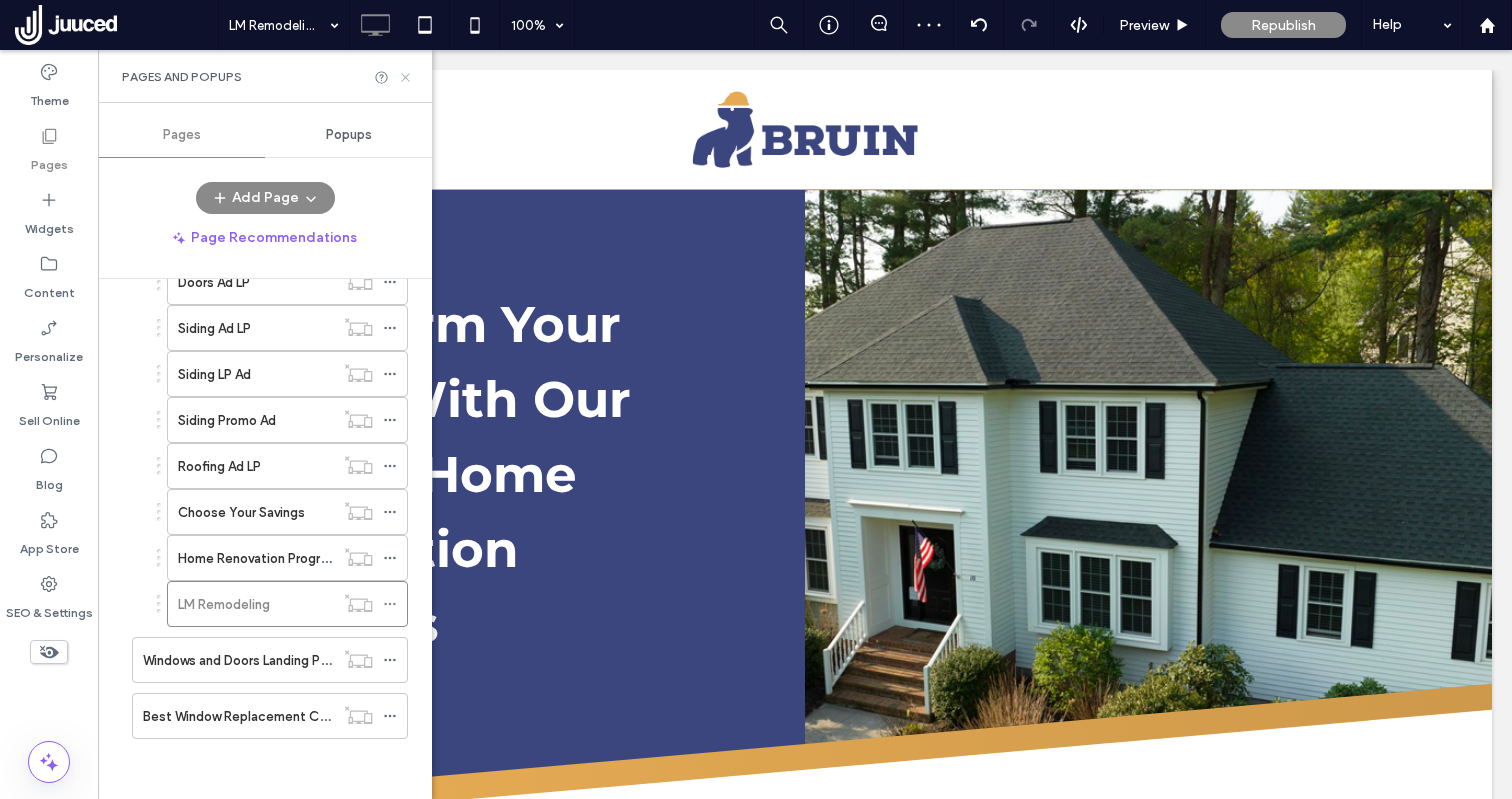 scroll, scrollTop: 0, scrollLeft: 0, axis: both 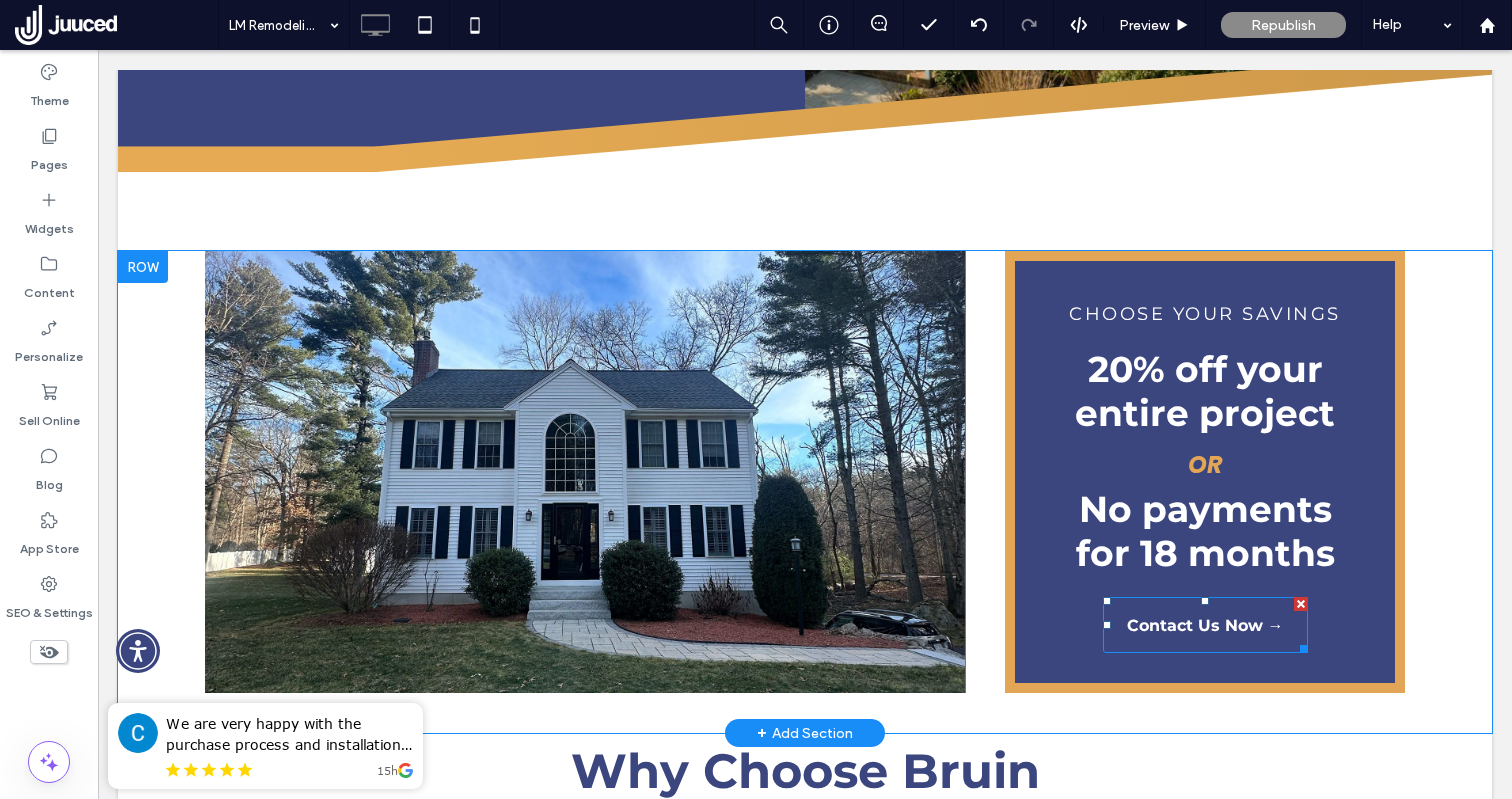 click on "Contact Us Now →" at bounding box center (1205, 625) 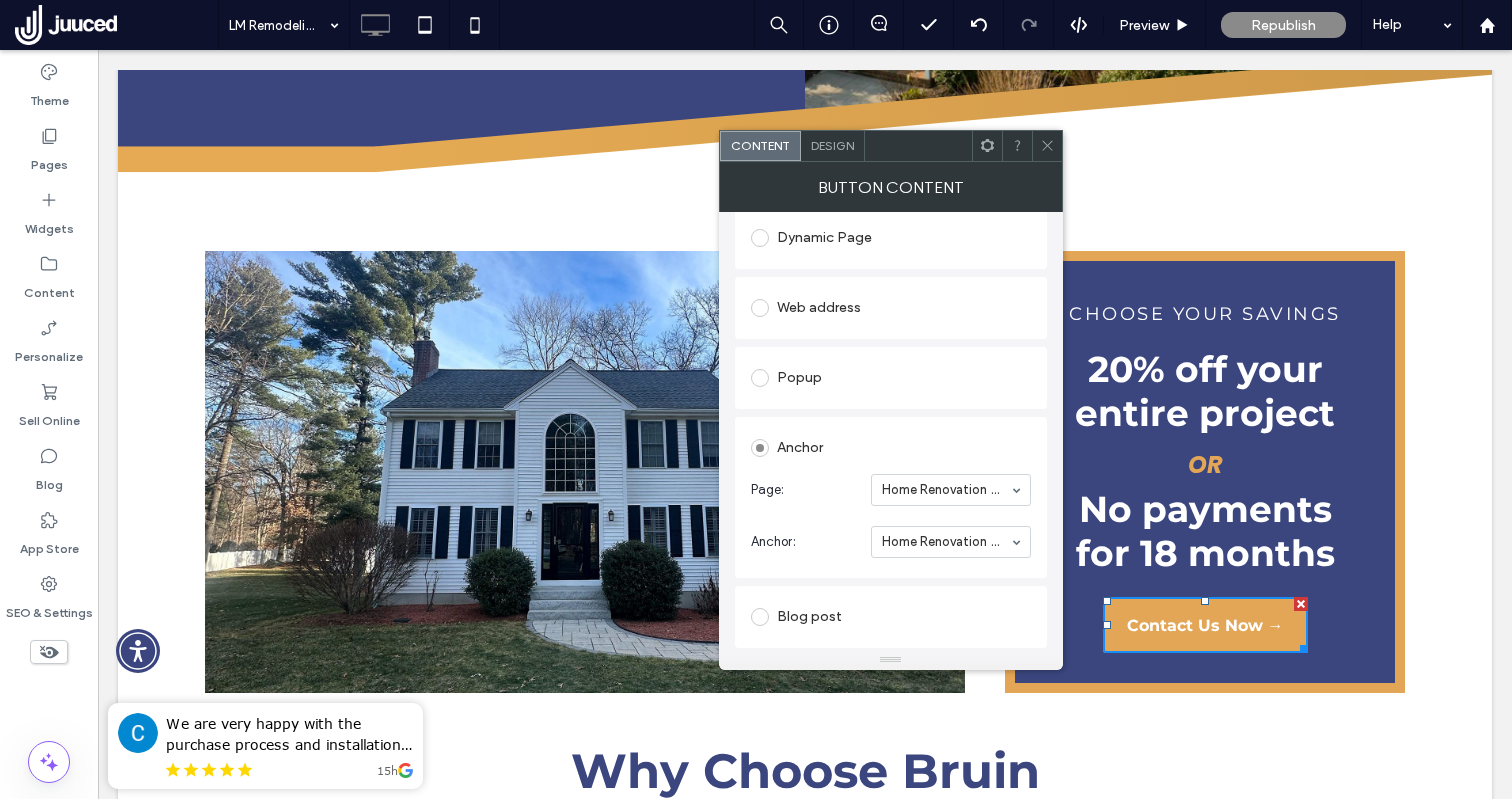 scroll, scrollTop: 451, scrollLeft: 0, axis: vertical 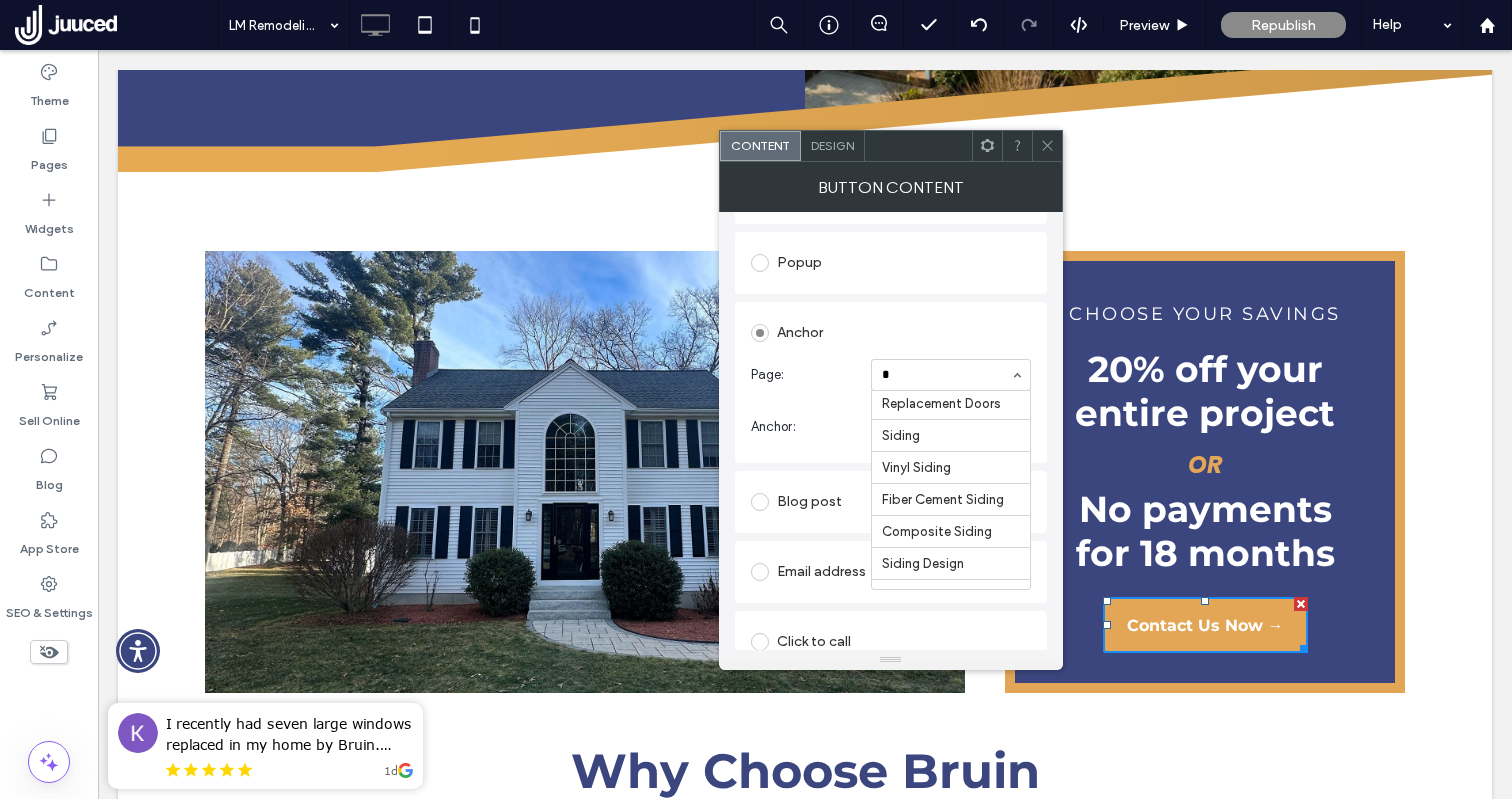type on "**" 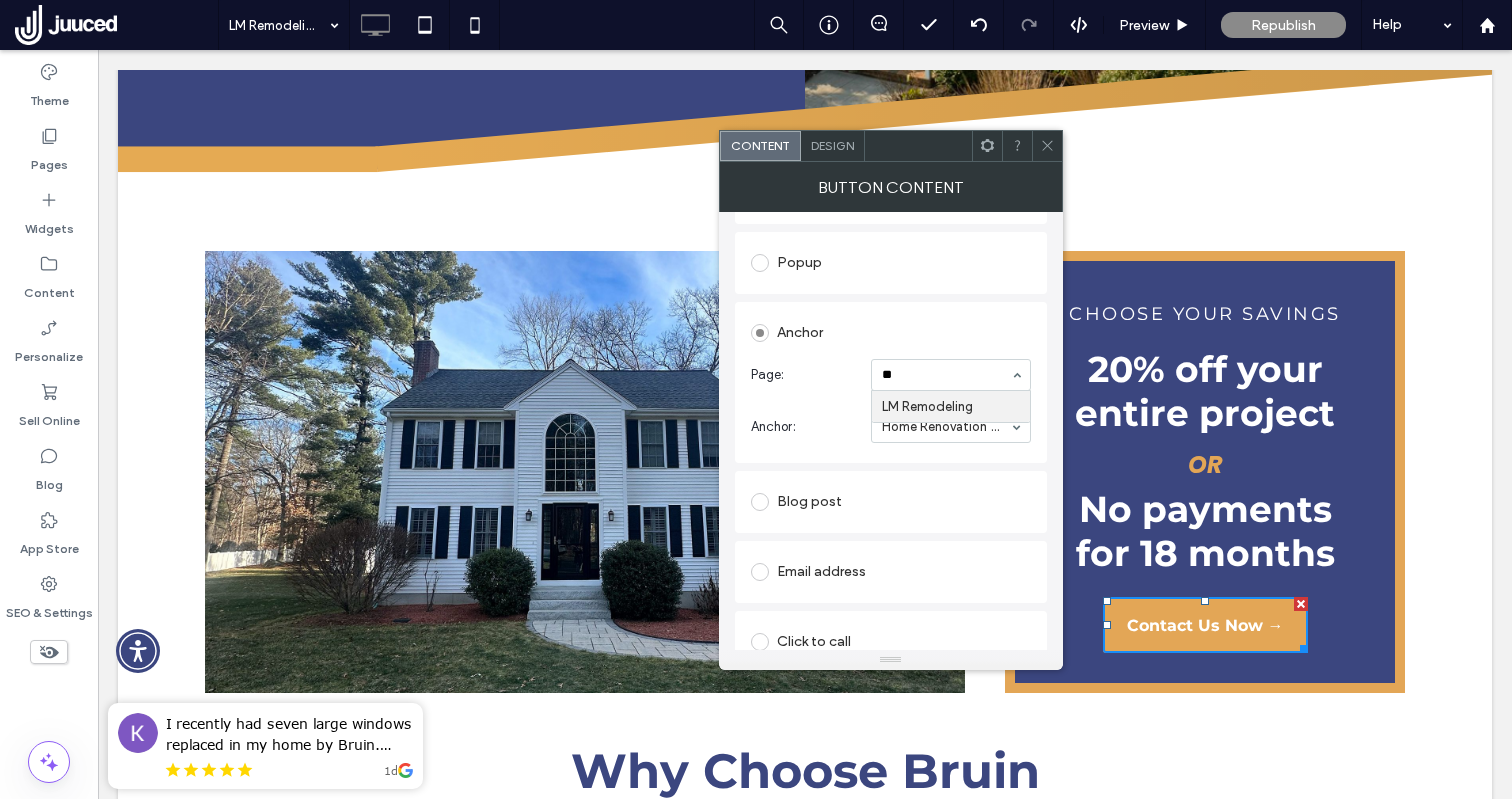 scroll, scrollTop: 0, scrollLeft: 0, axis: both 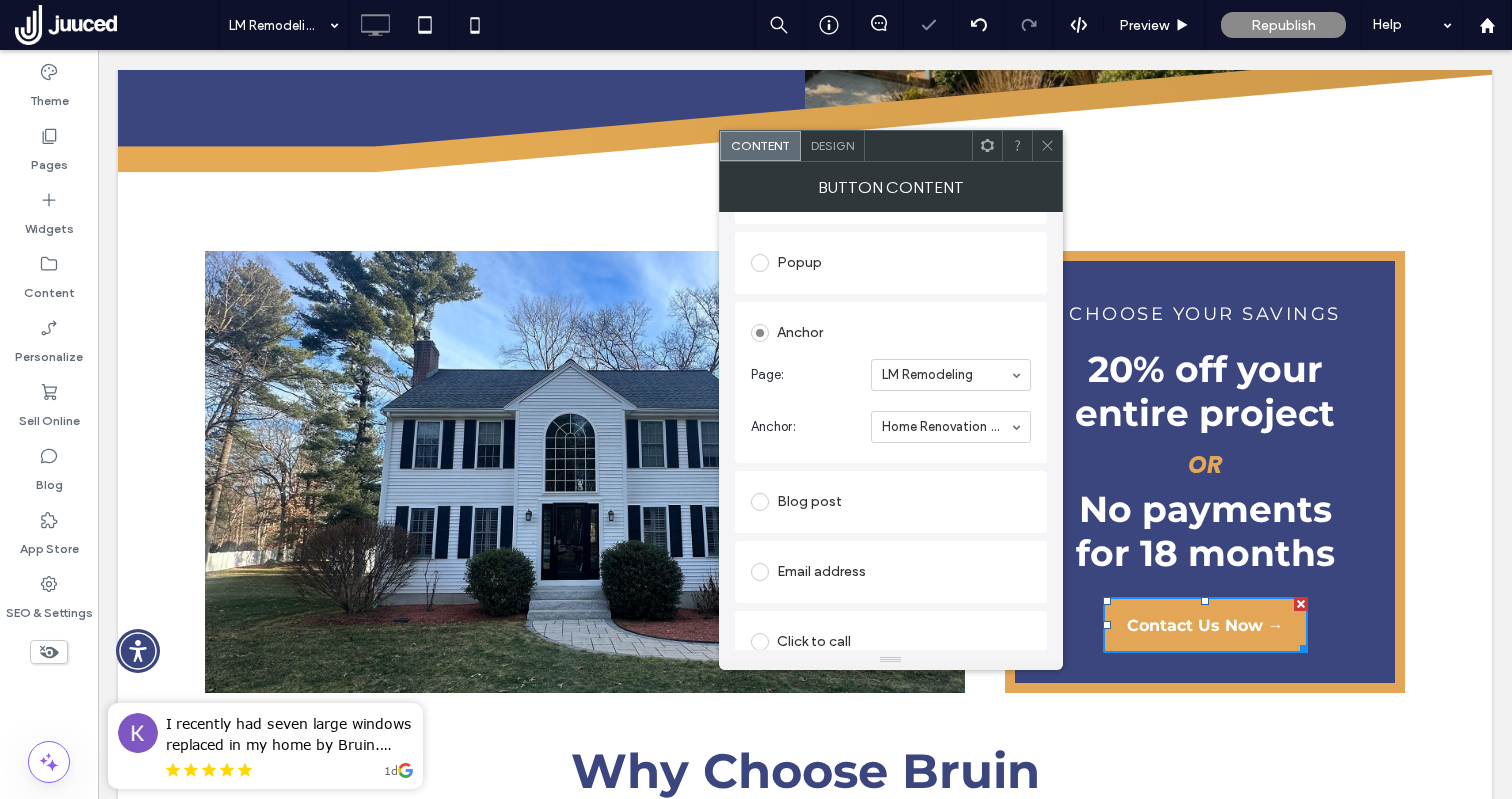 click 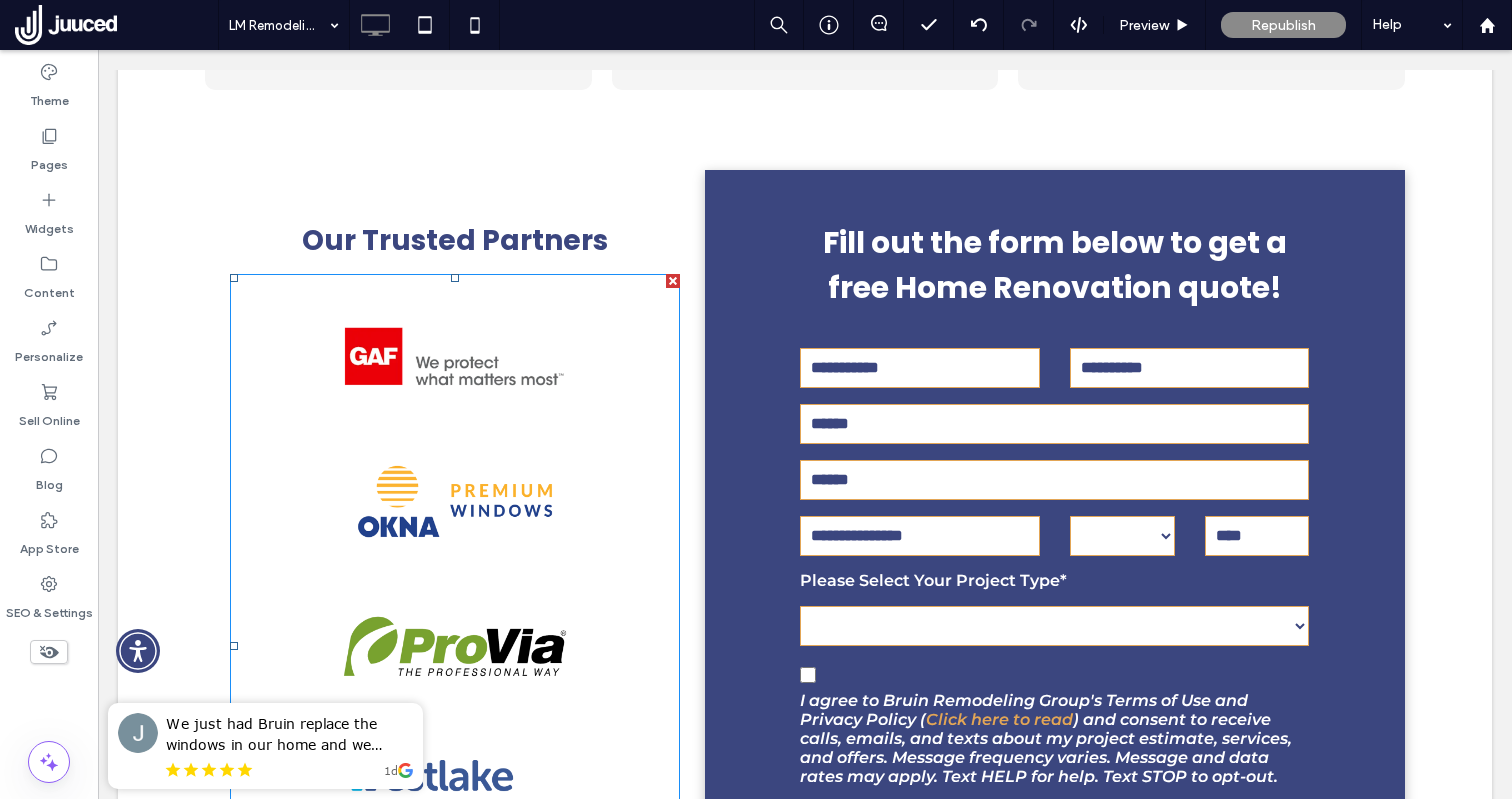 scroll, scrollTop: 1710, scrollLeft: 0, axis: vertical 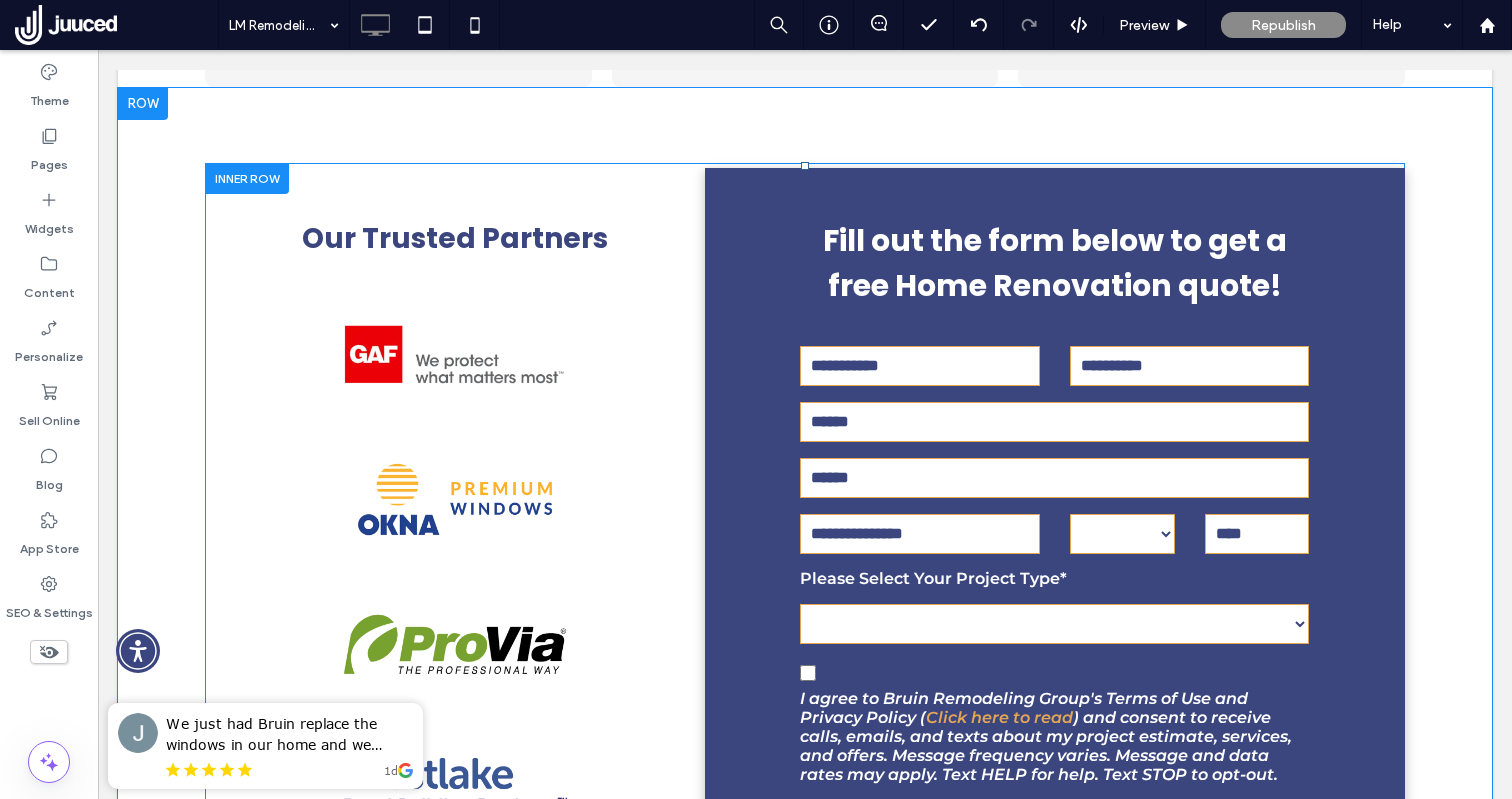click at bounding box center (247, 178) 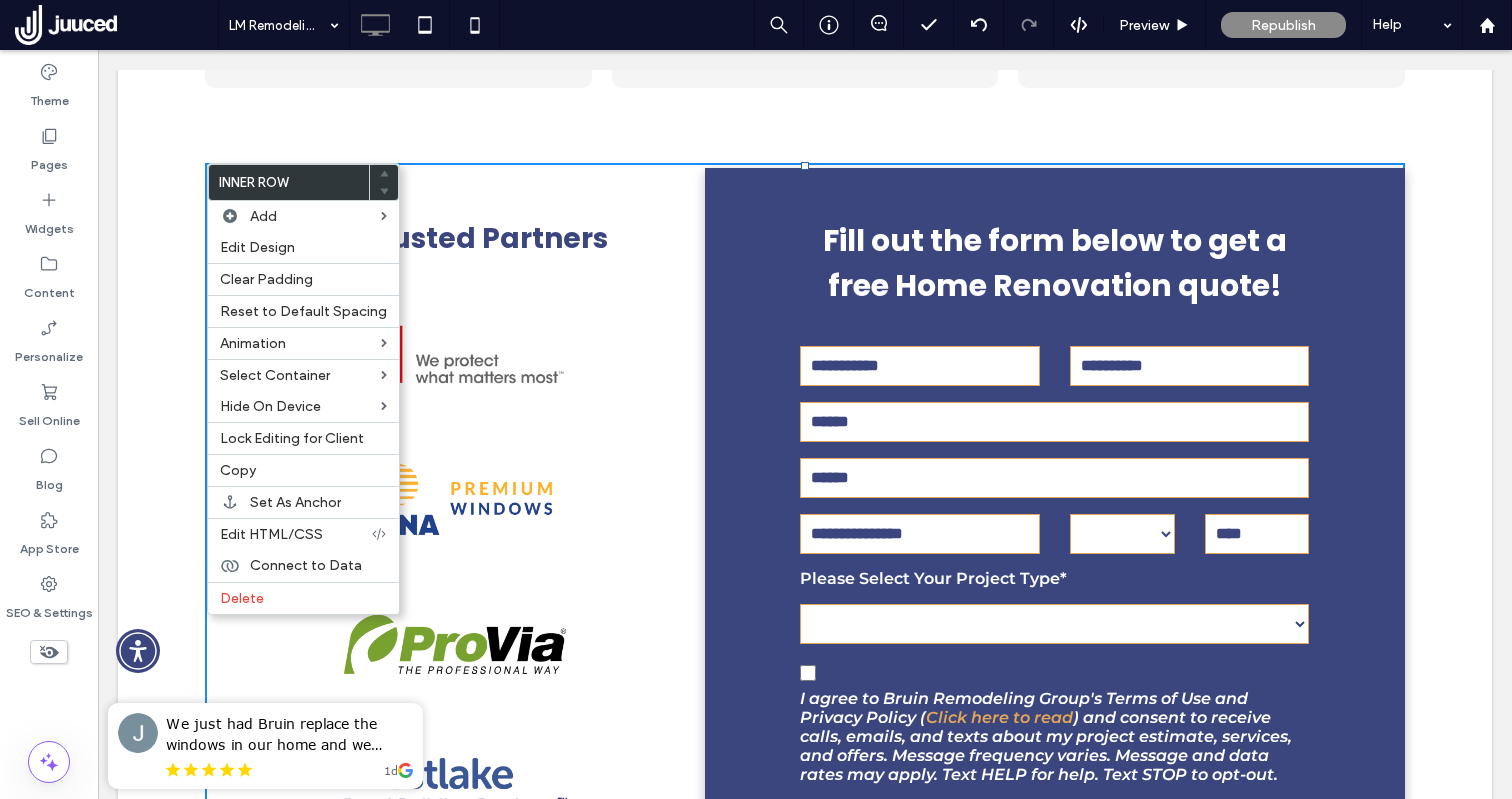 click on "**********" at bounding box center [805, 580] 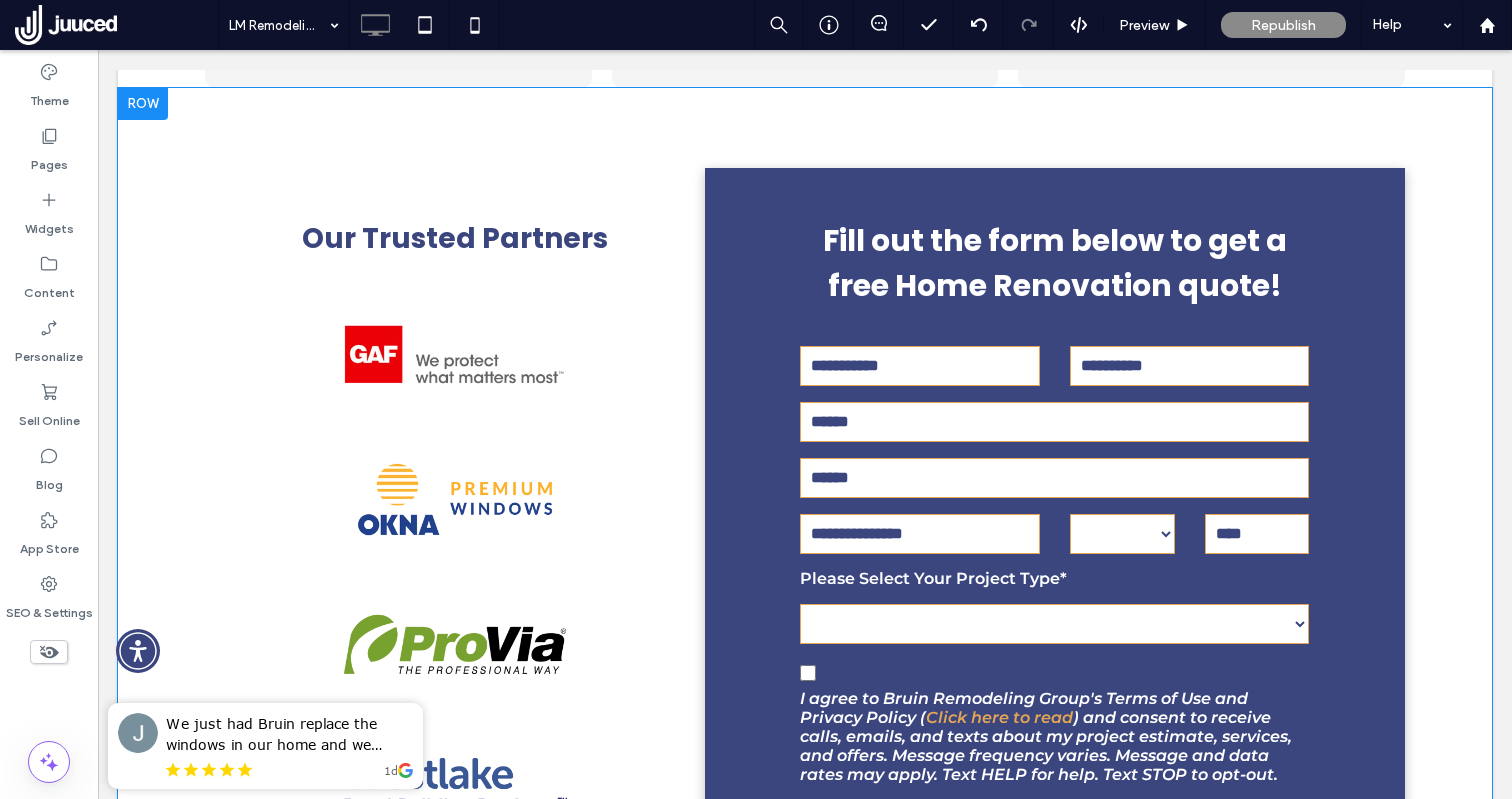 click at bounding box center (143, 104) 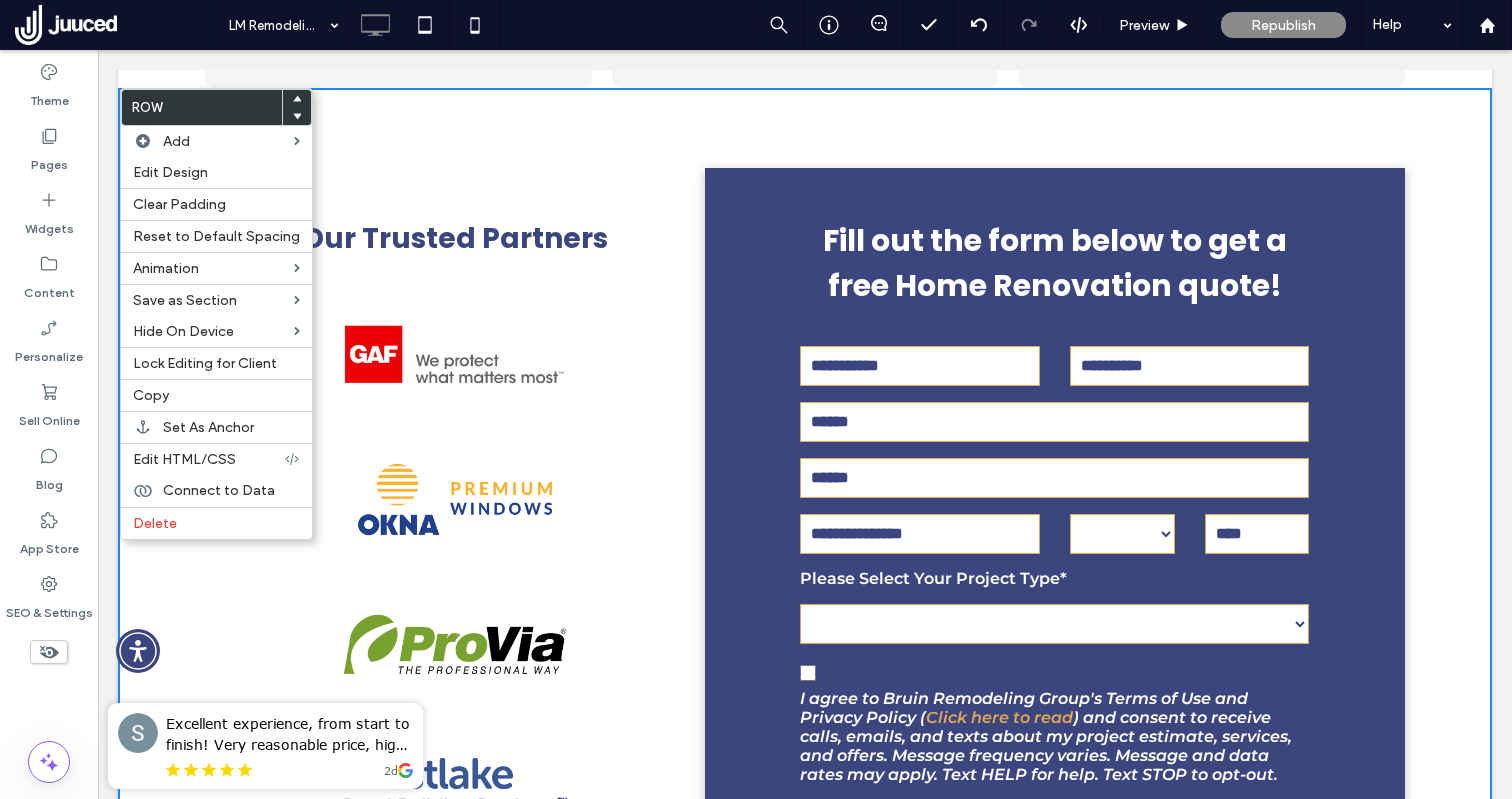 click on "**********" at bounding box center [805, 580] 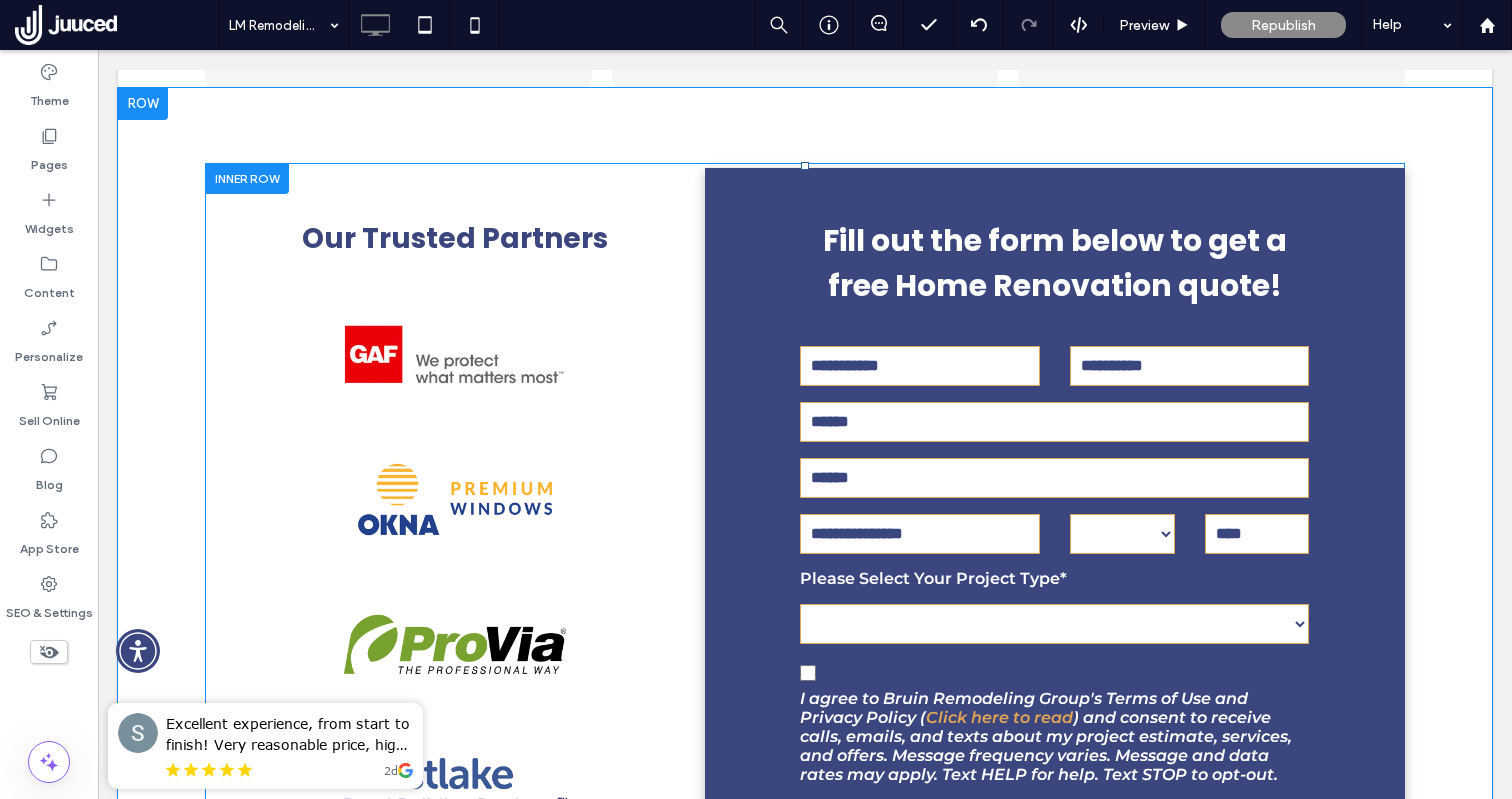 click on "**********" at bounding box center [1055, 602] 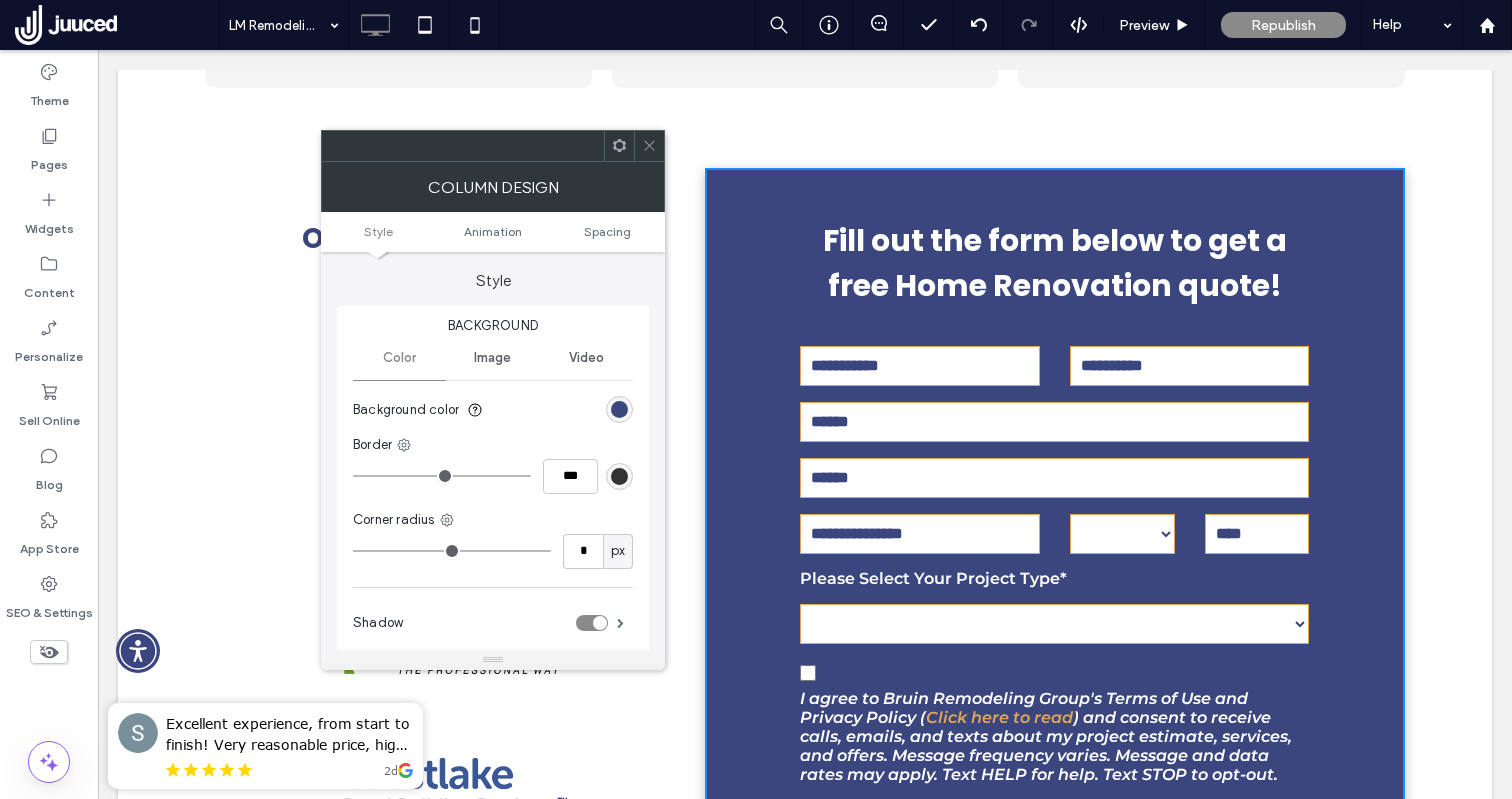 click at bounding box center [619, 146] 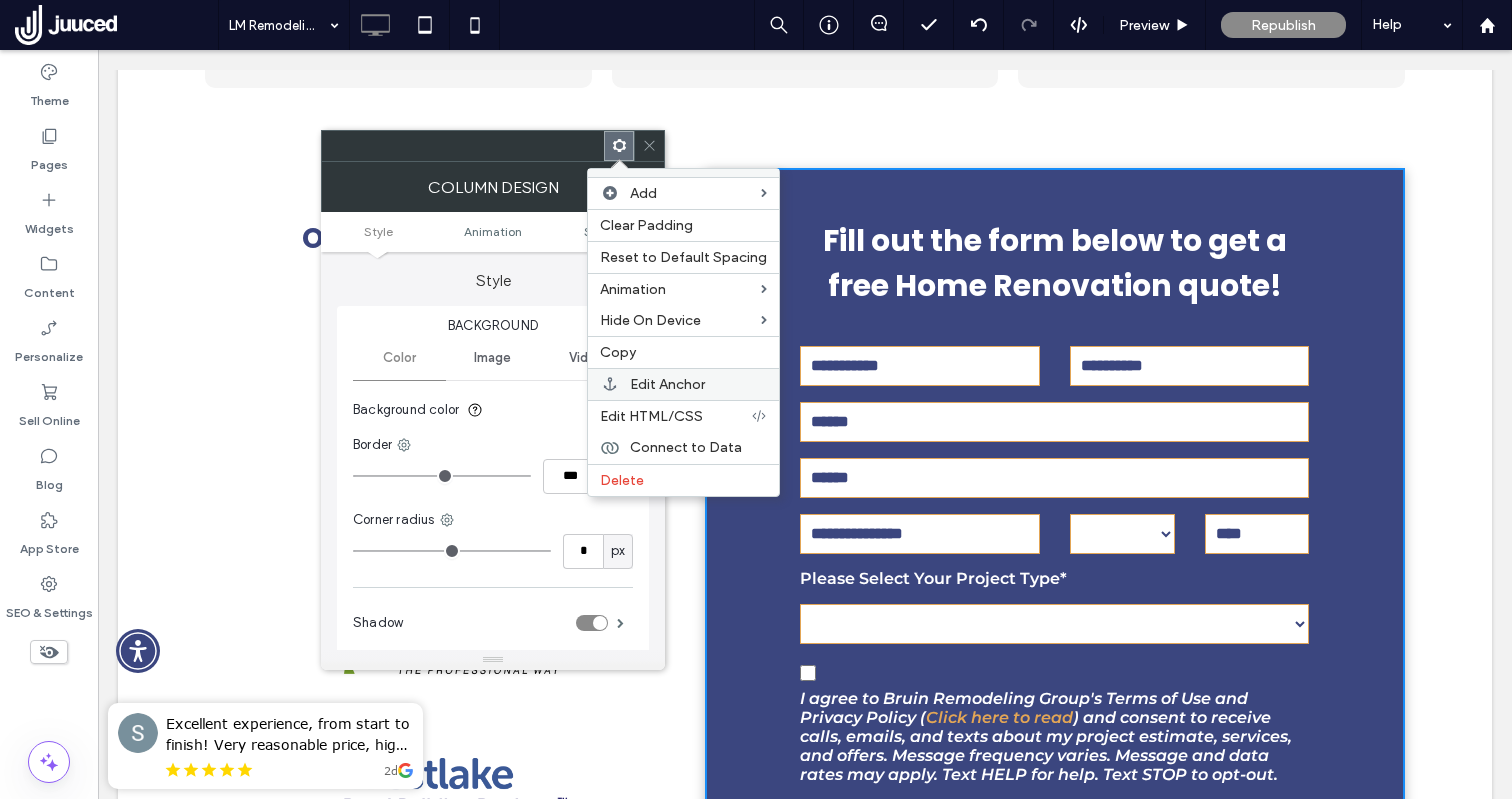 click on "Edit Anchor" at bounding box center [667, 384] 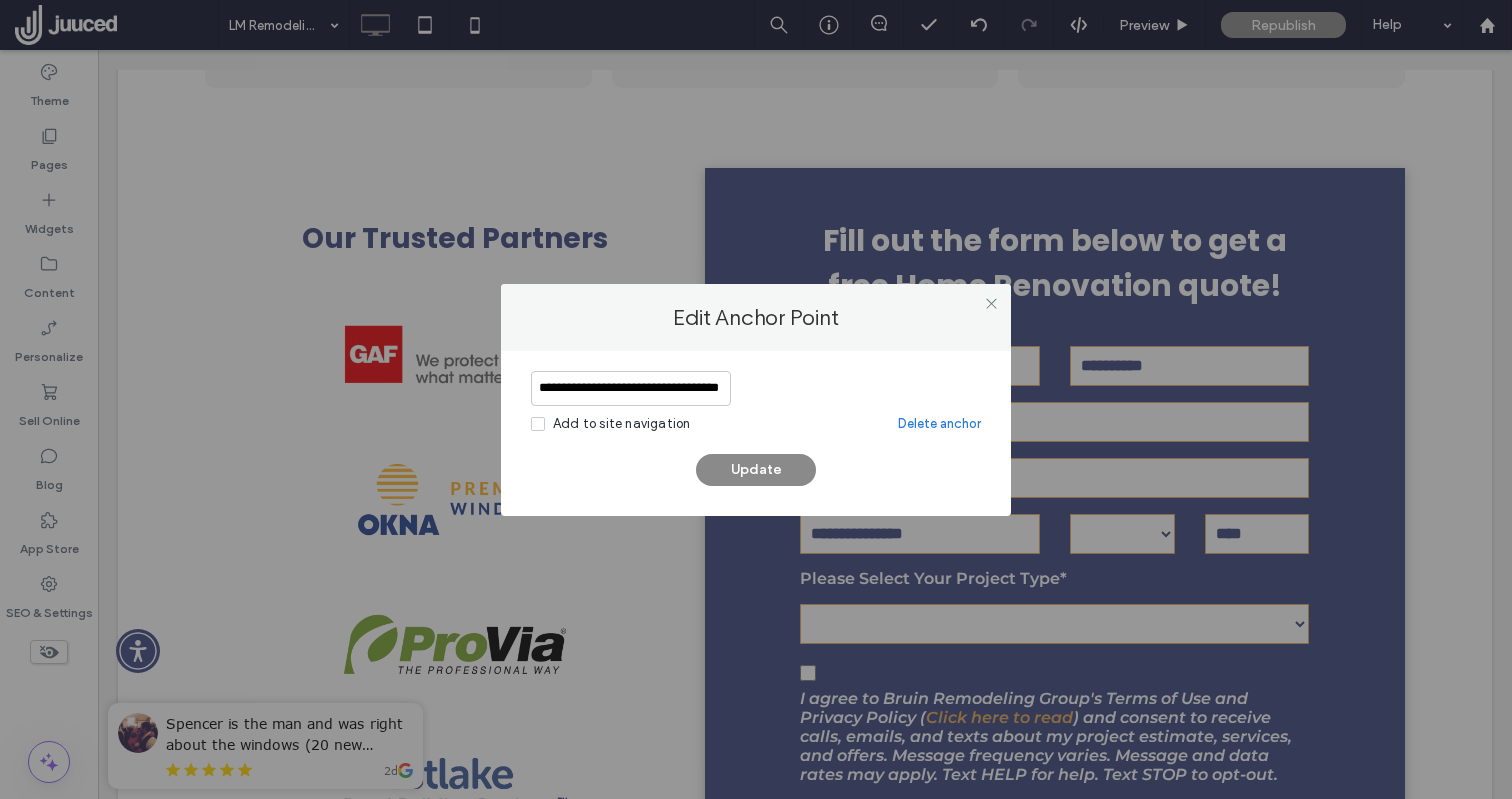 scroll, scrollTop: 0, scrollLeft: 0, axis: both 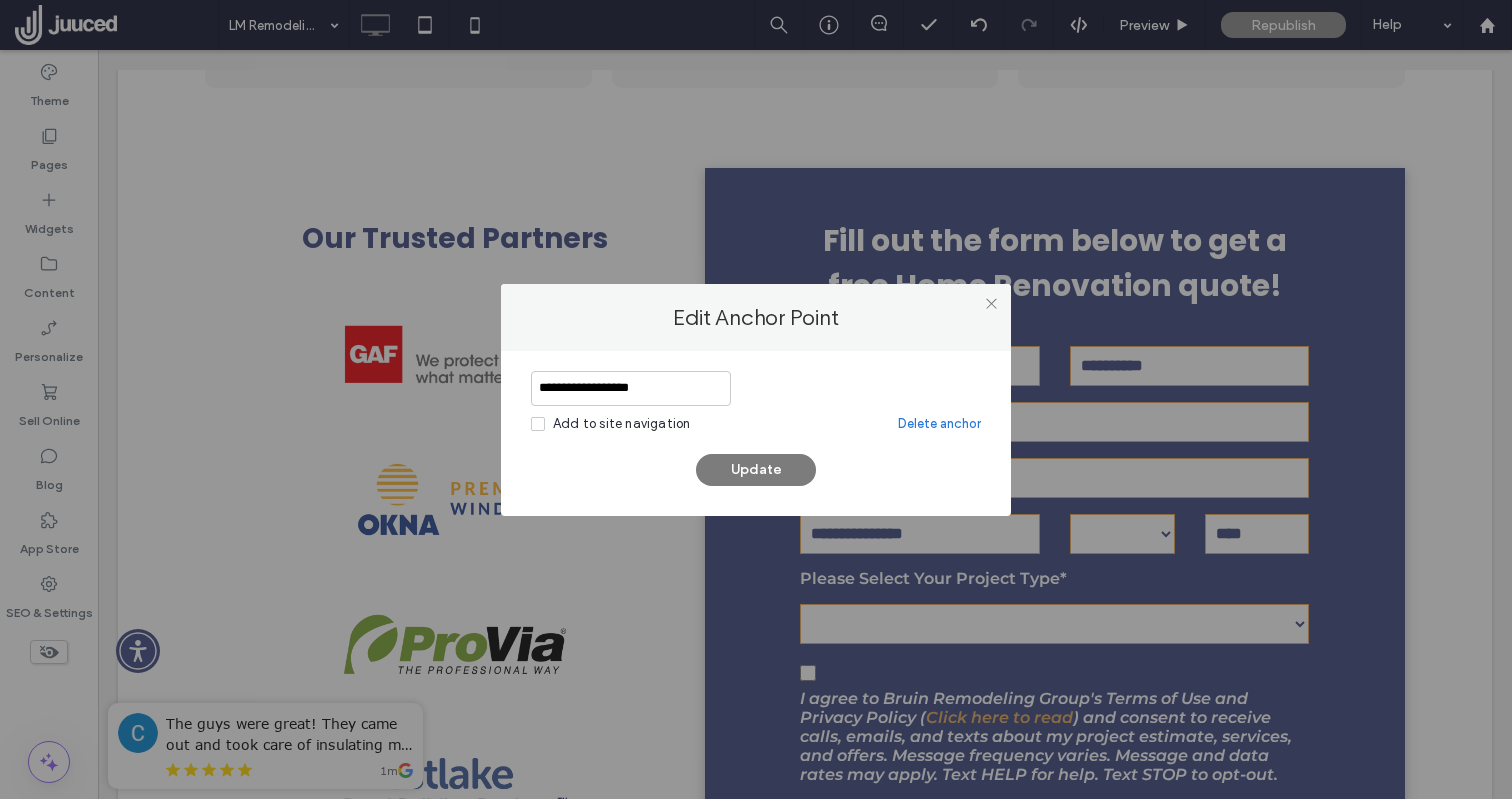 type on "**********" 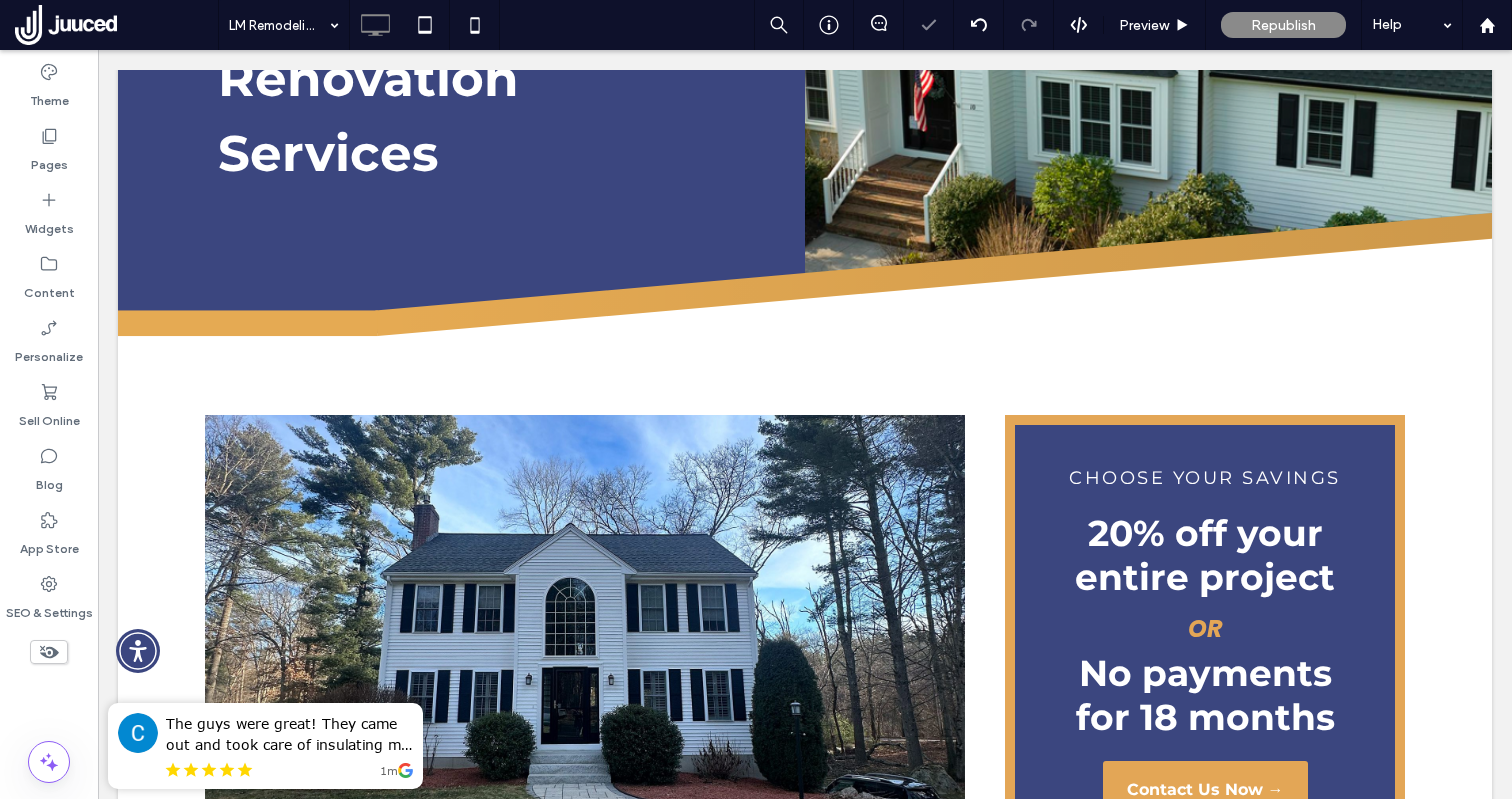 scroll, scrollTop: 715, scrollLeft: 0, axis: vertical 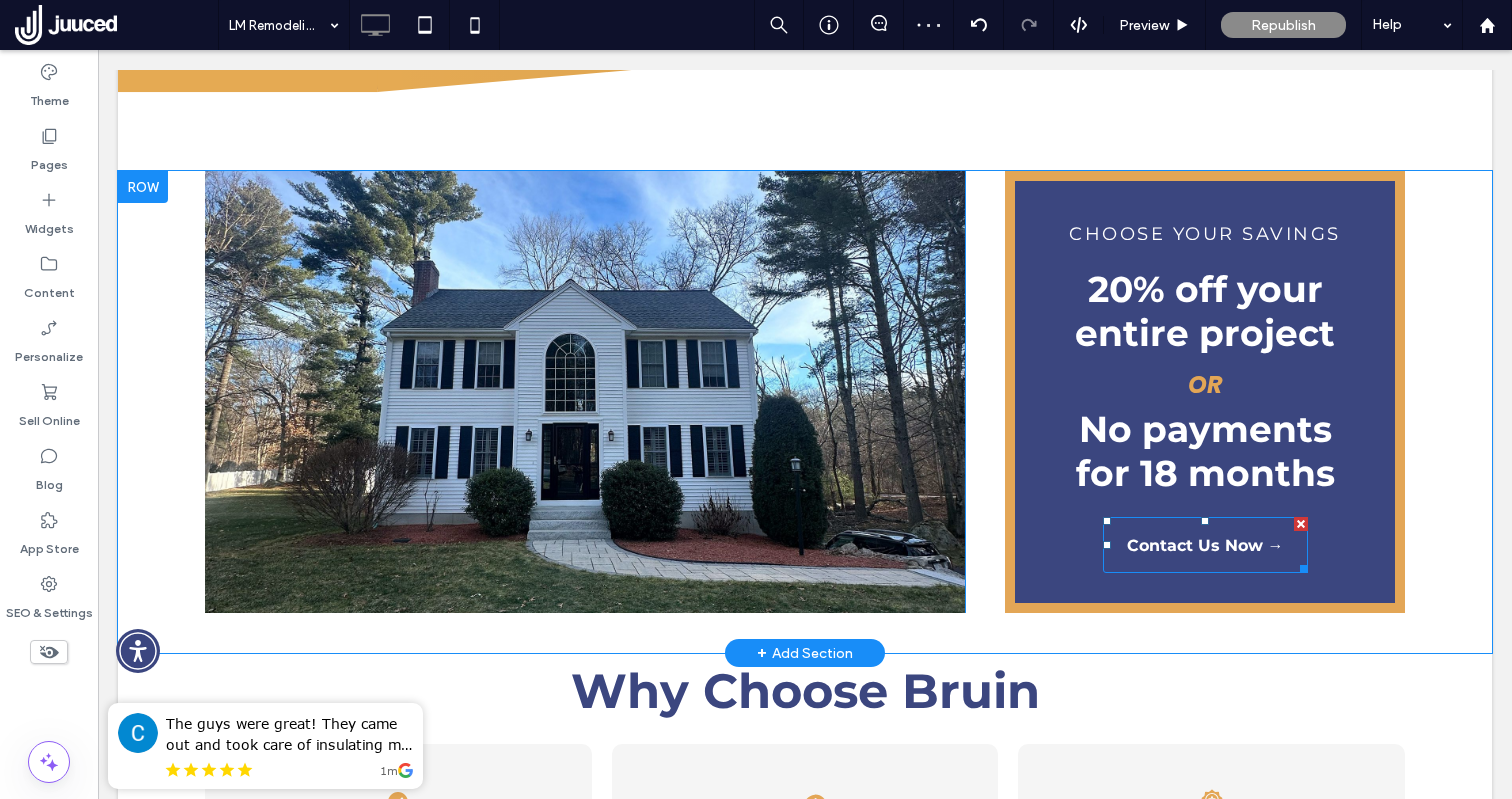 click on "Contact Us Now →" at bounding box center [1205, 545] 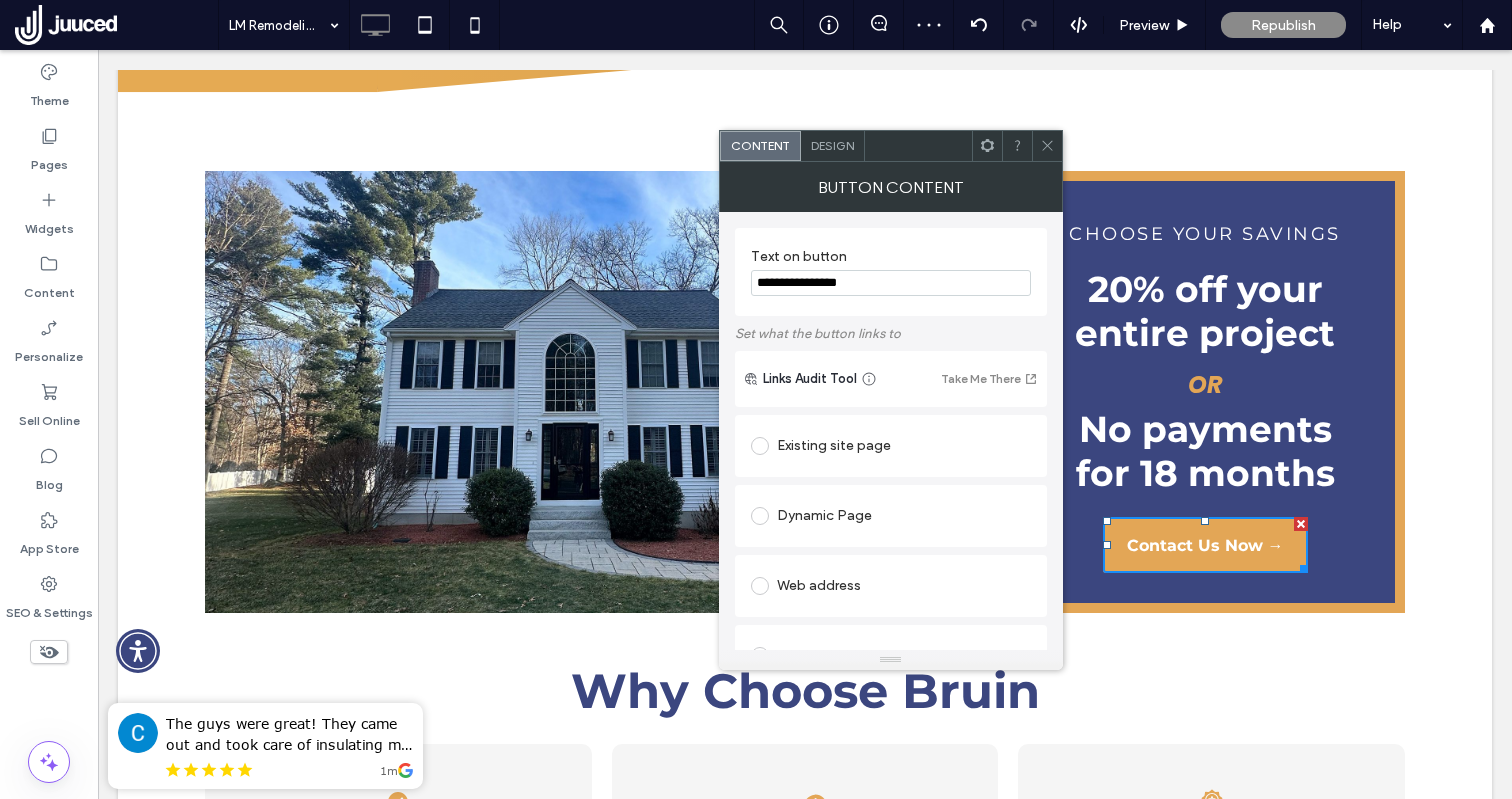 scroll, scrollTop: 489, scrollLeft: 0, axis: vertical 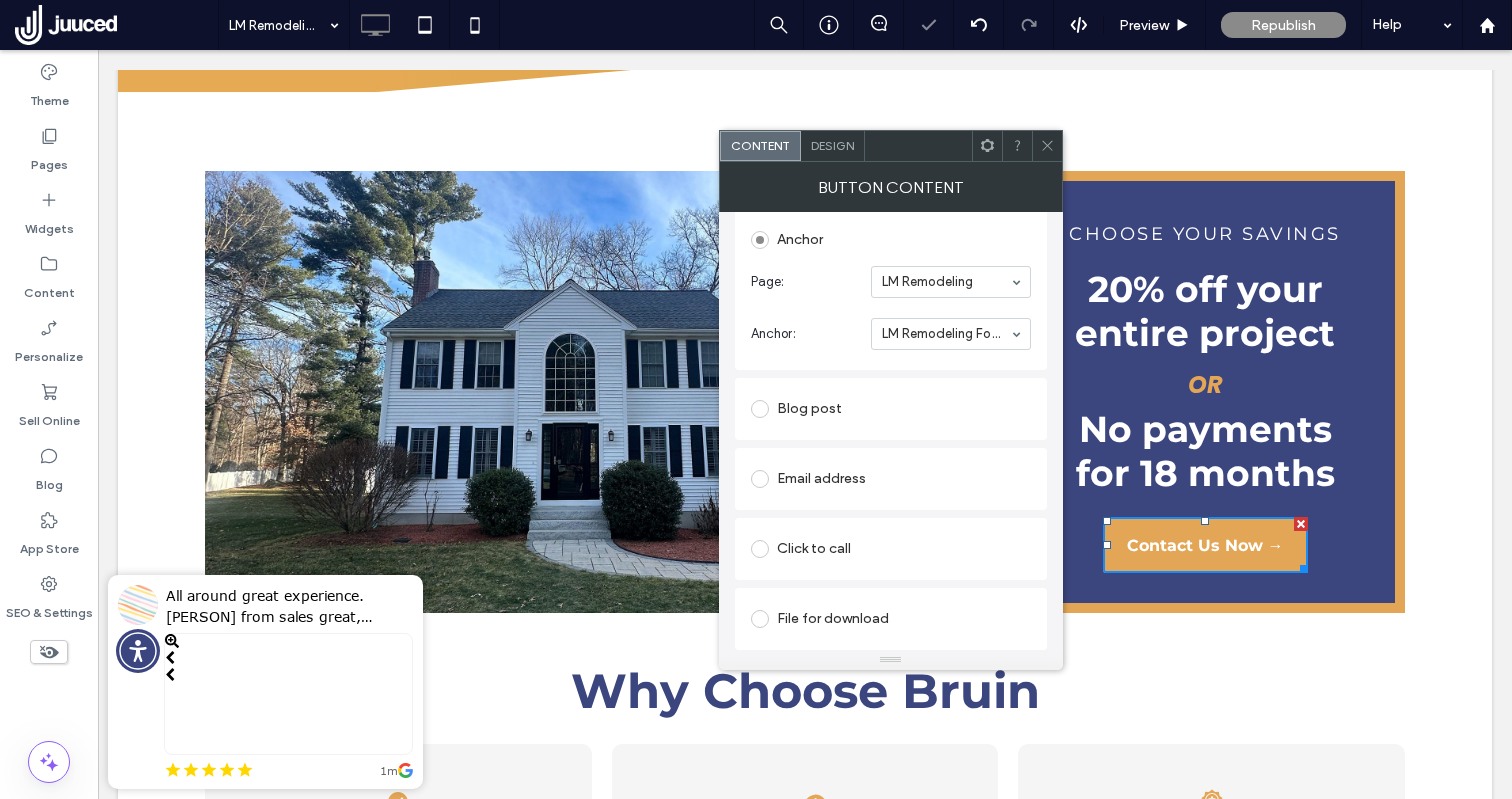 click 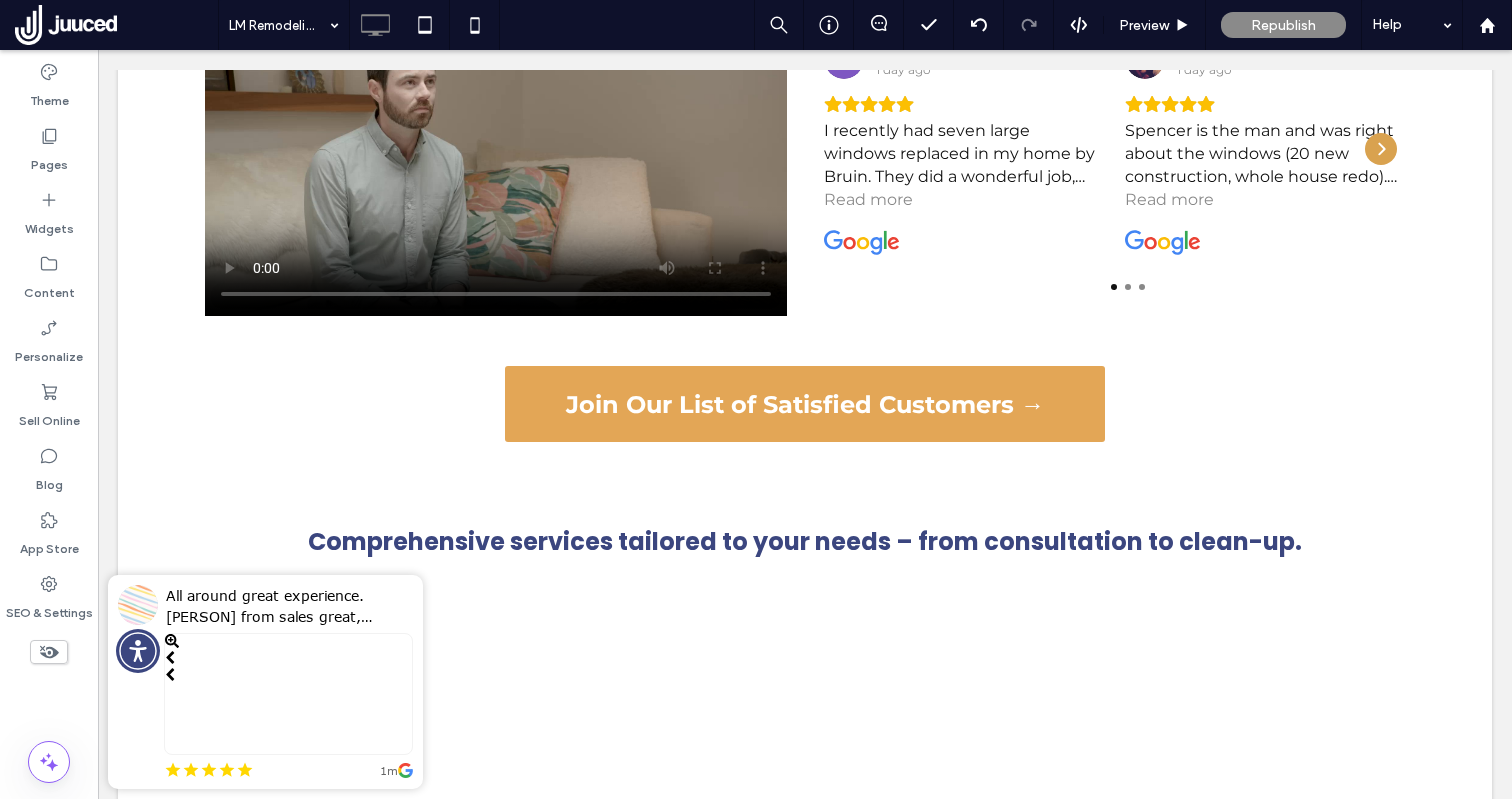 scroll, scrollTop: 3709, scrollLeft: 0, axis: vertical 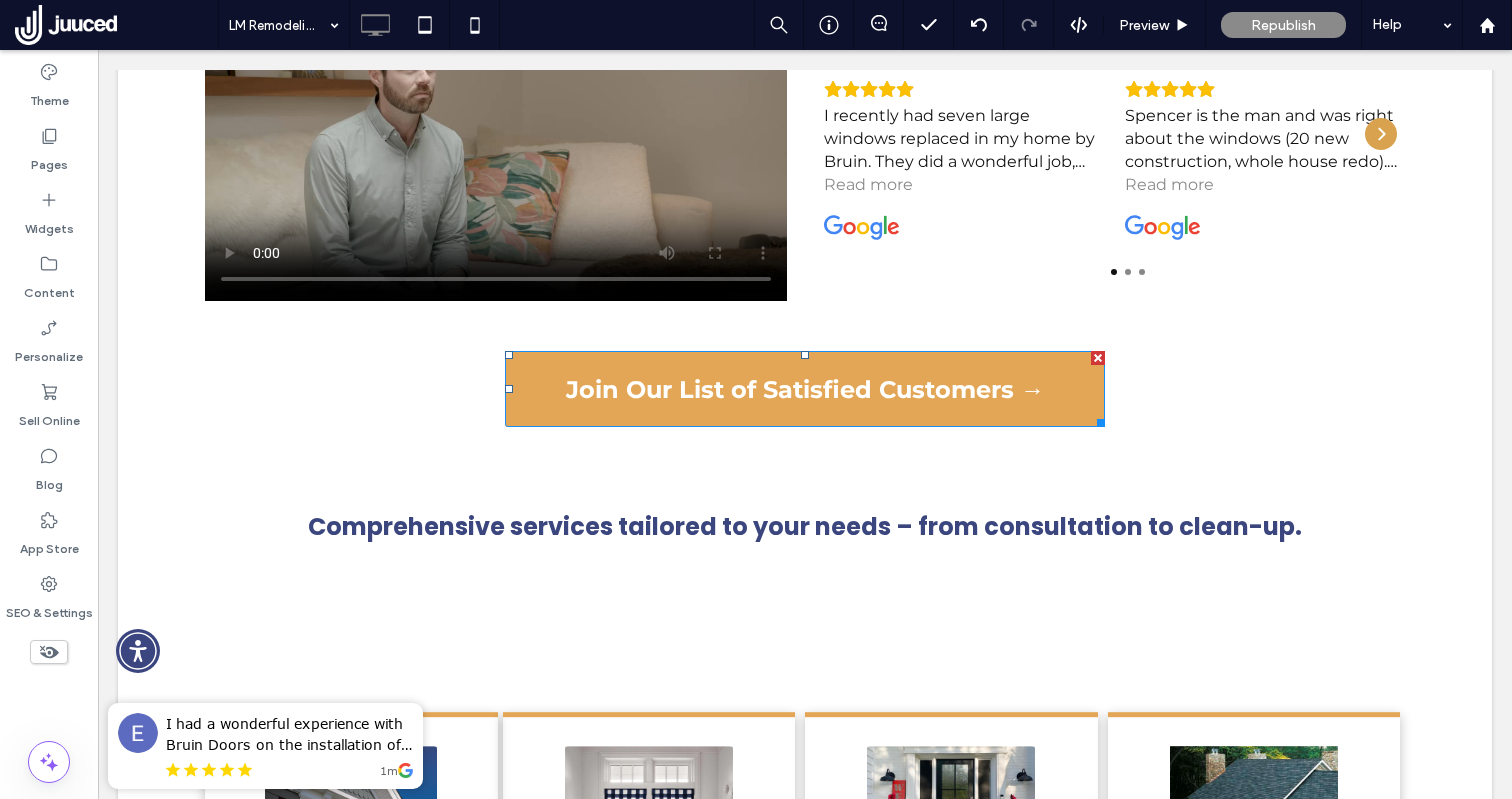 click on "Join Our List of Satisfied Customers →" at bounding box center [805, 389] 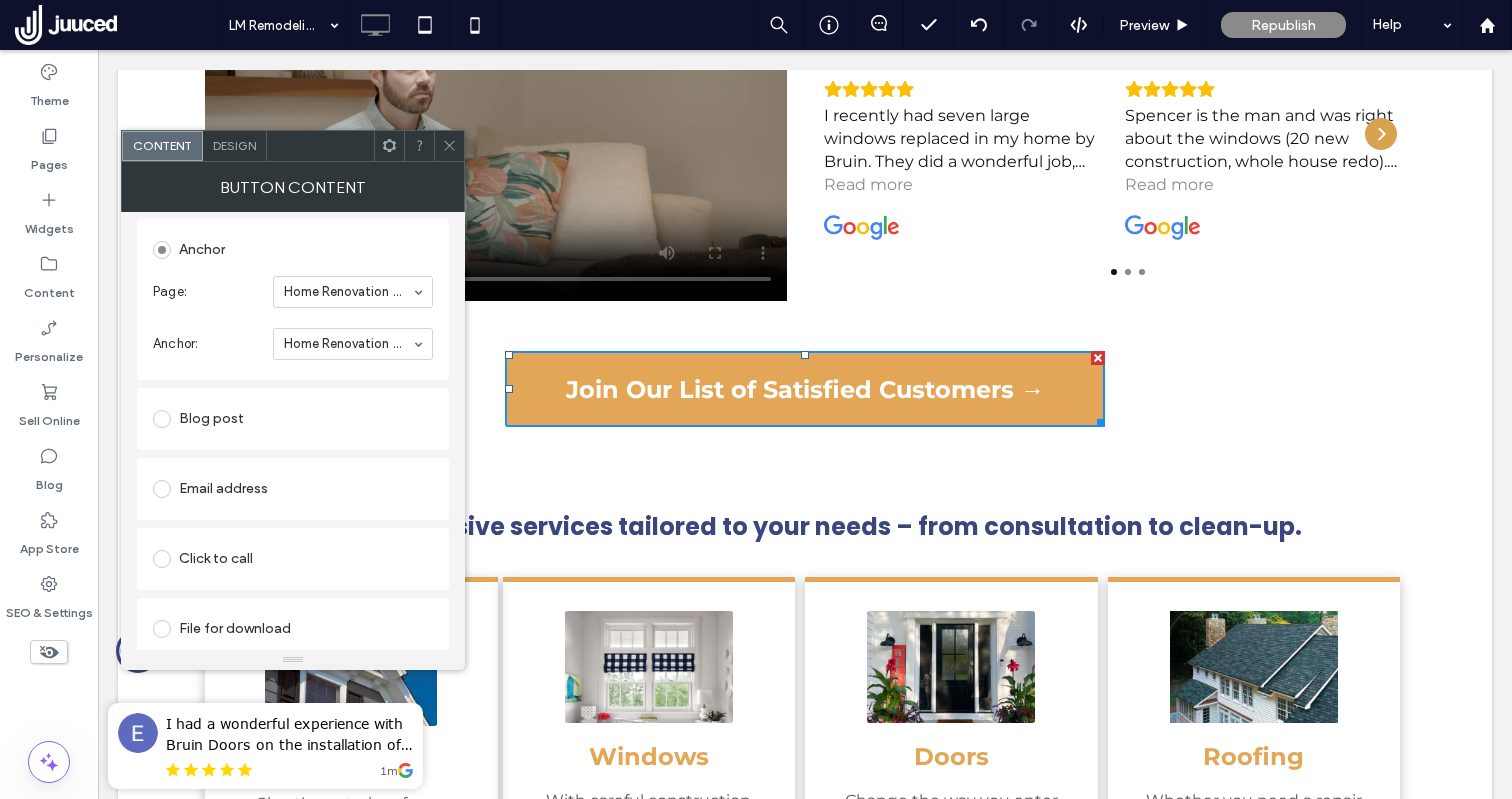scroll, scrollTop: 489, scrollLeft: 0, axis: vertical 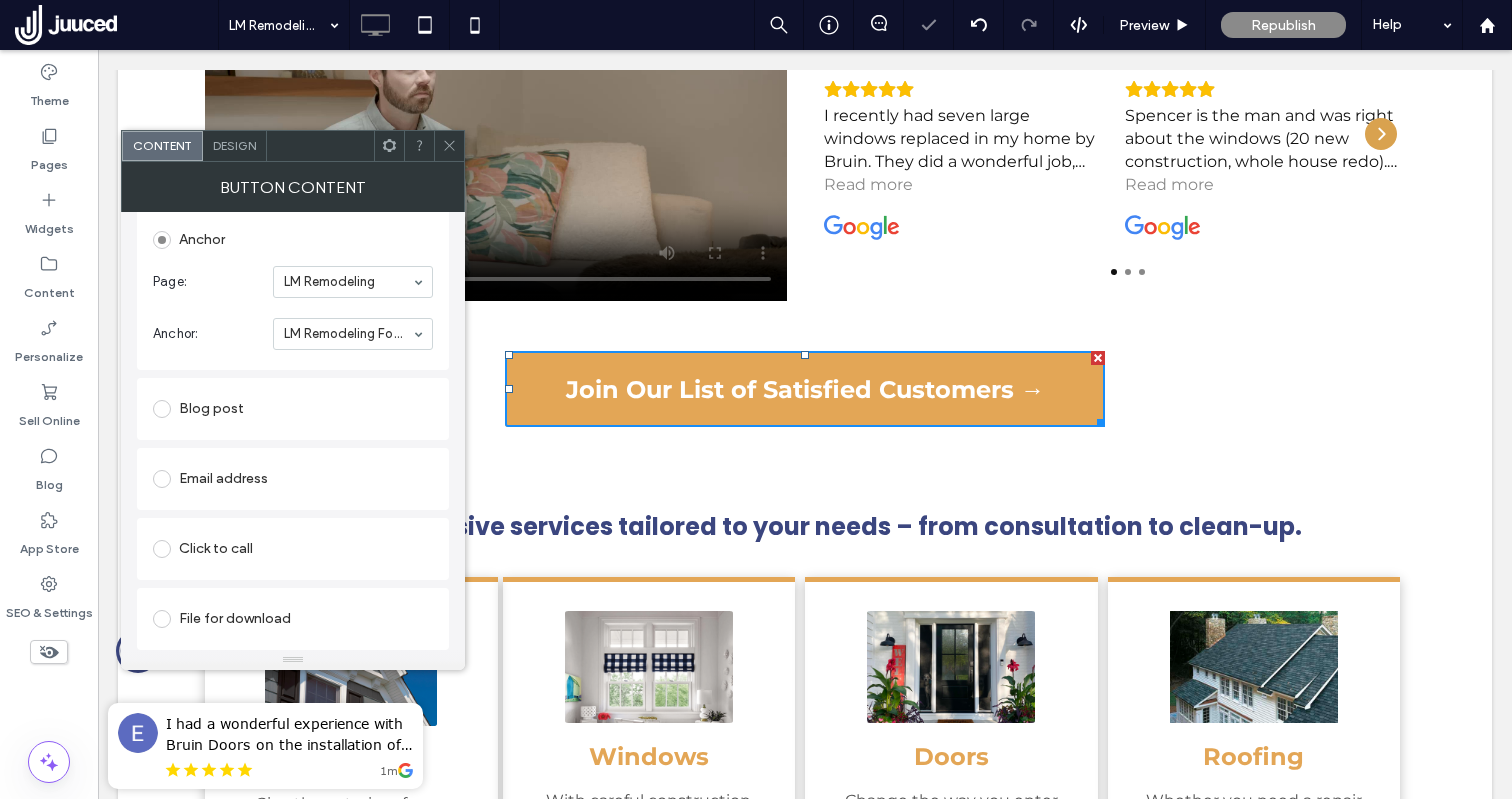 click 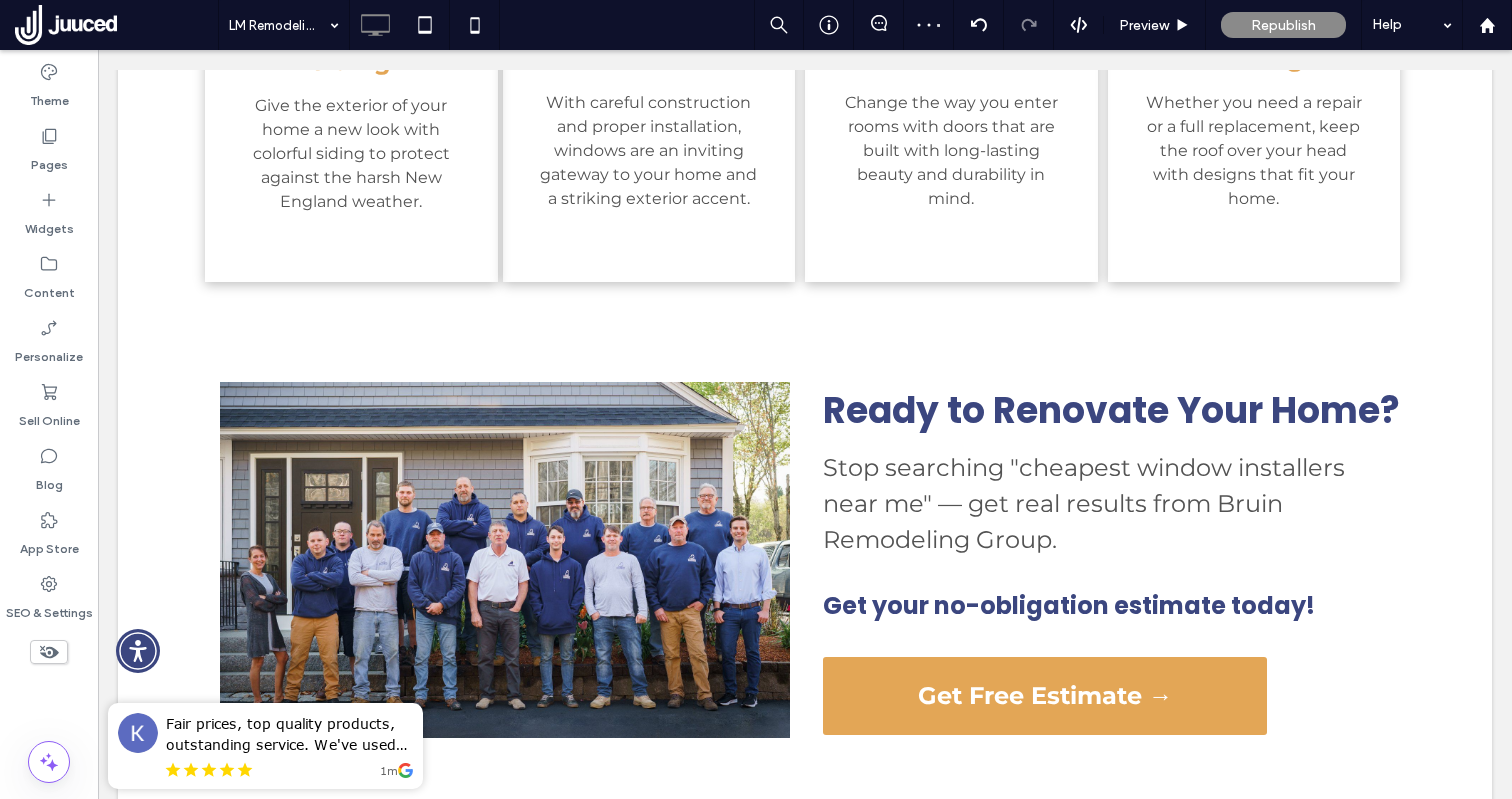 scroll, scrollTop: 4479, scrollLeft: 0, axis: vertical 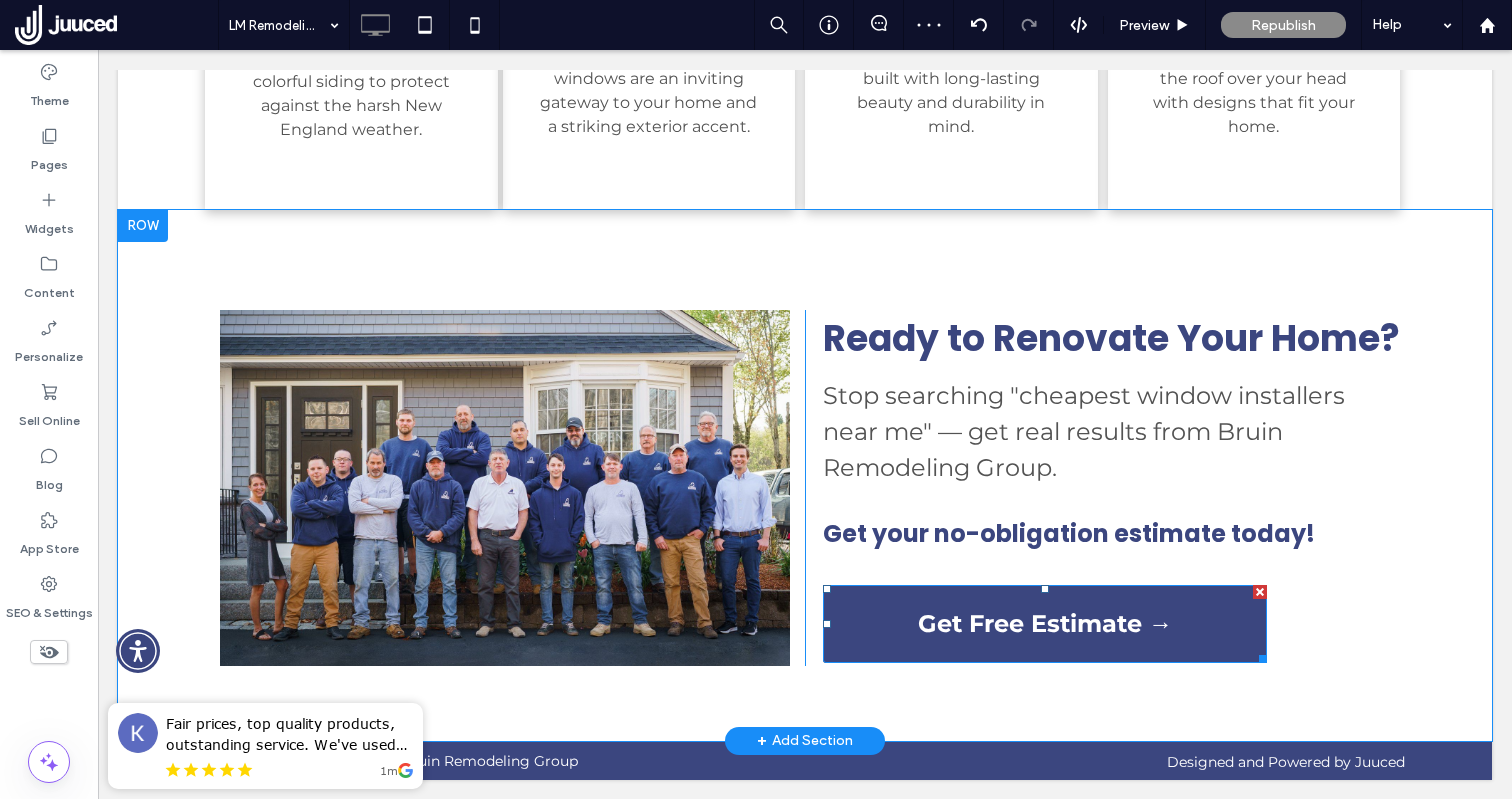 click on "Get Free Estimate →" at bounding box center [1045, 623] 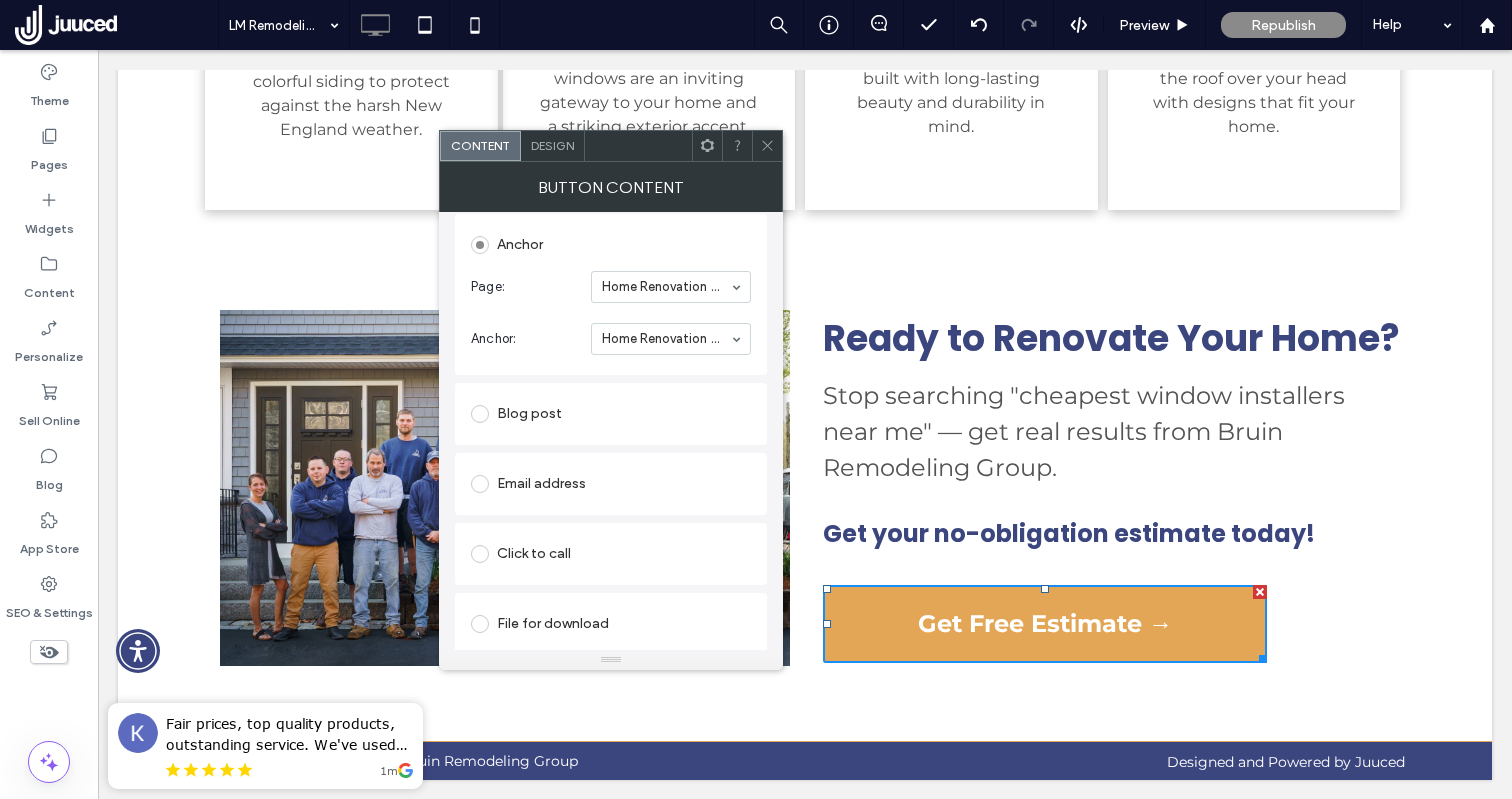 scroll, scrollTop: 489, scrollLeft: 0, axis: vertical 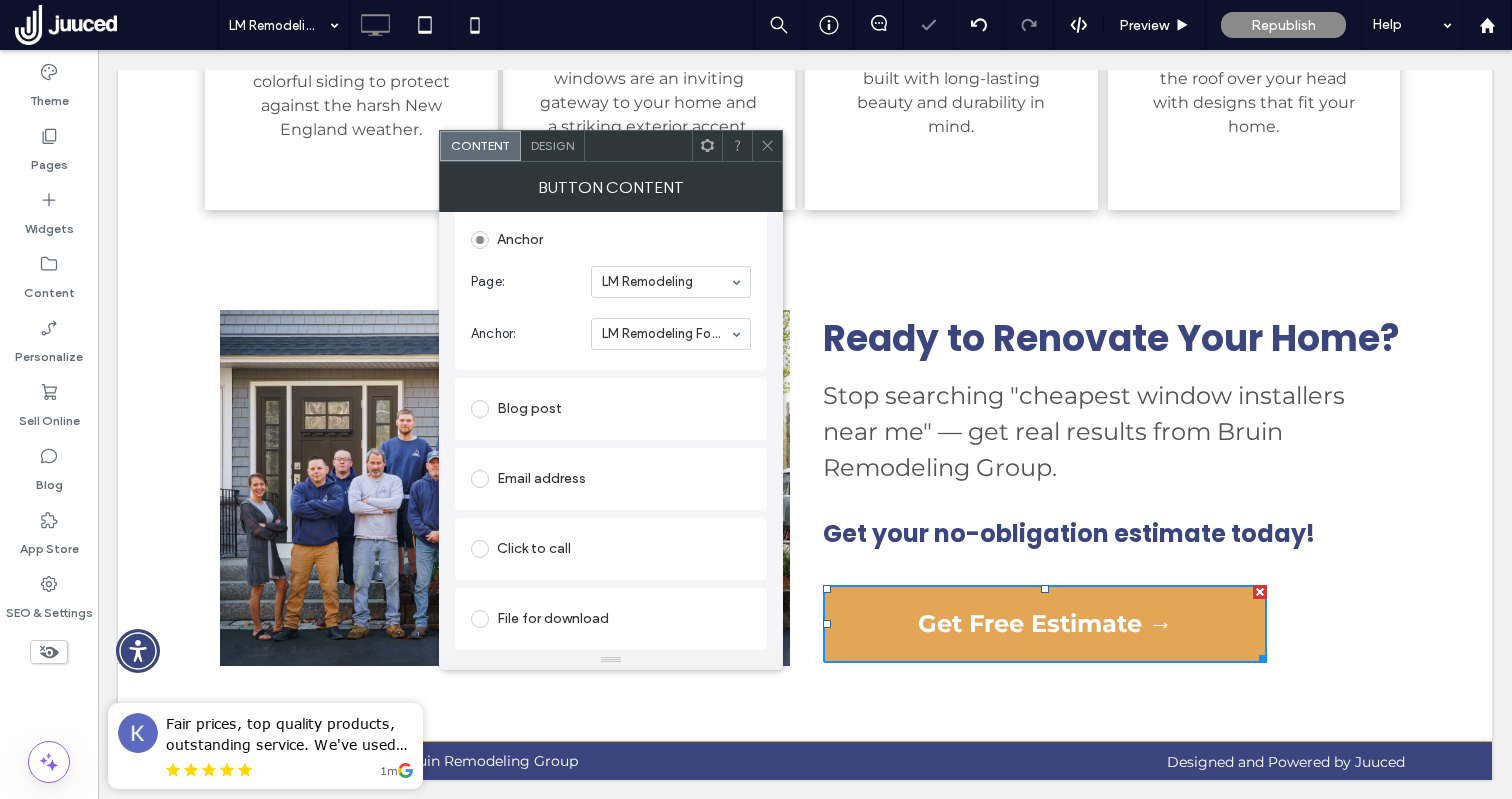 click 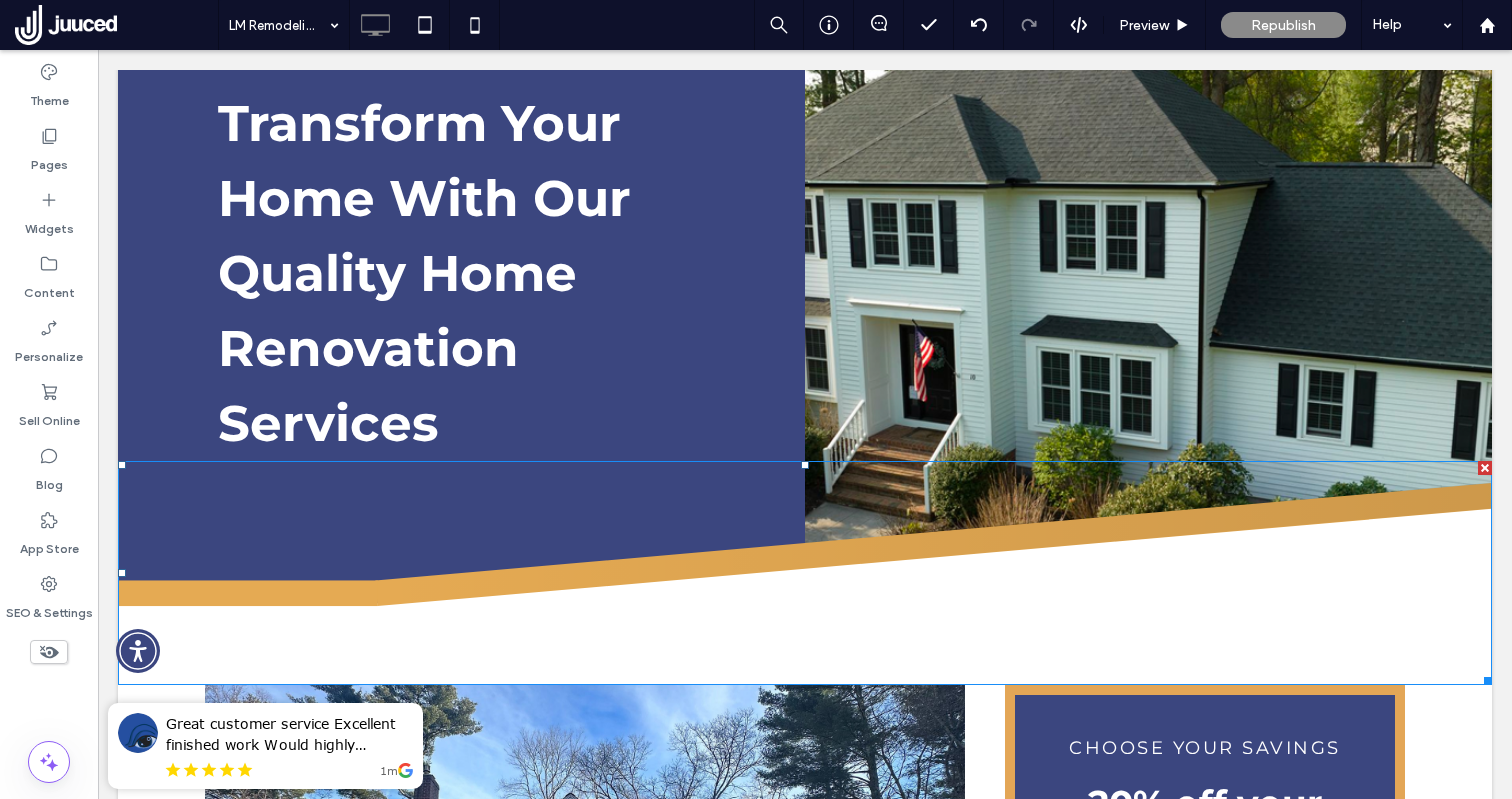 scroll, scrollTop: 0, scrollLeft: 0, axis: both 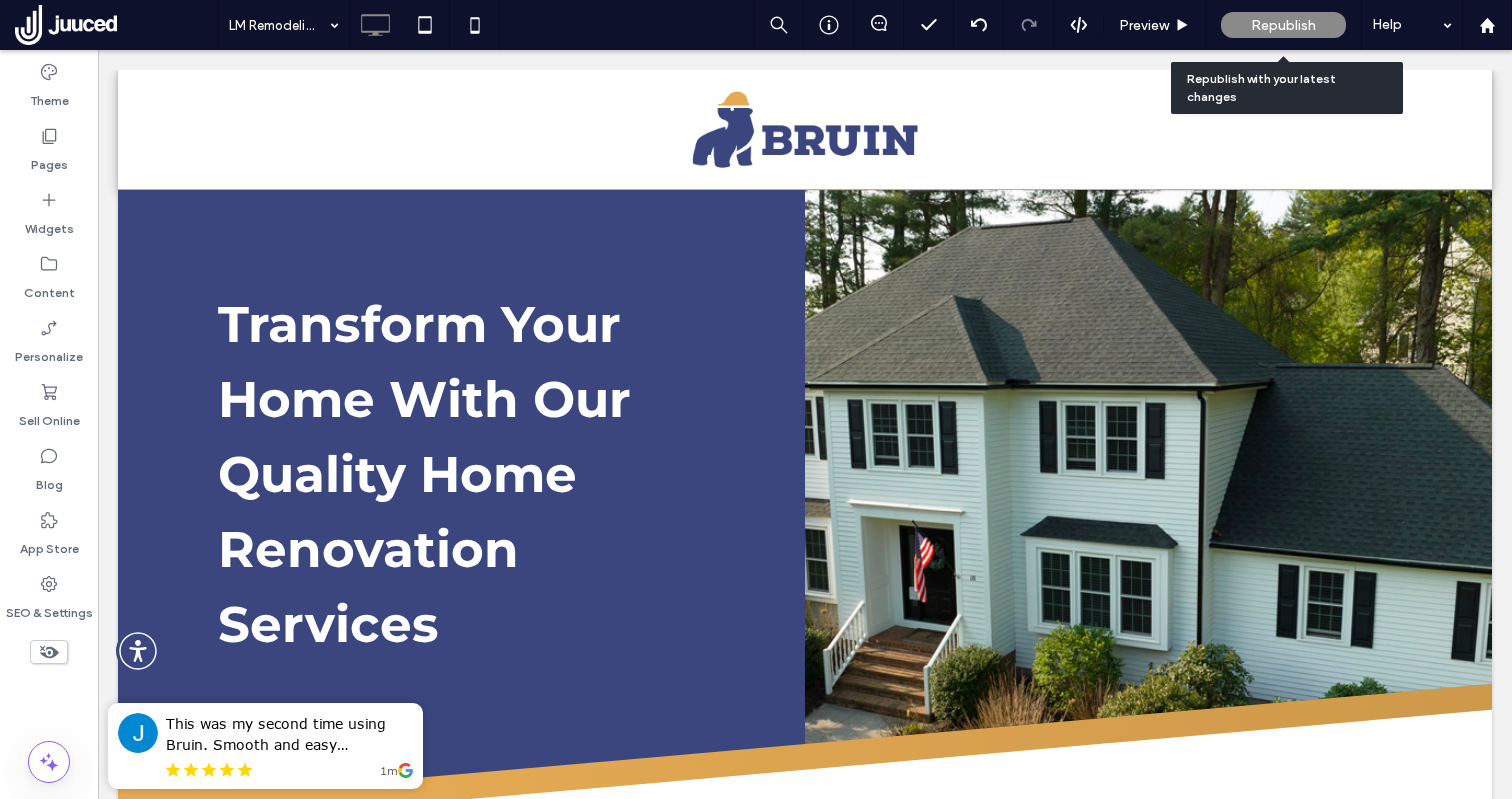 click on "Republish" at bounding box center [1283, 25] 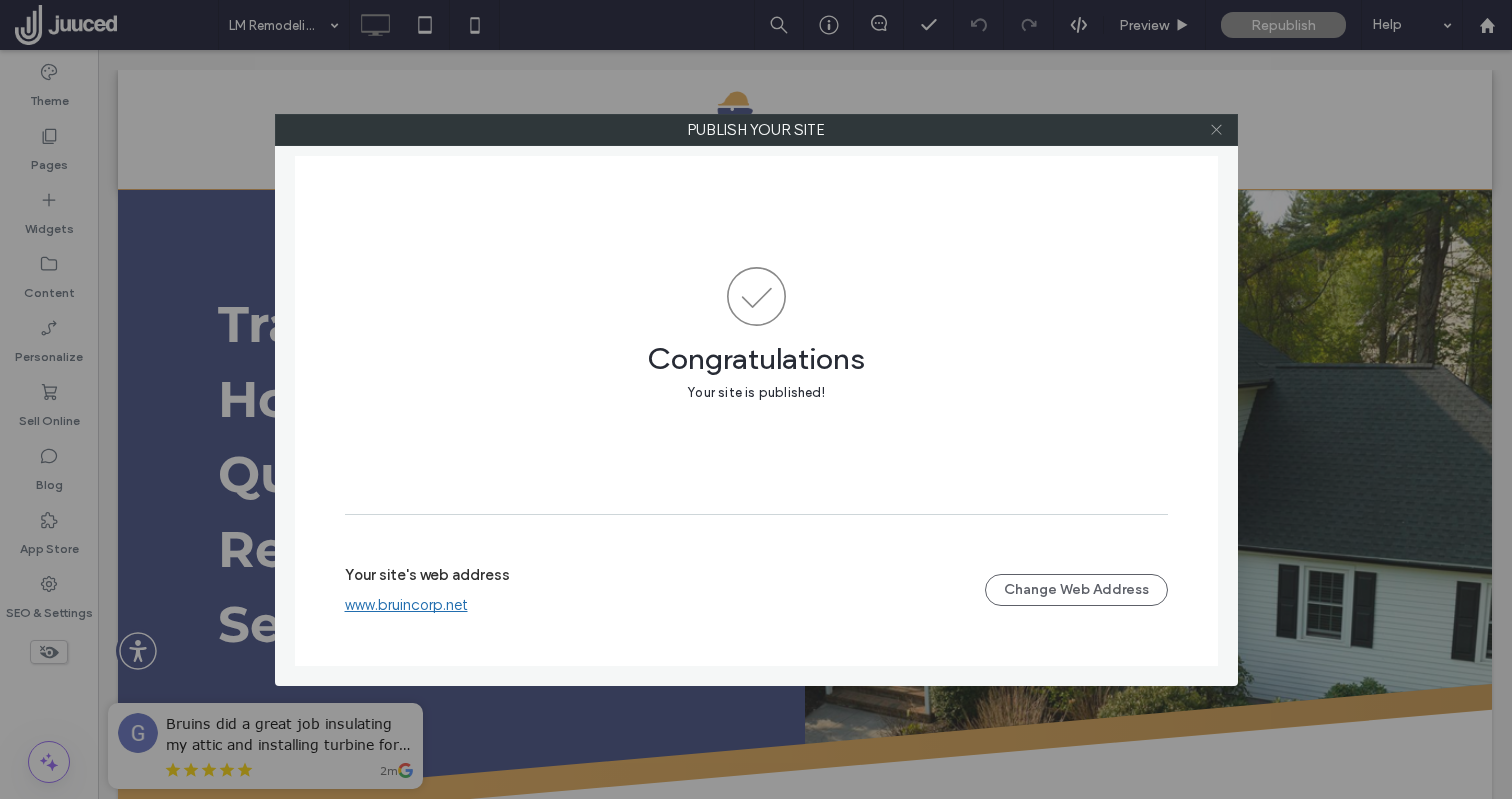 click 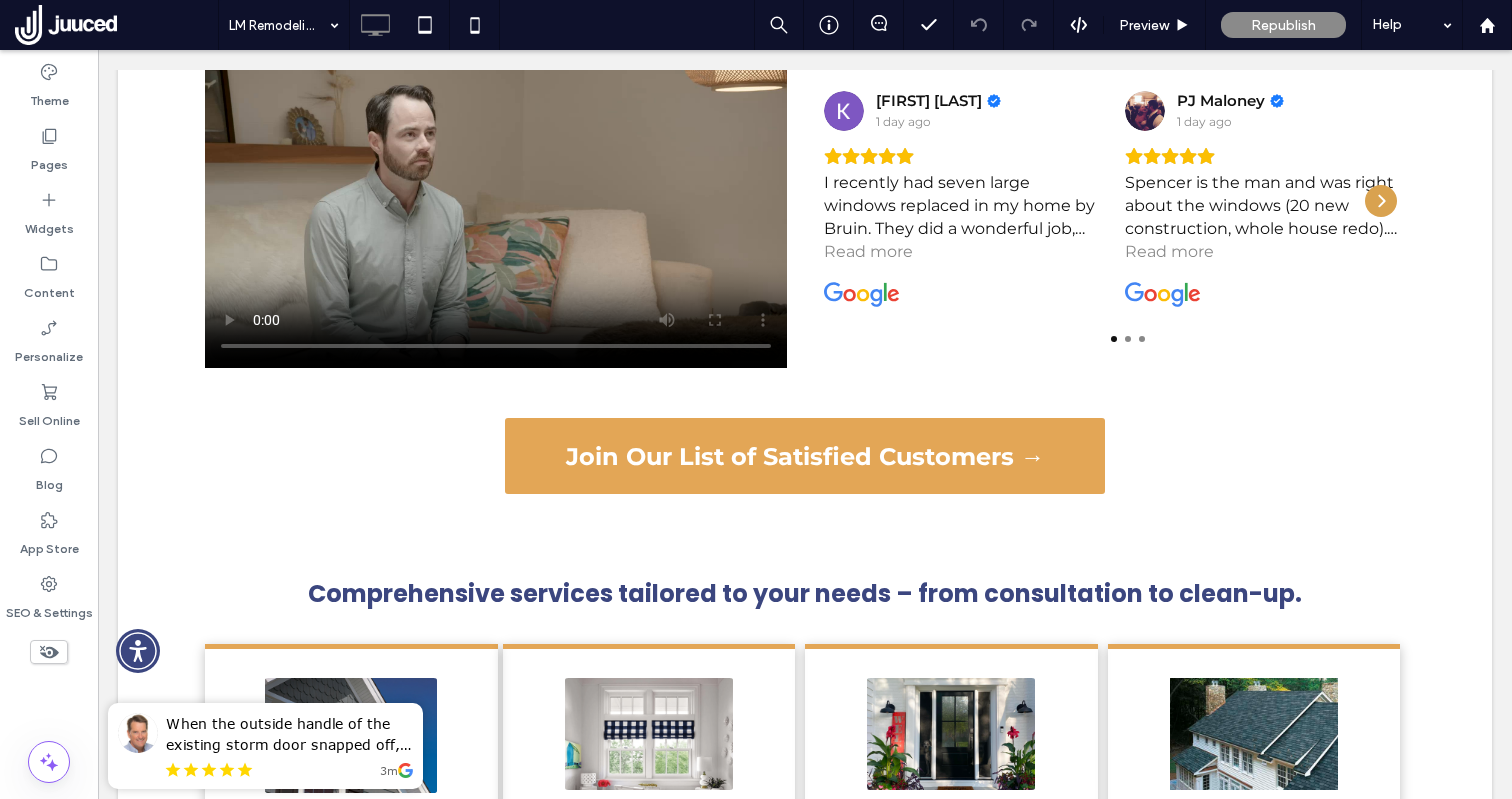 scroll, scrollTop: 3643, scrollLeft: 0, axis: vertical 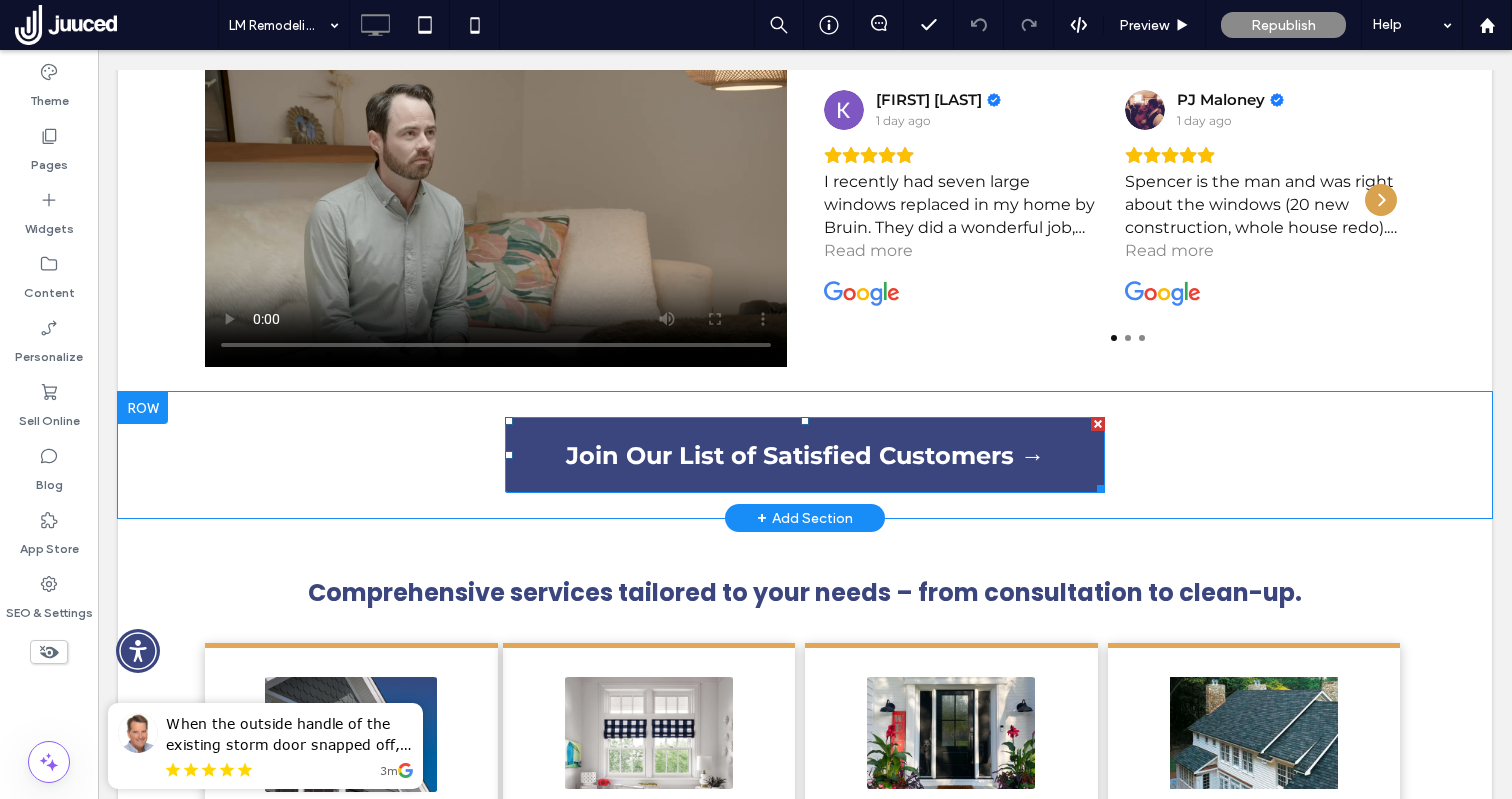 click on "Join Our List of Satisfied Customers →" at bounding box center [805, 455] 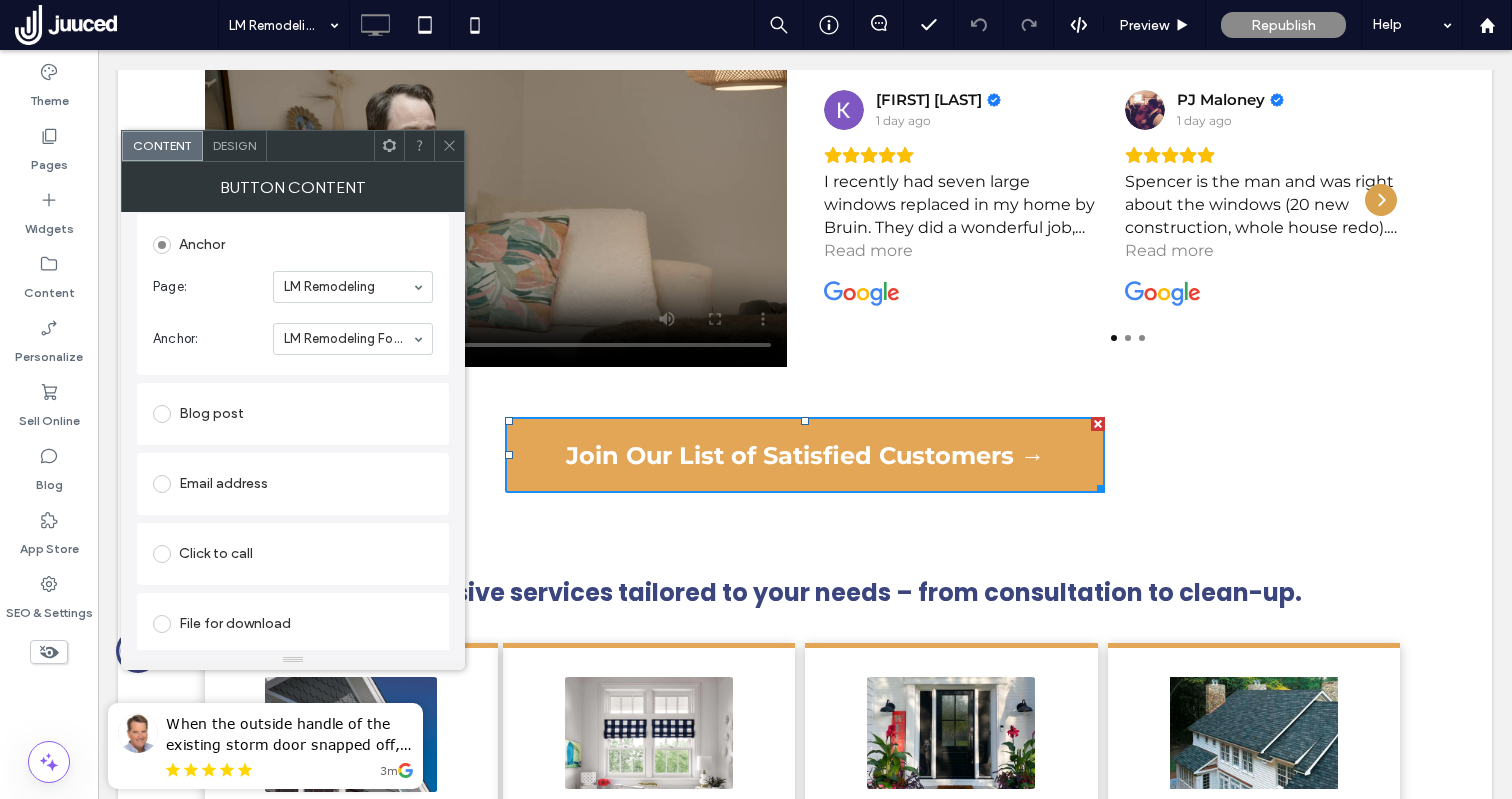scroll, scrollTop: 489, scrollLeft: 0, axis: vertical 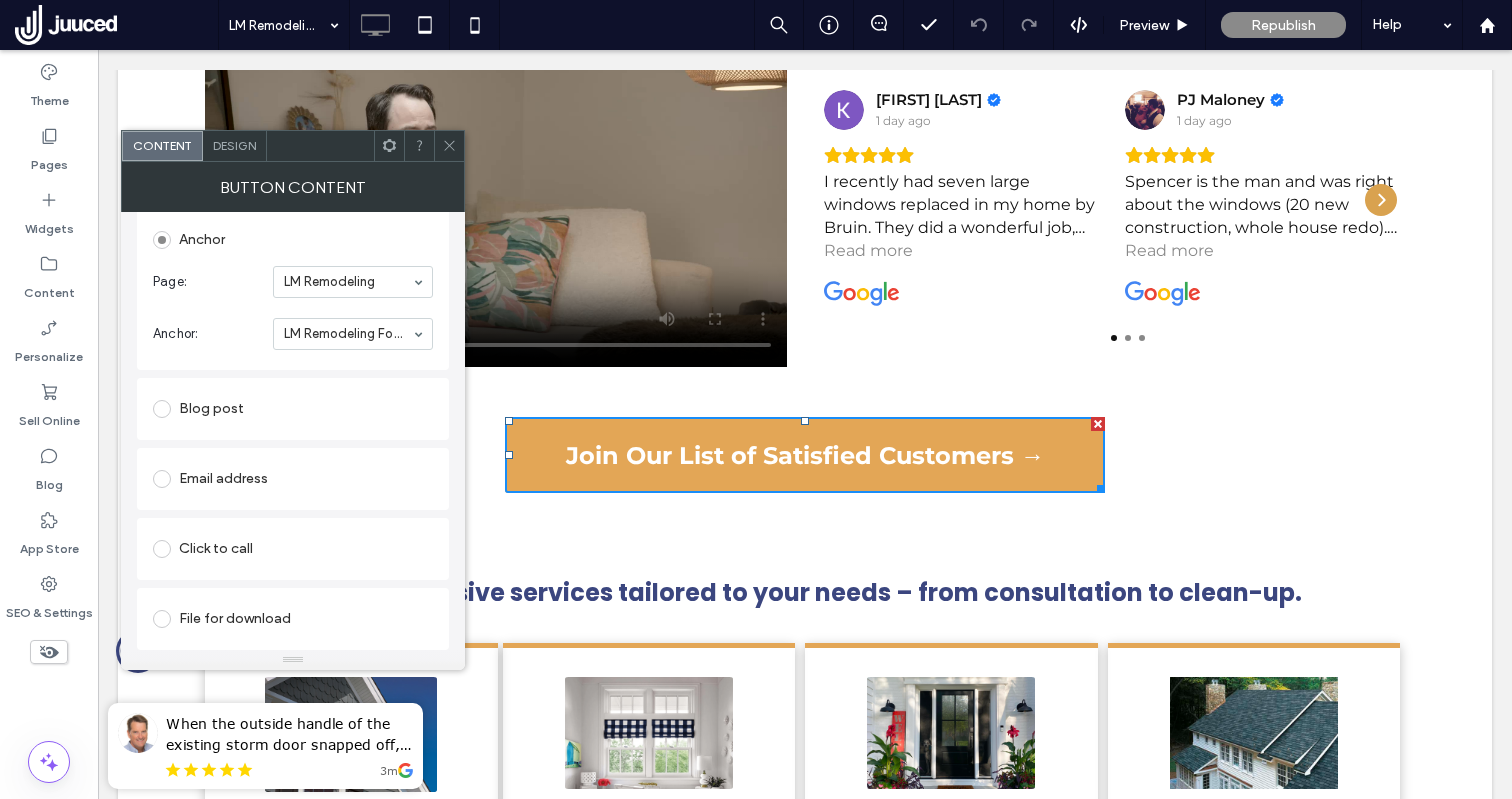 click 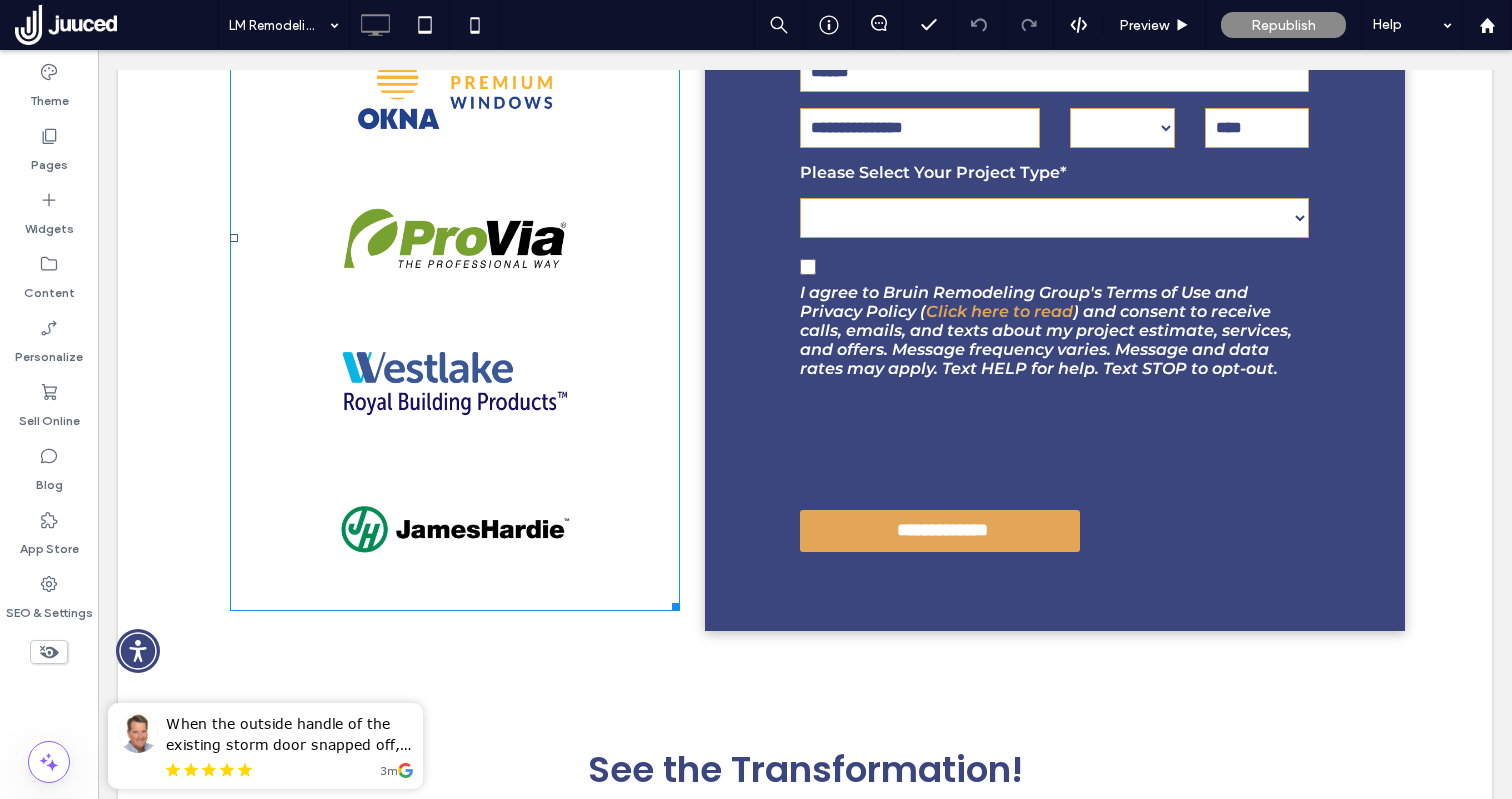 scroll, scrollTop: 2051, scrollLeft: 0, axis: vertical 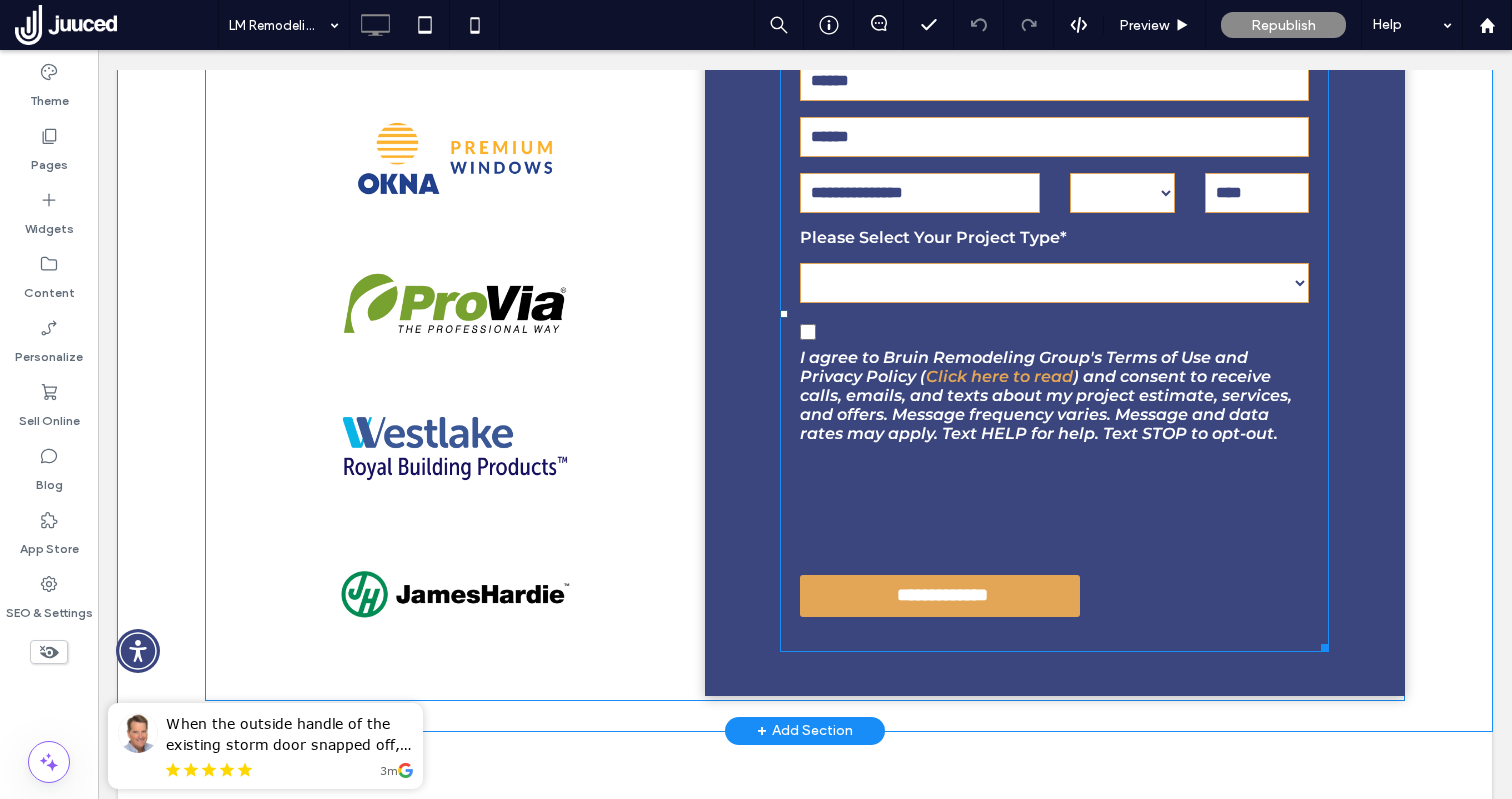 click on "Please Select Your Project Type*" at bounding box center [933, 237] 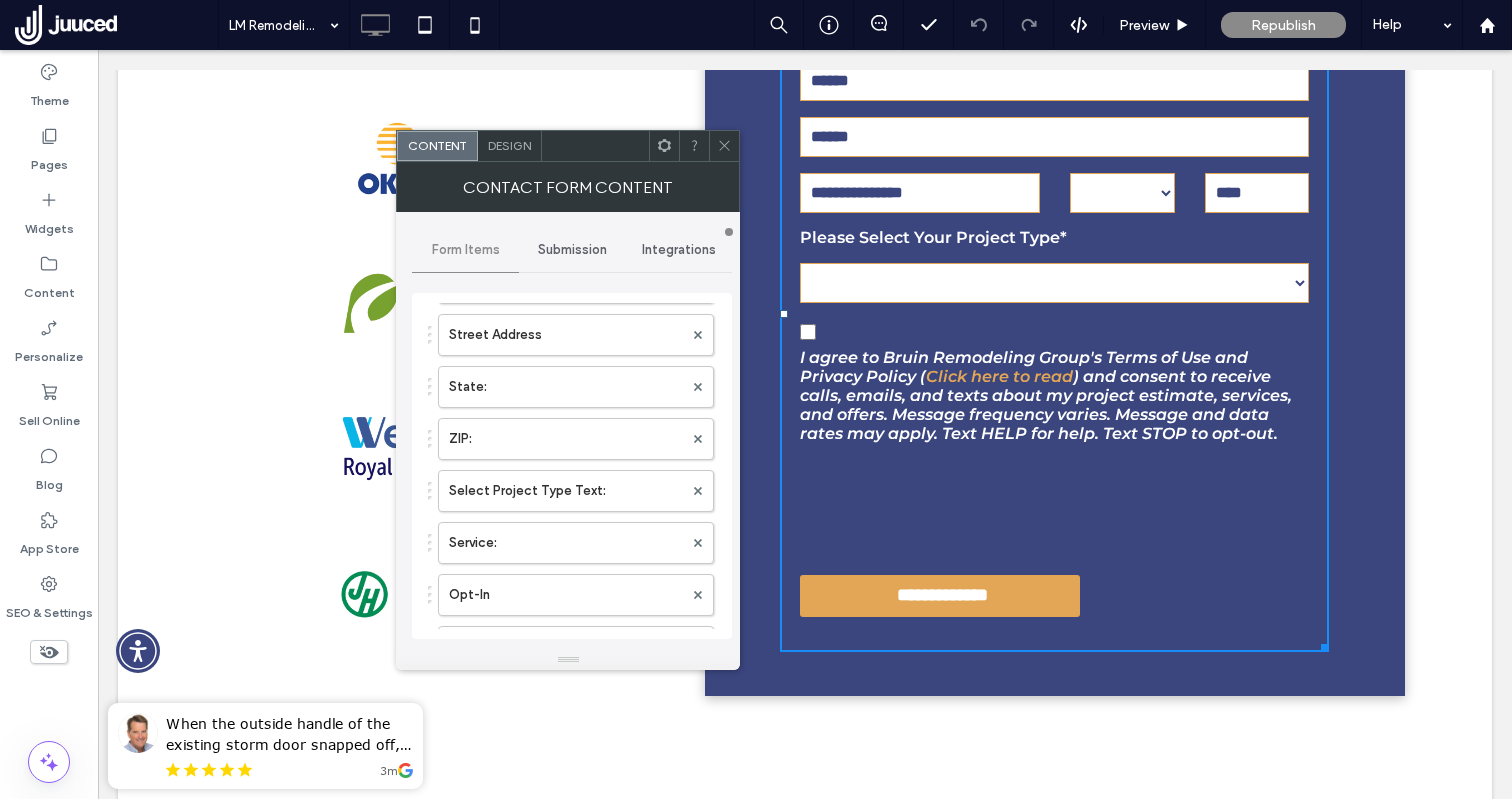 scroll, scrollTop: 698, scrollLeft: 0, axis: vertical 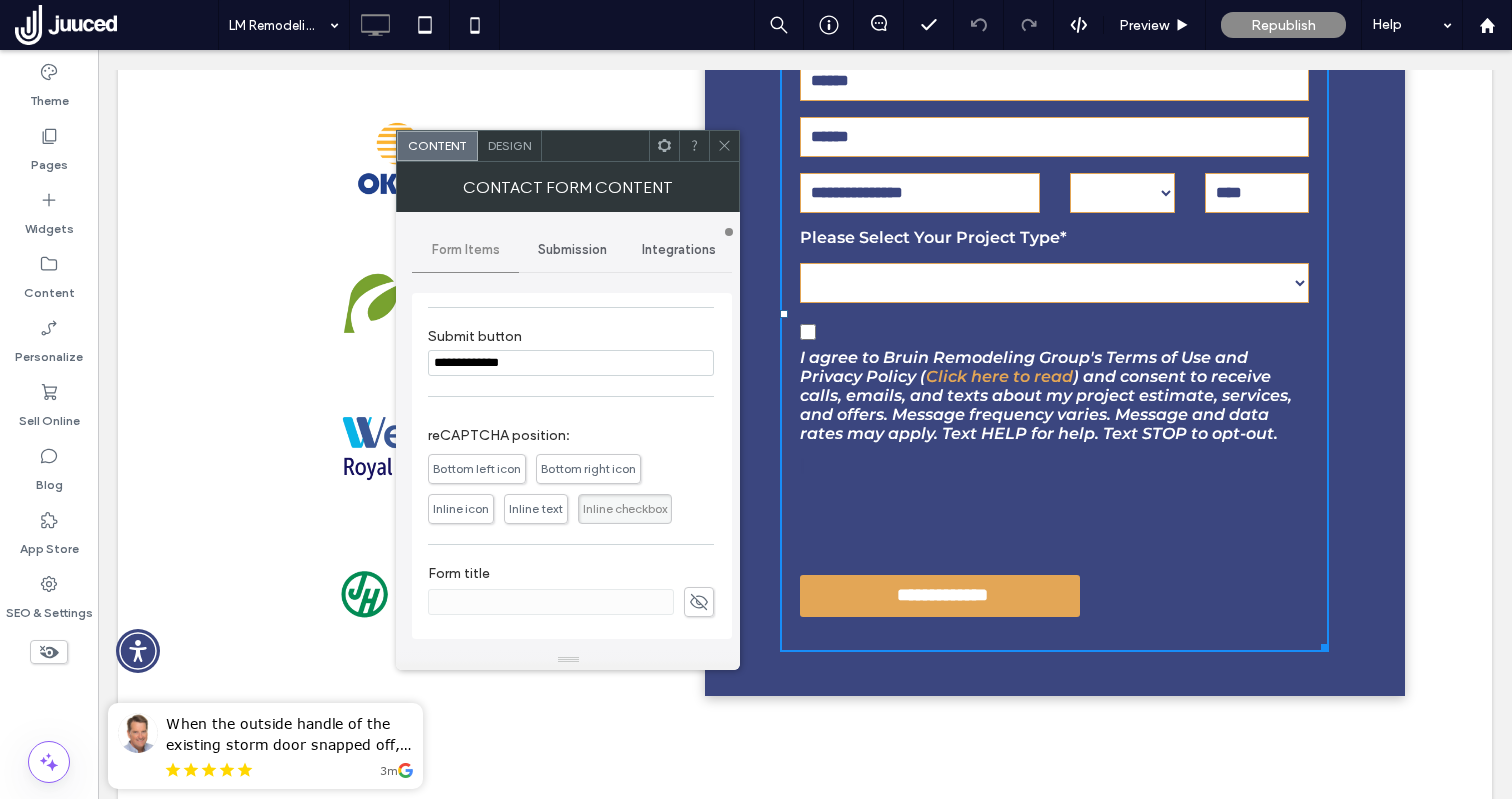 click 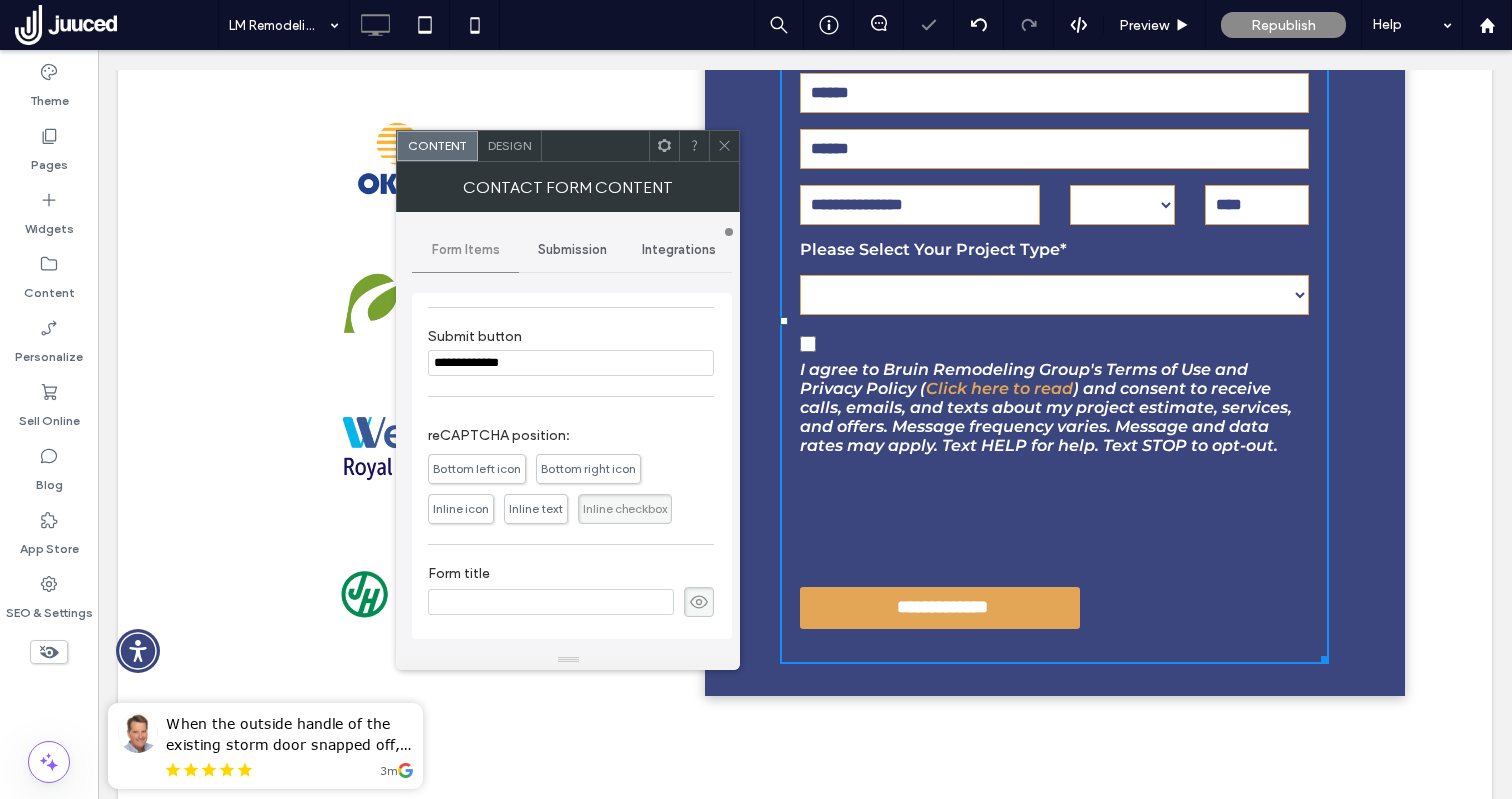 click at bounding box center [551, 602] 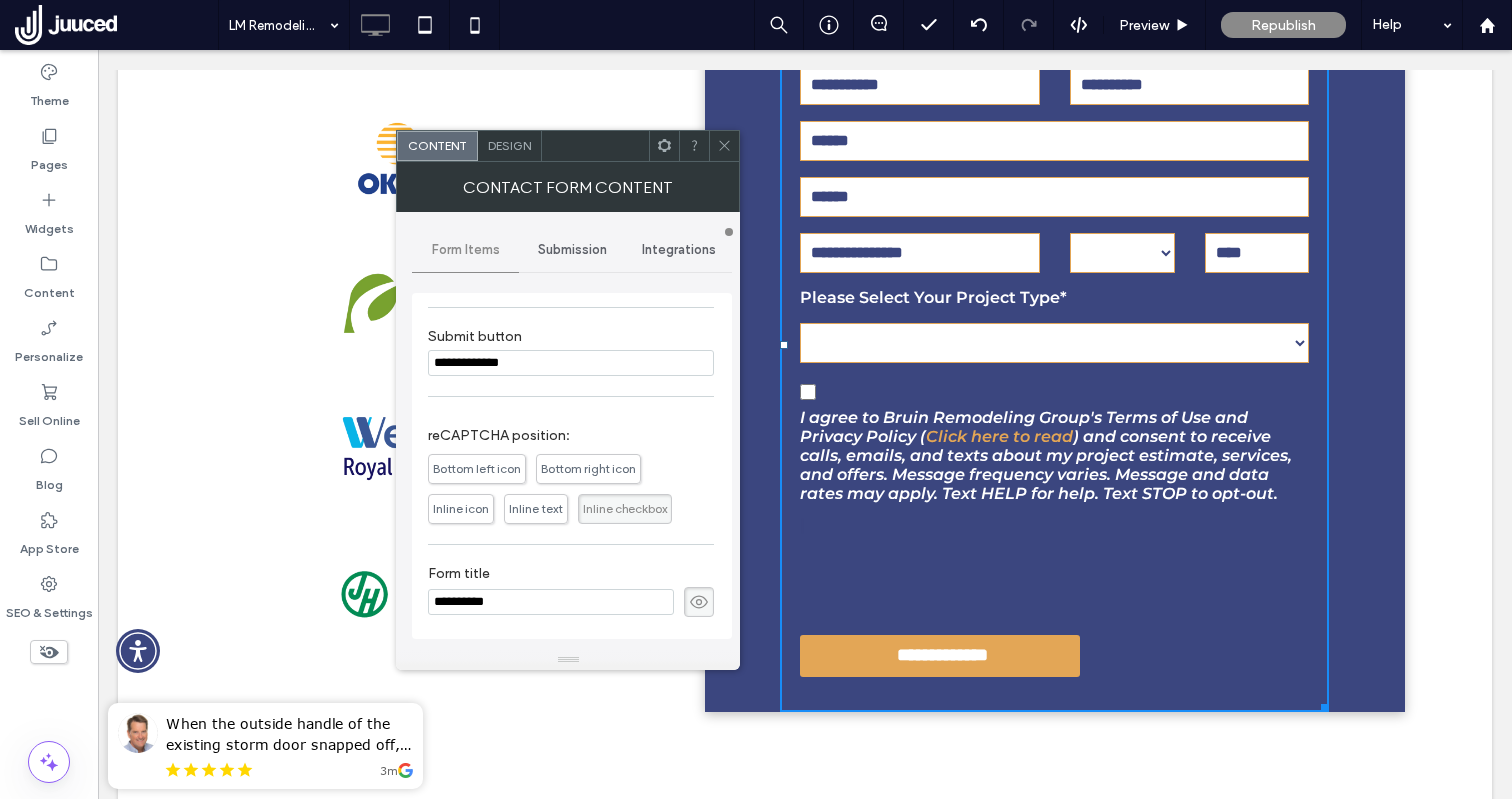 drag, startPoint x: 522, startPoint y: 598, endPoint x: 415, endPoint y: 601, distance: 107.042046 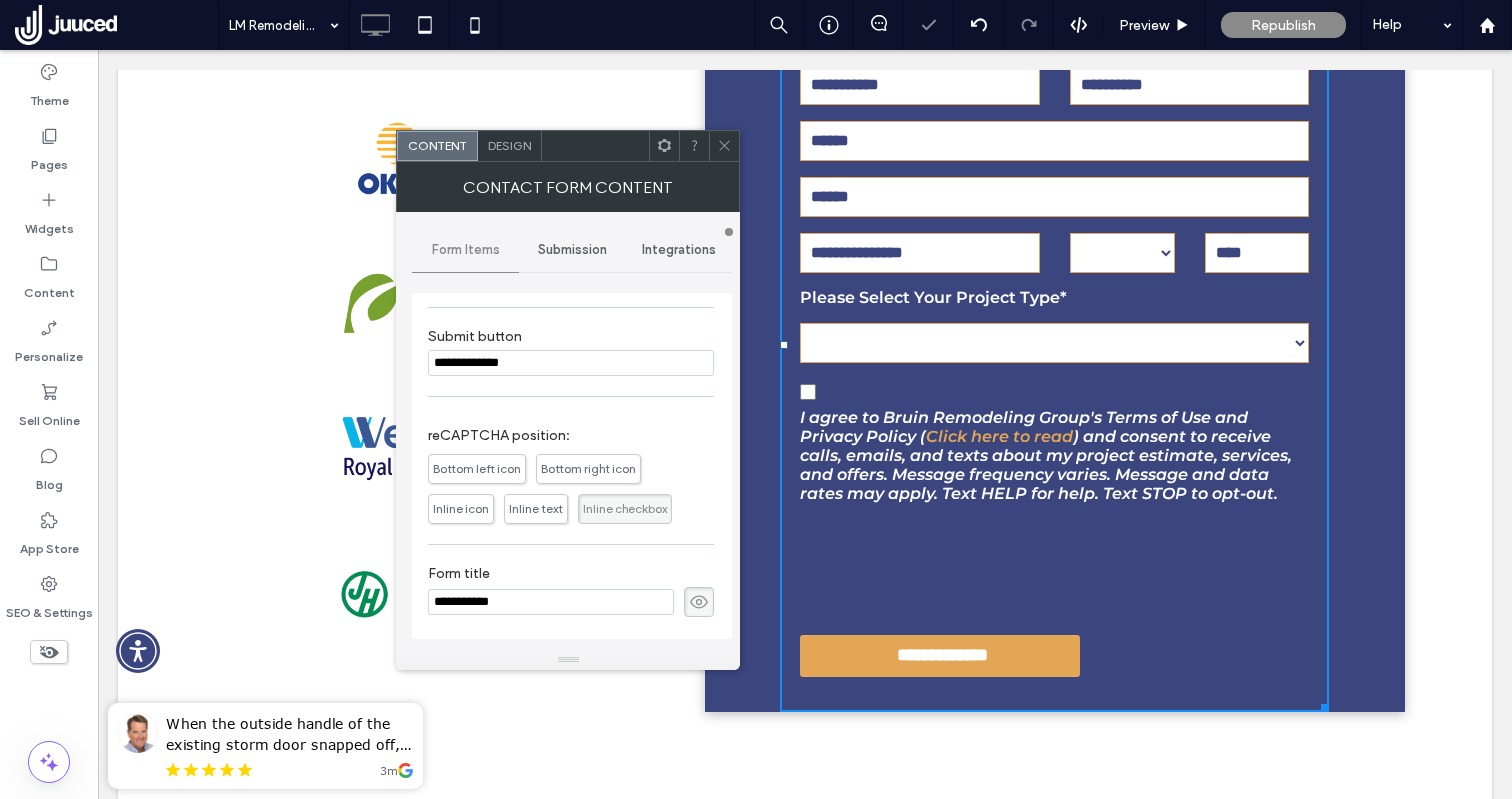 click on "**********" at bounding box center (551, 602) 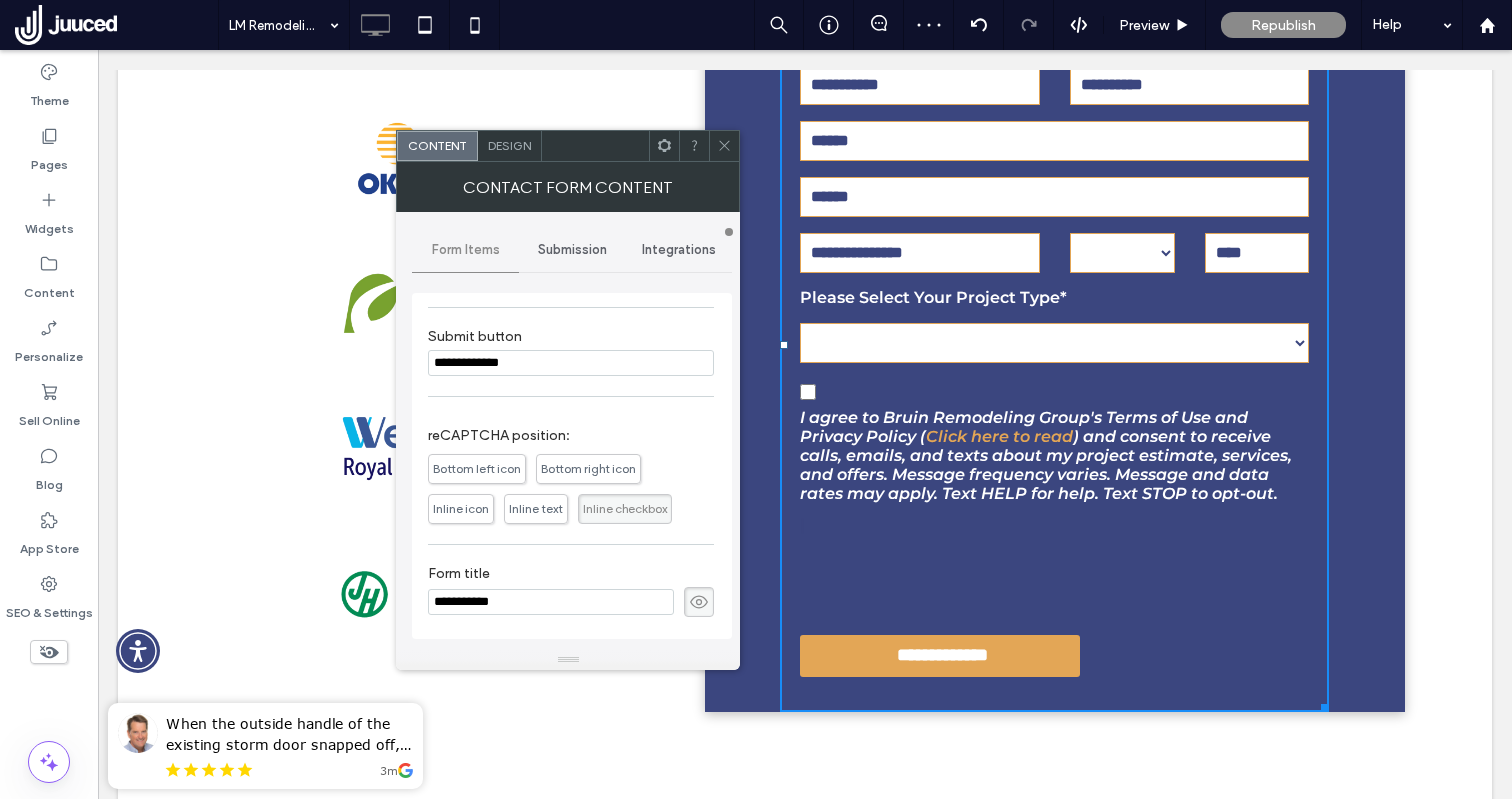 click on "**********" at bounding box center (551, 602) 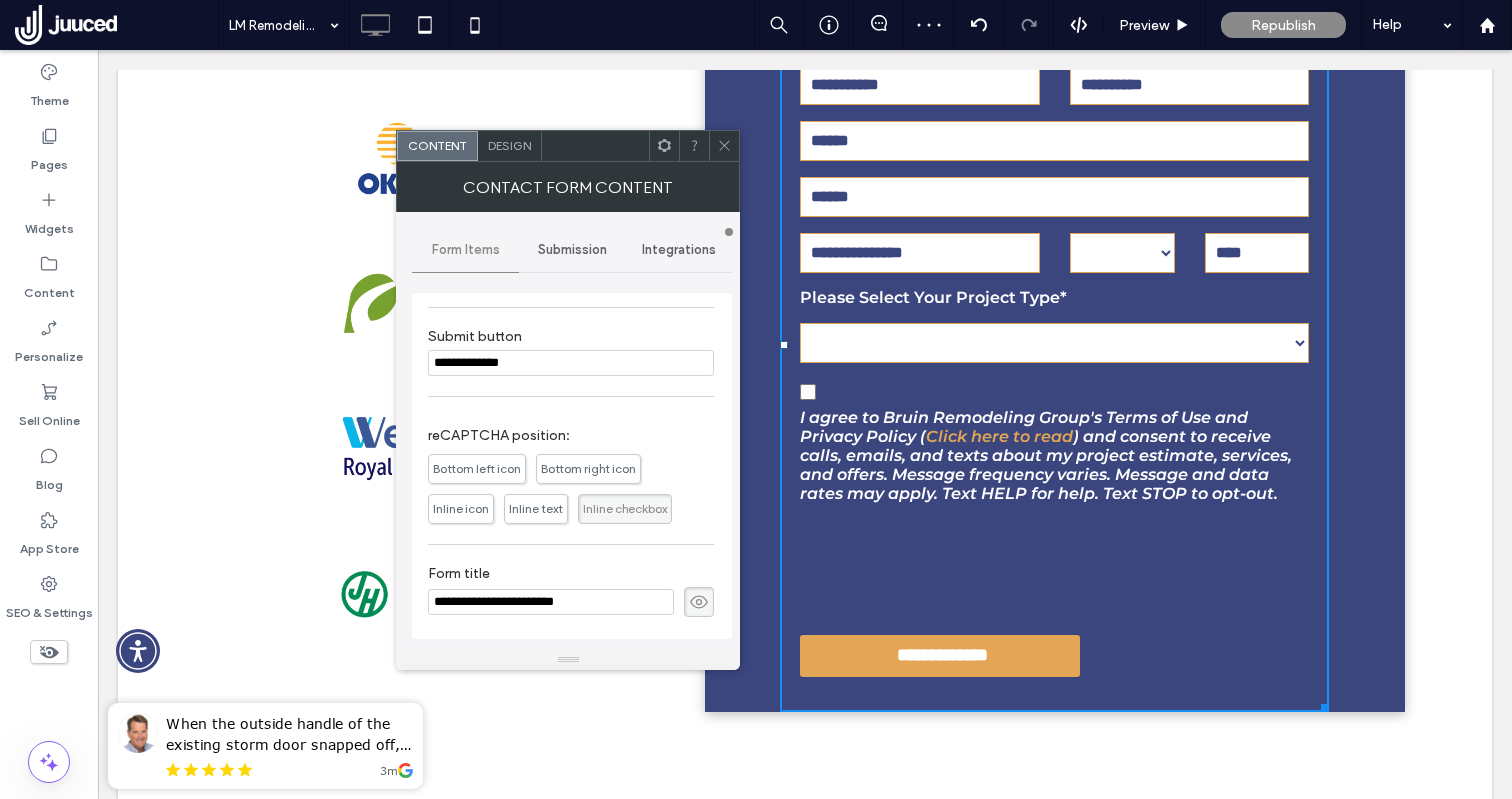 type on "**********" 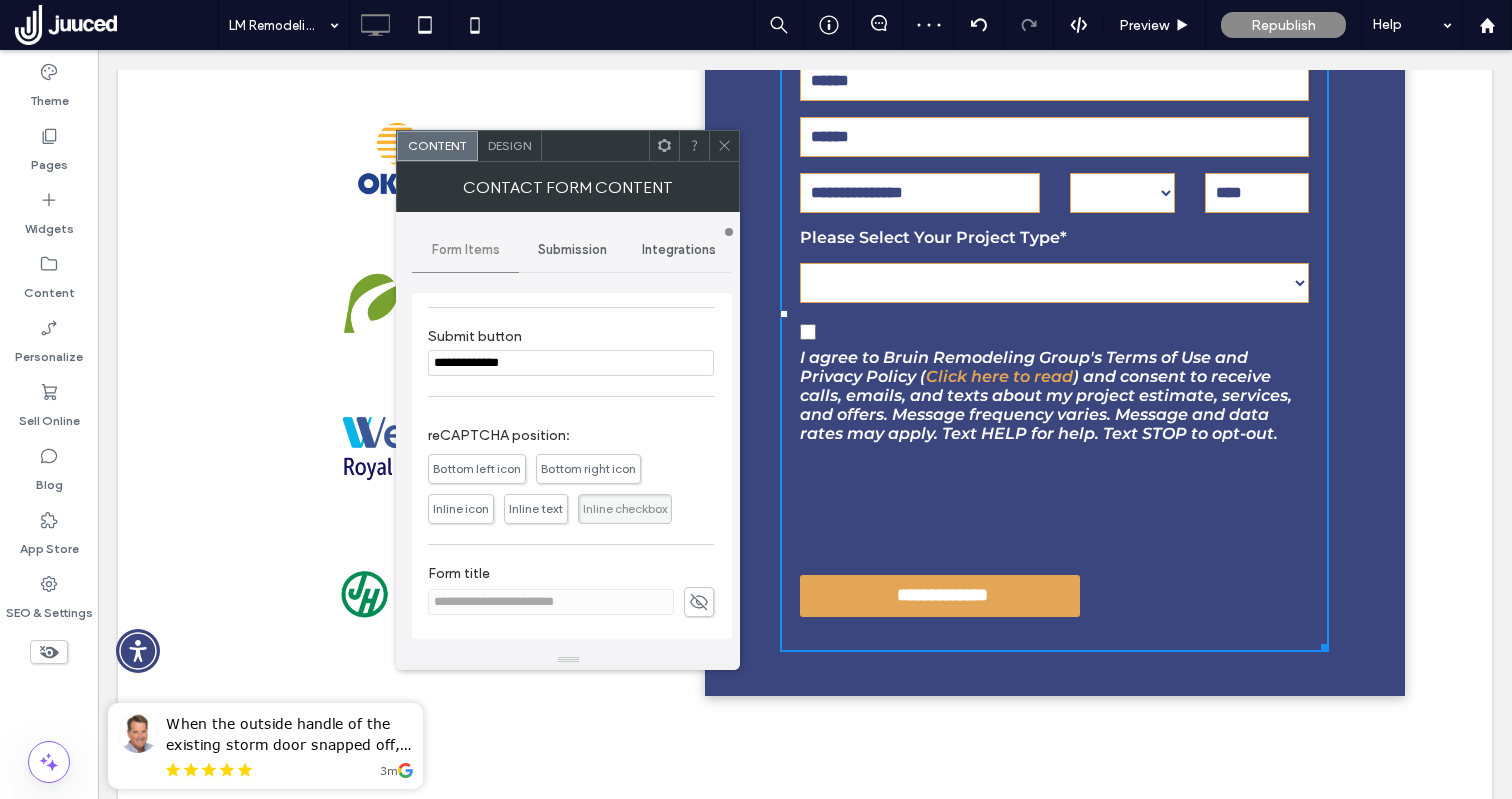 click on "Submission" at bounding box center [572, 250] 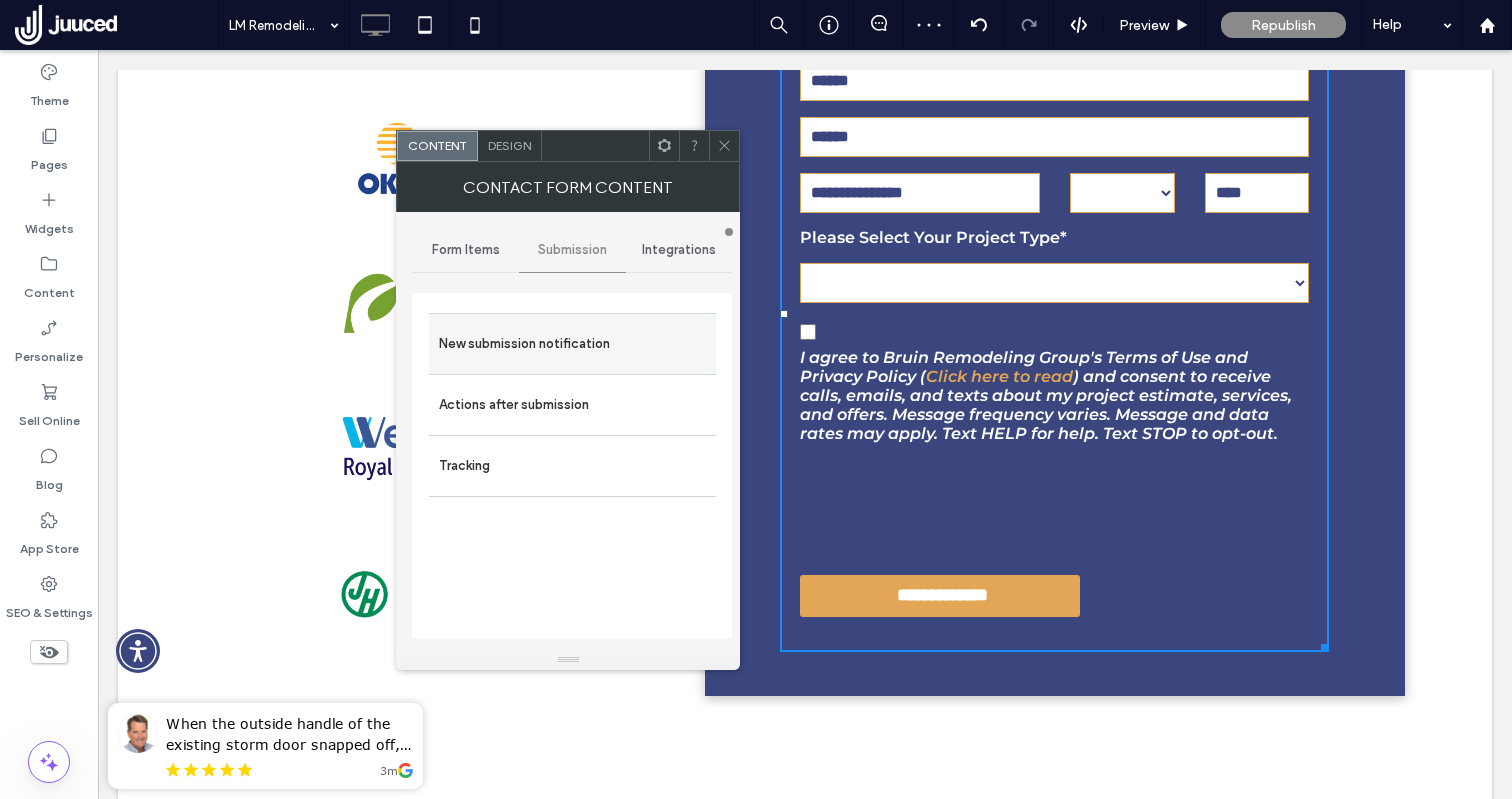 click on "New submission notification" at bounding box center [572, 344] 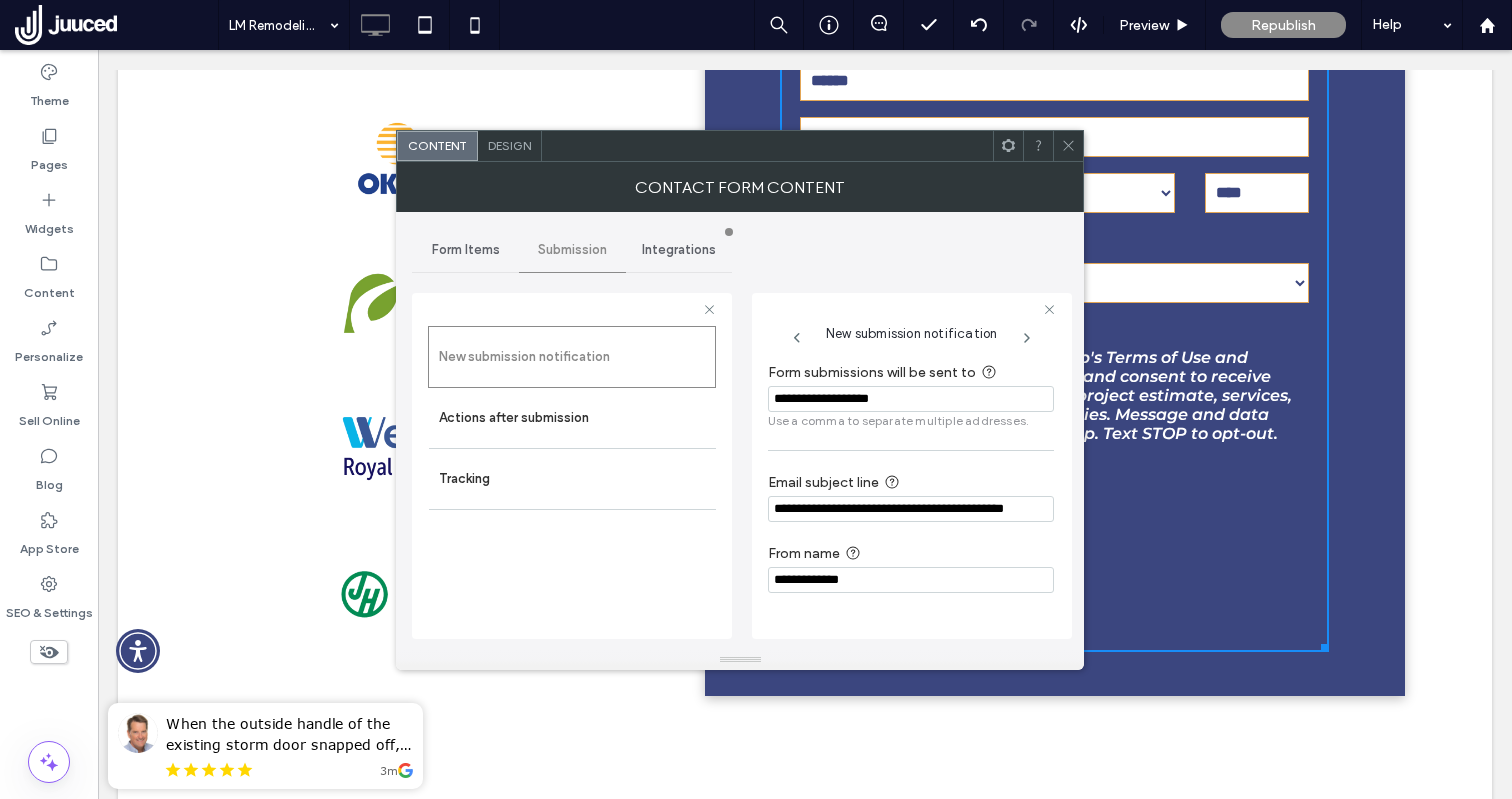 drag, startPoint x: 916, startPoint y: 512, endPoint x: 752, endPoint y: 518, distance: 164.10973 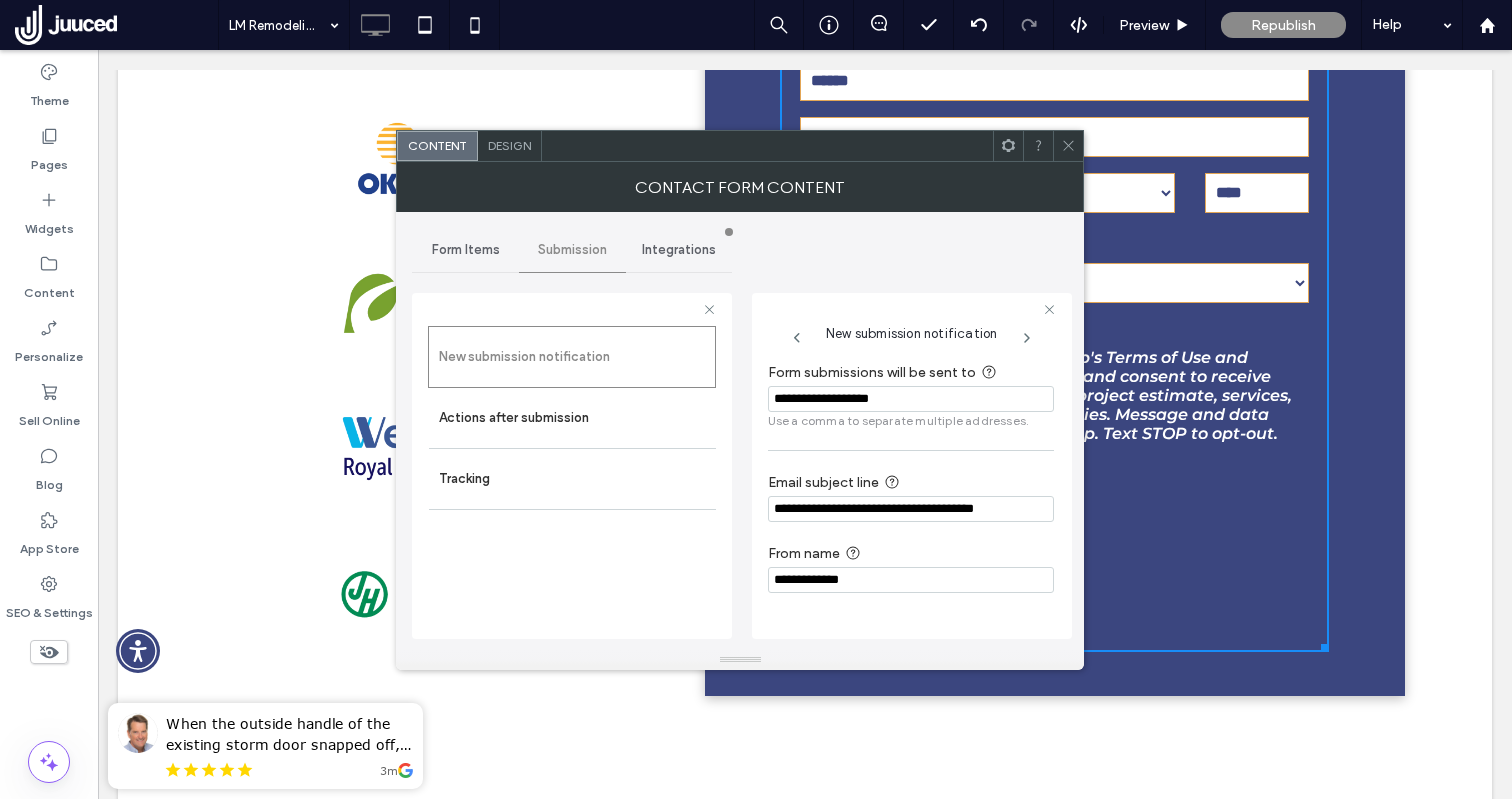 type on "**********" 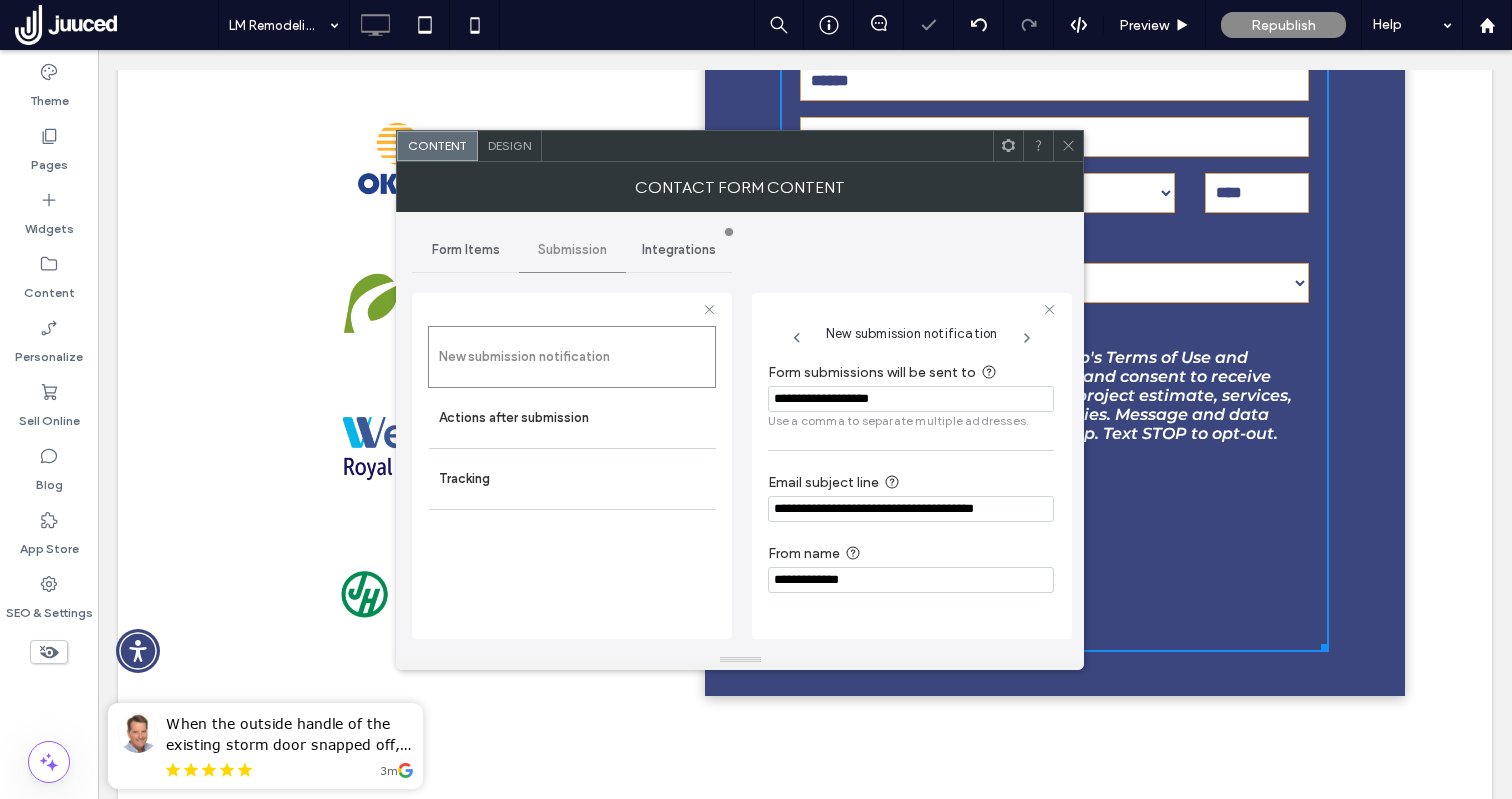 click on "**********" at bounding box center (740, 431) 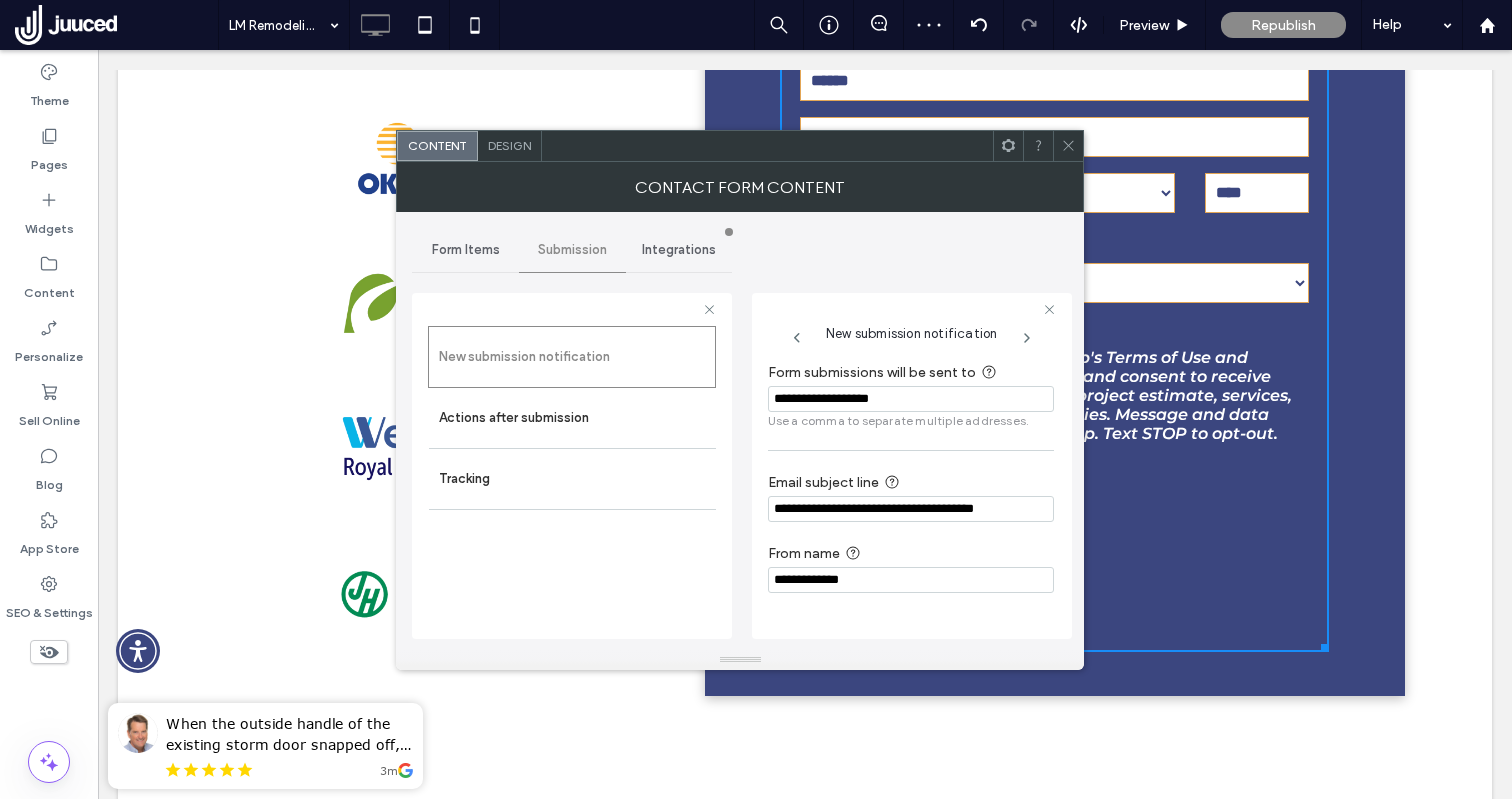 click on "Design" at bounding box center (509, 145) 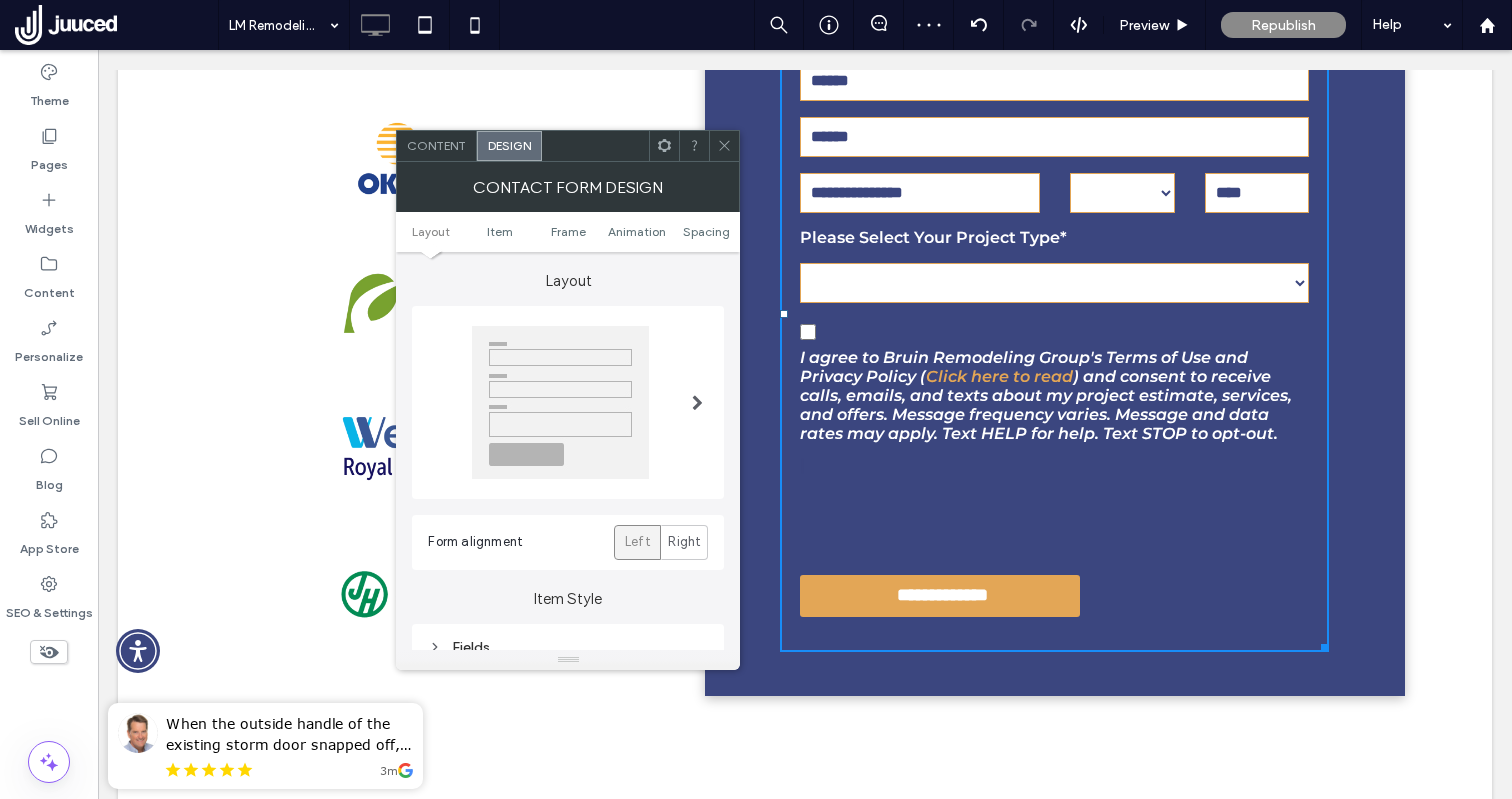 click on "Content" at bounding box center (437, 146) 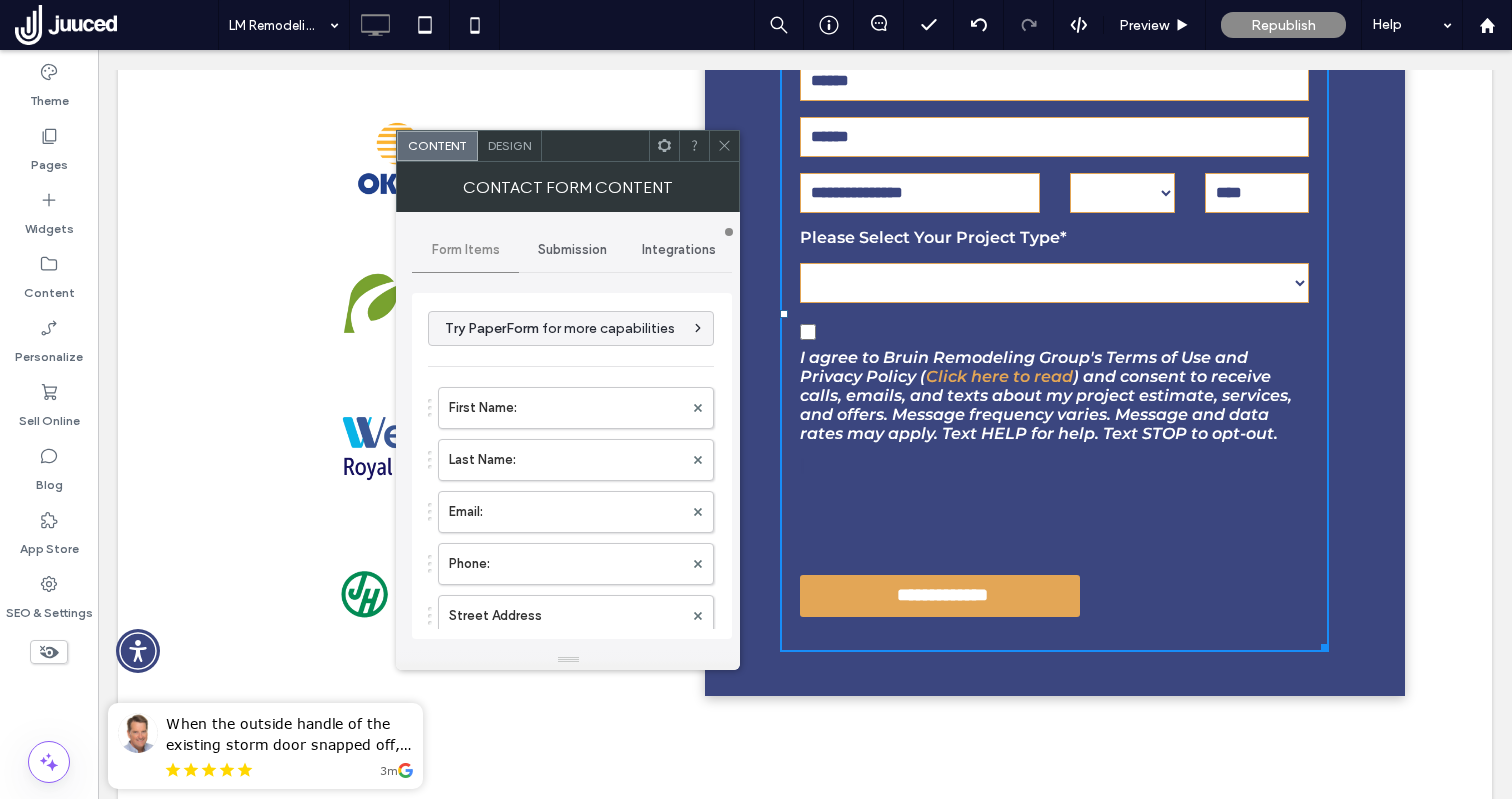 click on "Submission" at bounding box center (572, 250) 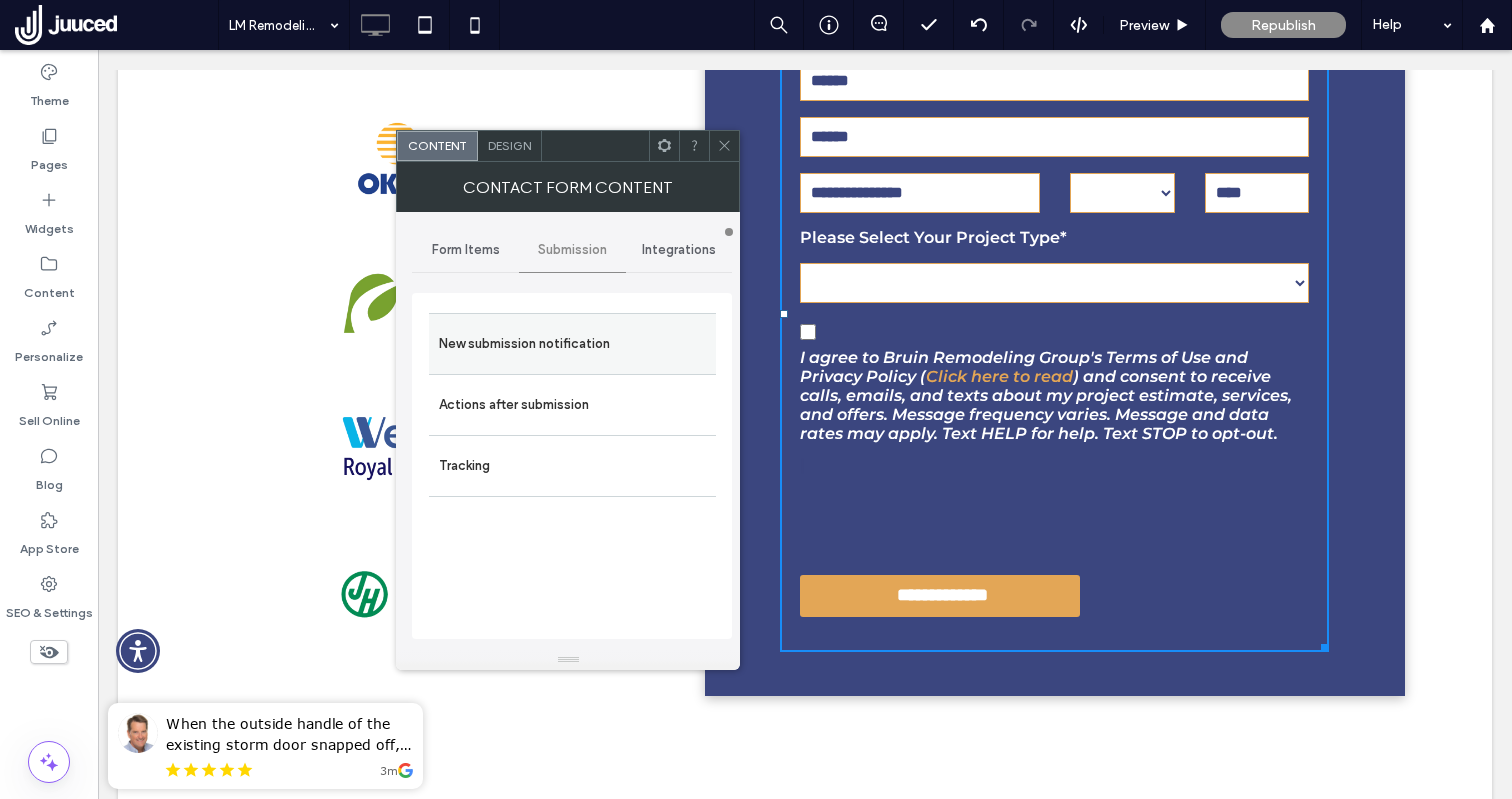 click on "New submission notification" at bounding box center (572, 344) 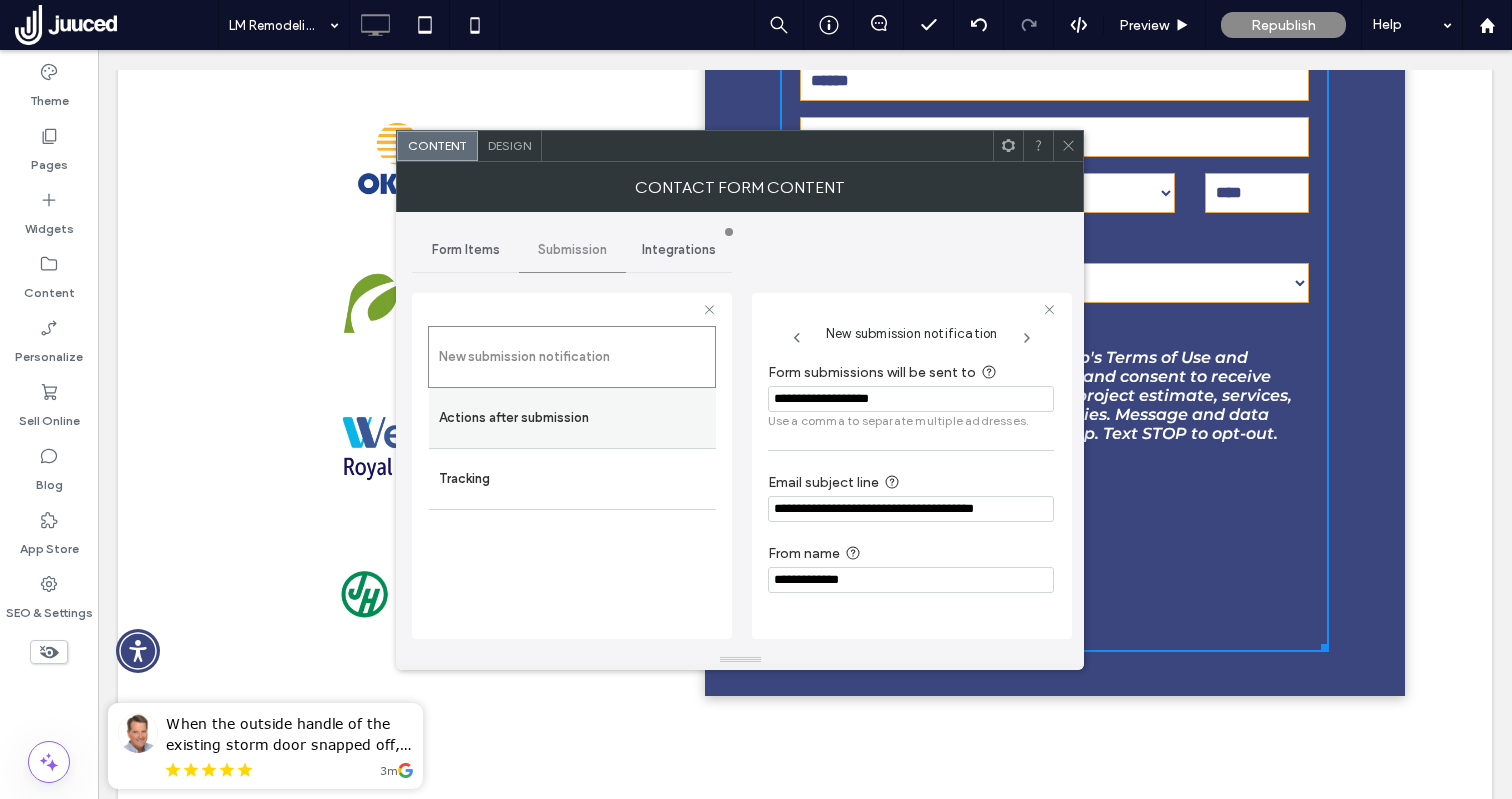 click on "Actions after submission" at bounding box center [572, 418] 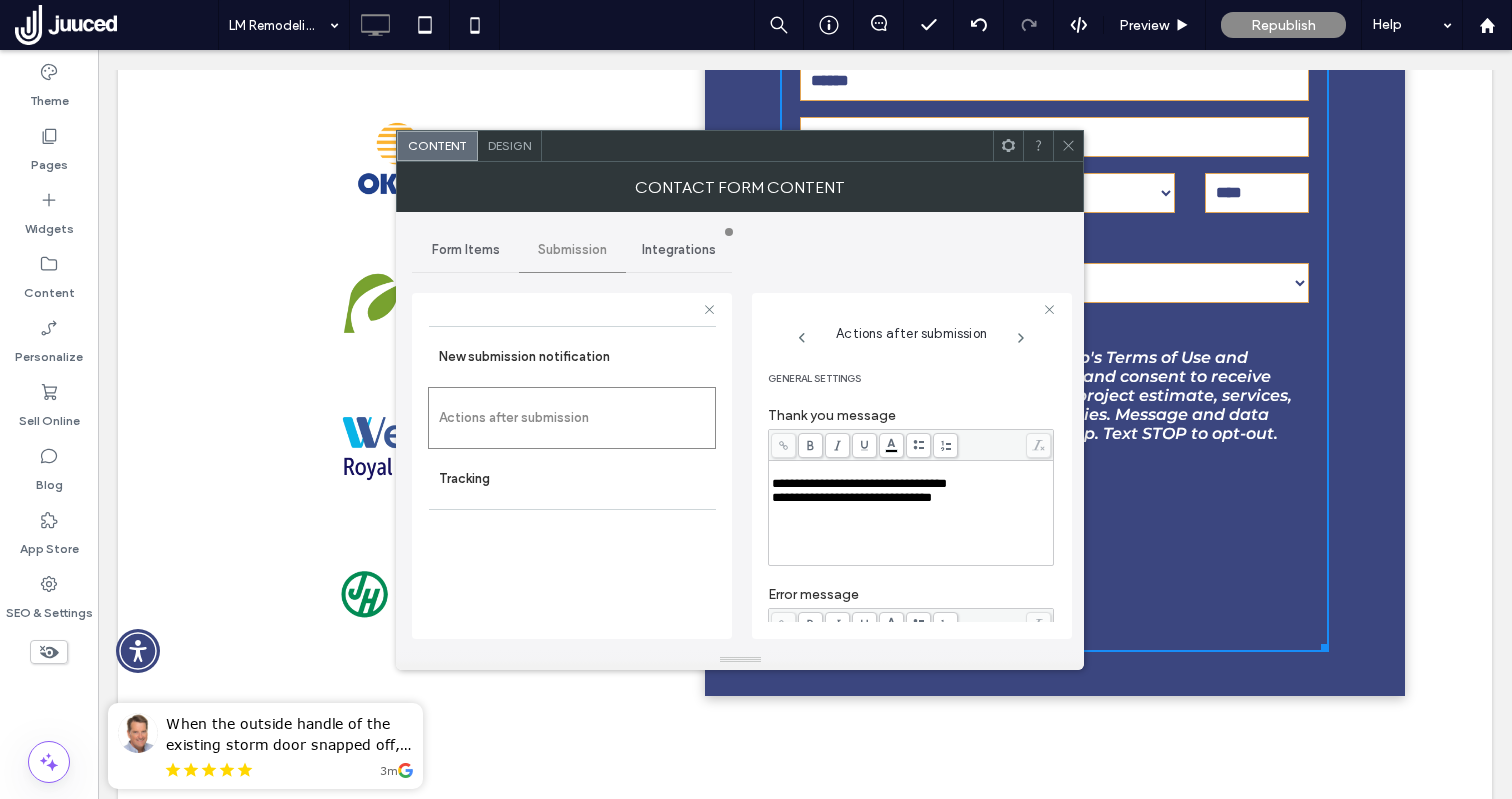 scroll, scrollTop: 370, scrollLeft: 0, axis: vertical 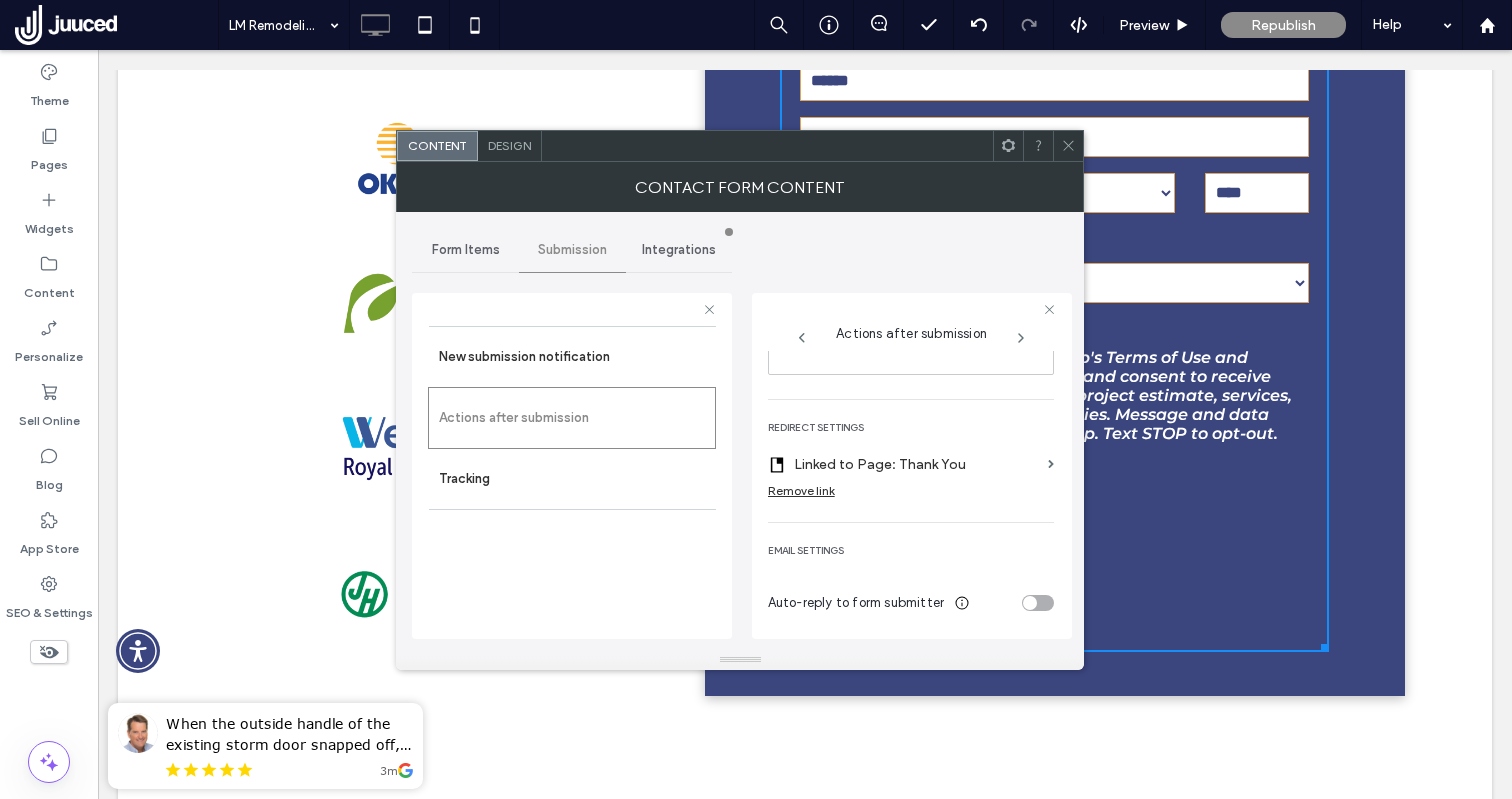 click on "Integrations" at bounding box center (679, 250) 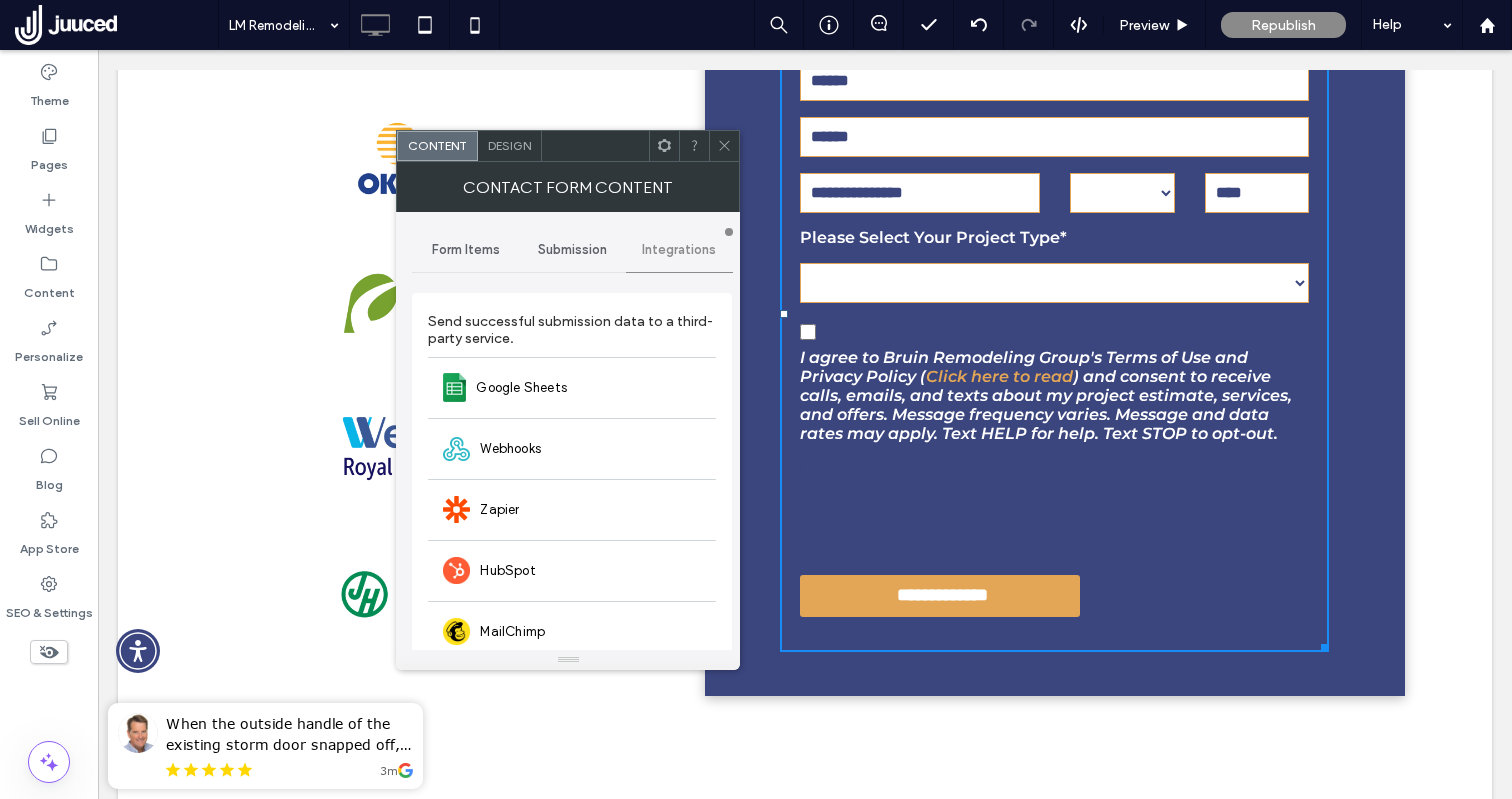 click 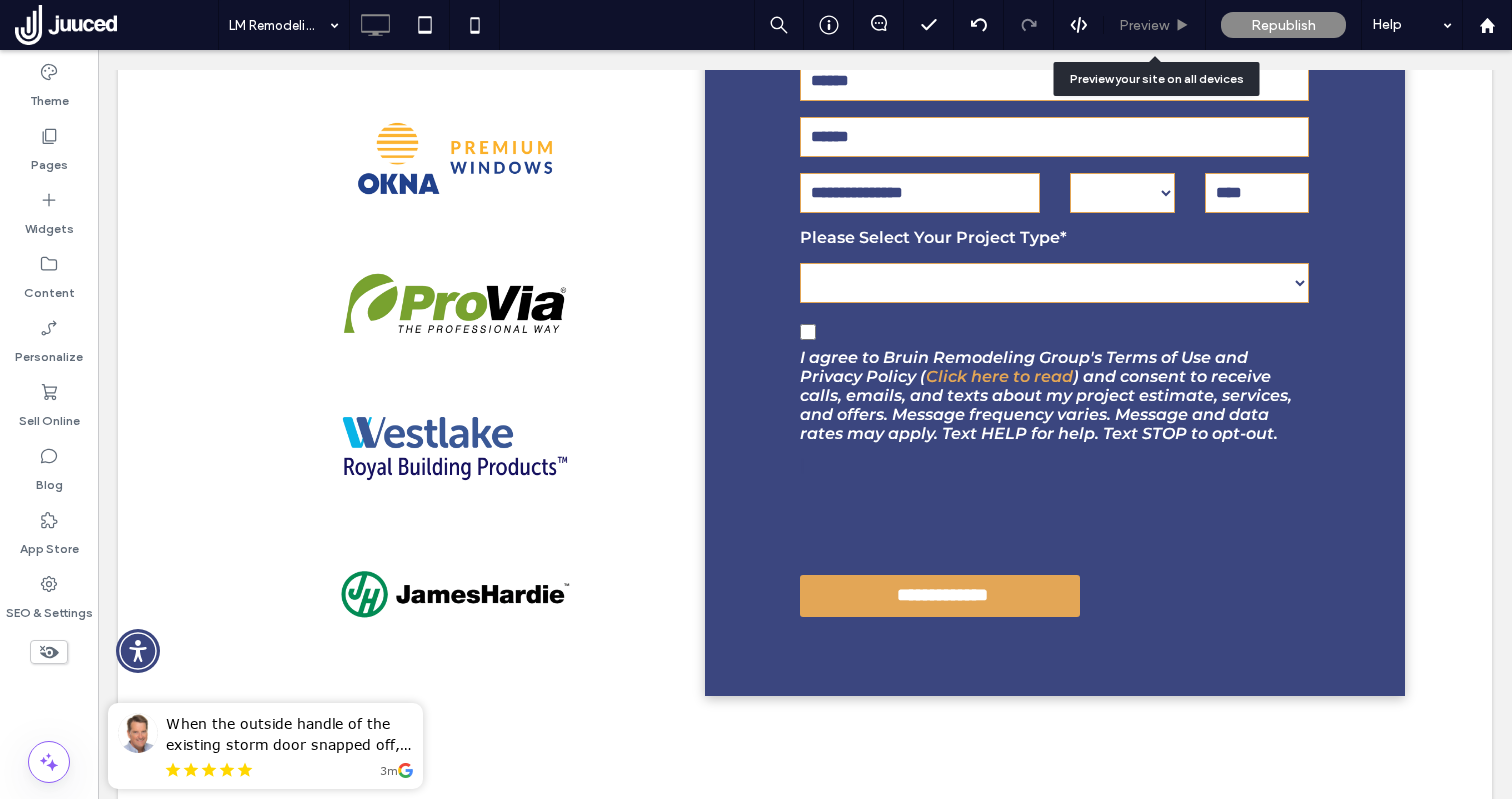 click on "Preview" at bounding box center (1144, 25) 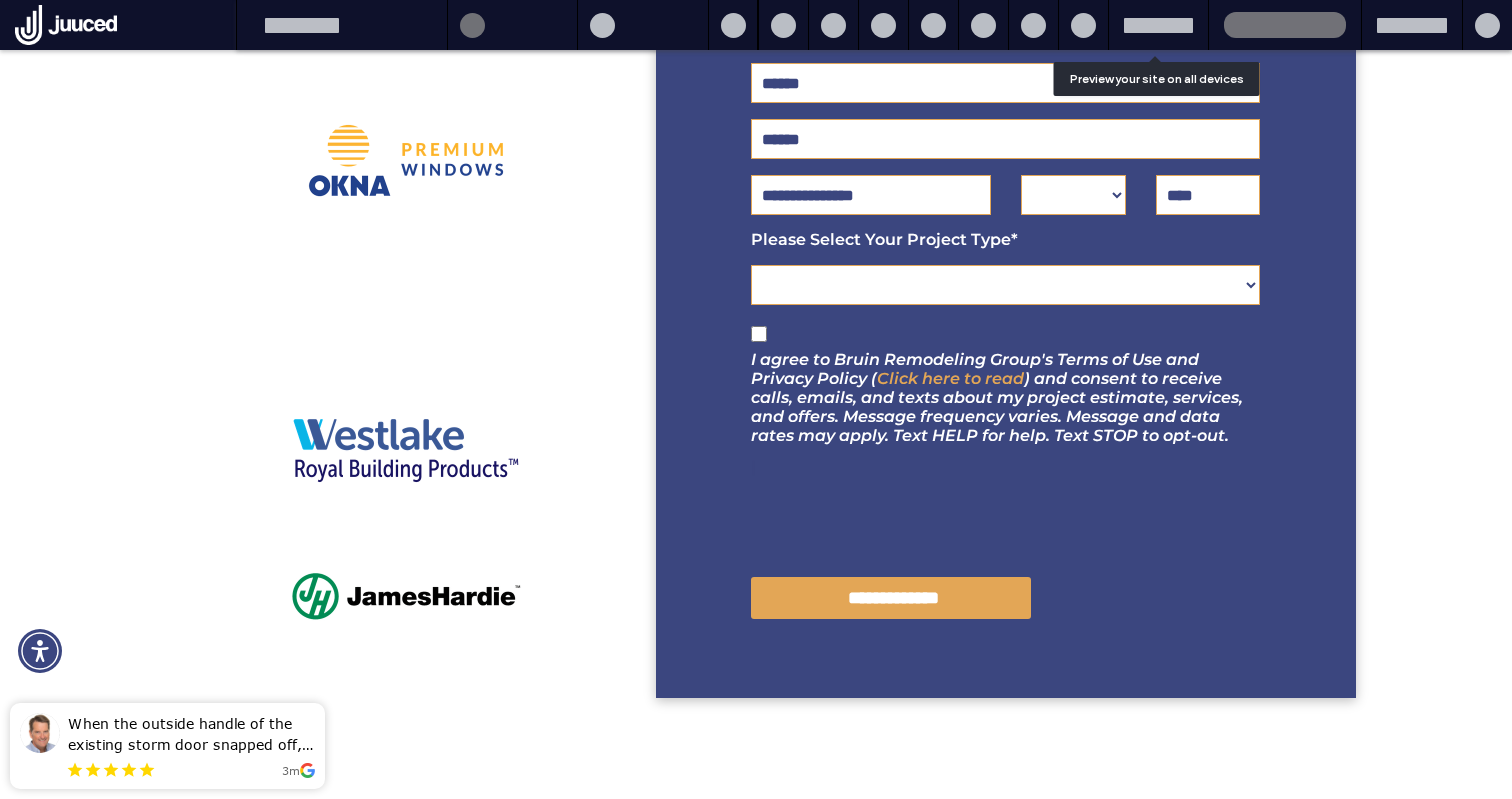 scroll, scrollTop: 2067, scrollLeft: 0, axis: vertical 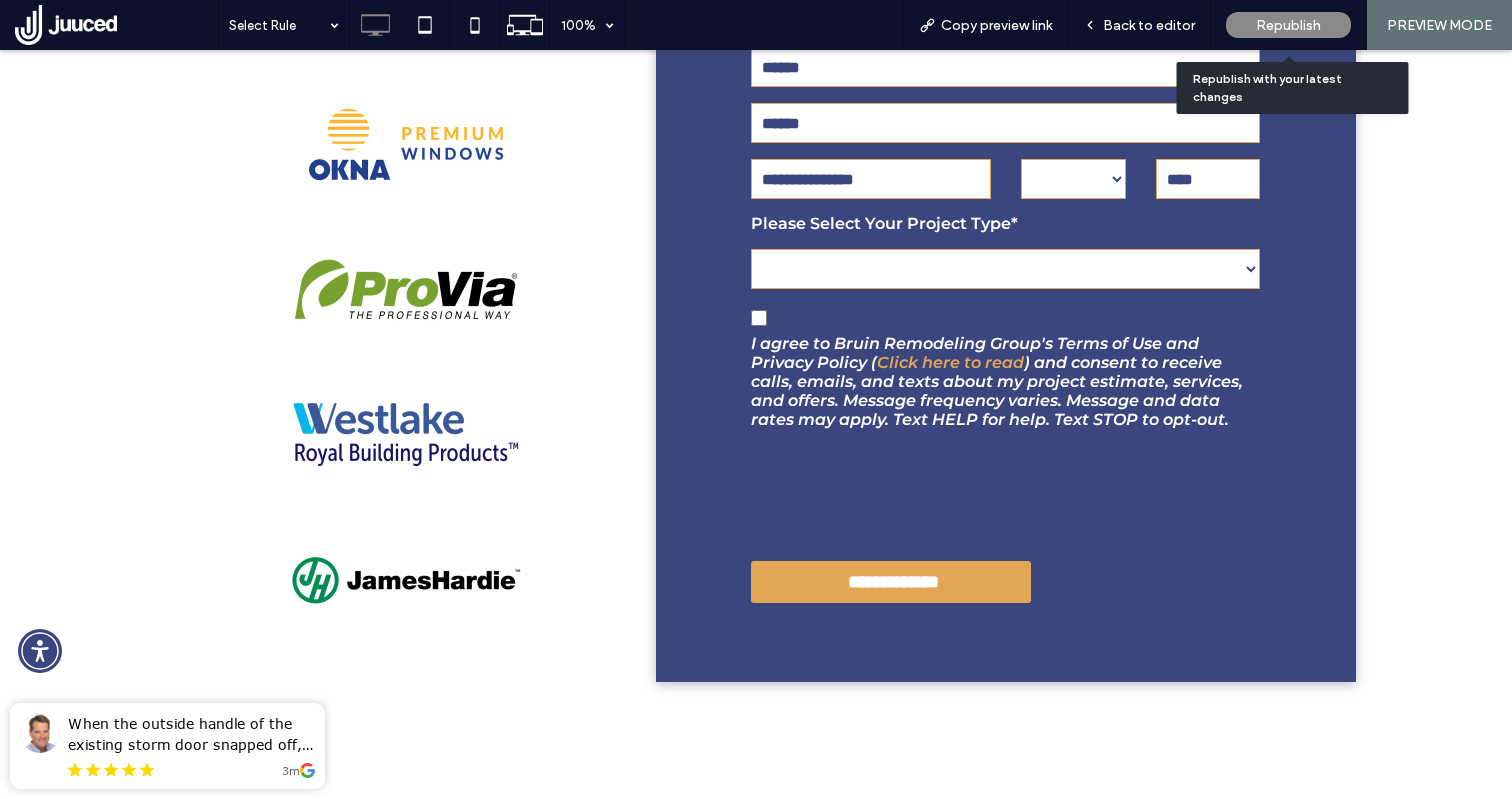 click on "Republish" at bounding box center [1288, 25] 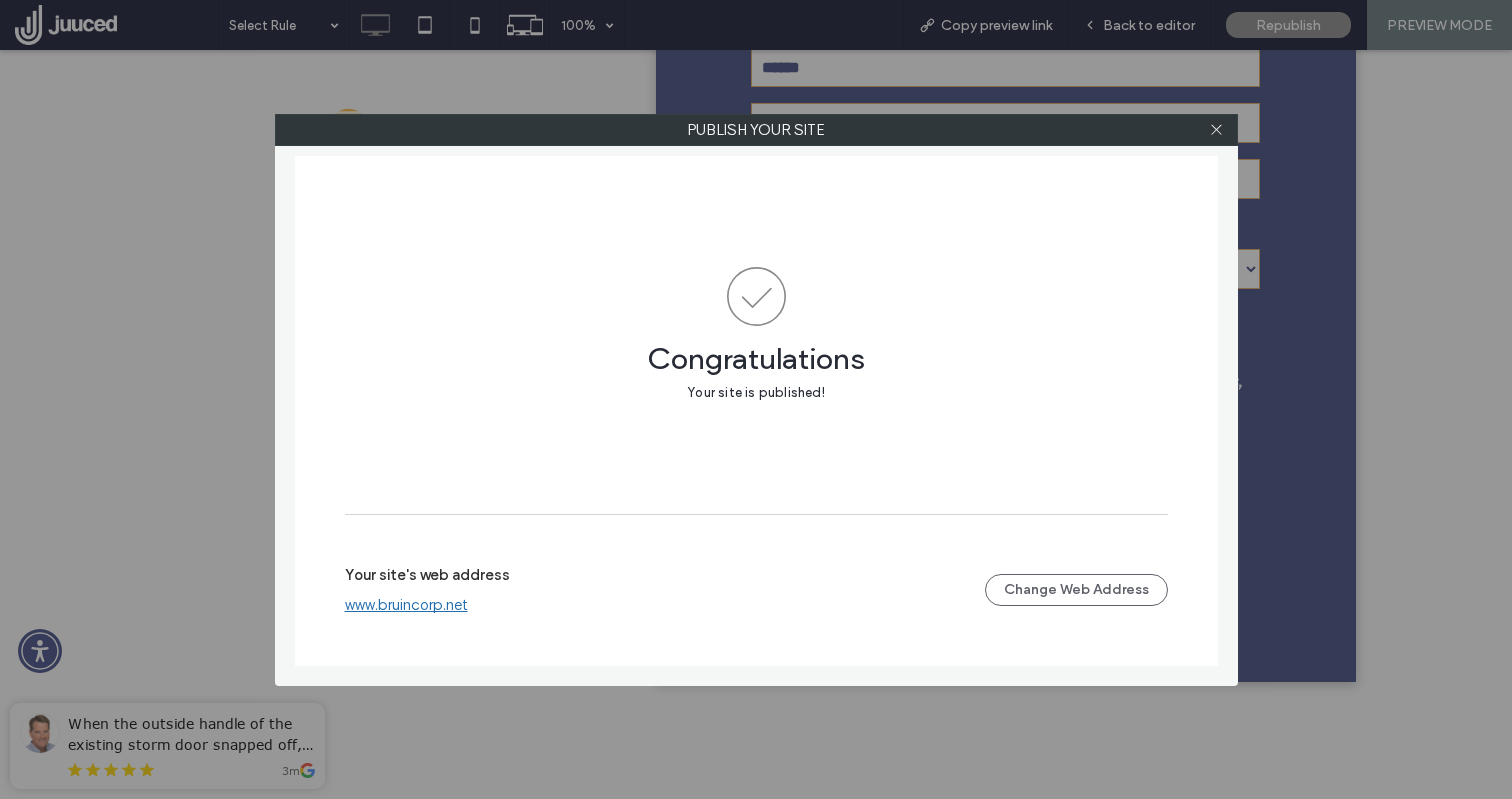 click on "www.bruincorp.net" at bounding box center [406, 605] 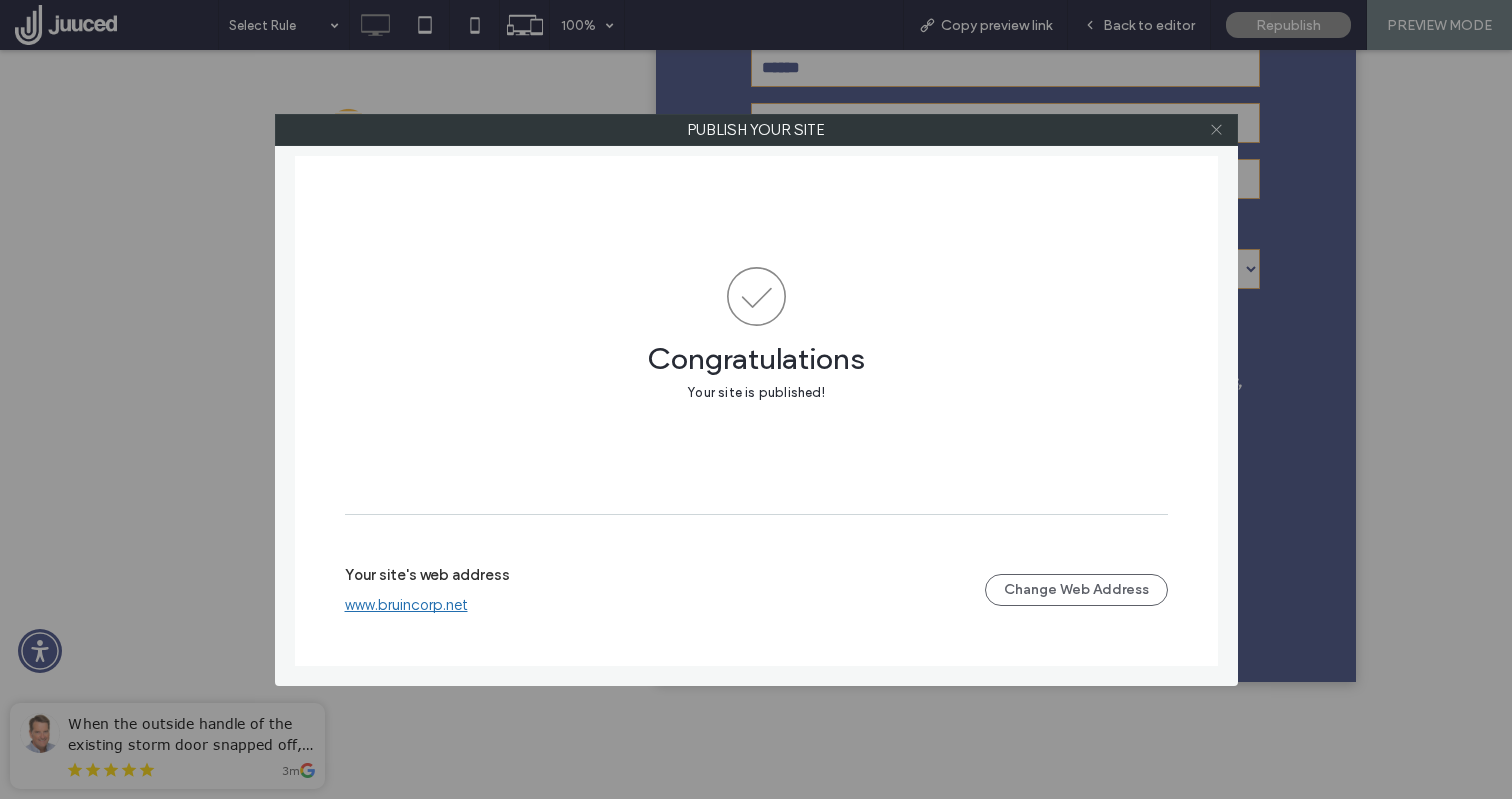 click 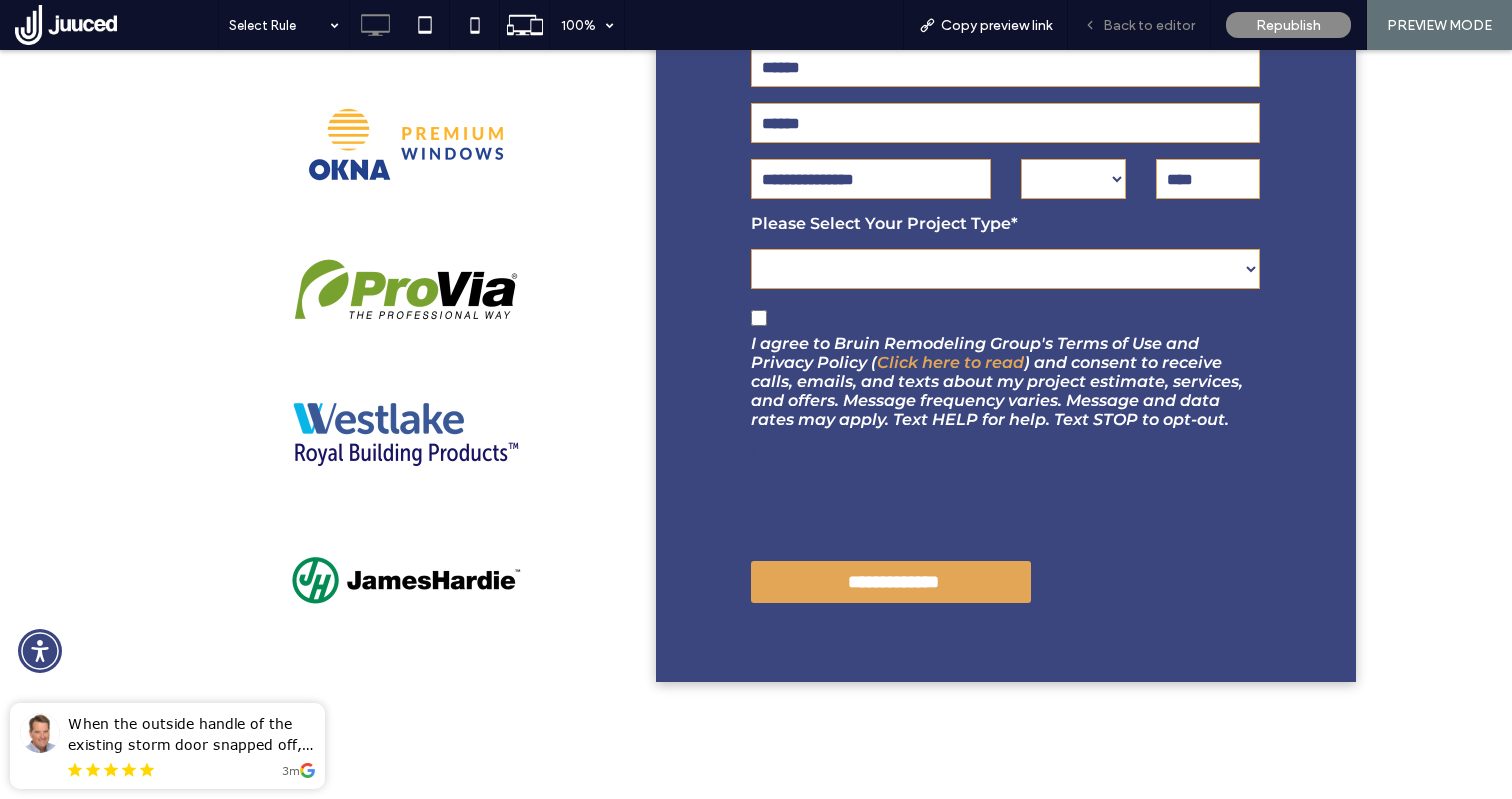 click on "Back to editor" at bounding box center (1149, 25) 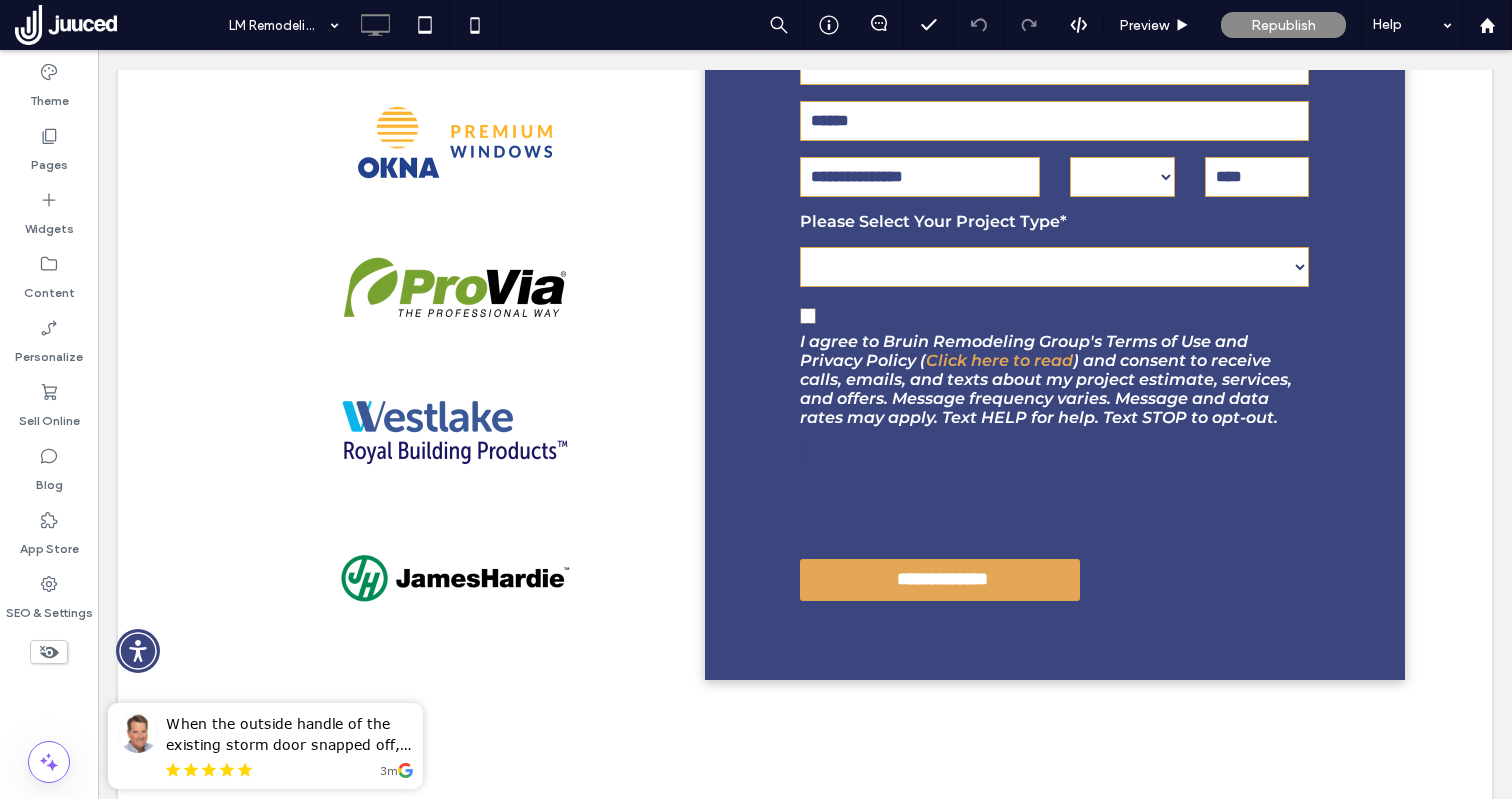 scroll, scrollTop: 2051, scrollLeft: 0, axis: vertical 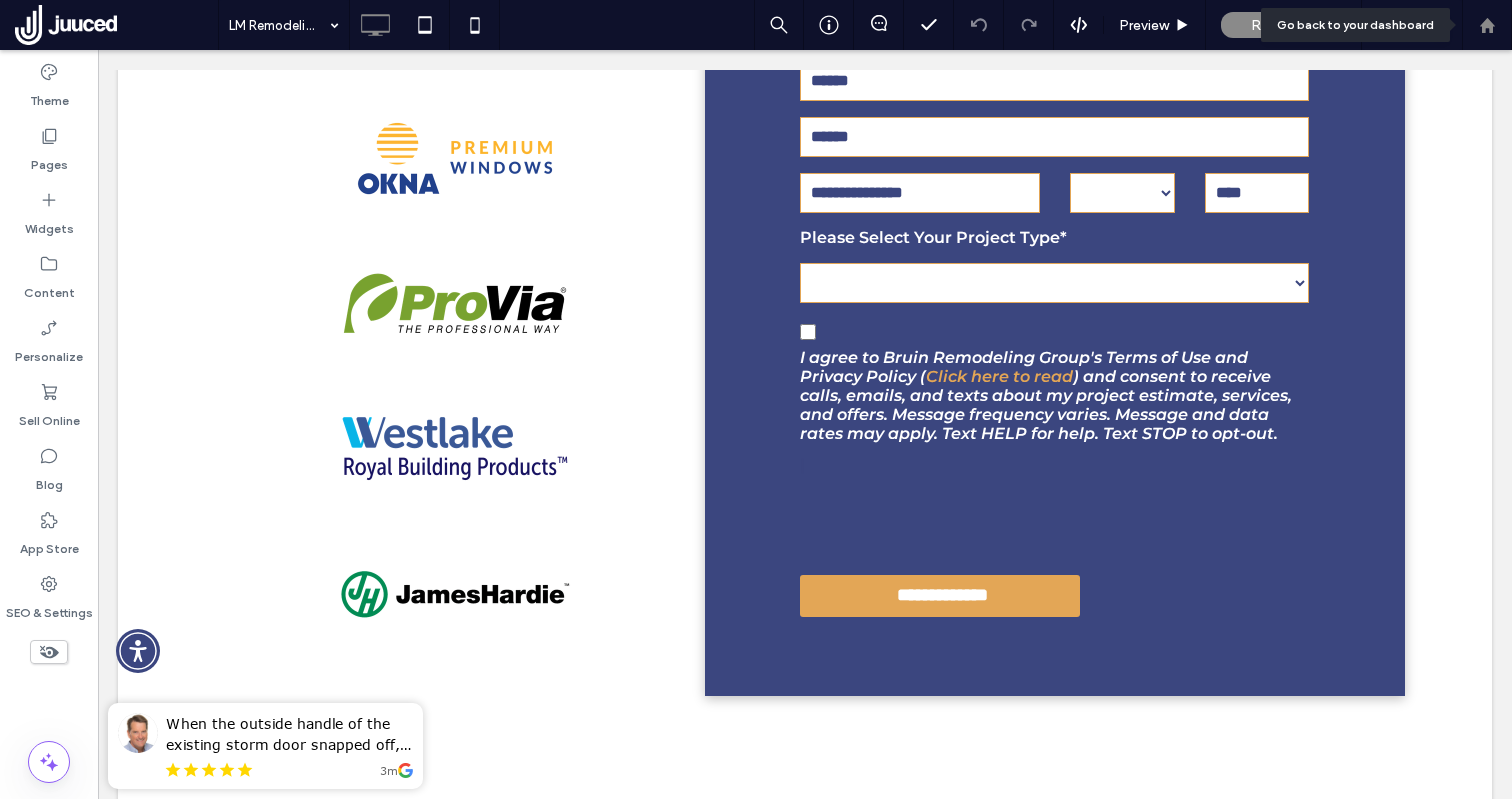 click 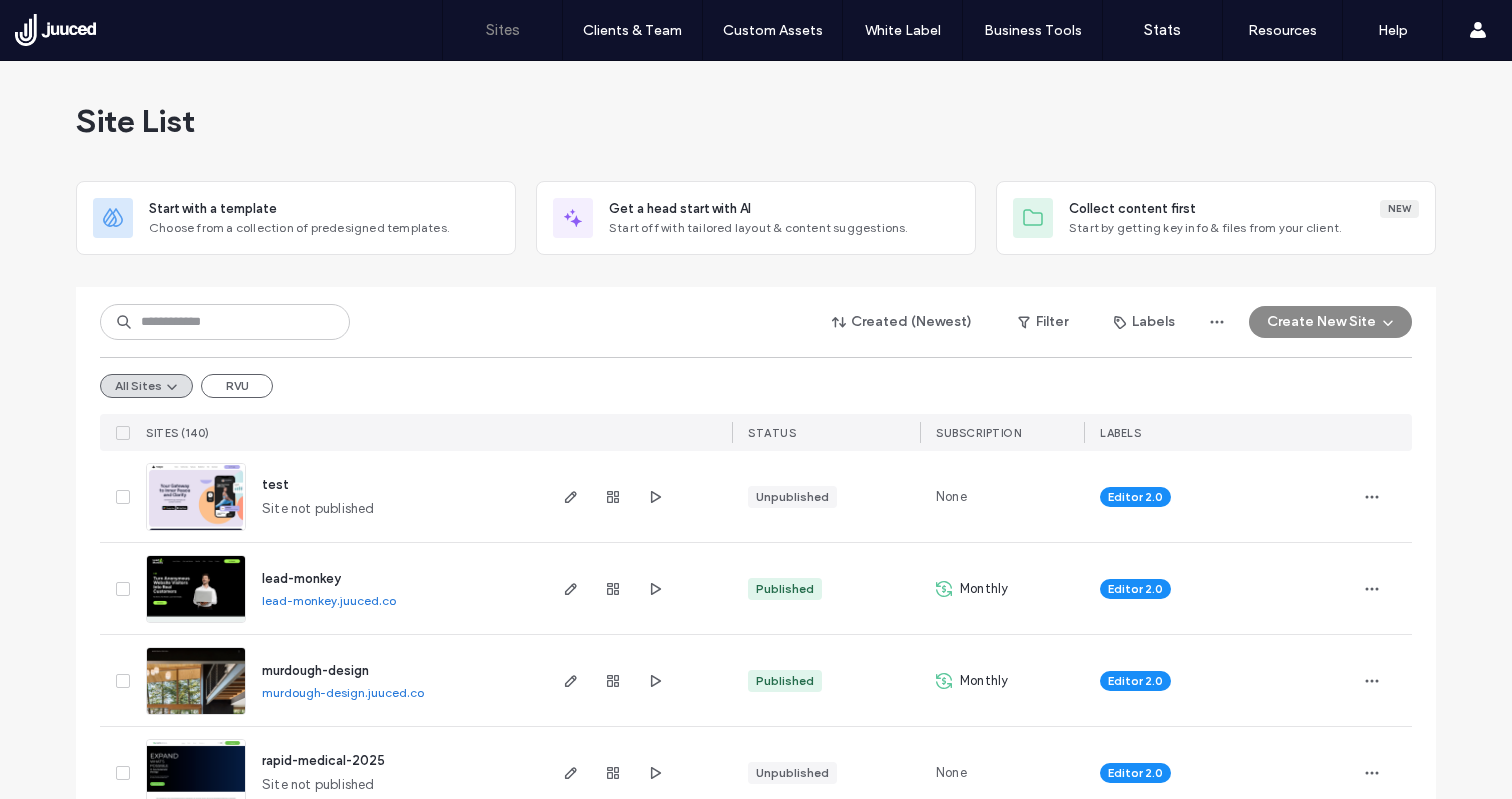 scroll, scrollTop: 0, scrollLeft: 0, axis: both 